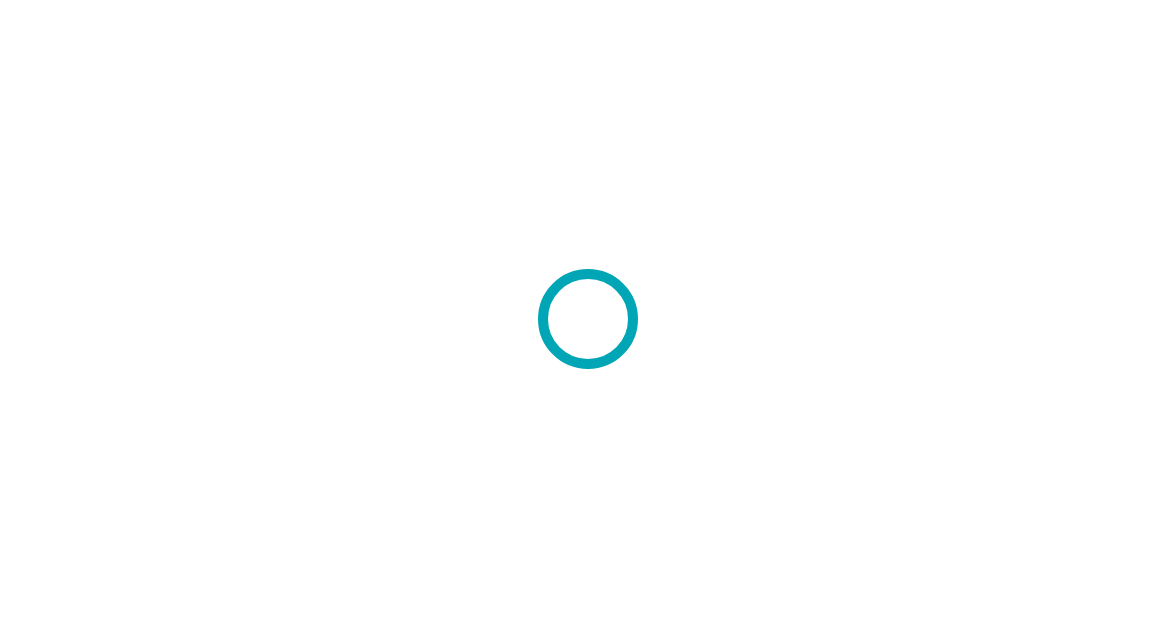 scroll, scrollTop: 0, scrollLeft: 0, axis: both 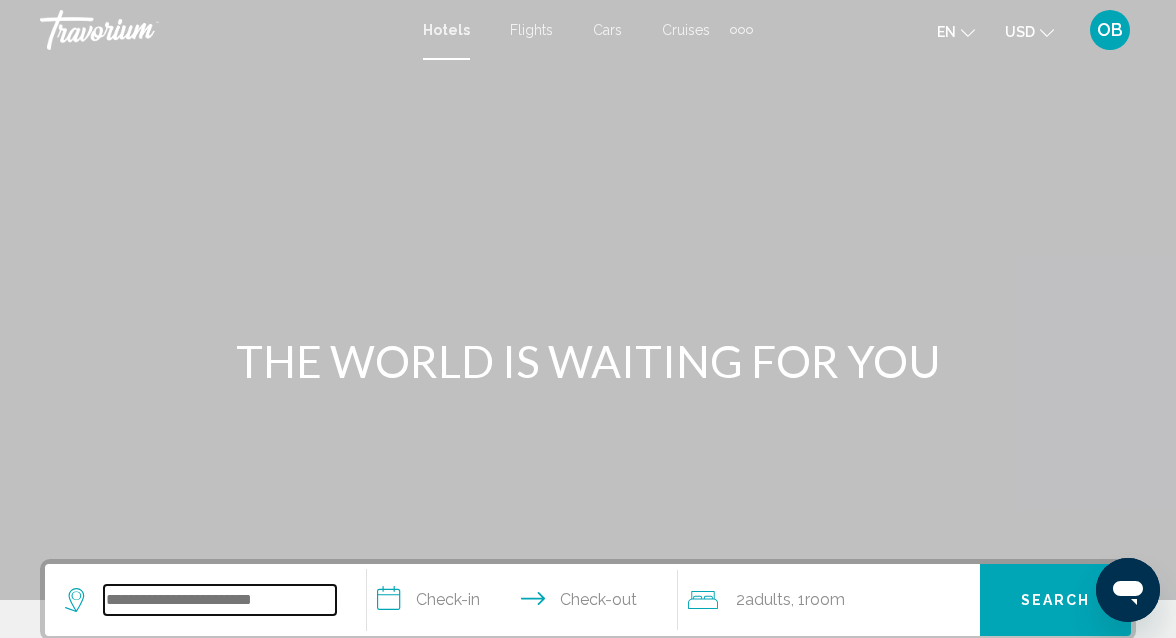 click at bounding box center (220, 600) 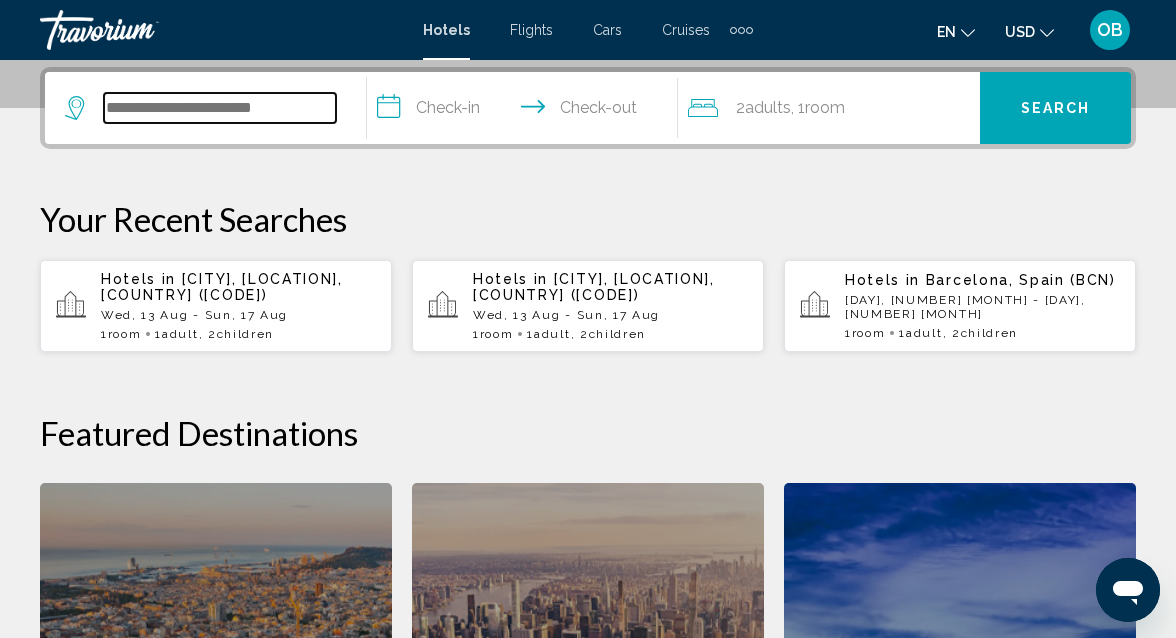scroll, scrollTop: 494, scrollLeft: 0, axis: vertical 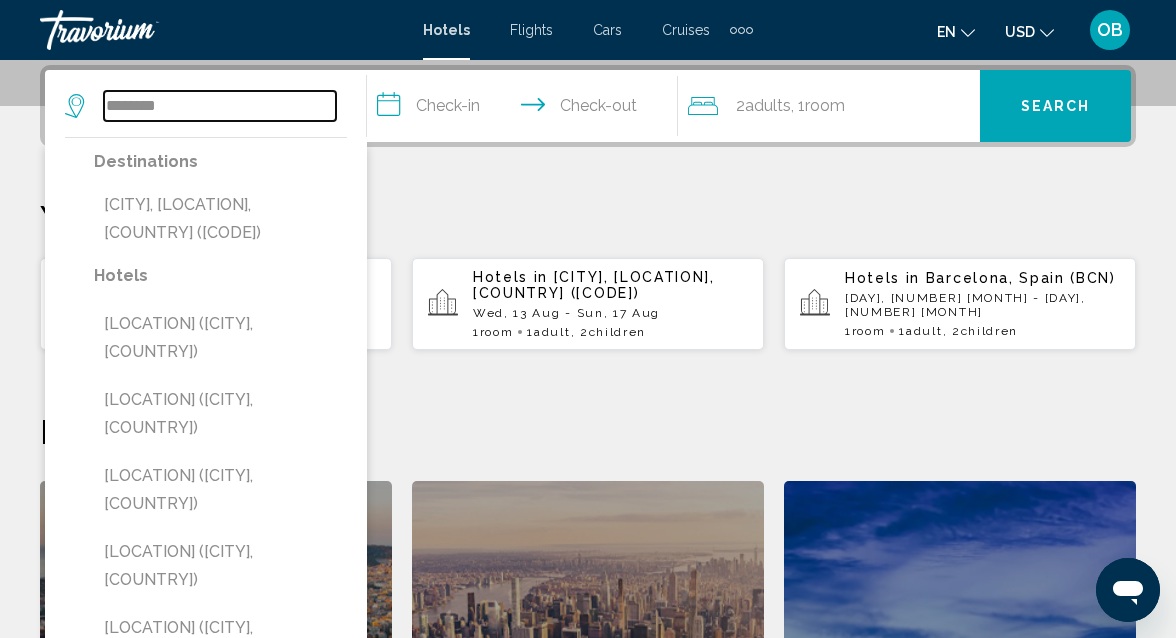 type on "********" 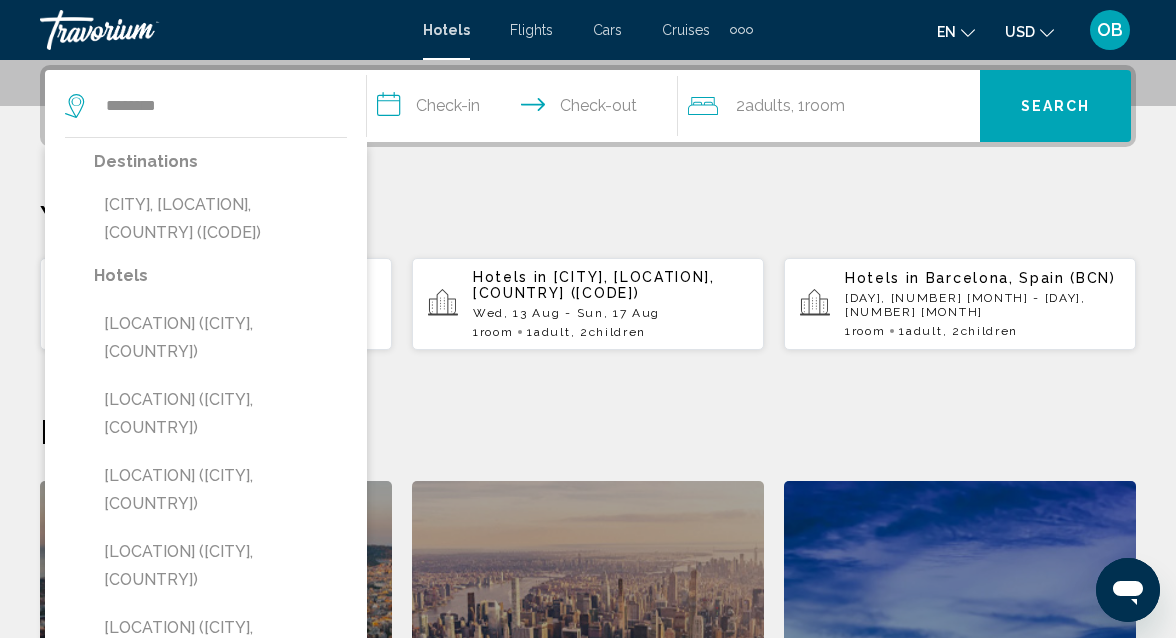 click on "Wed, 13 Aug - Sun, 17 Aug" at bounding box center [610, 313] 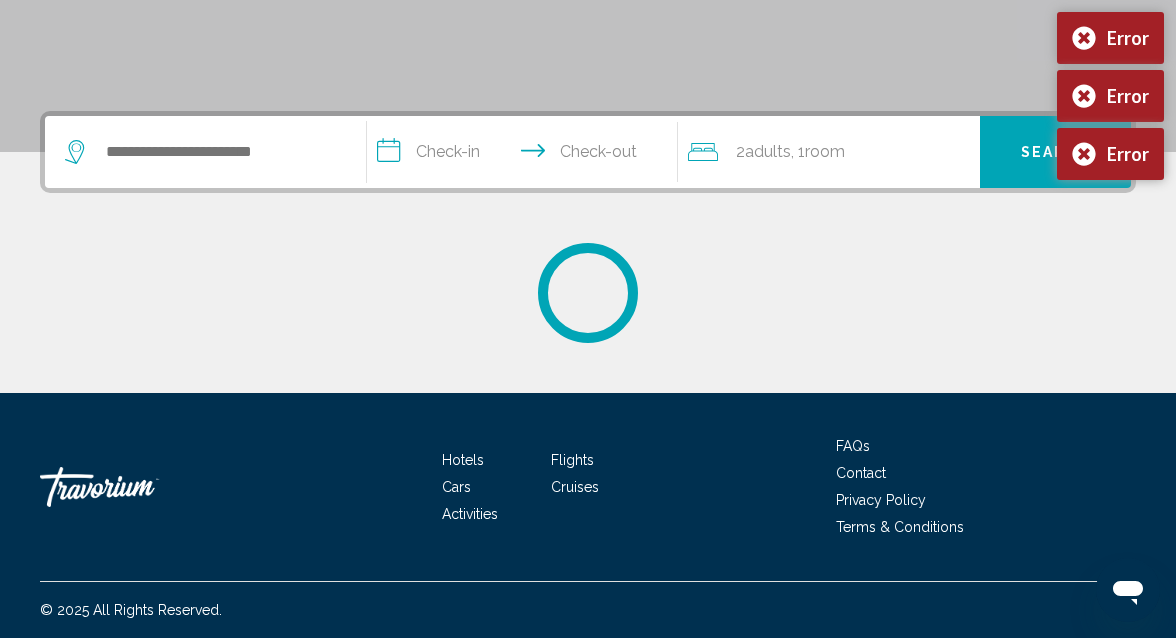 scroll, scrollTop: 0, scrollLeft: 0, axis: both 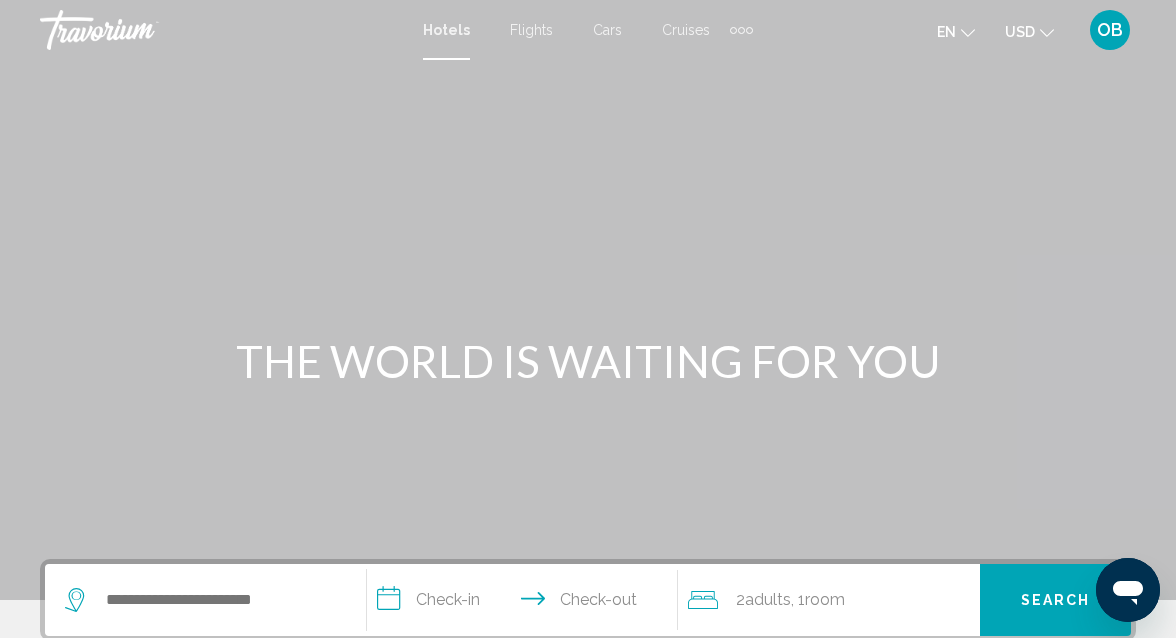 click at bounding box center (205, 600) 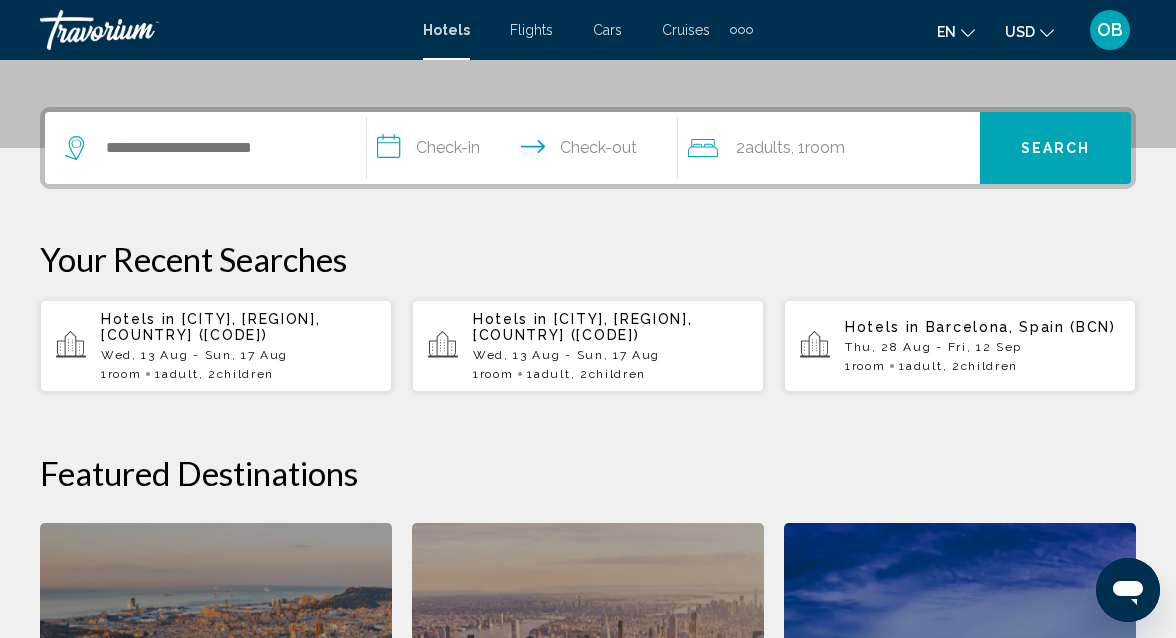 scroll, scrollTop: 494, scrollLeft: 0, axis: vertical 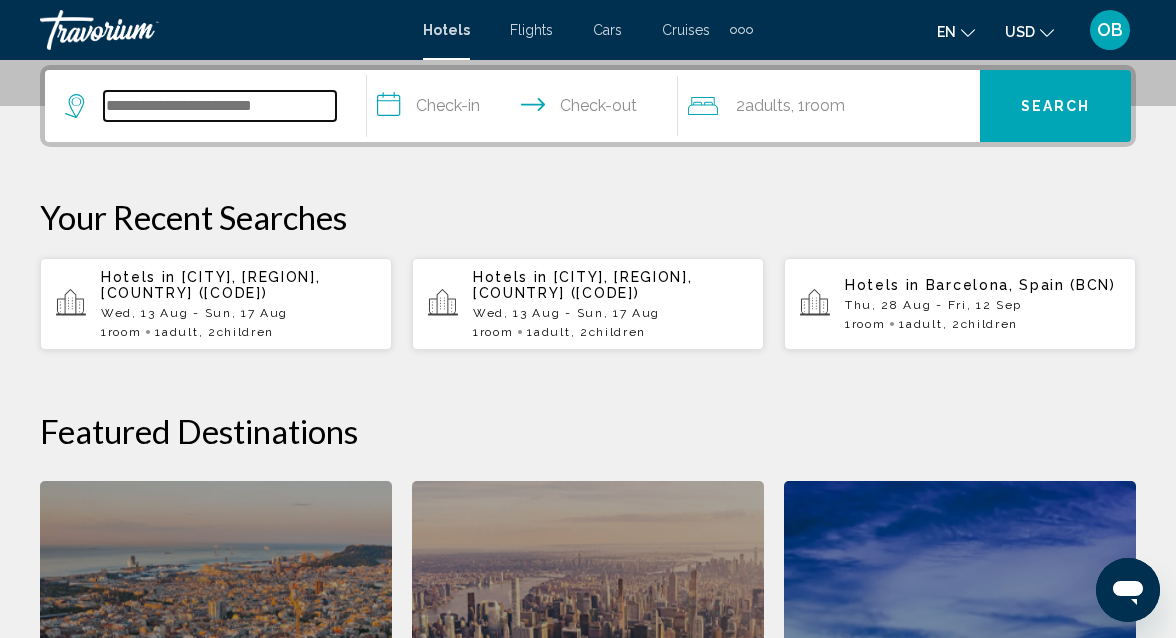 click at bounding box center [220, 106] 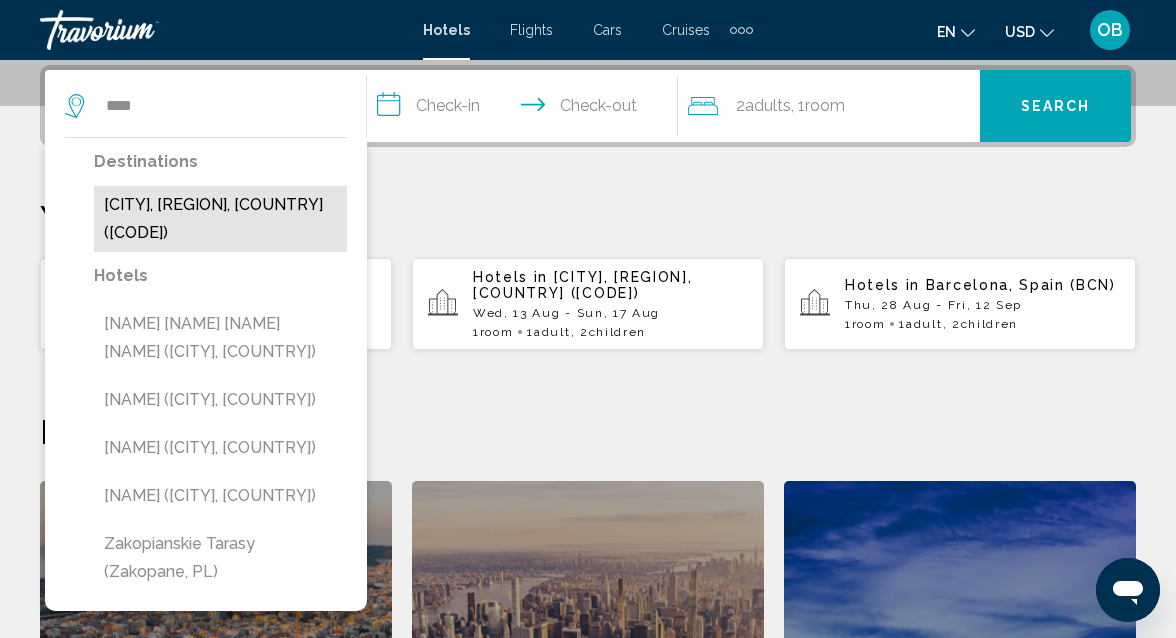 click on "[CITY], [REGION], [COUNTRY] ([CODE])" at bounding box center [220, 219] 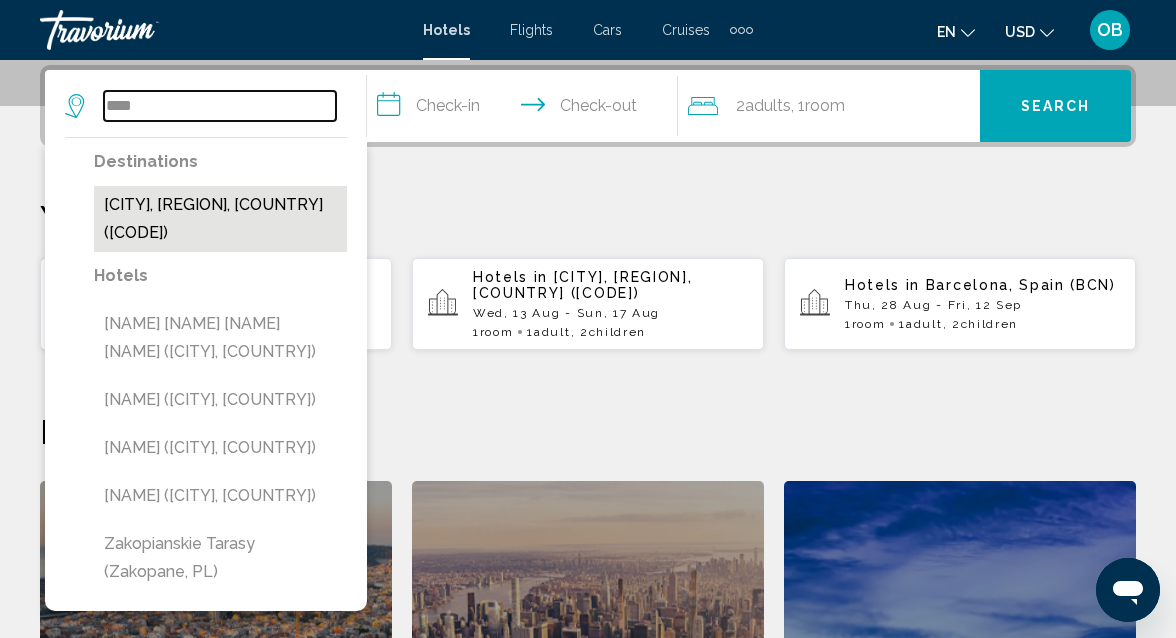type on "**********" 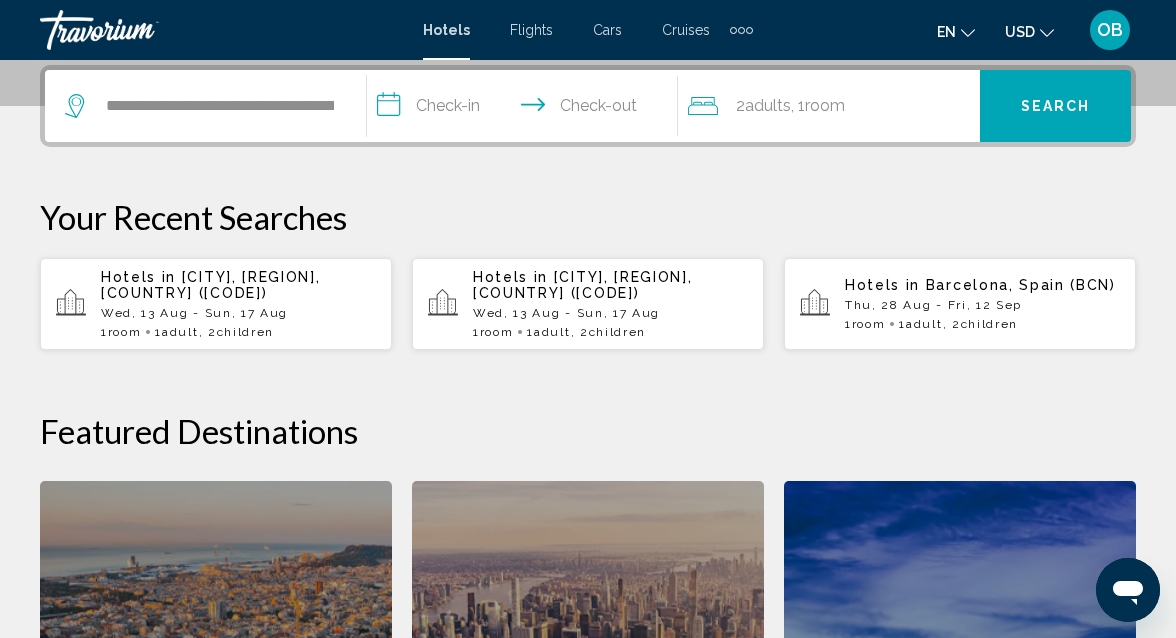 click on "**********" at bounding box center [527, 109] 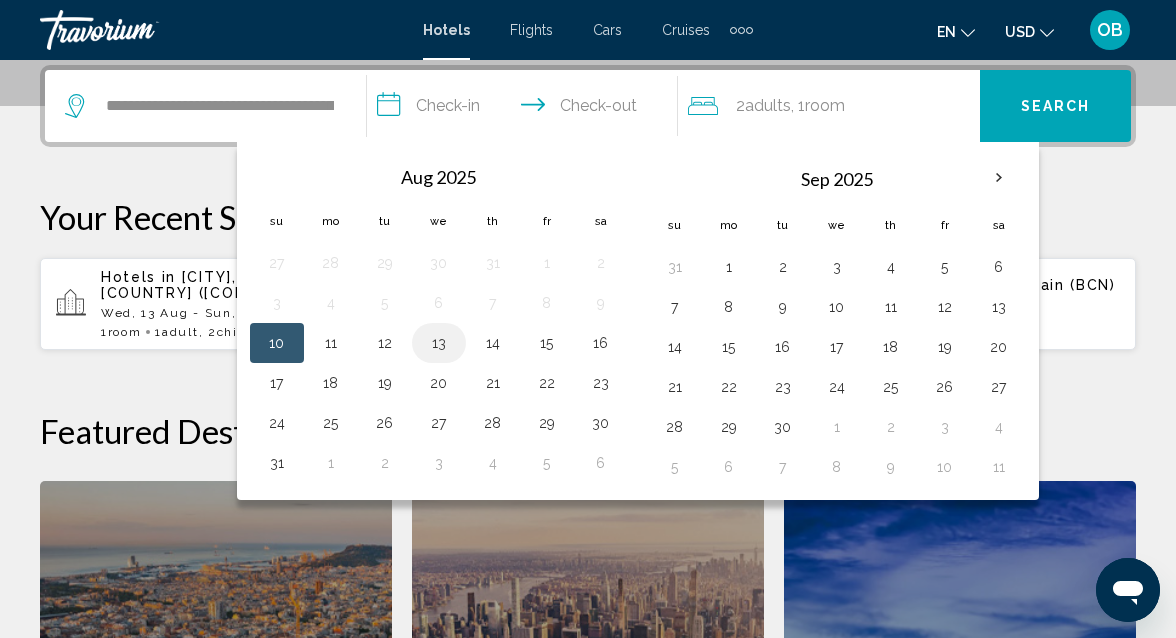 click on "13" at bounding box center (439, 343) 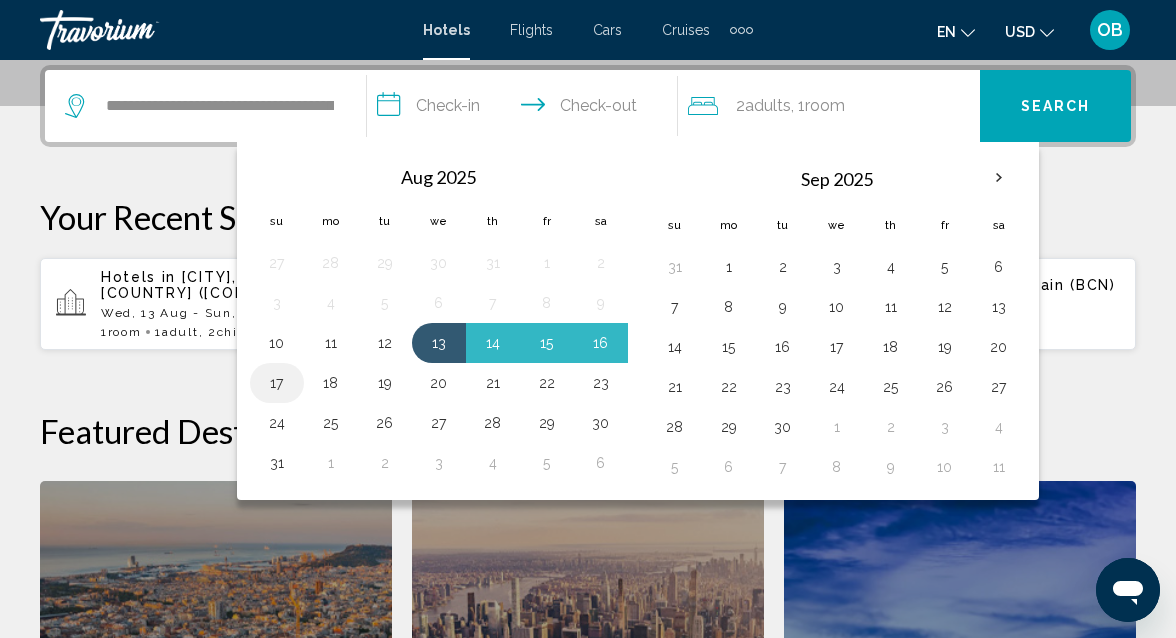 click on "17" at bounding box center [277, 383] 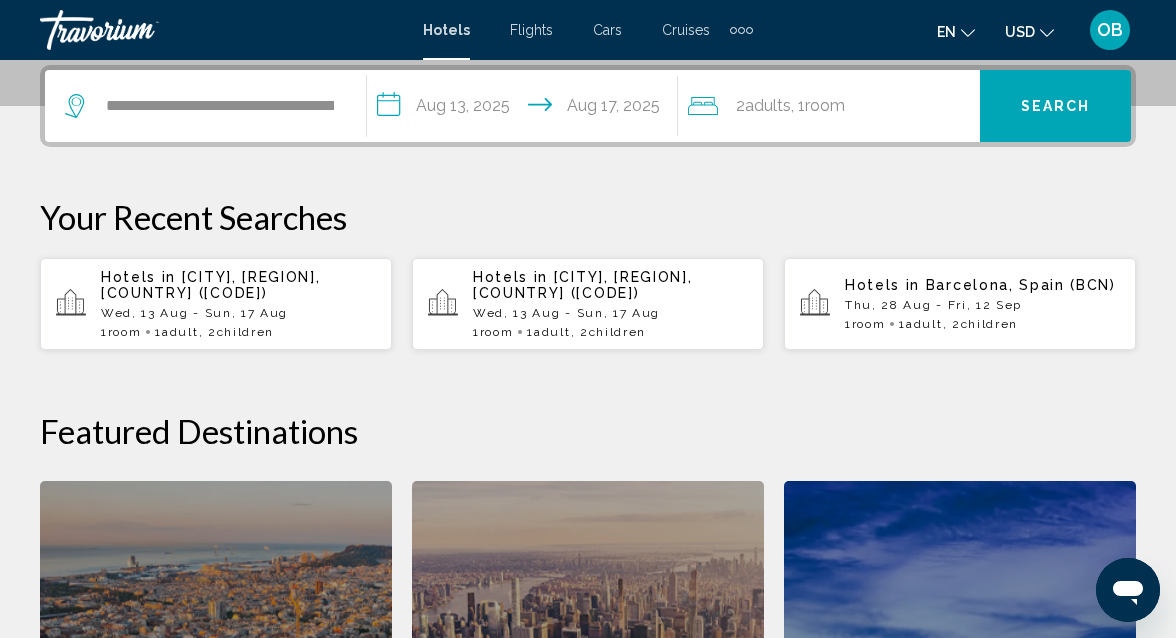 click on "Adults" 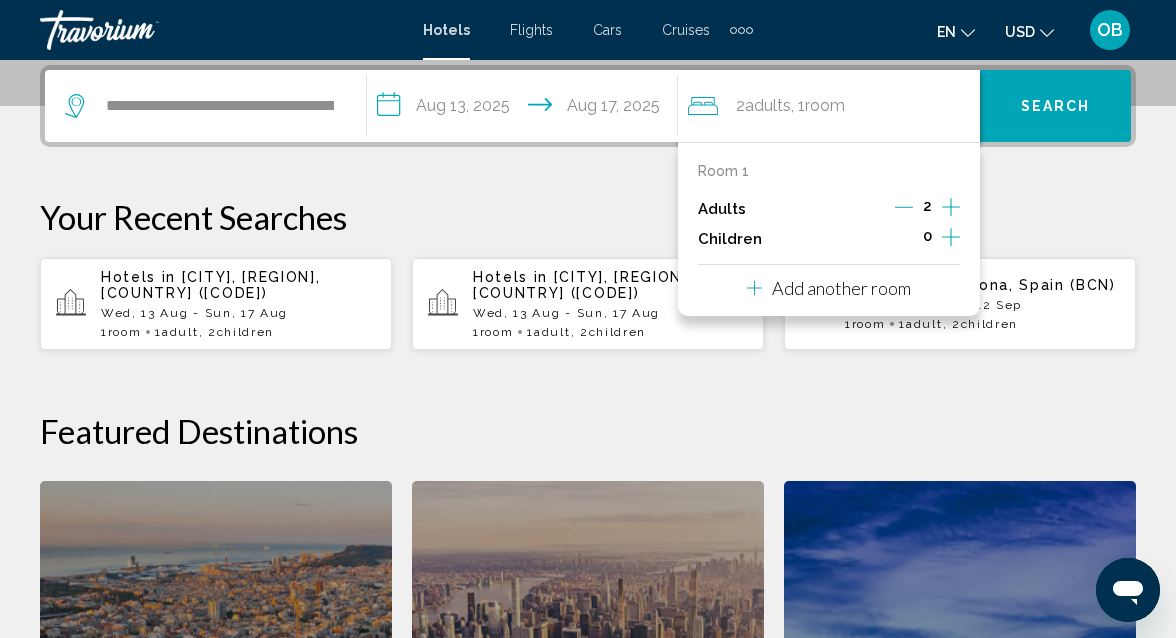 click 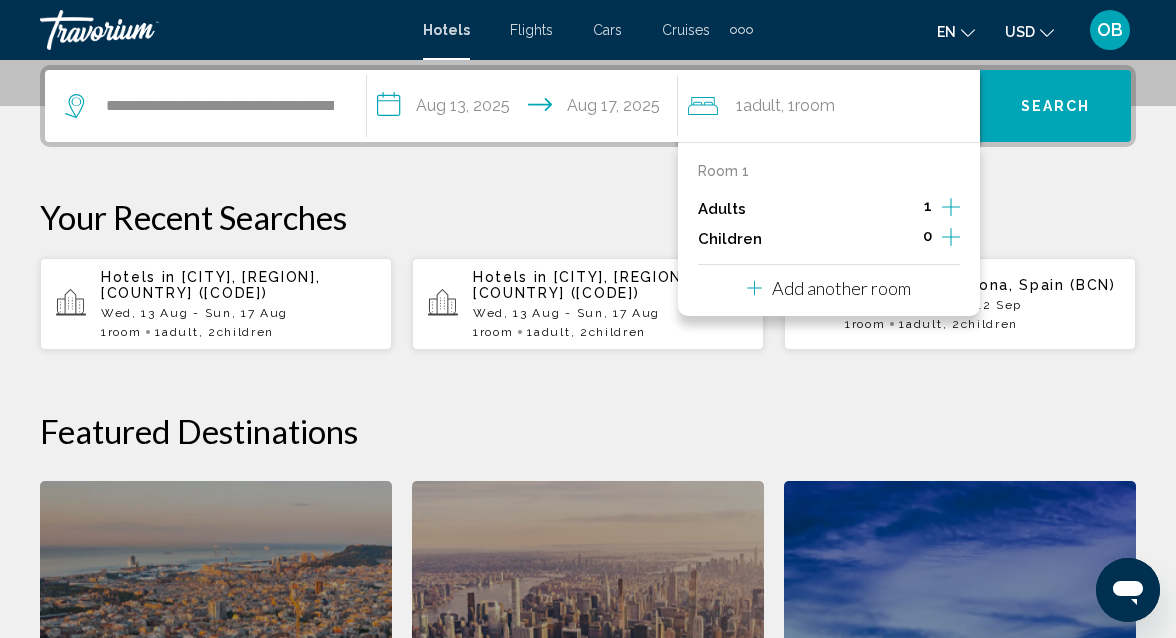 click 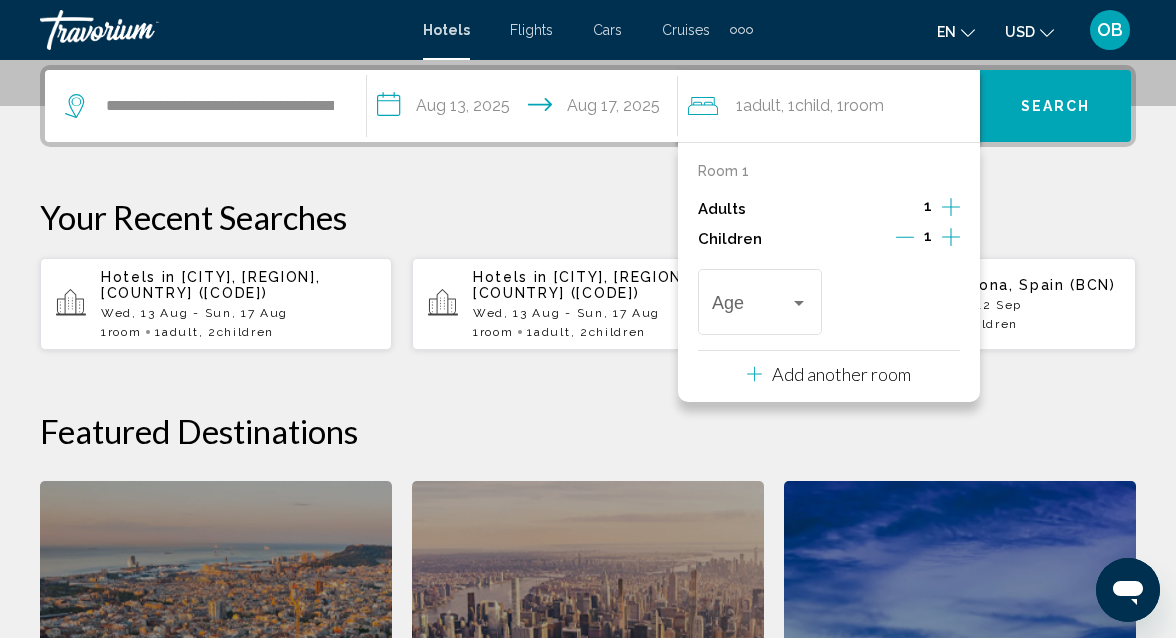 click 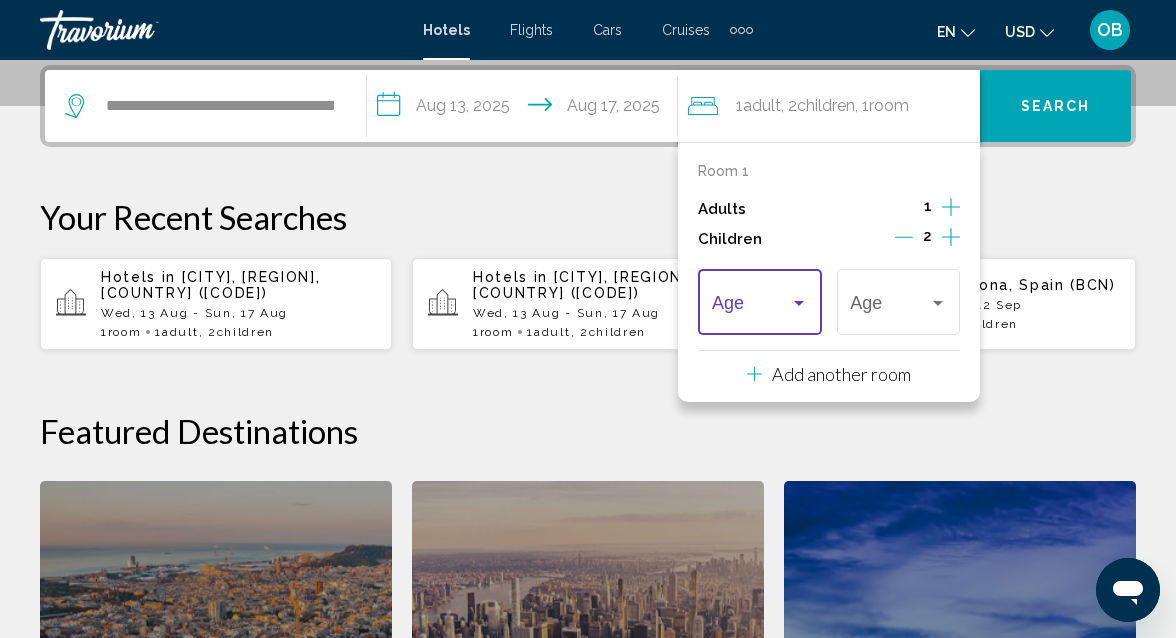 click at bounding box center [799, 303] 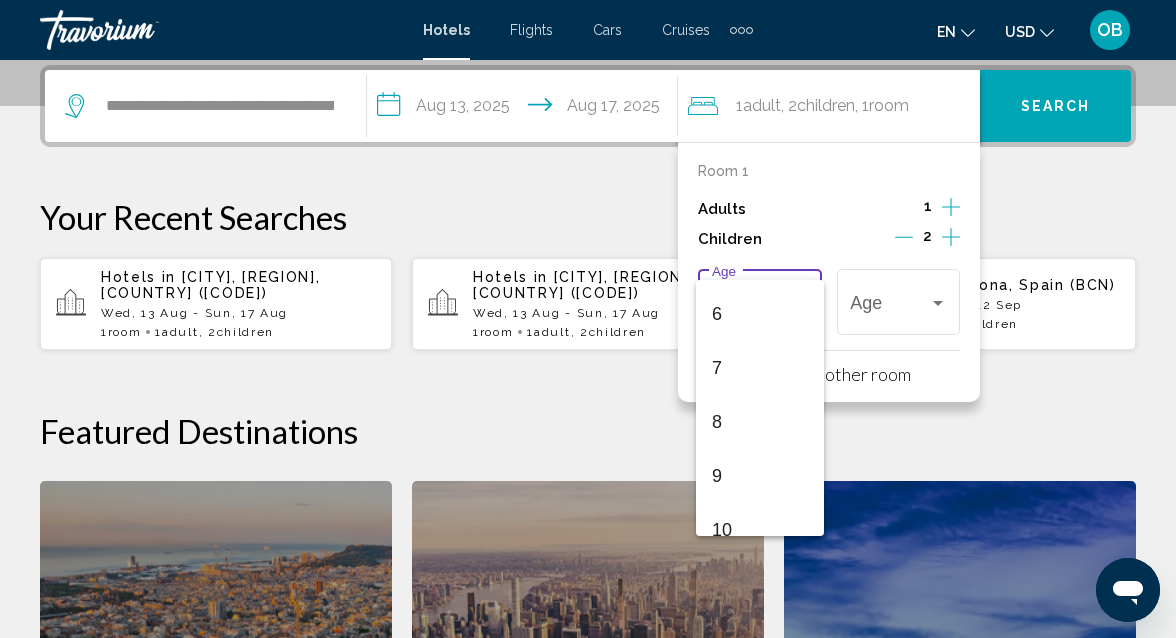 scroll, scrollTop: 365, scrollLeft: 0, axis: vertical 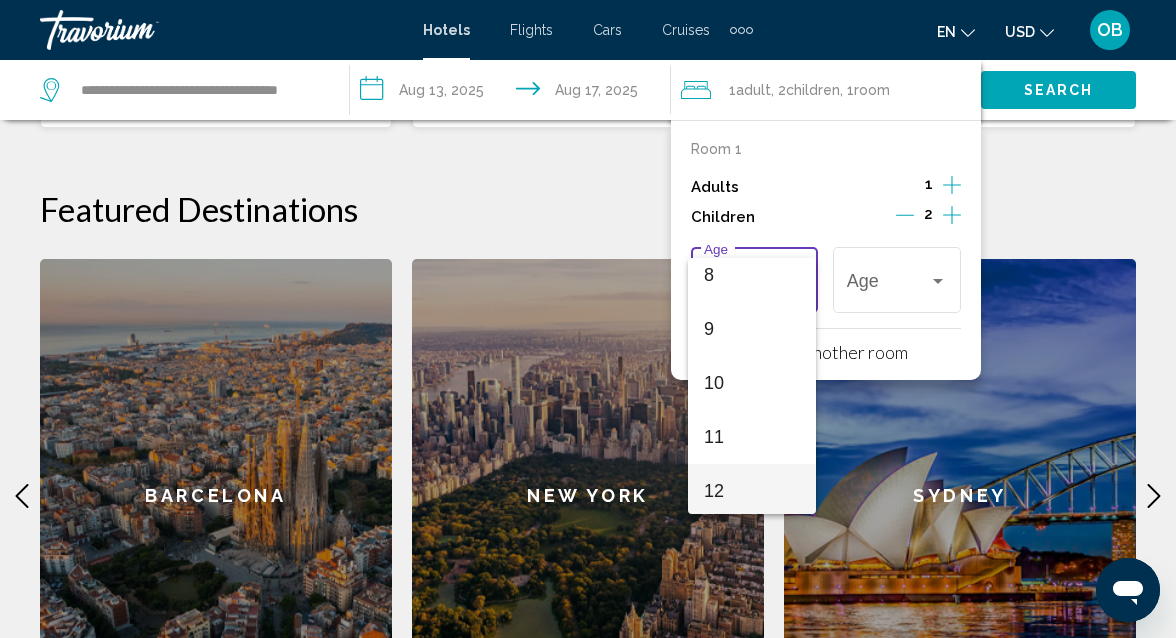 click on "12" at bounding box center (752, 491) 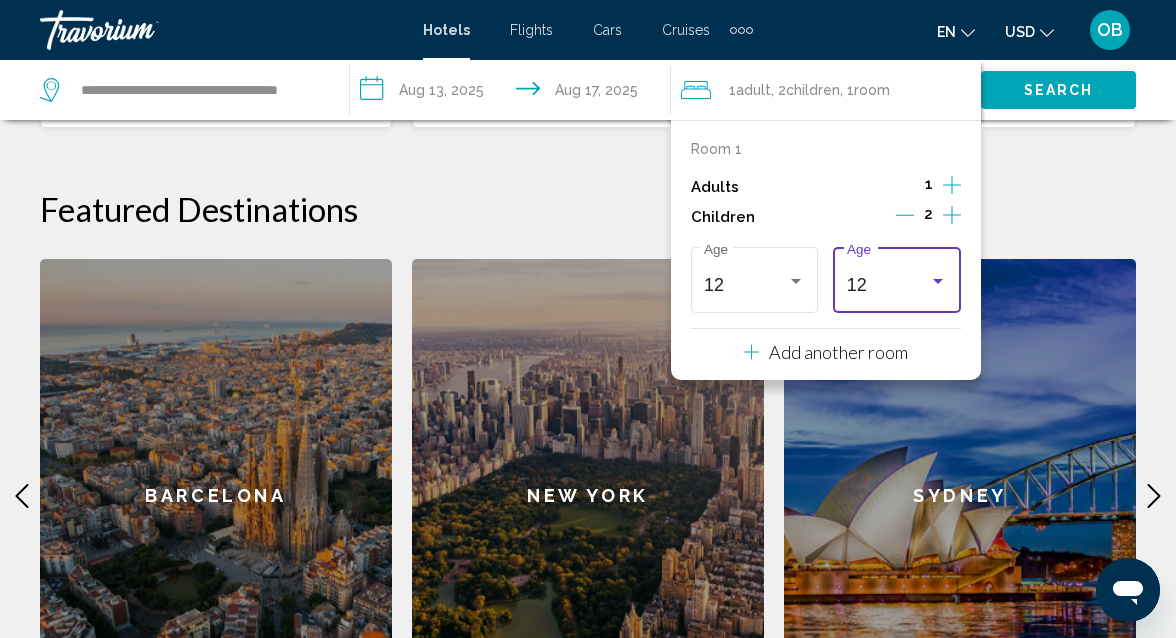 scroll, scrollTop: 446, scrollLeft: 0, axis: vertical 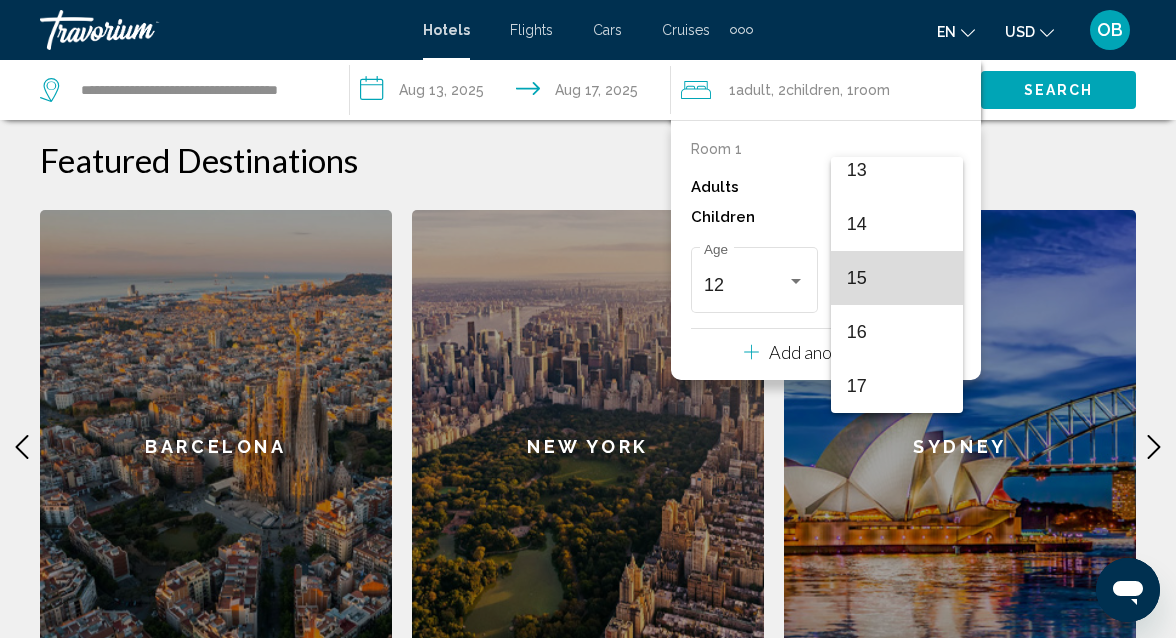 click on "15" at bounding box center (897, 278) 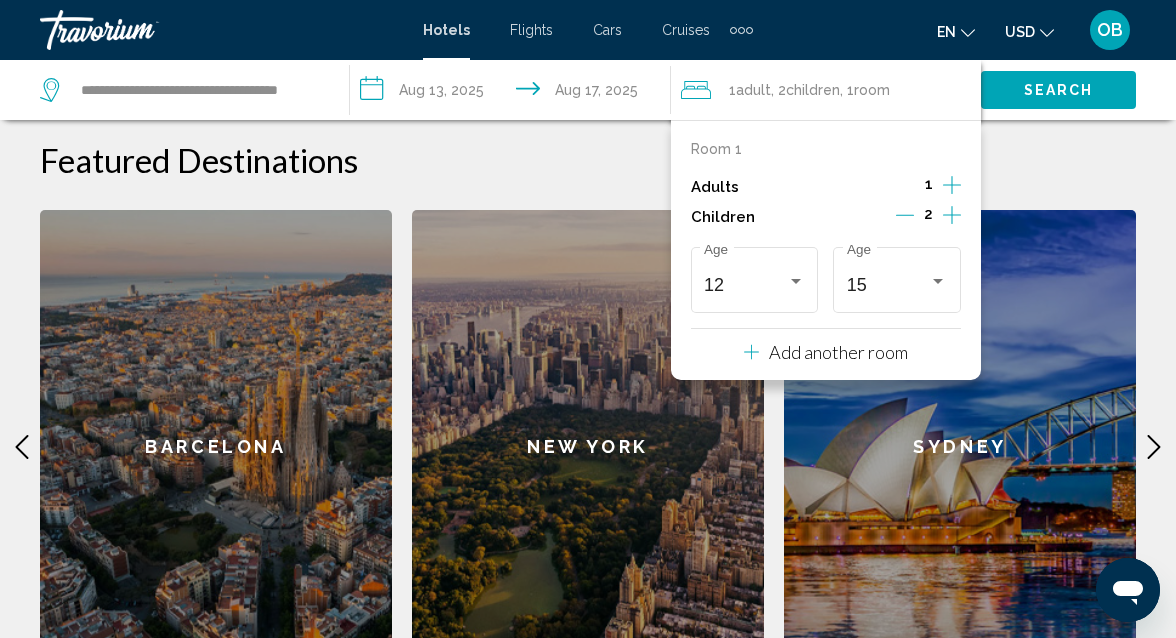 click on "Search" at bounding box center [1059, 91] 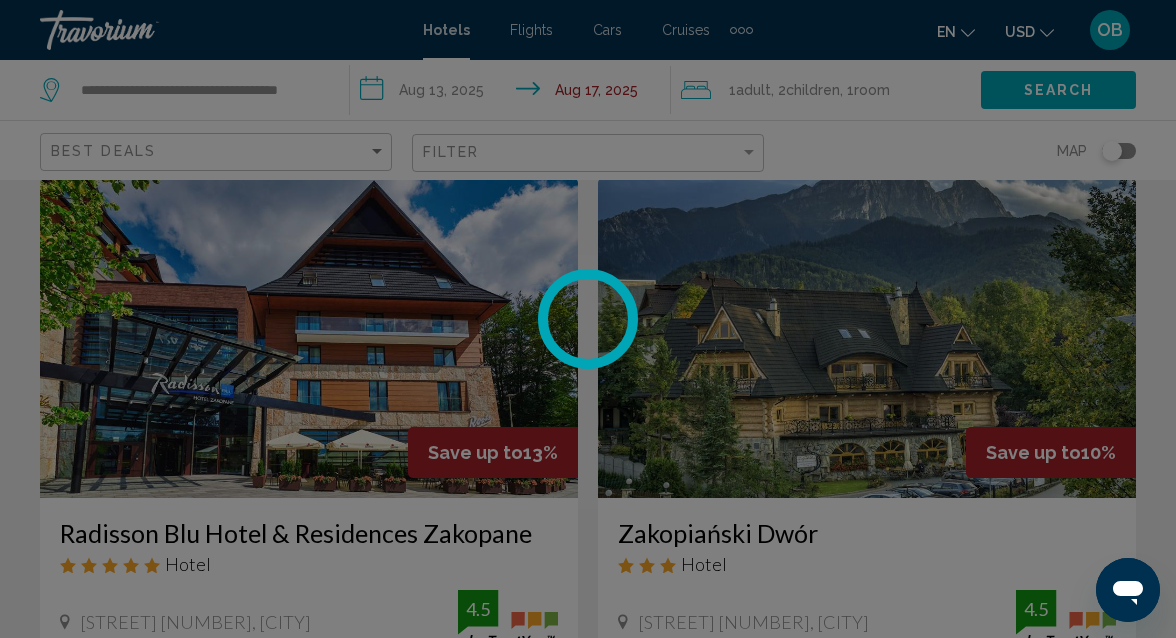 scroll, scrollTop: 0, scrollLeft: 0, axis: both 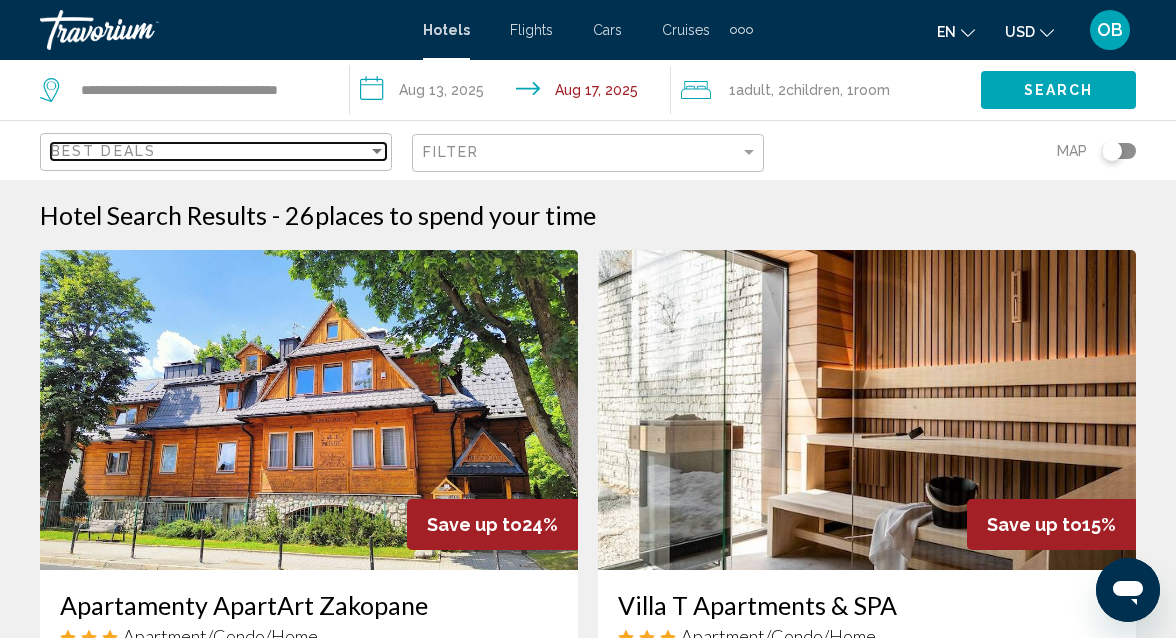 click at bounding box center (377, 151) 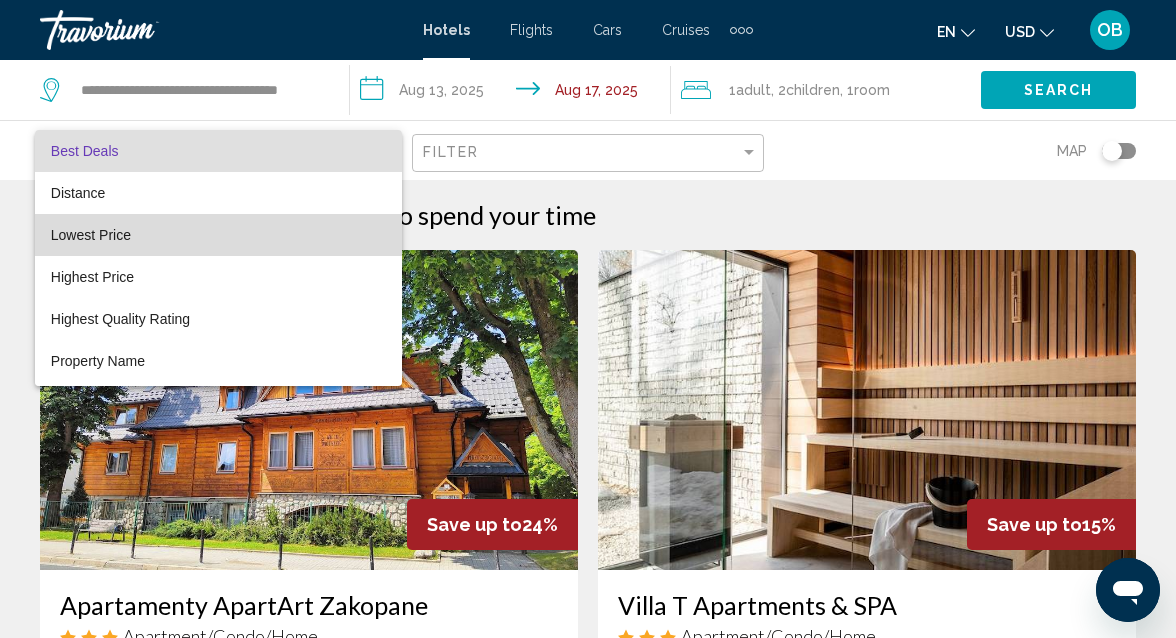 click on "Lowest Price" at bounding box center (218, 235) 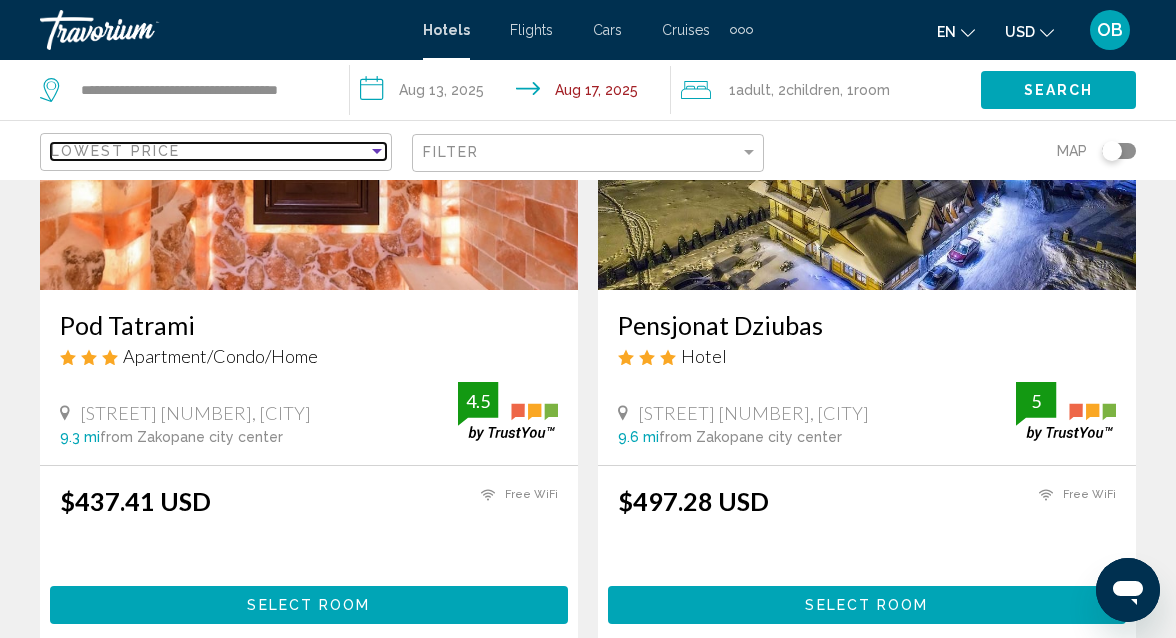 scroll, scrollTop: 282, scrollLeft: 0, axis: vertical 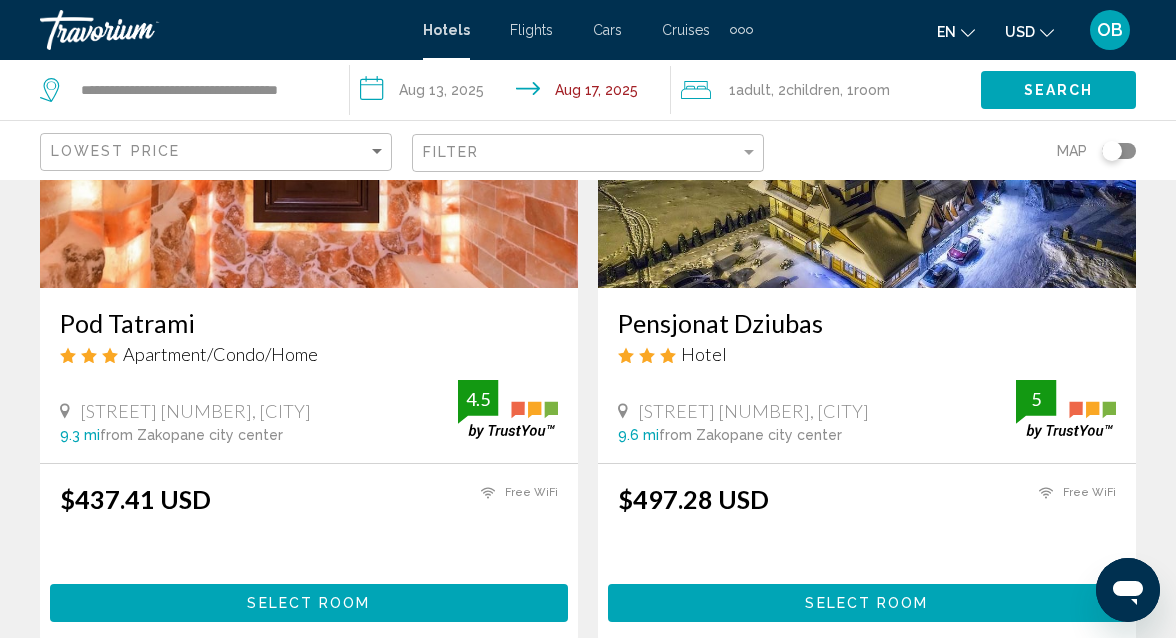 click 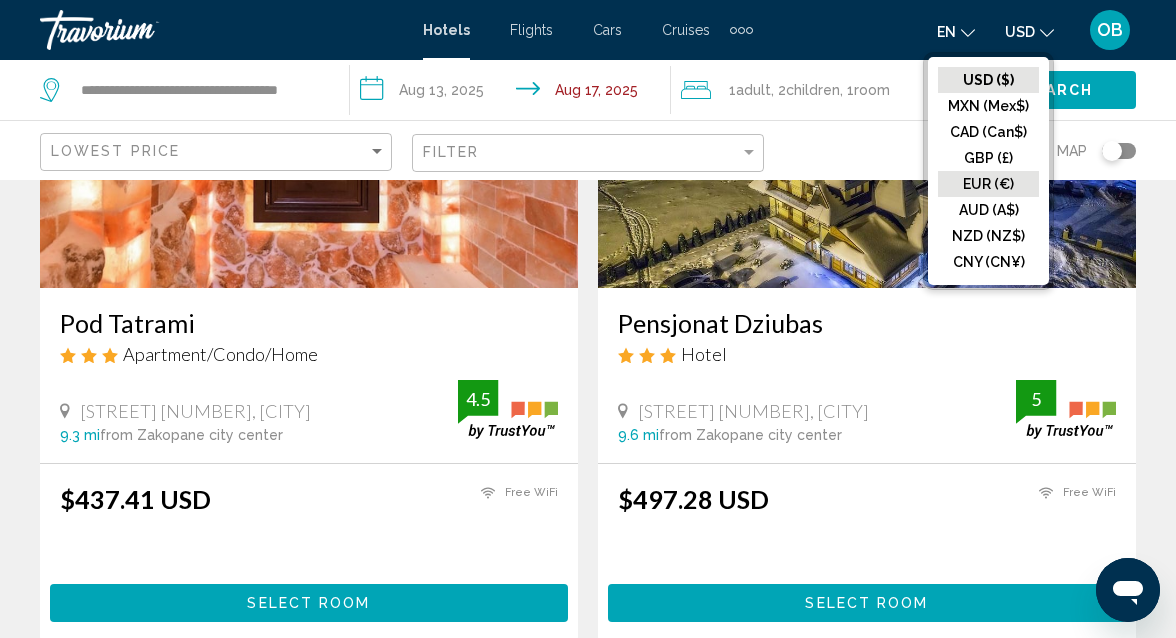click on "EUR (€)" 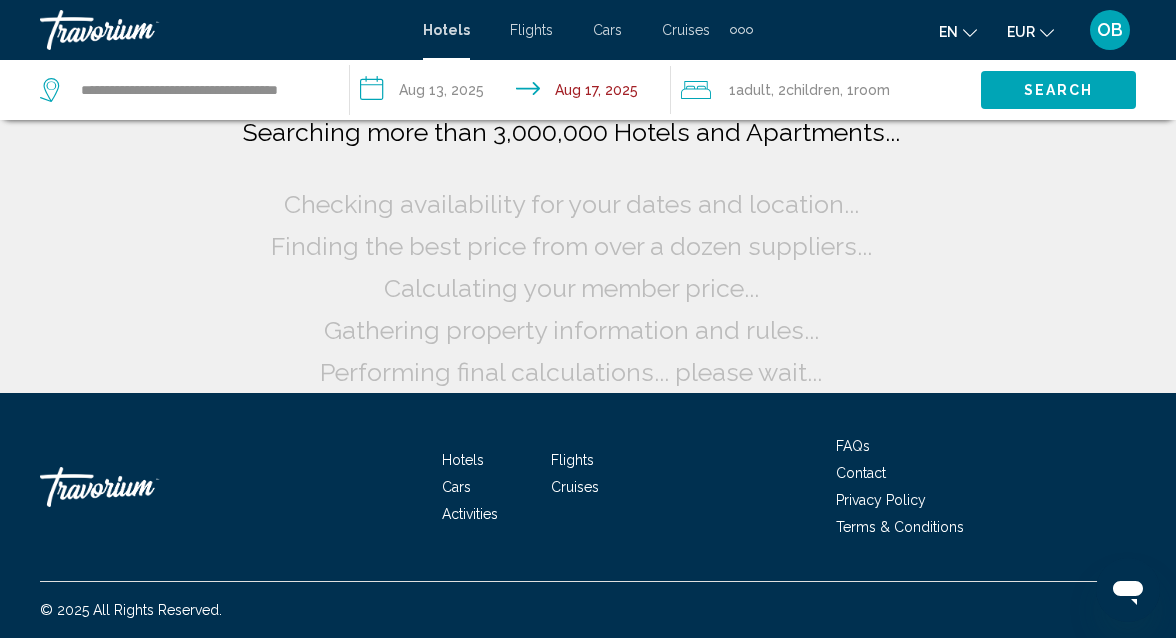 scroll, scrollTop: 82, scrollLeft: 0, axis: vertical 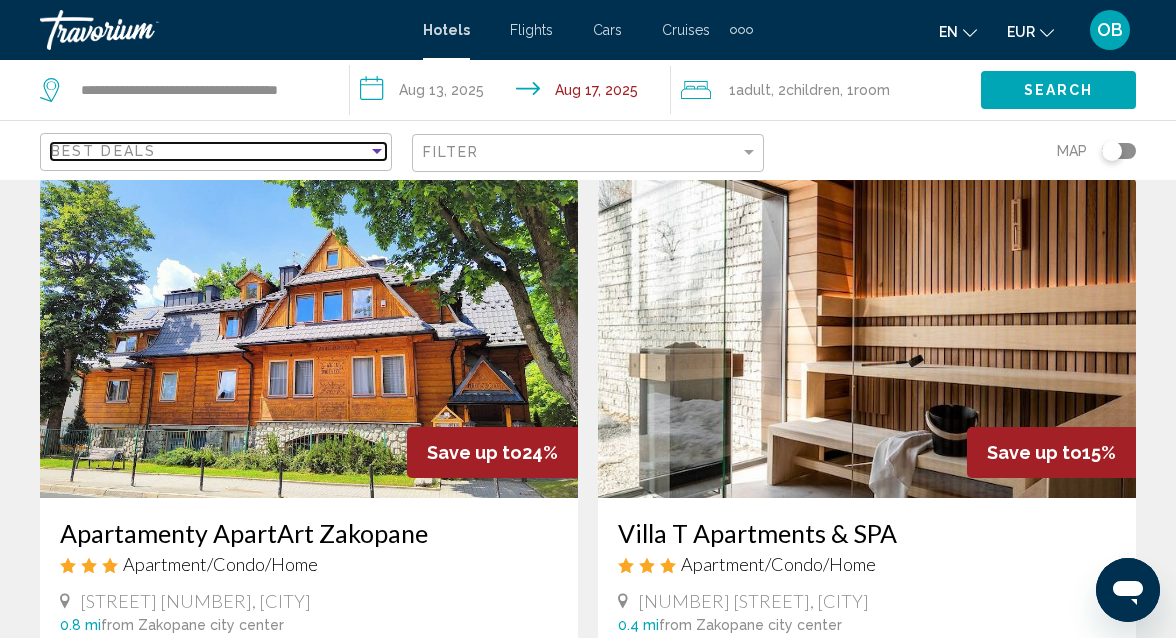 click at bounding box center [377, 151] 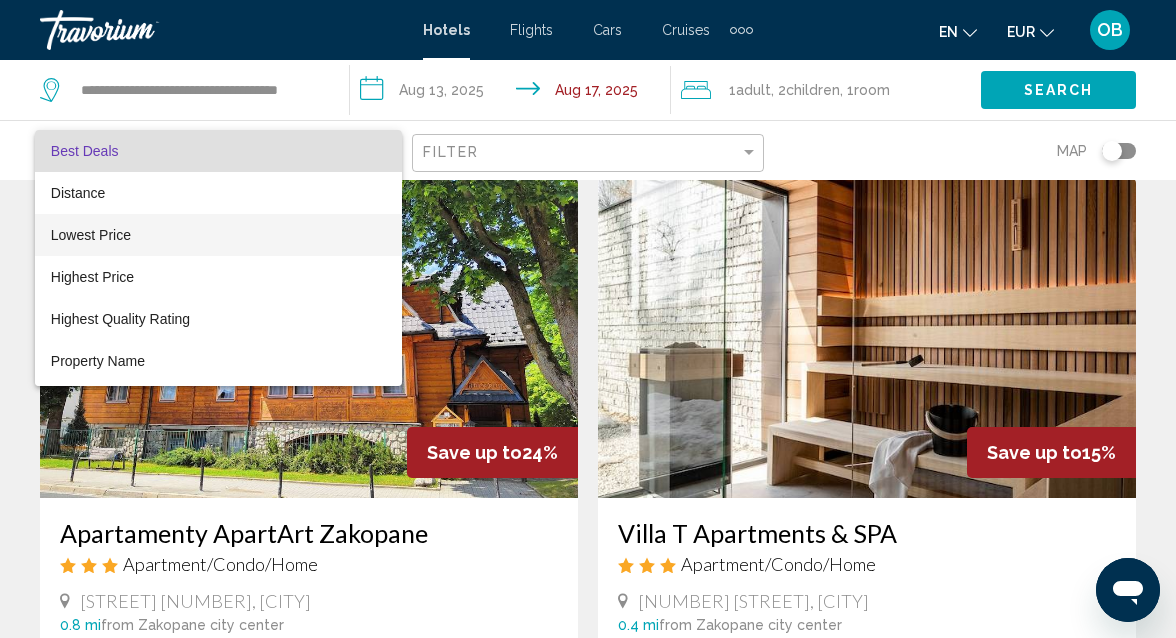 click on "Lowest Price" at bounding box center (218, 235) 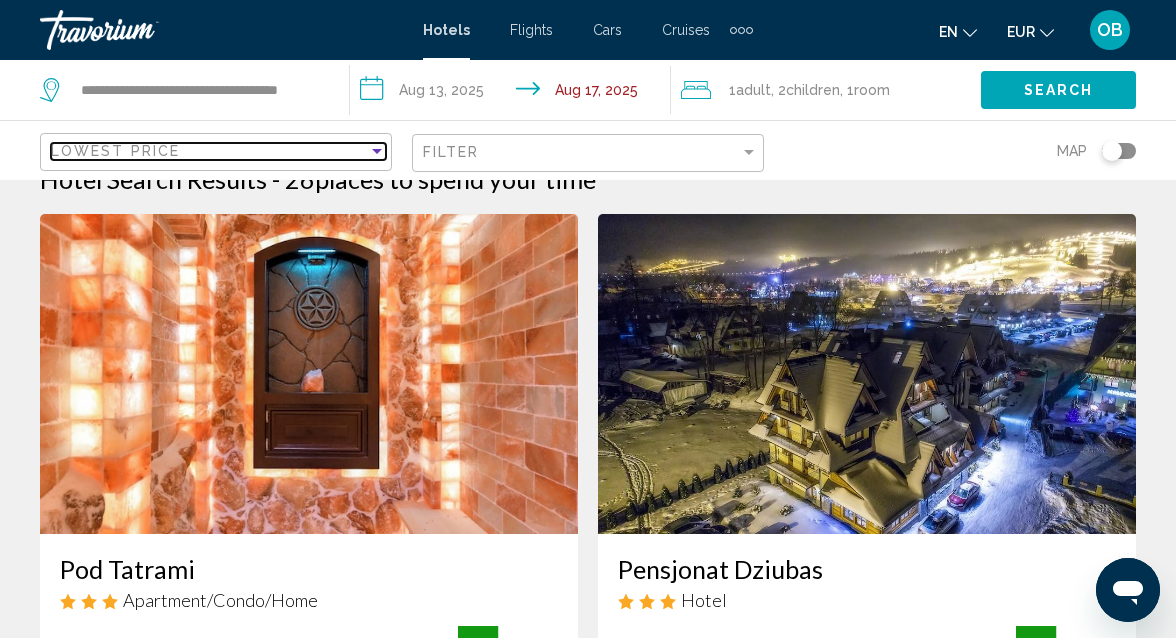 scroll, scrollTop: 38, scrollLeft: 0, axis: vertical 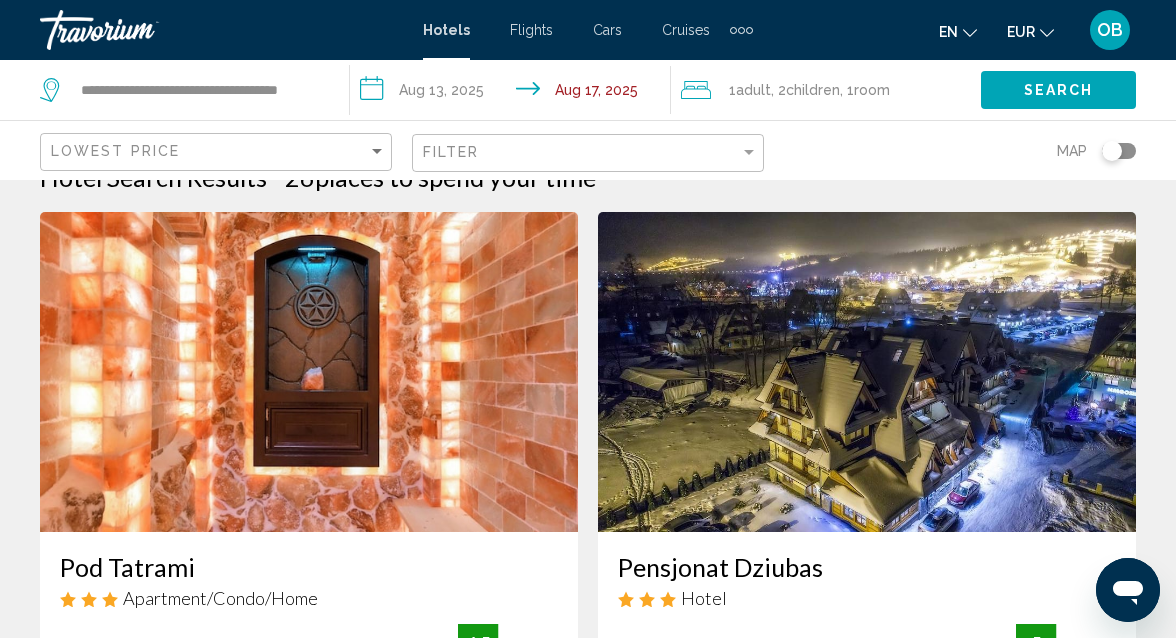 click at bounding box center (309, 372) 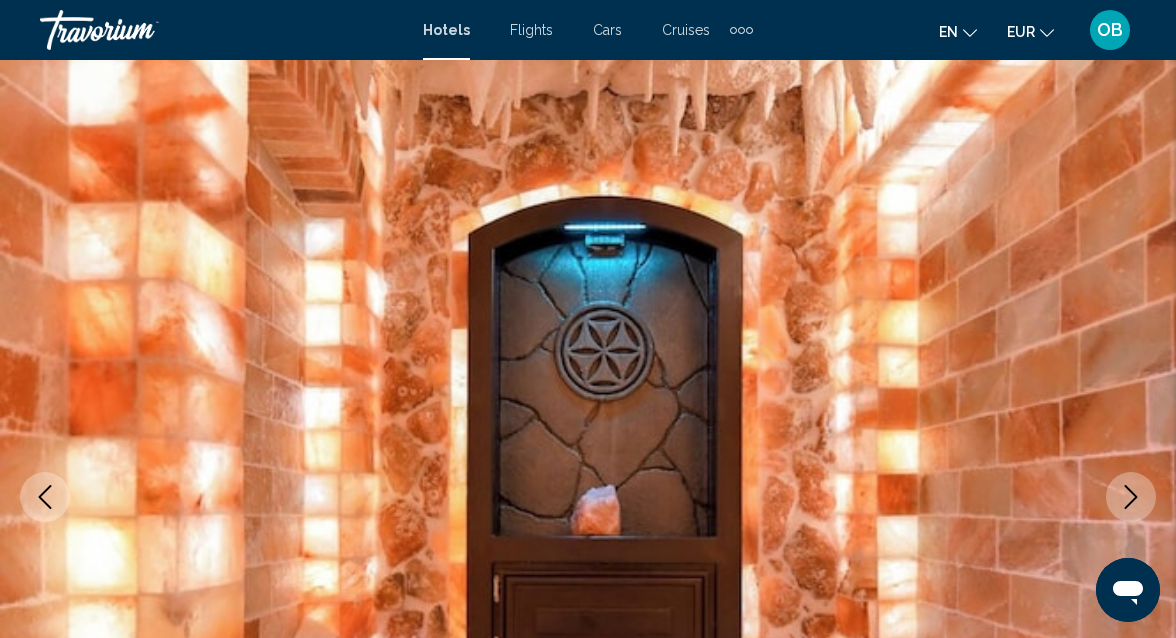 scroll, scrollTop: 215, scrollLeft: 0, axis: vertical 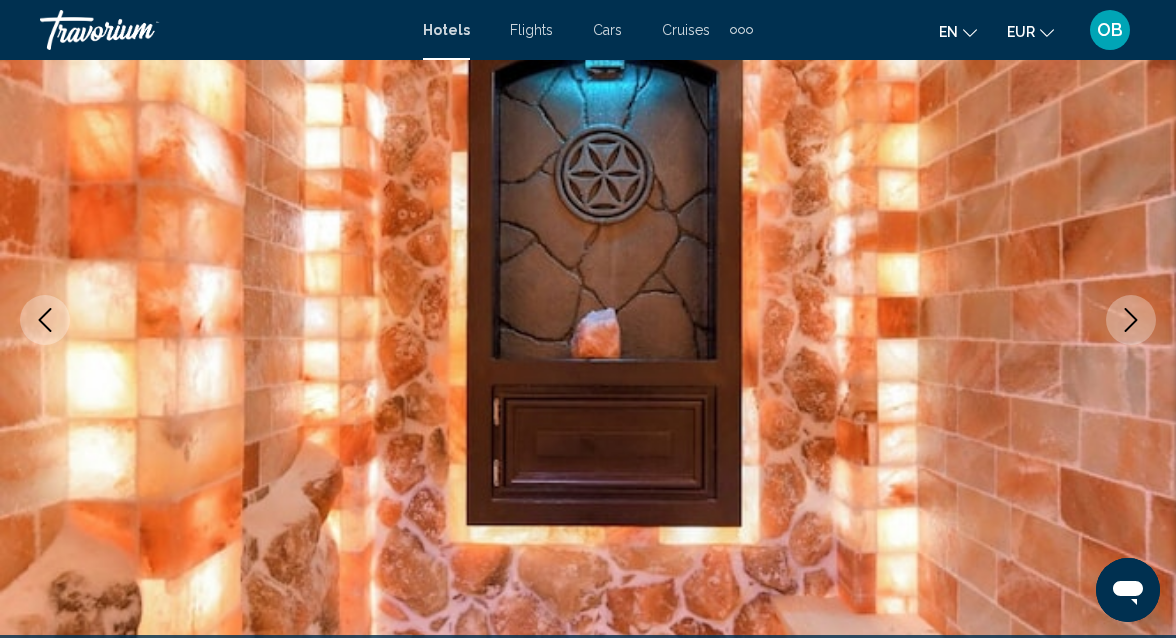 click 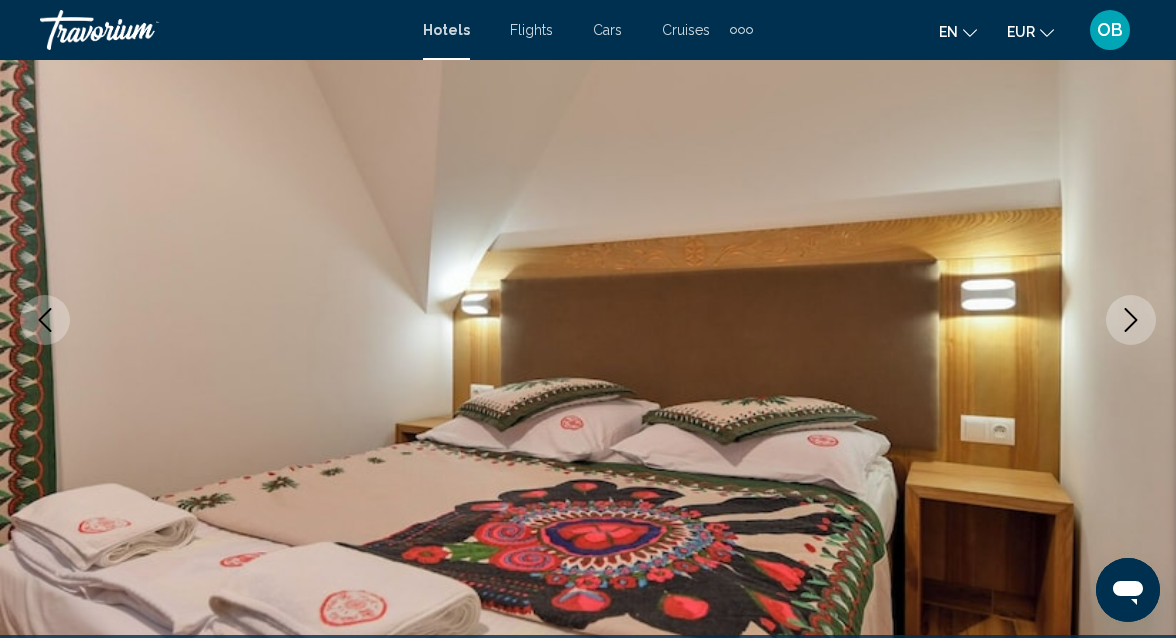 click 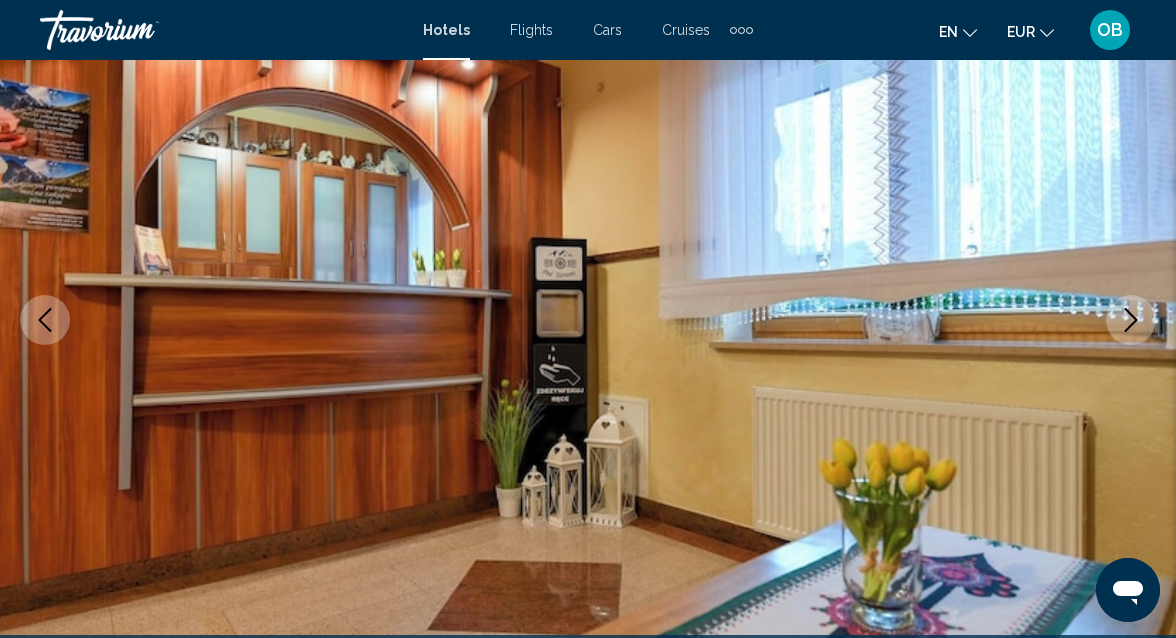 click 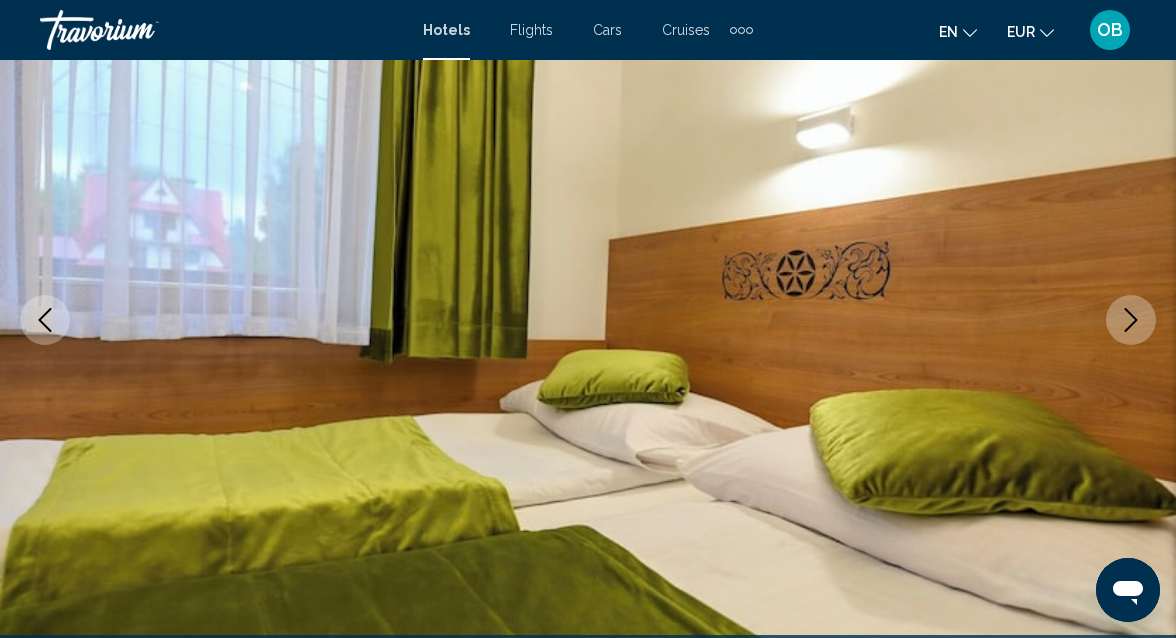 click 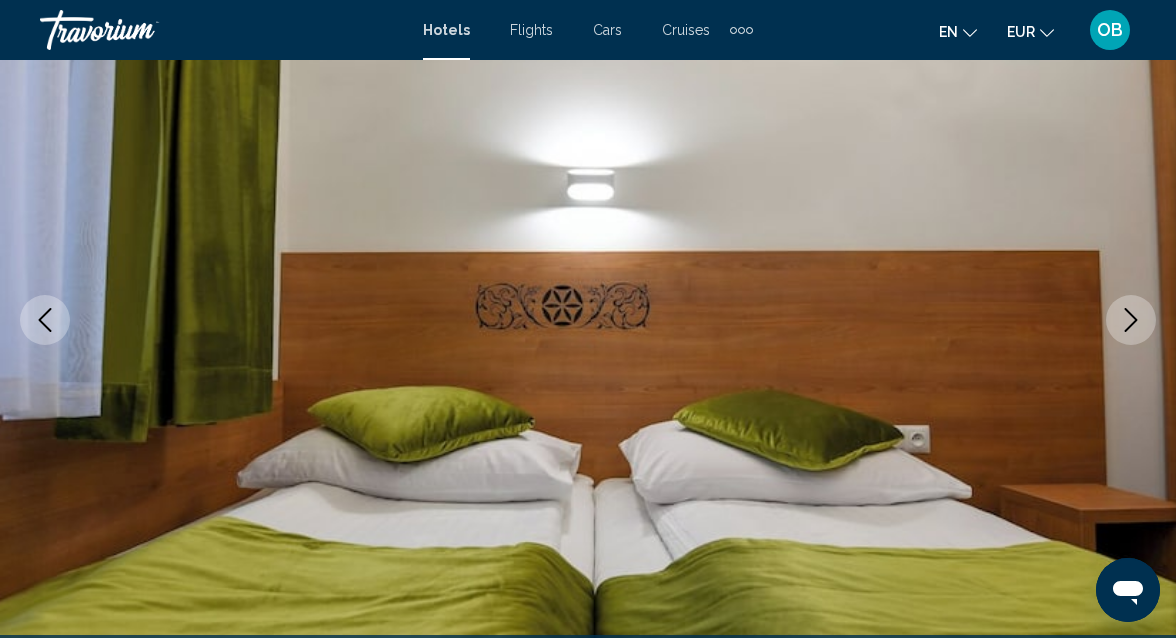 click 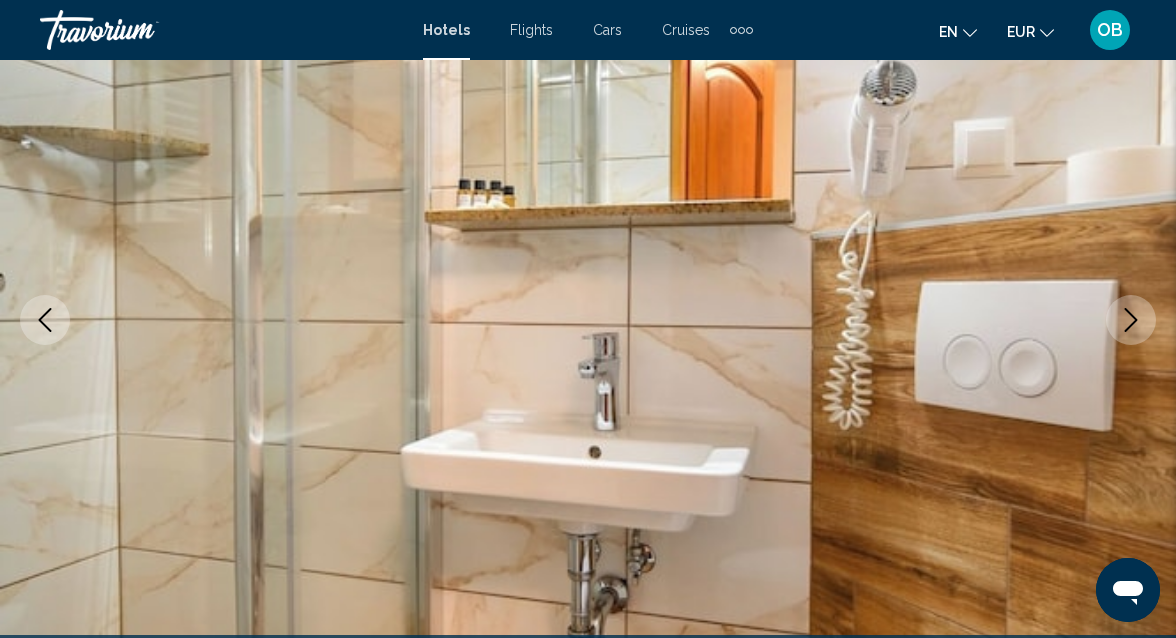 click 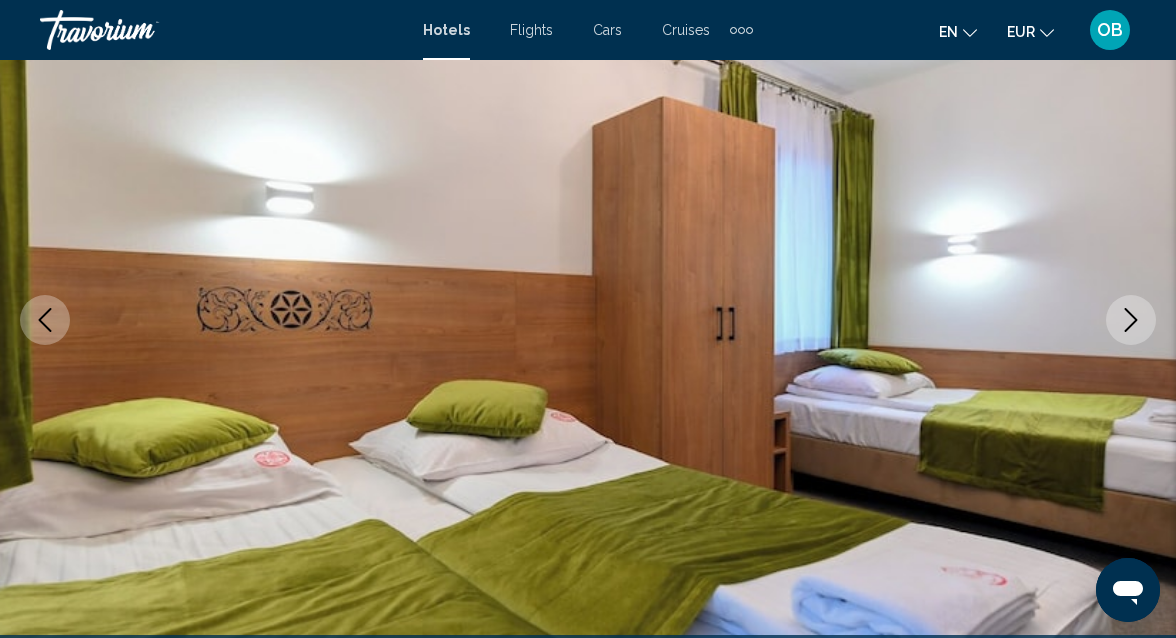 click 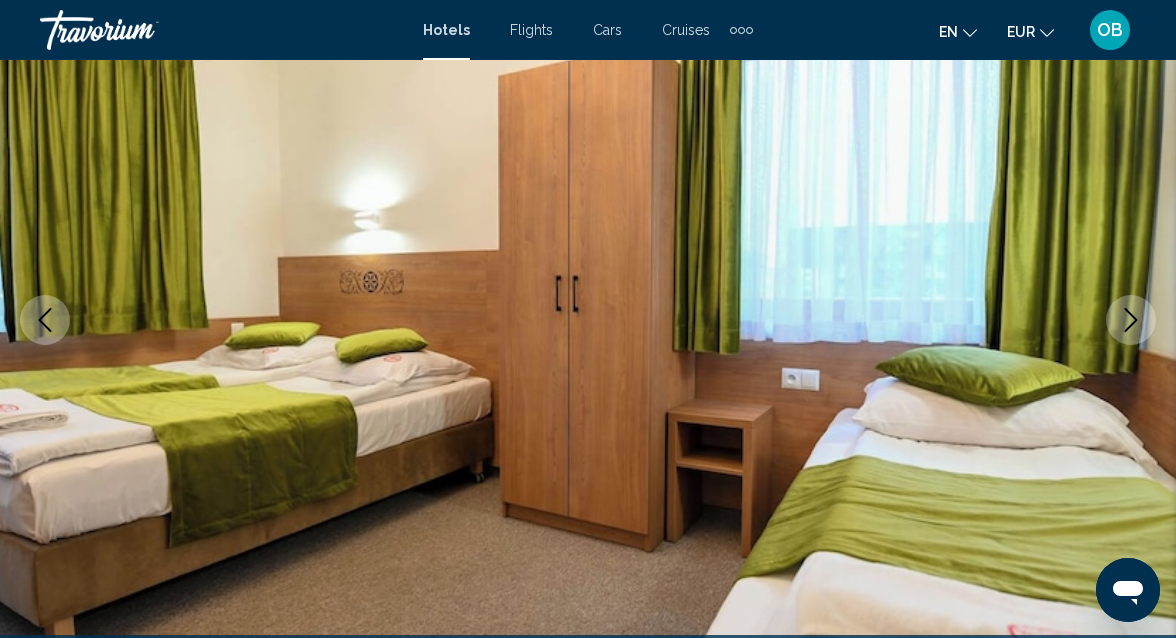 click 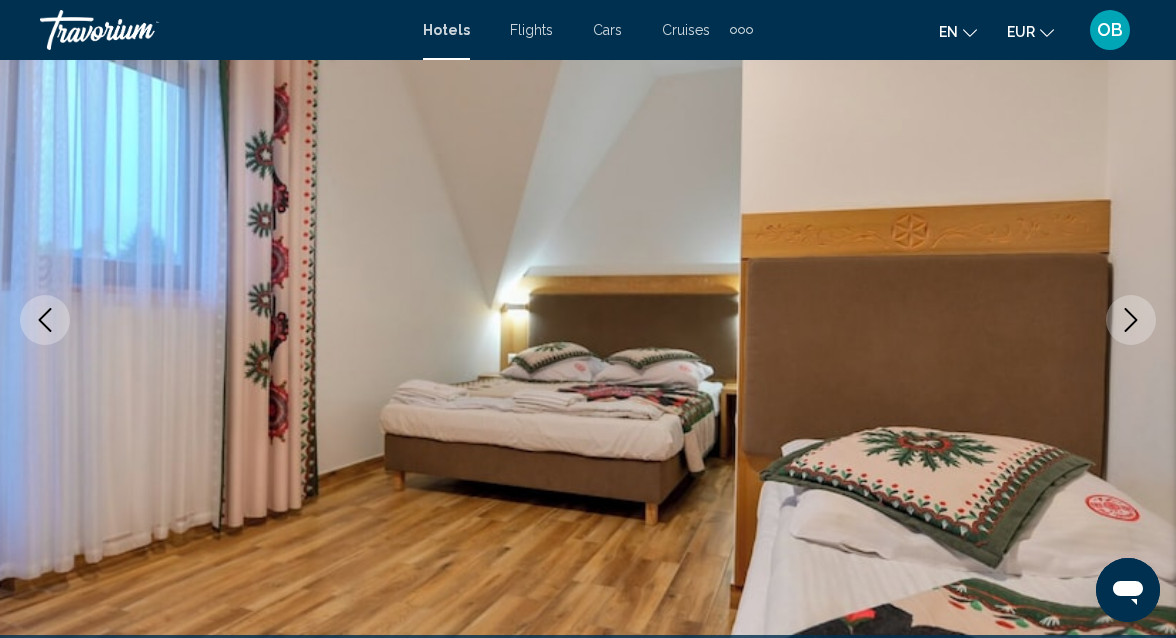 click 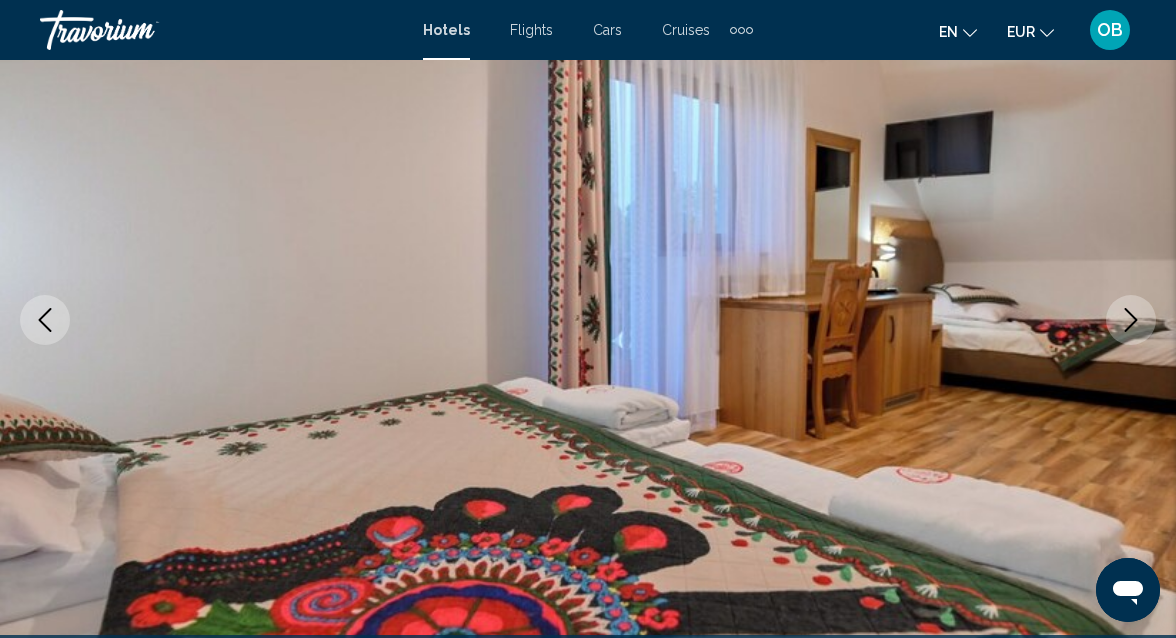 click 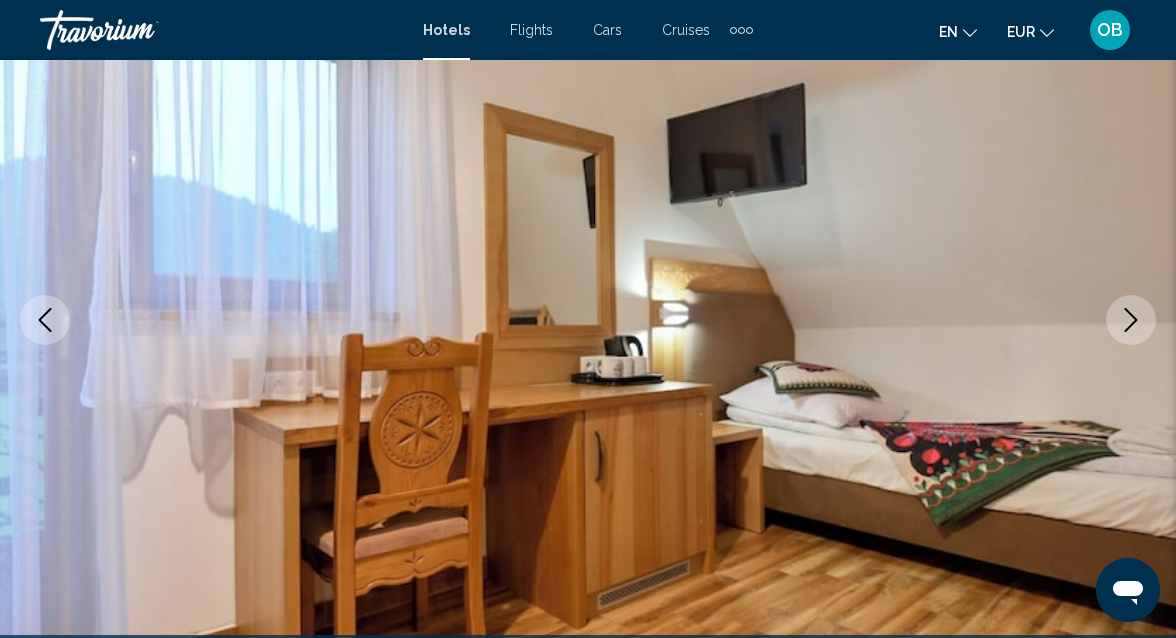 click 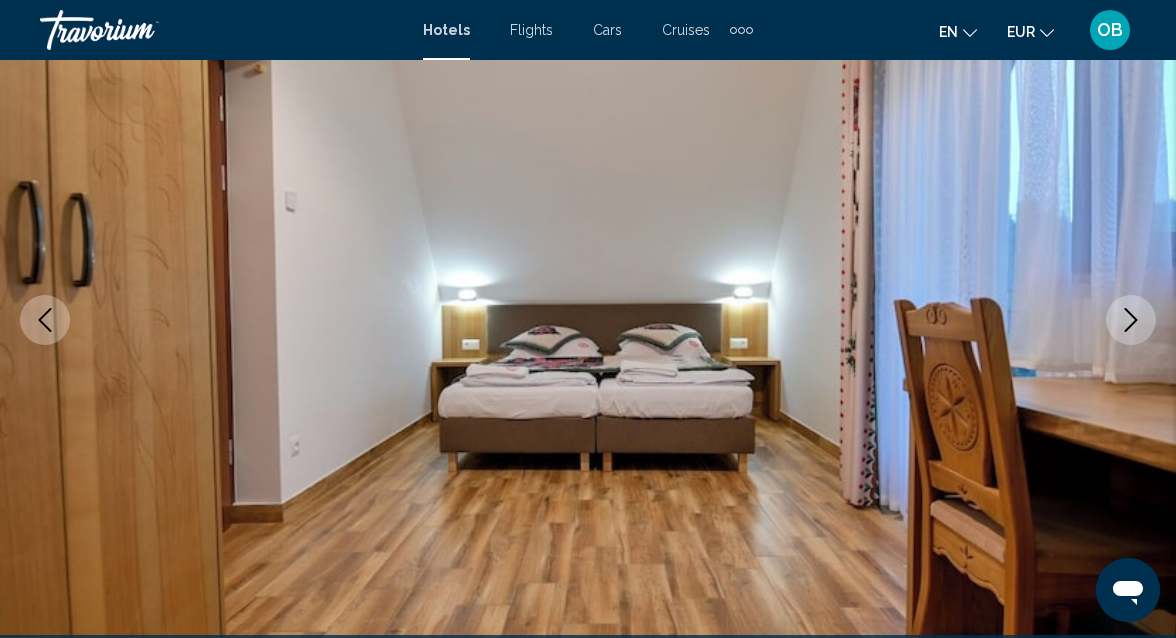 click 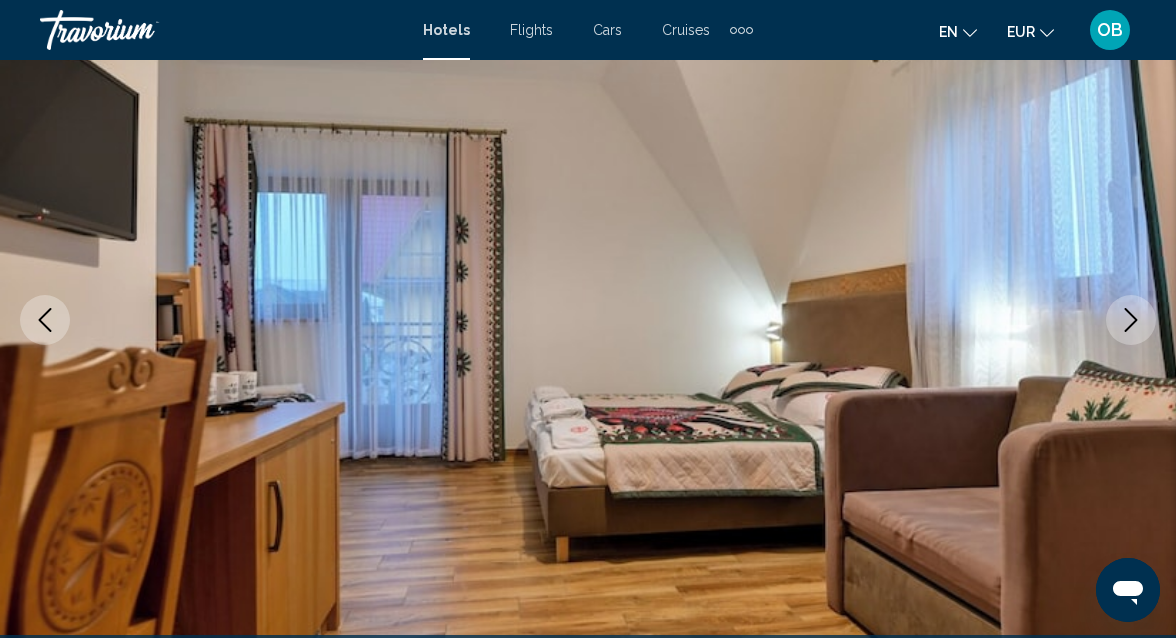 click 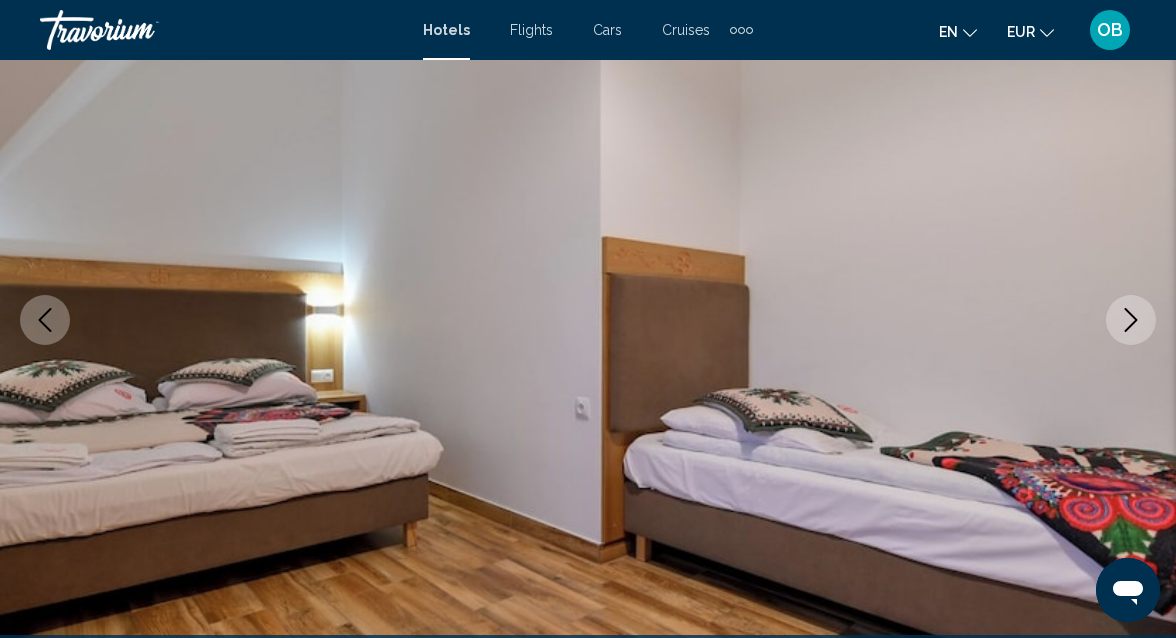 click 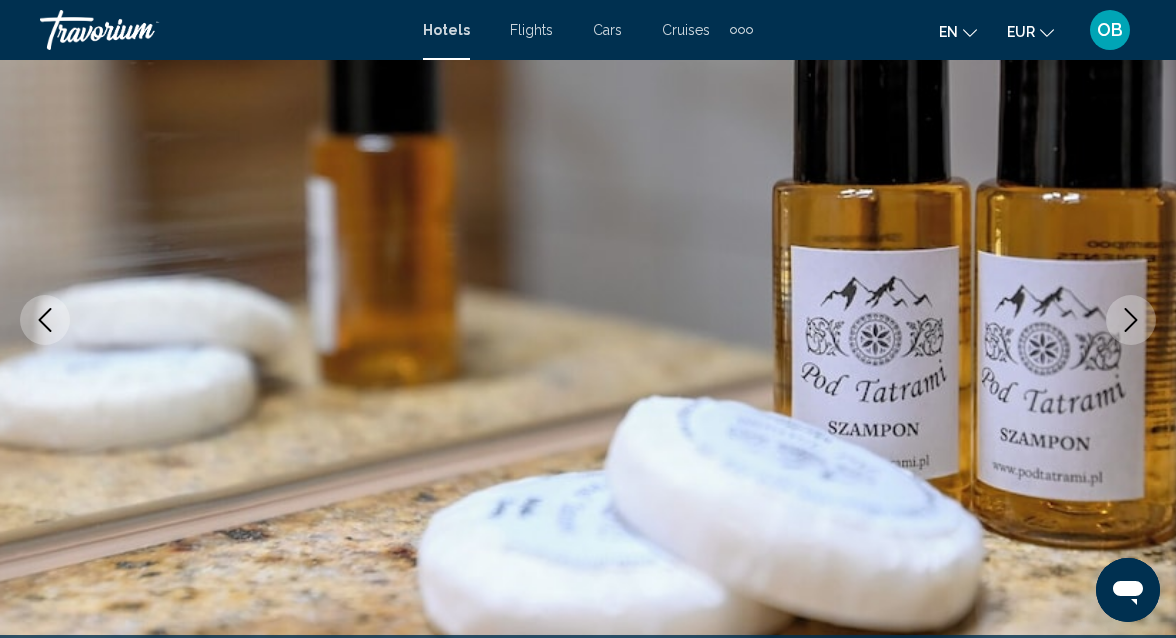 click 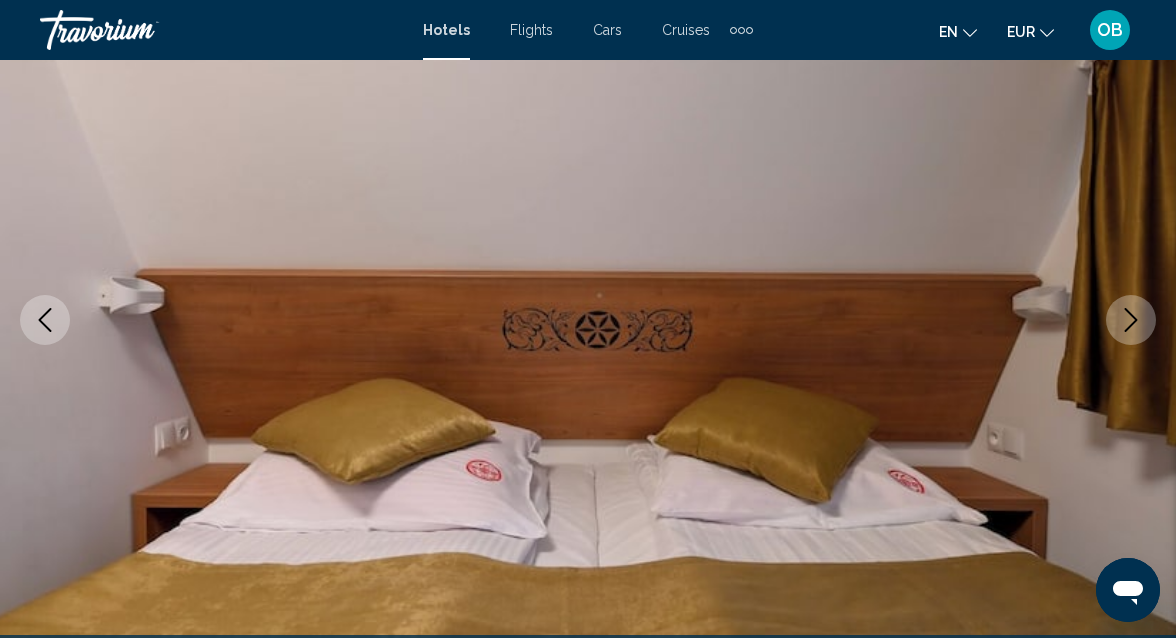 click 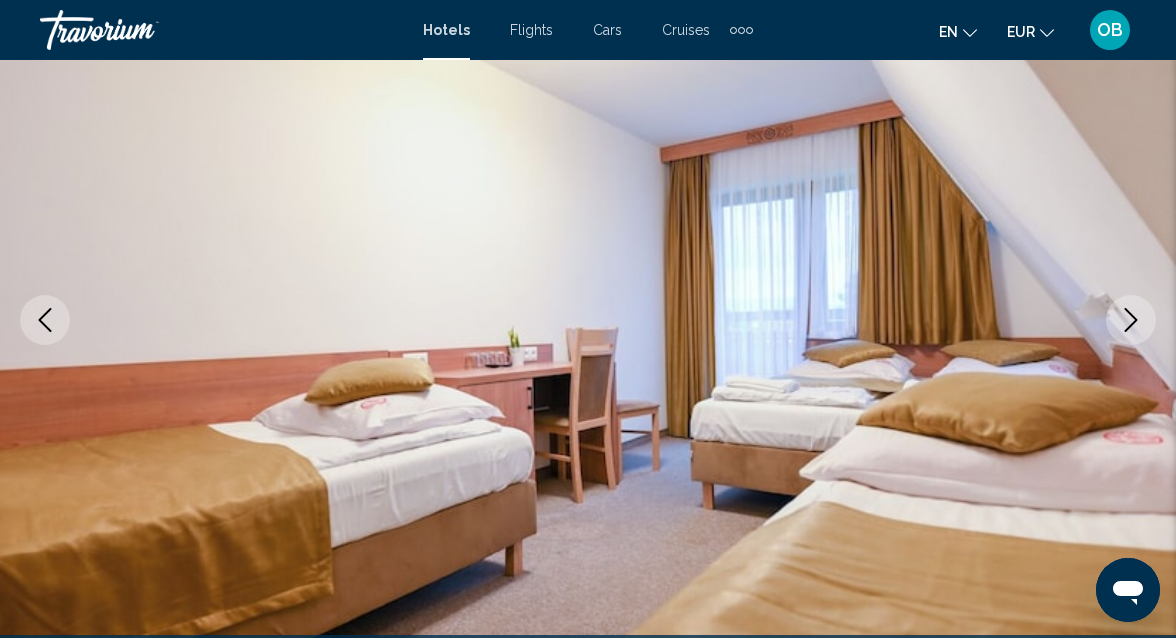 click 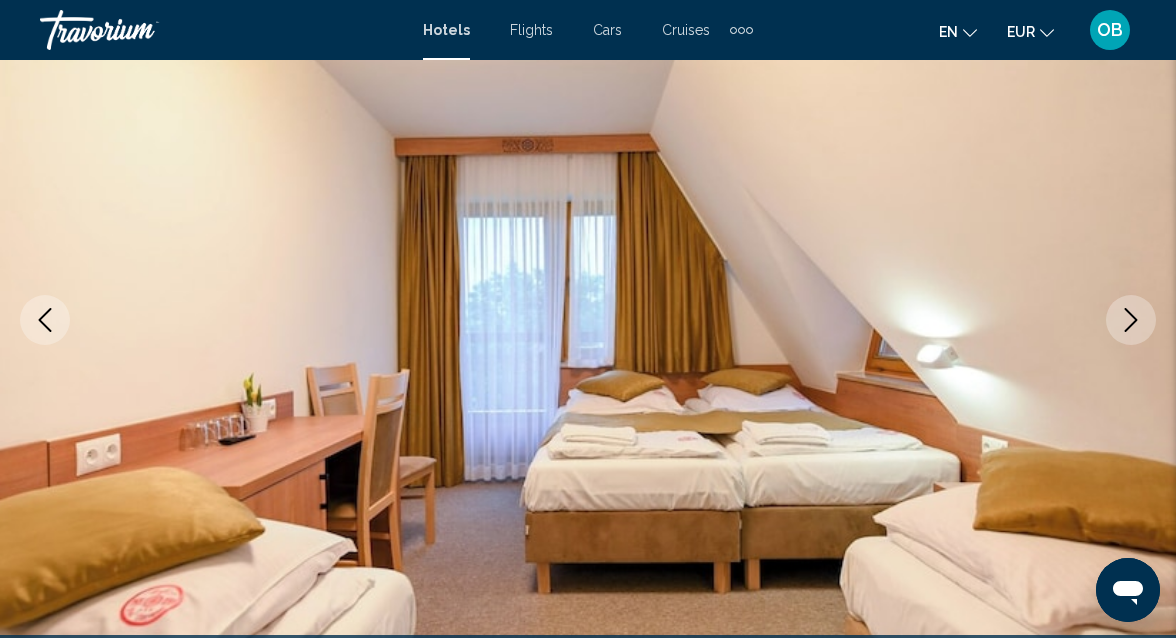click 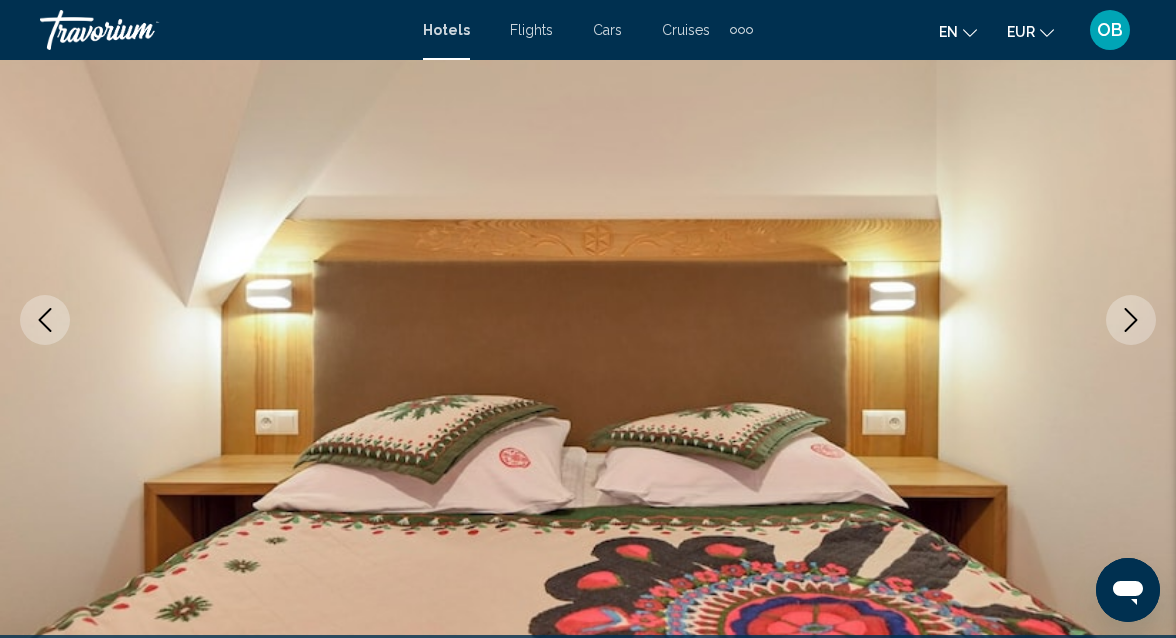 click 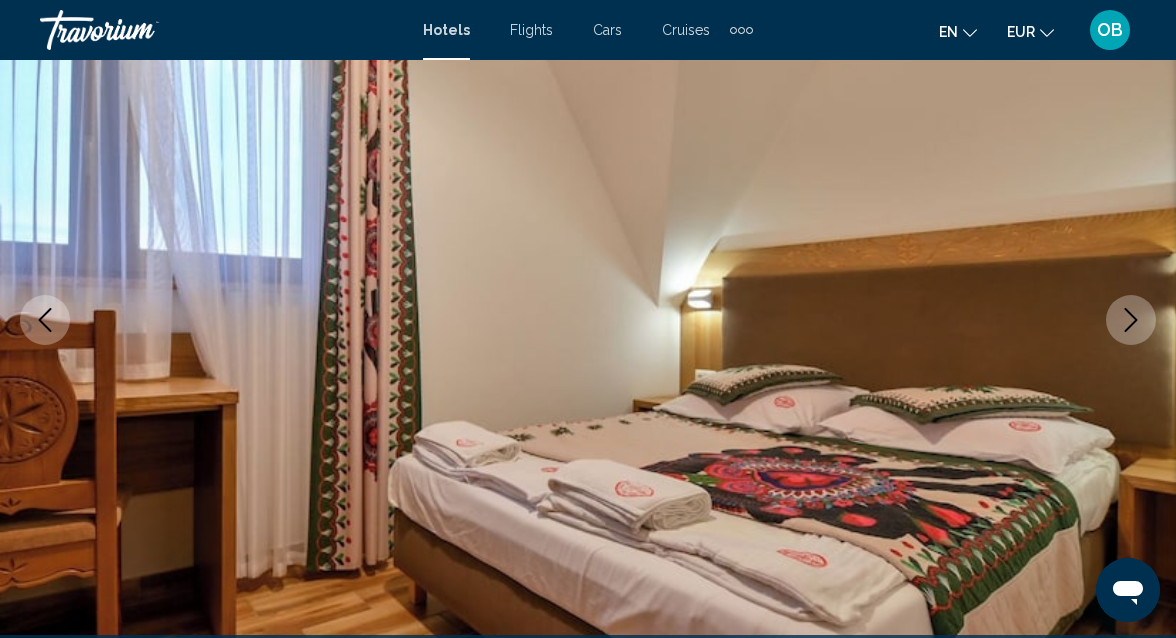click 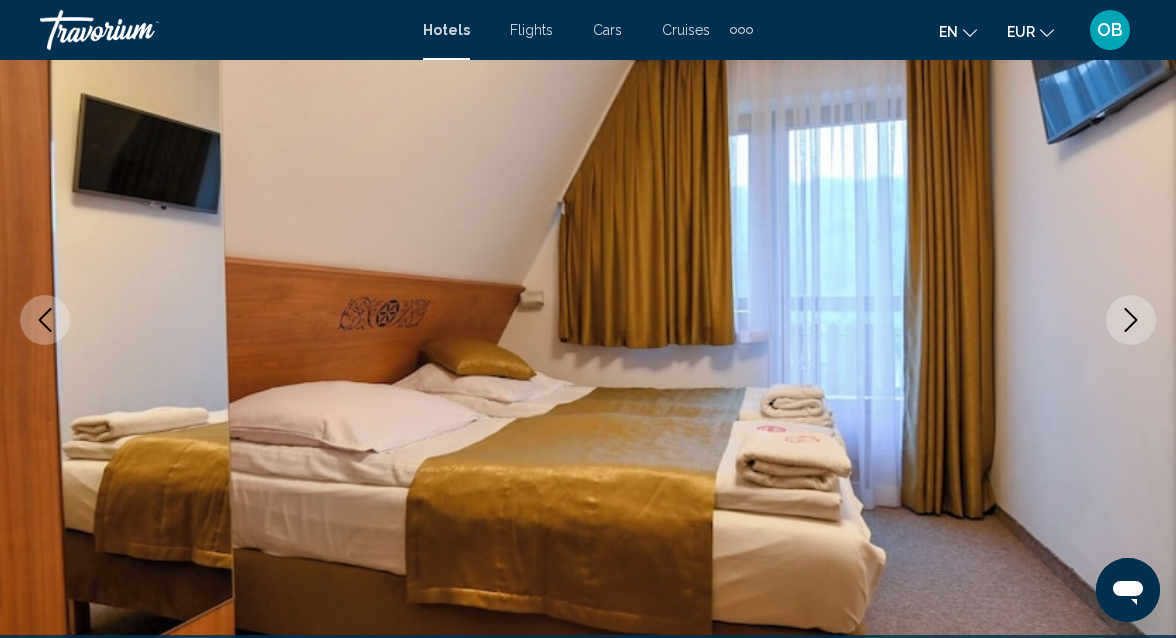 click 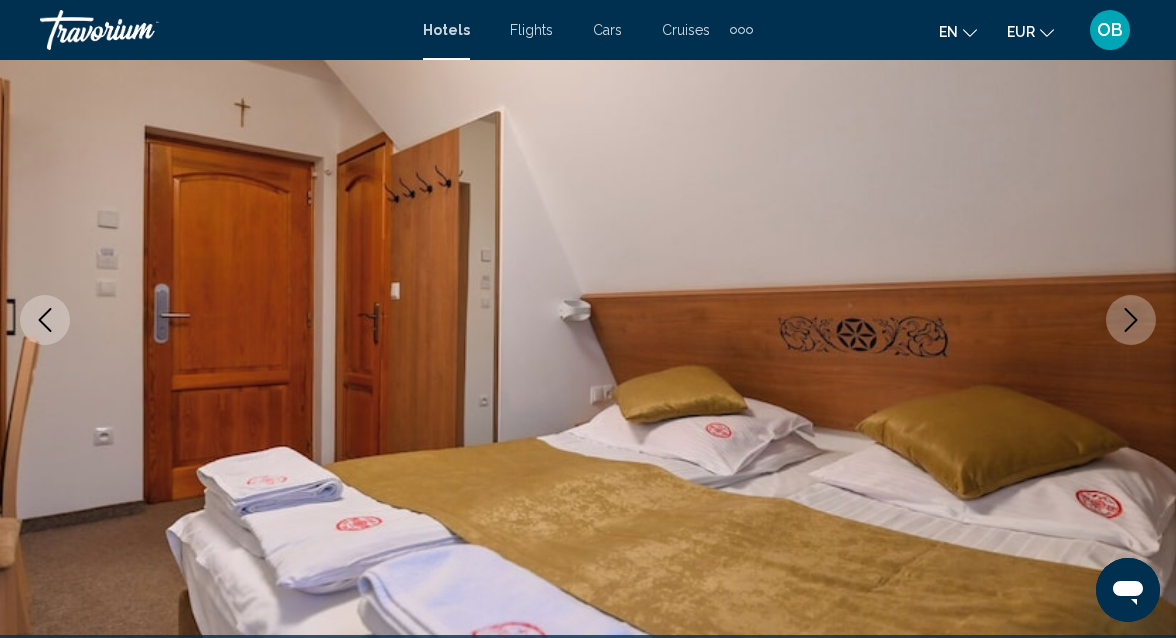 click 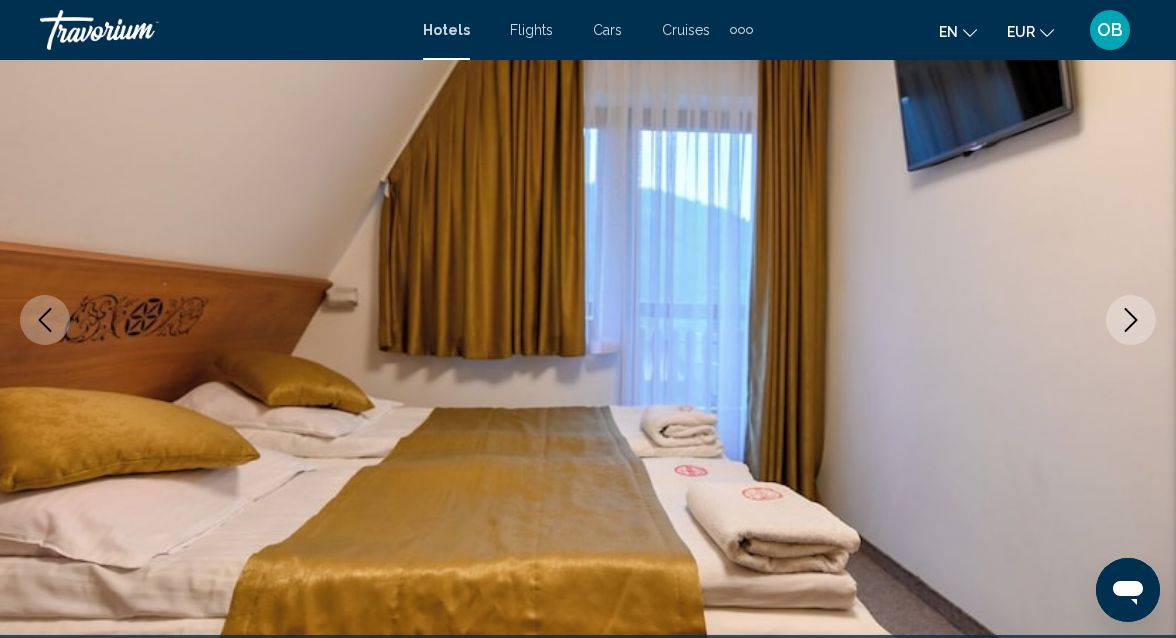 click 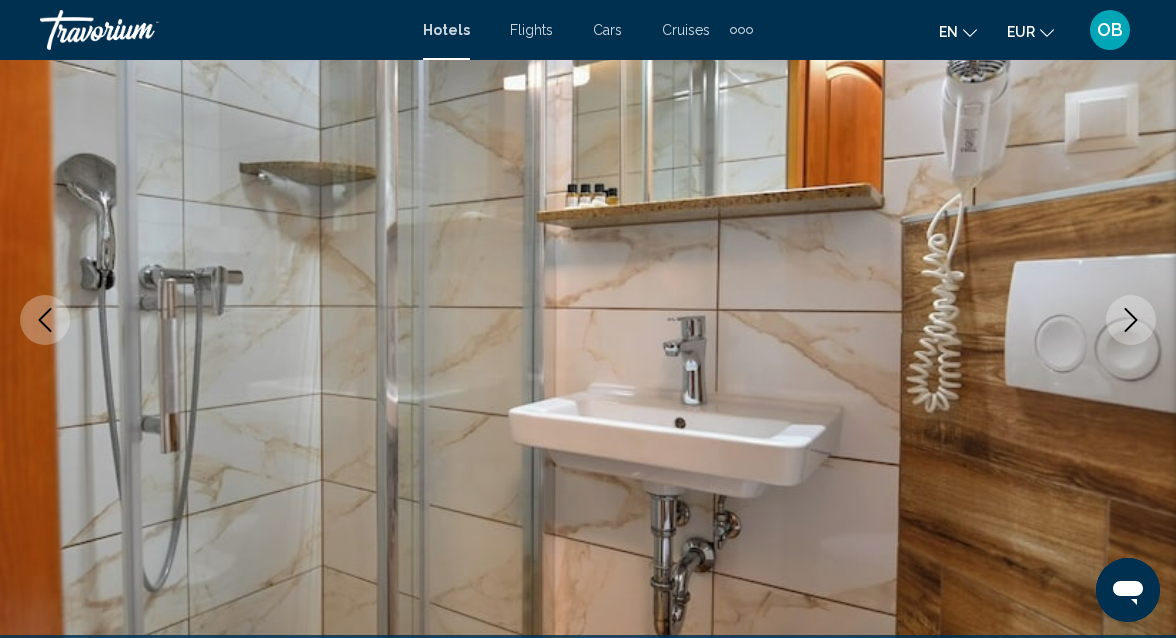 click 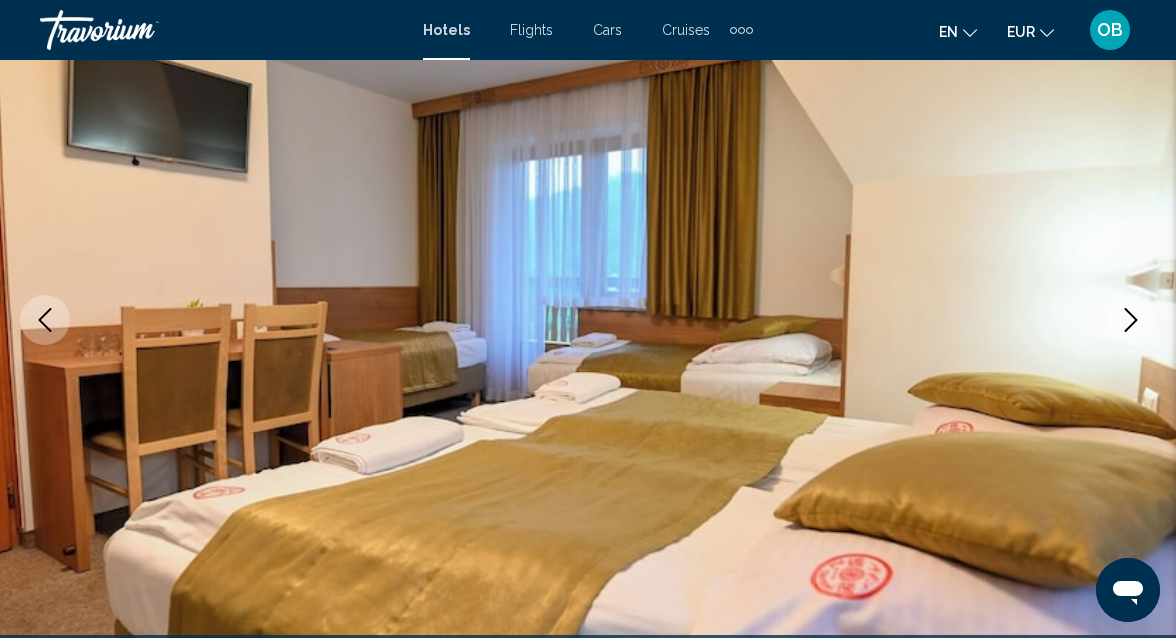 click 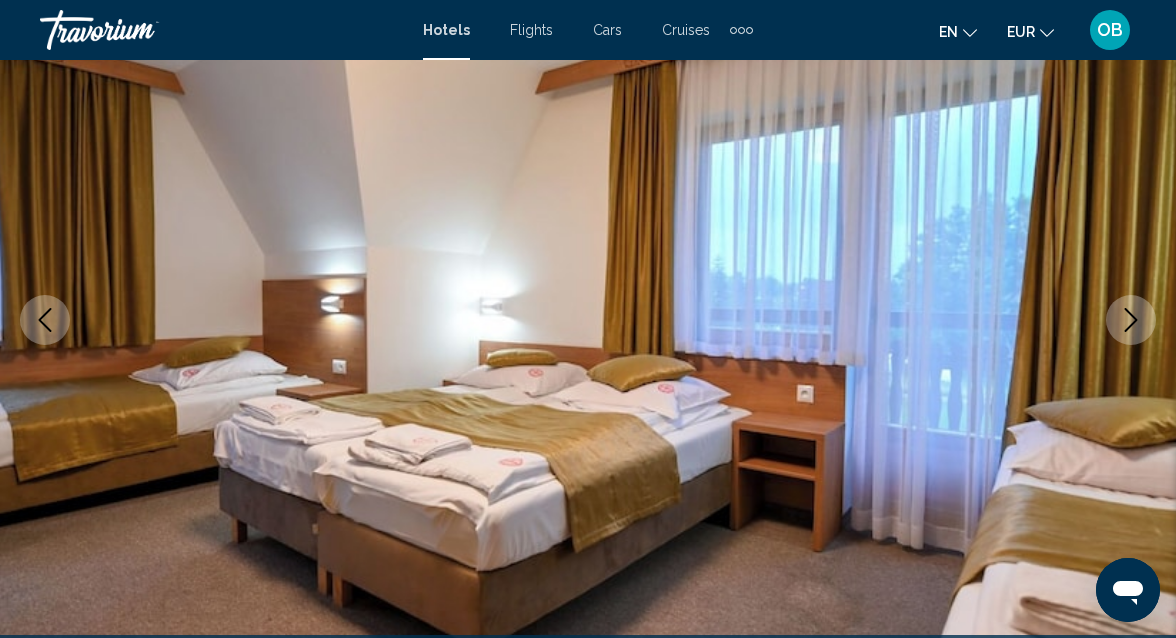 click 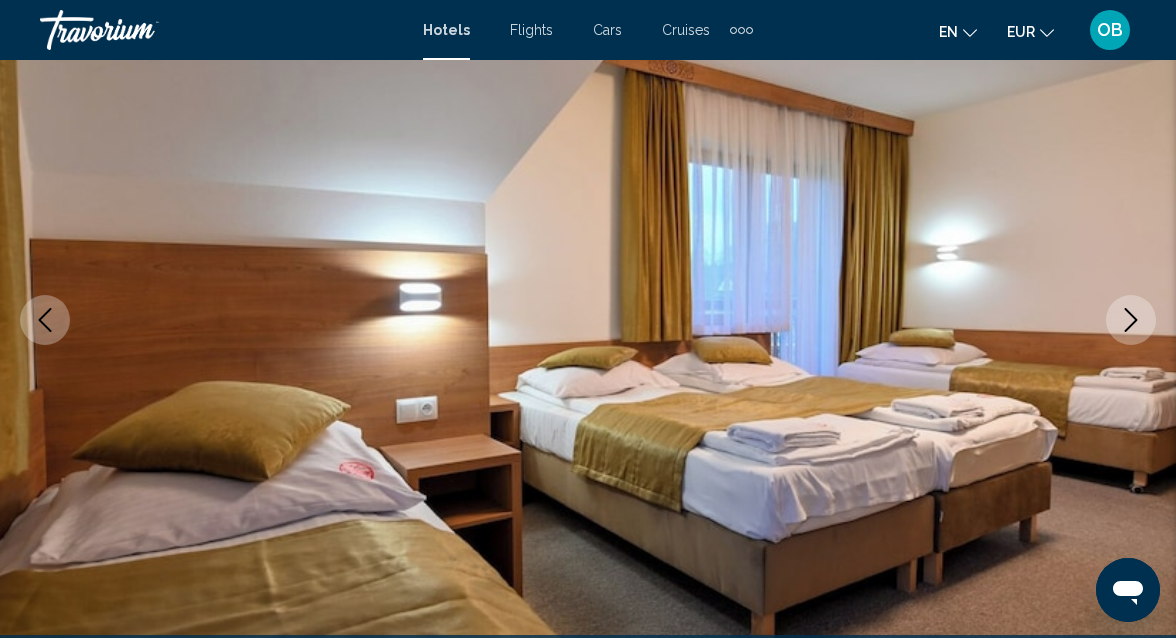 click 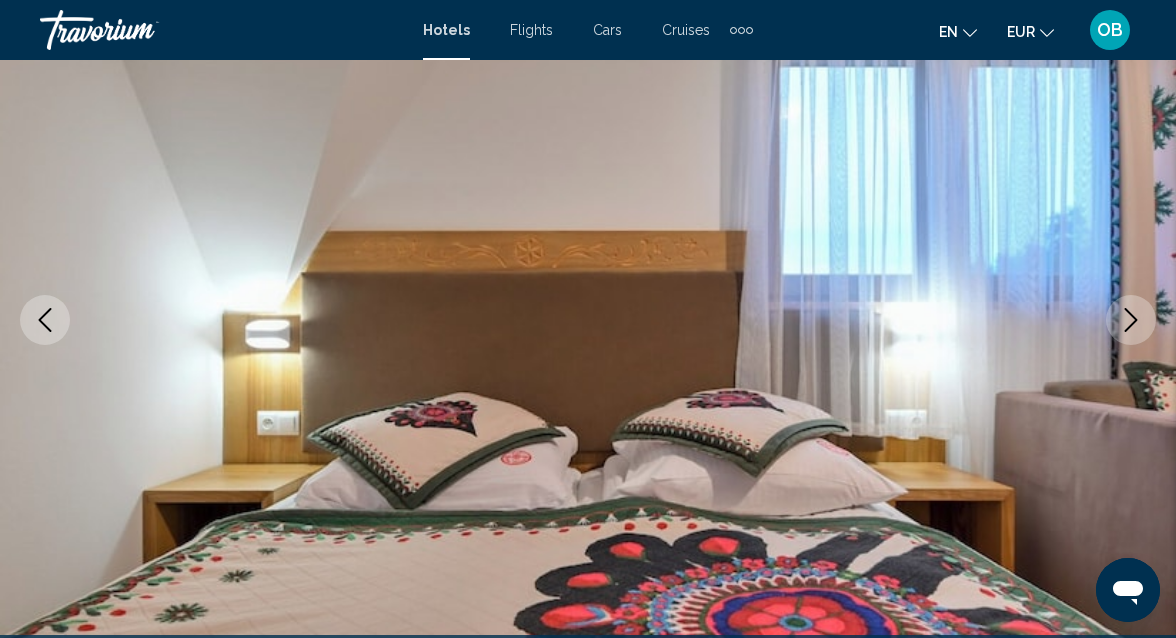 click 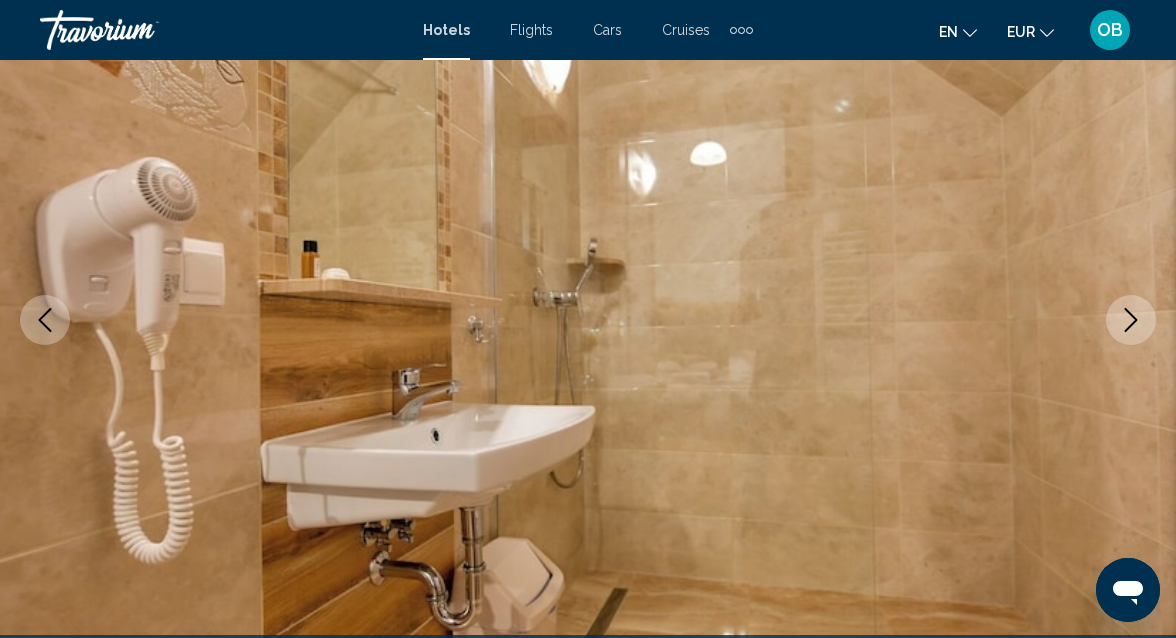 click 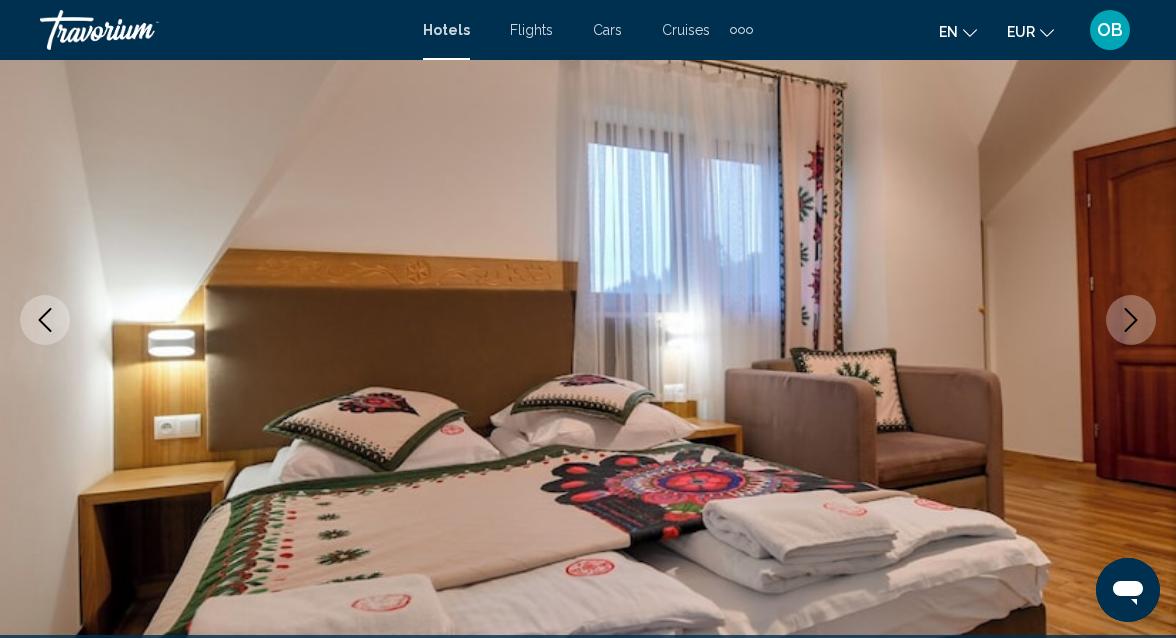 click 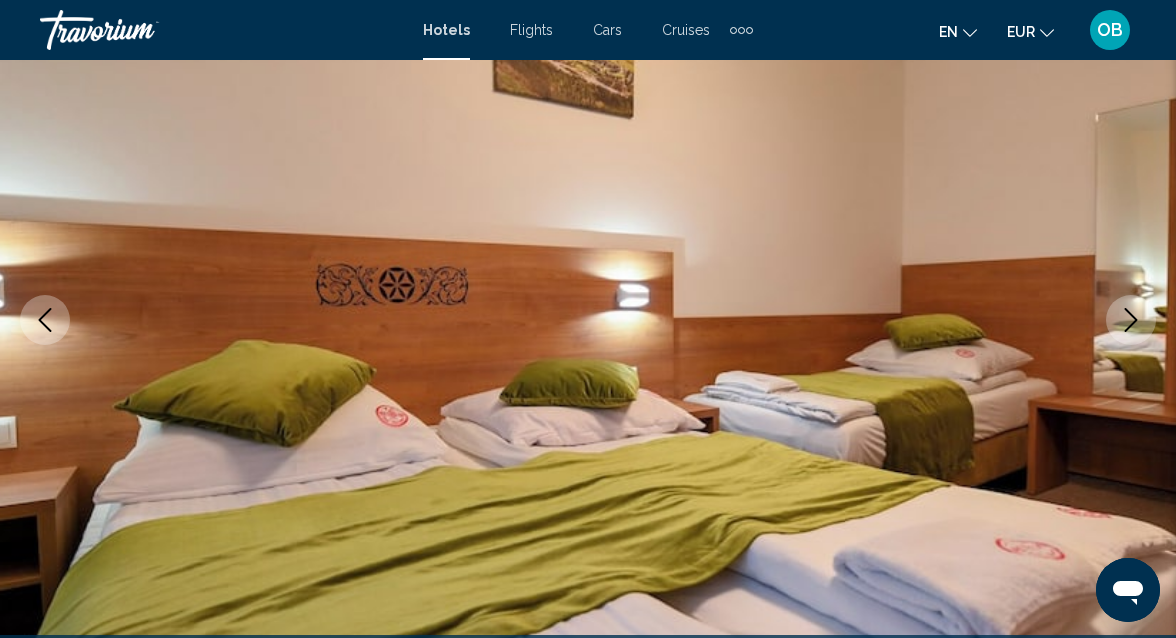 click 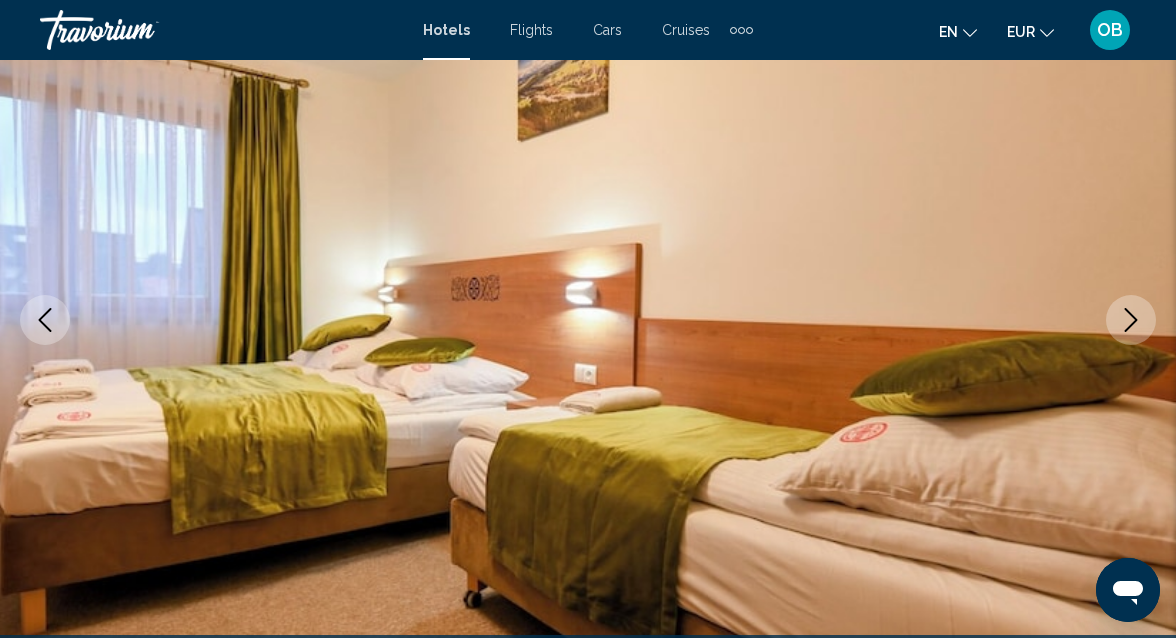 click 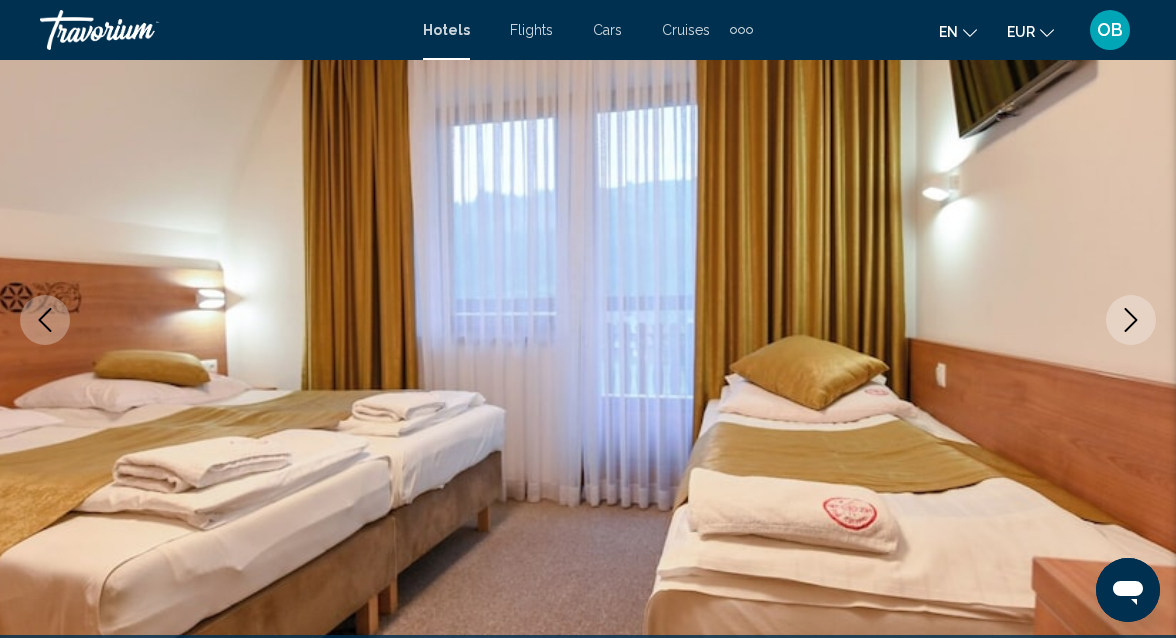 click 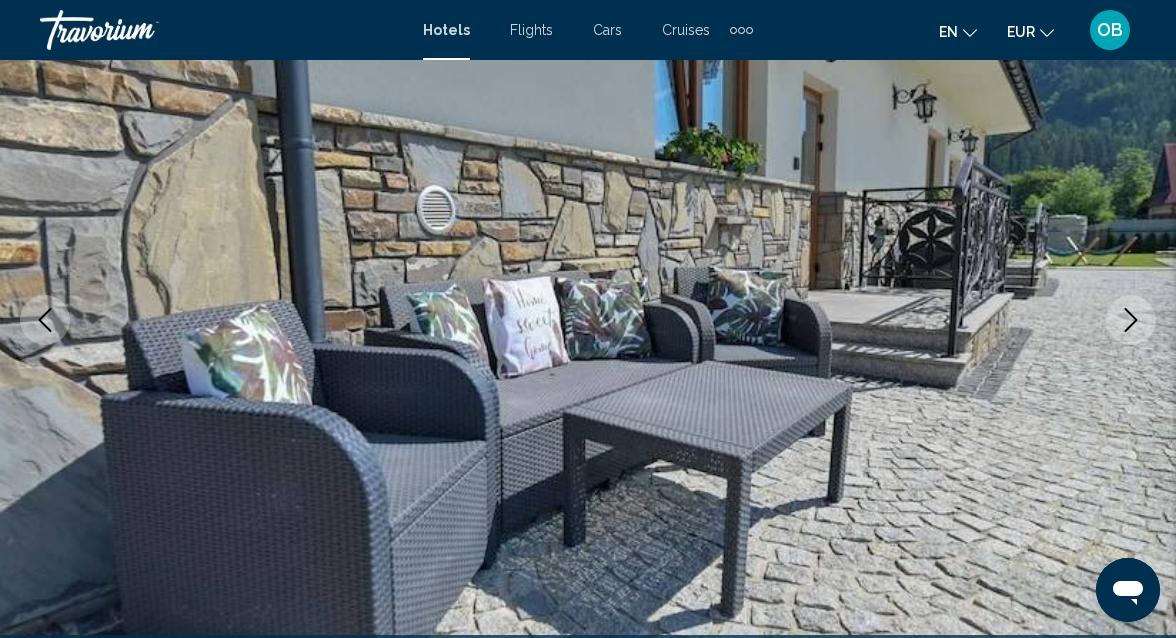 click 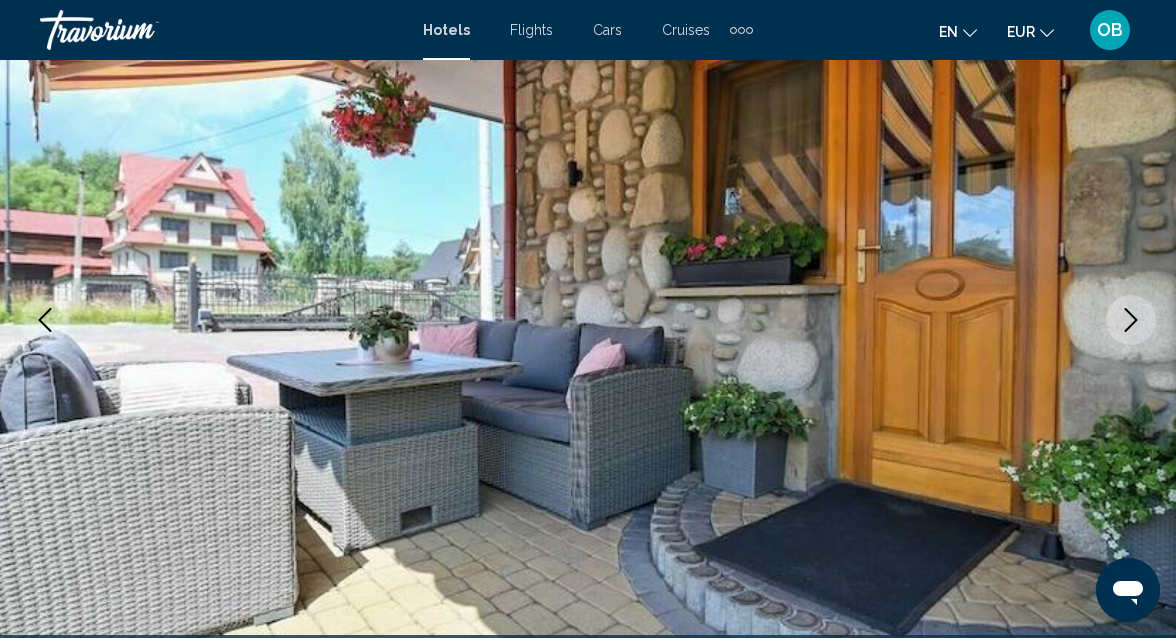 click 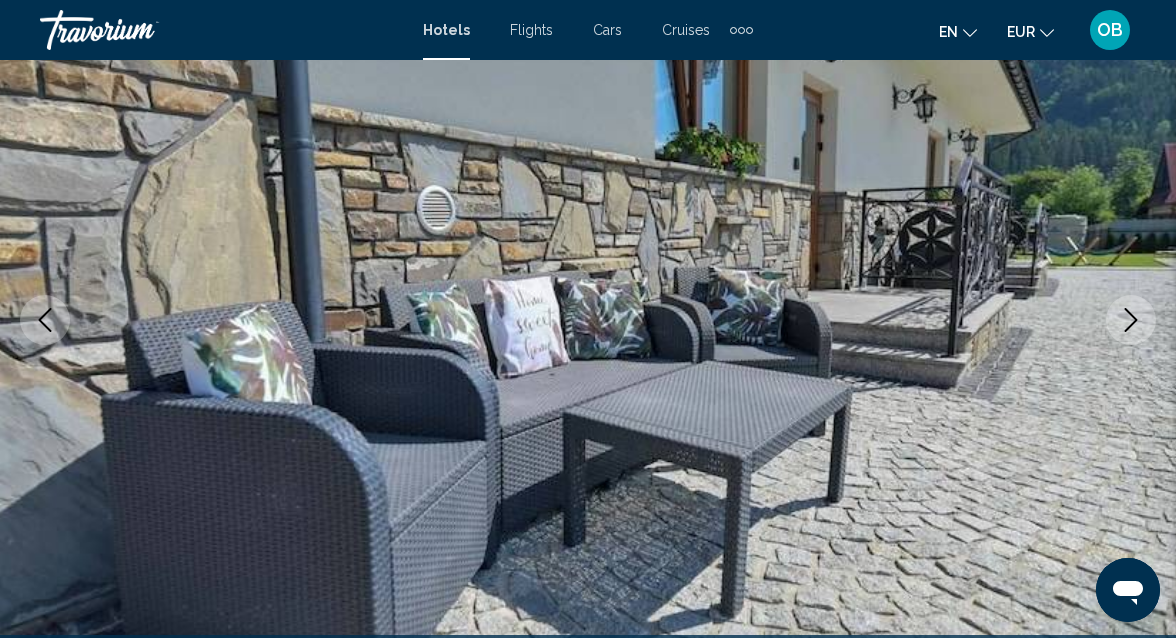 click 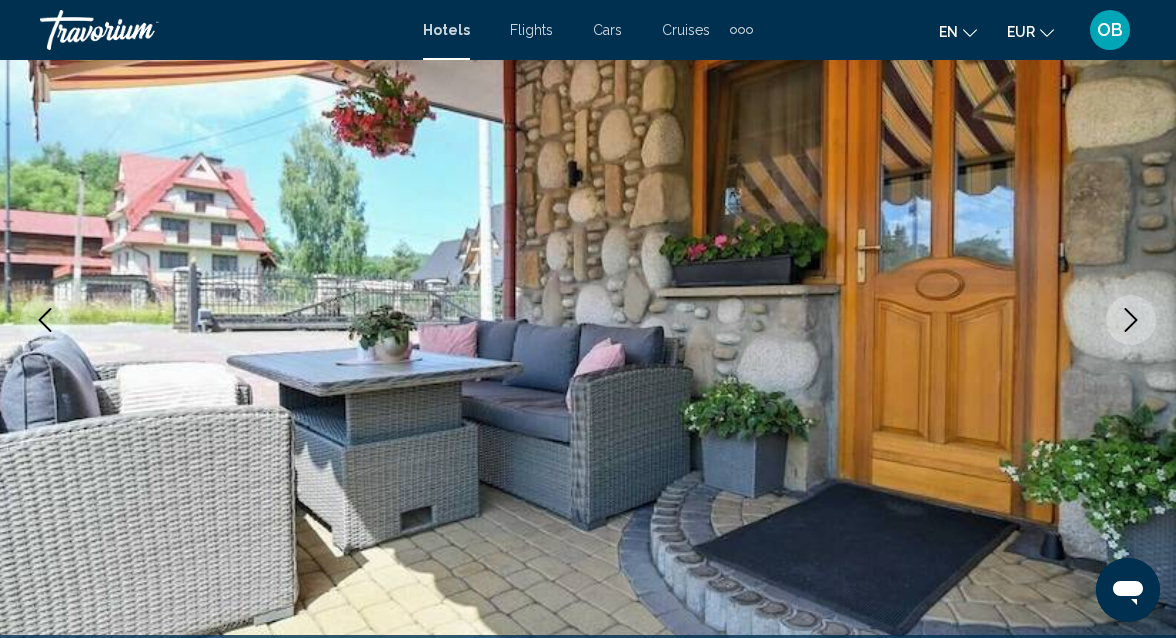 click 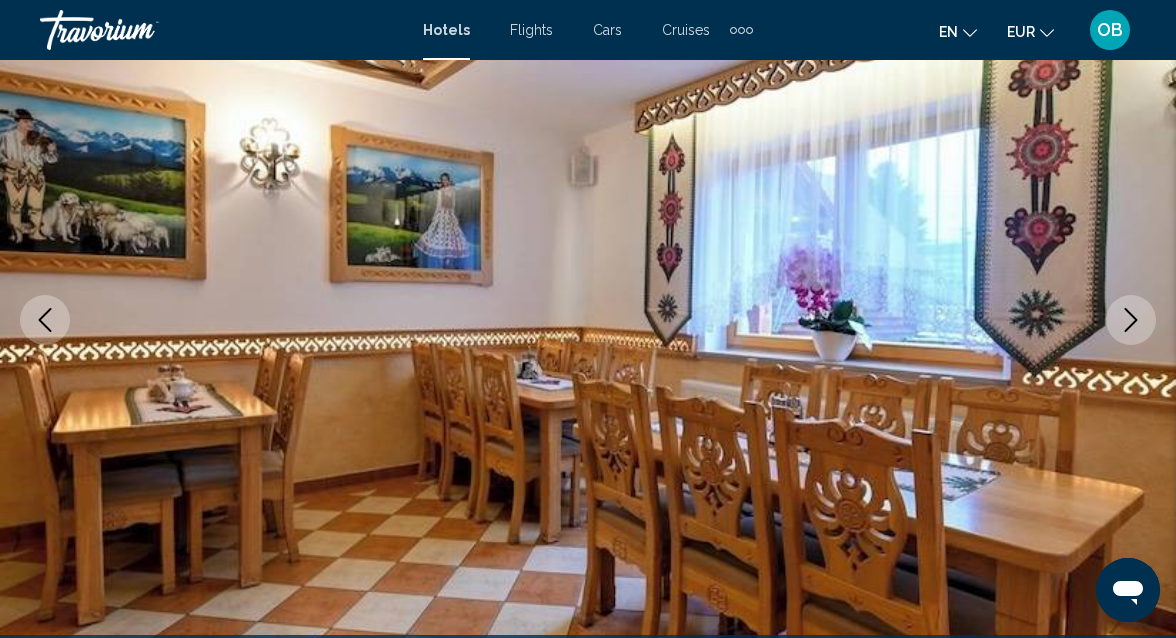 click 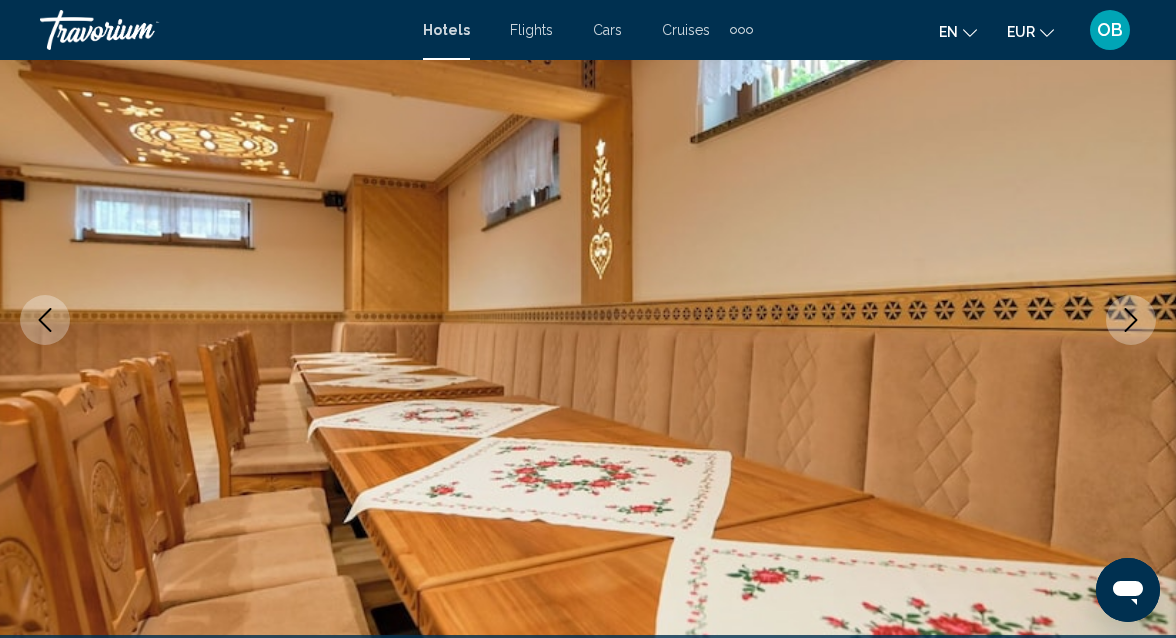 click 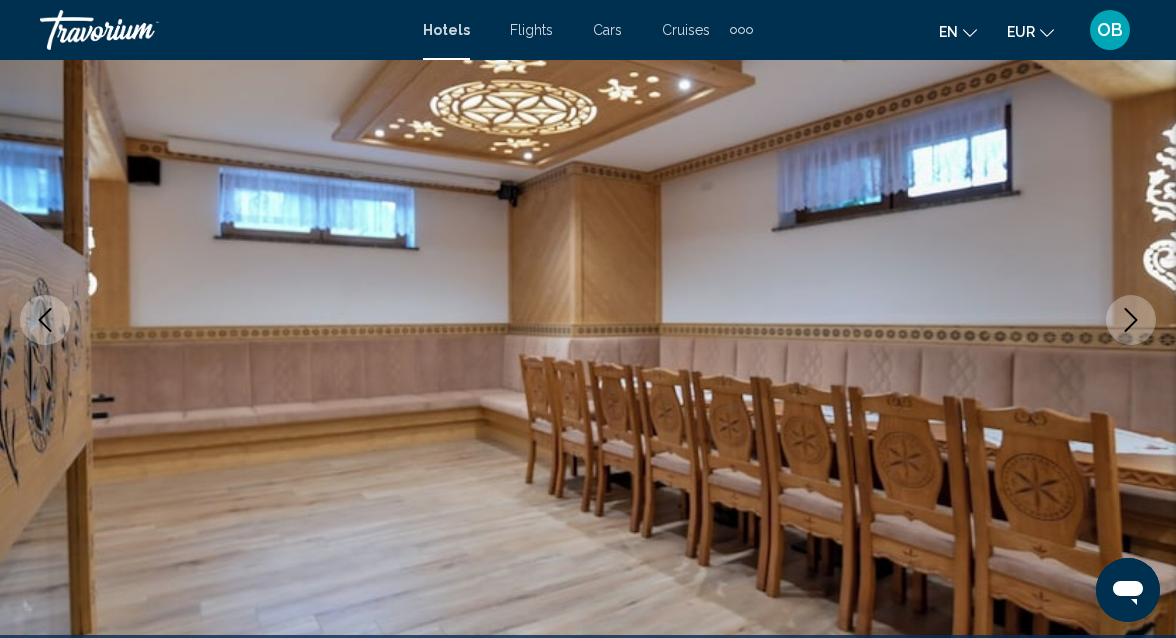 click 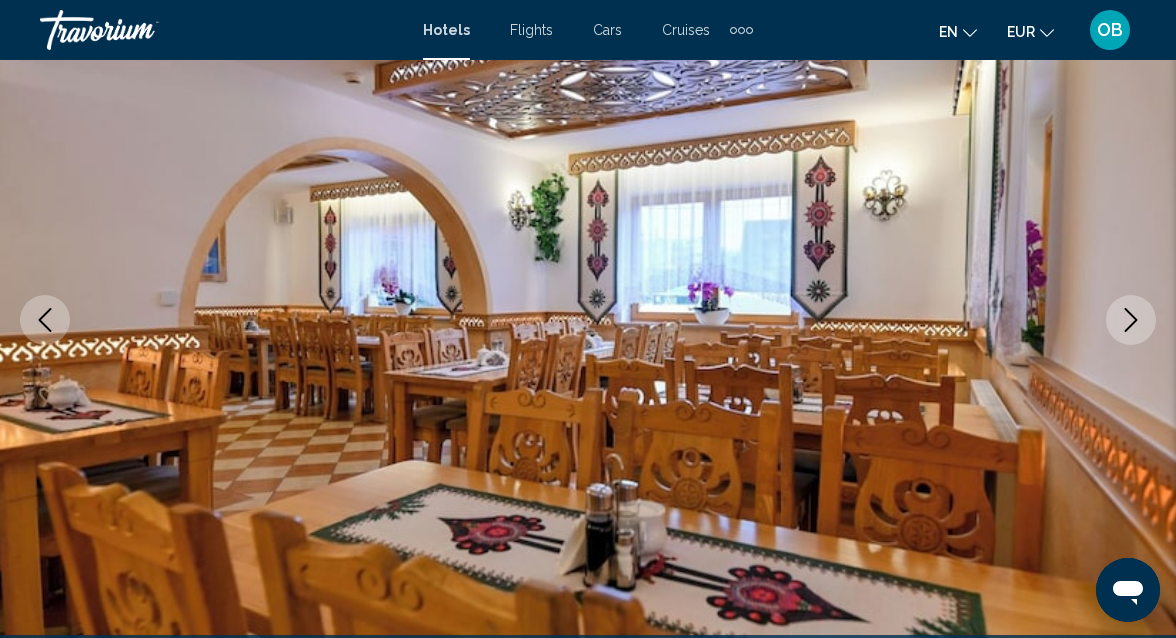 click 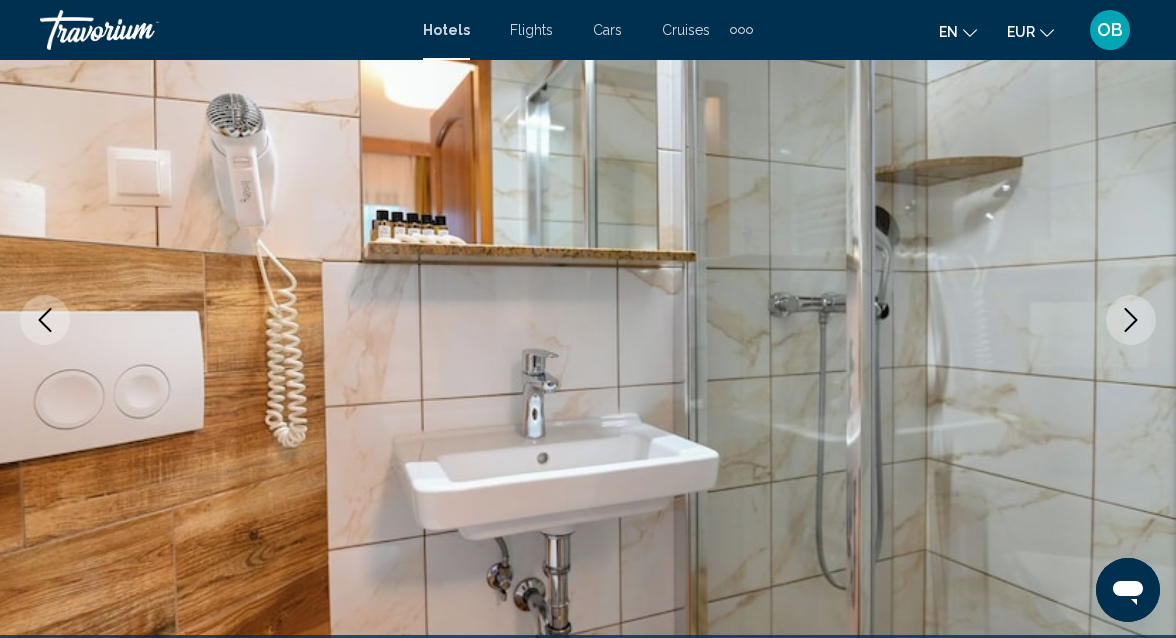 click 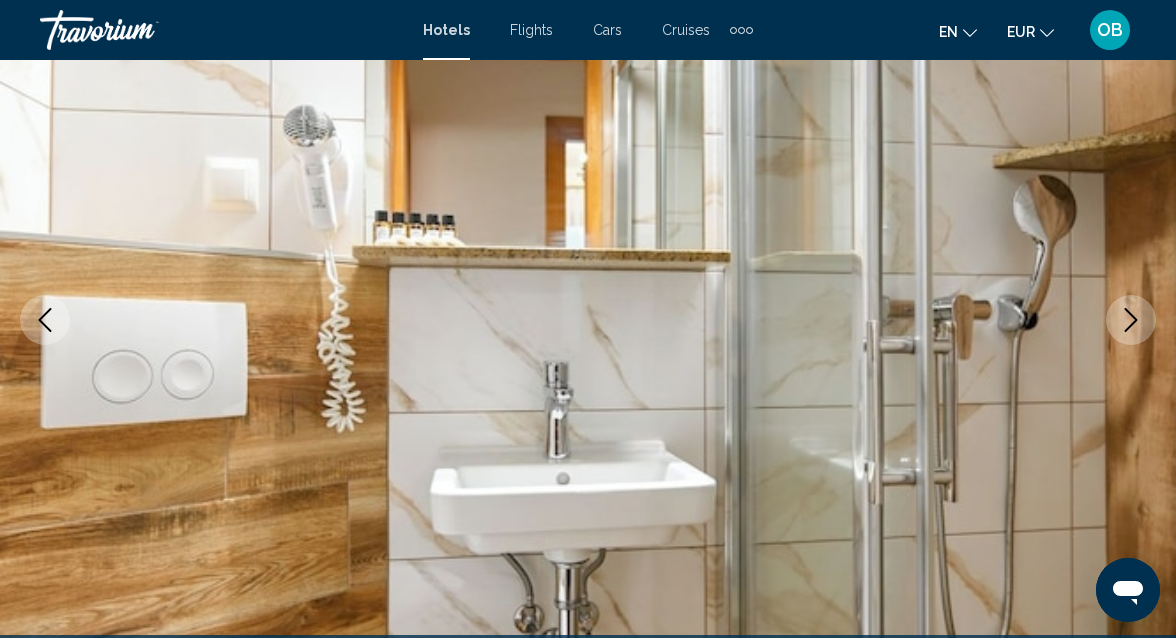 click 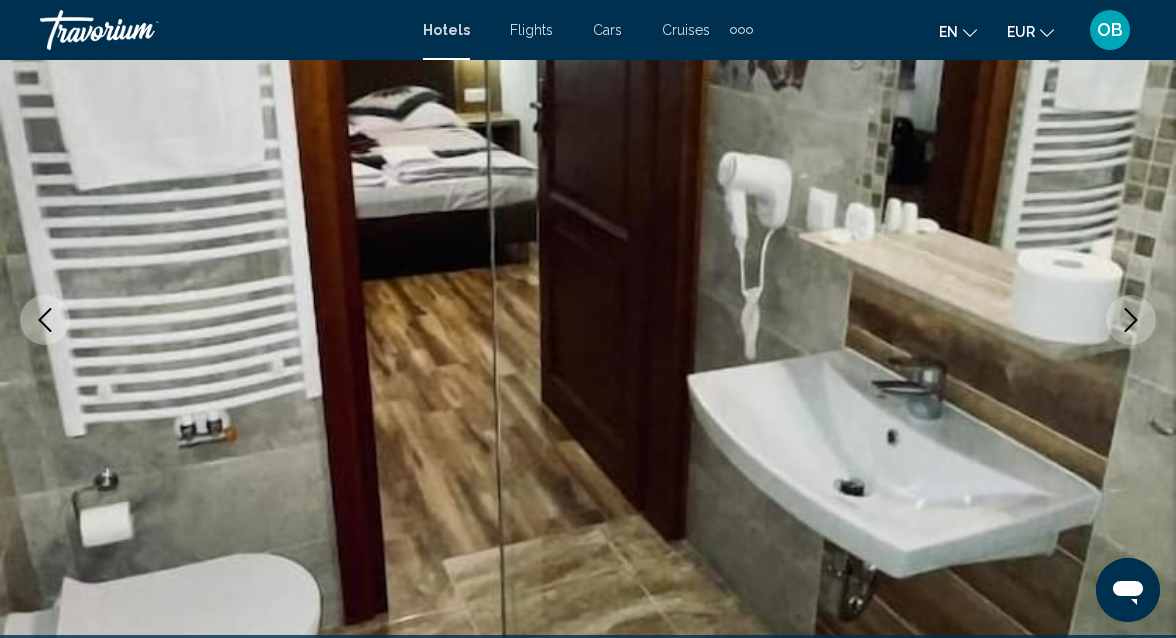 click 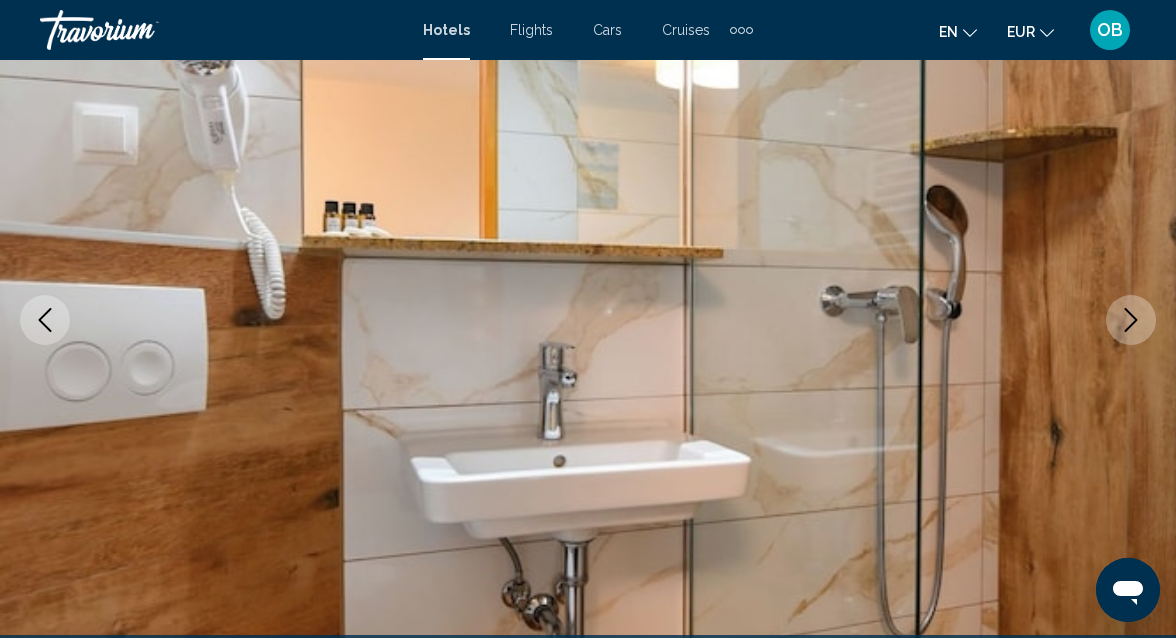 click 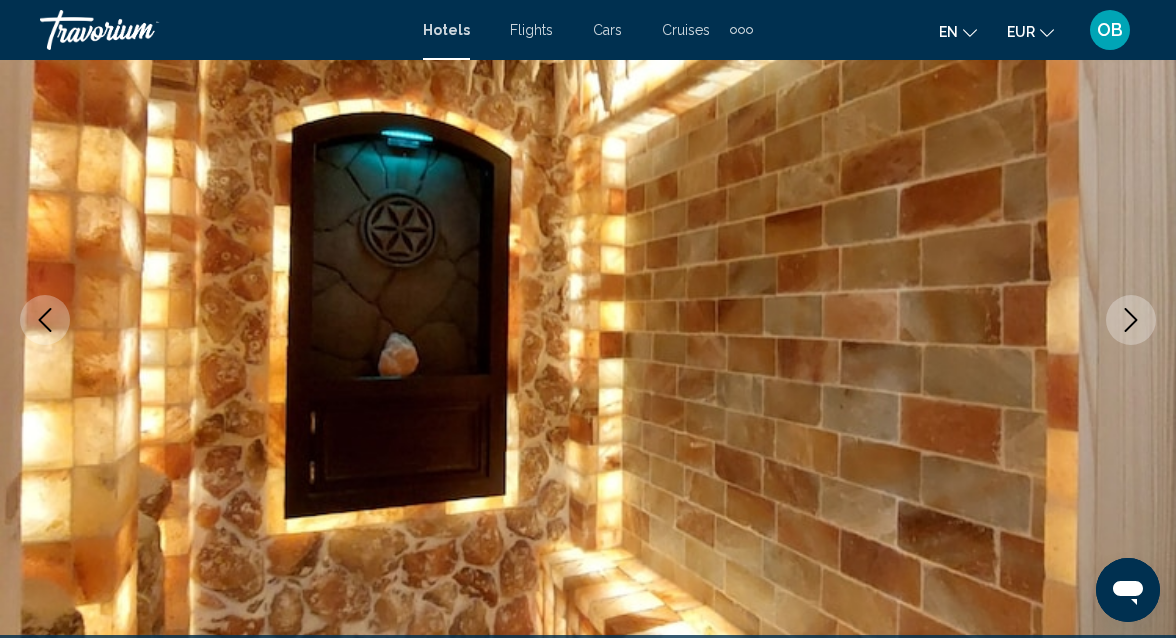 click 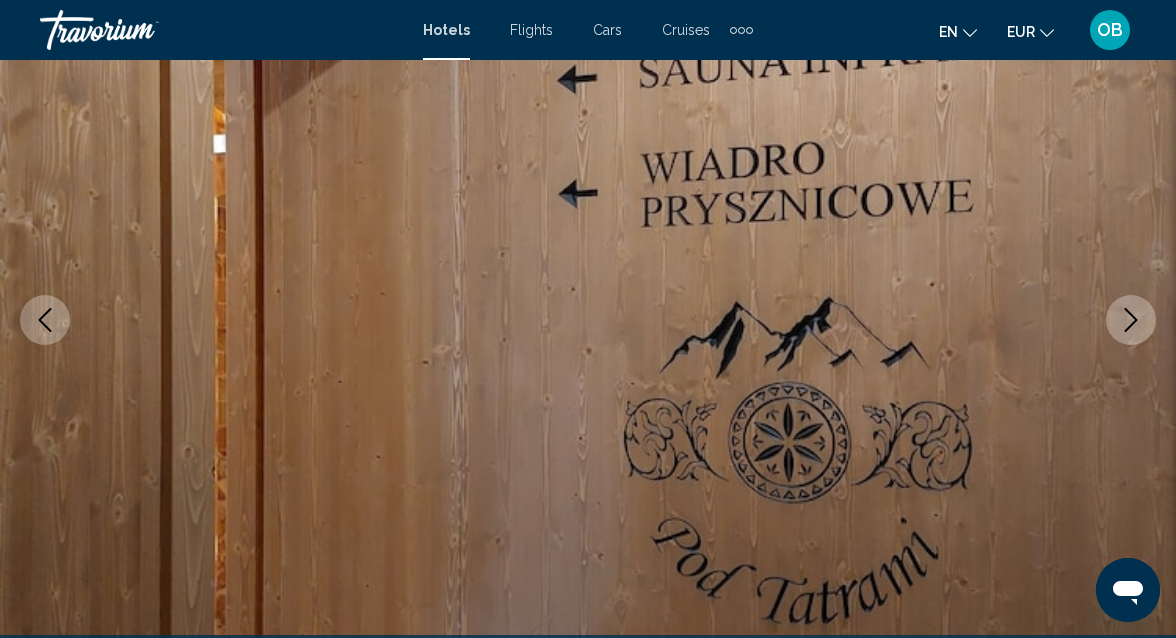 click 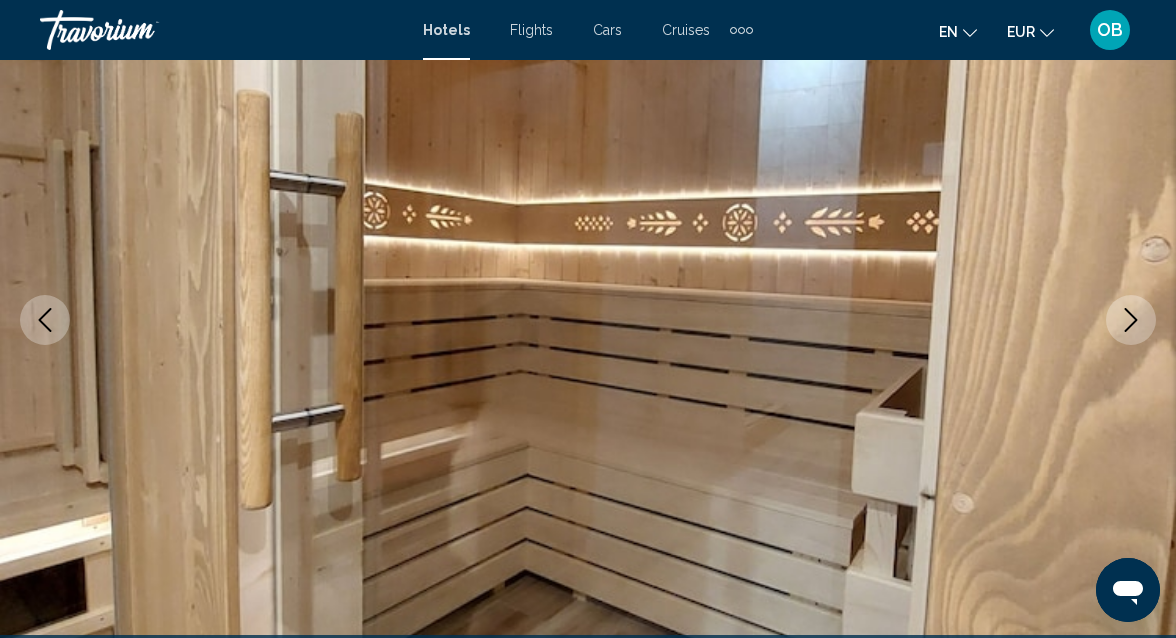 click 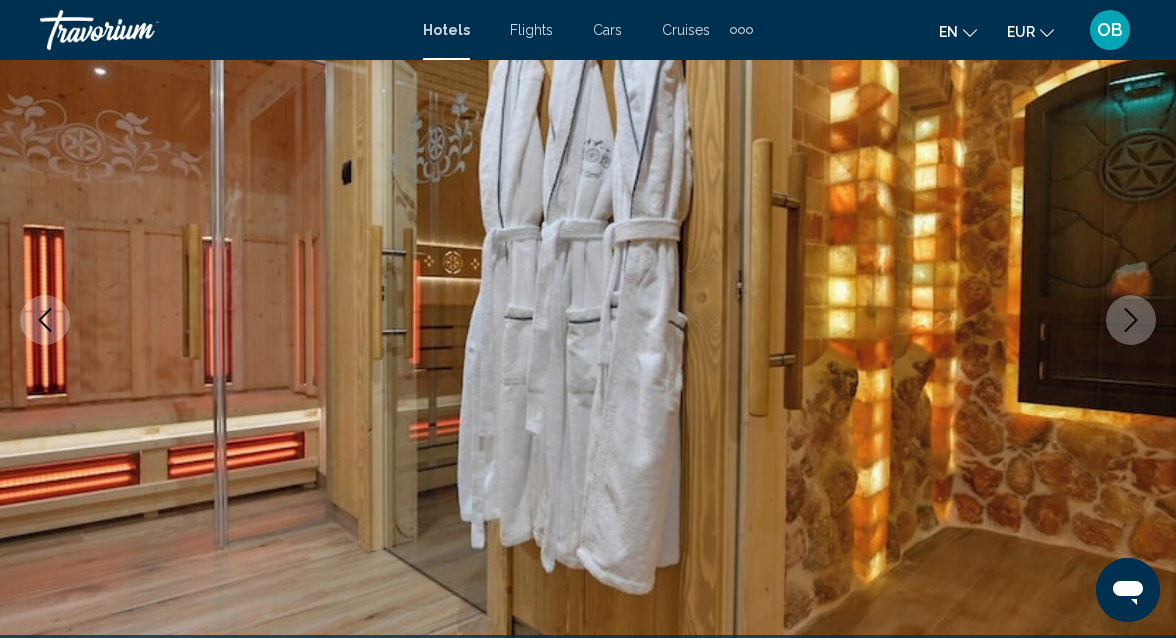 click 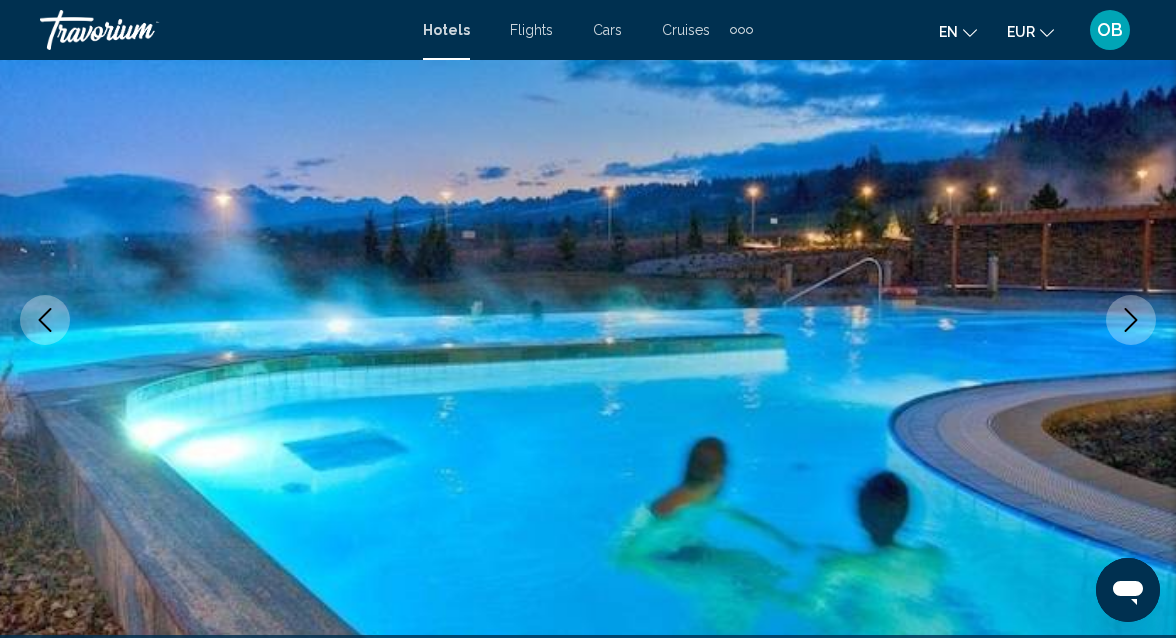 click 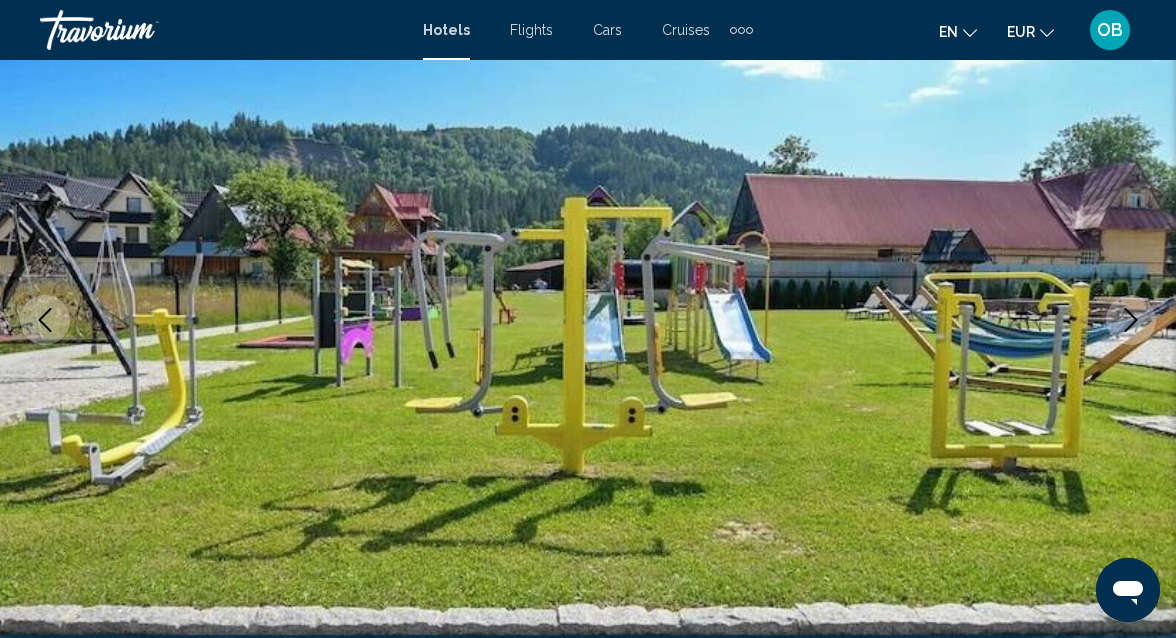 click 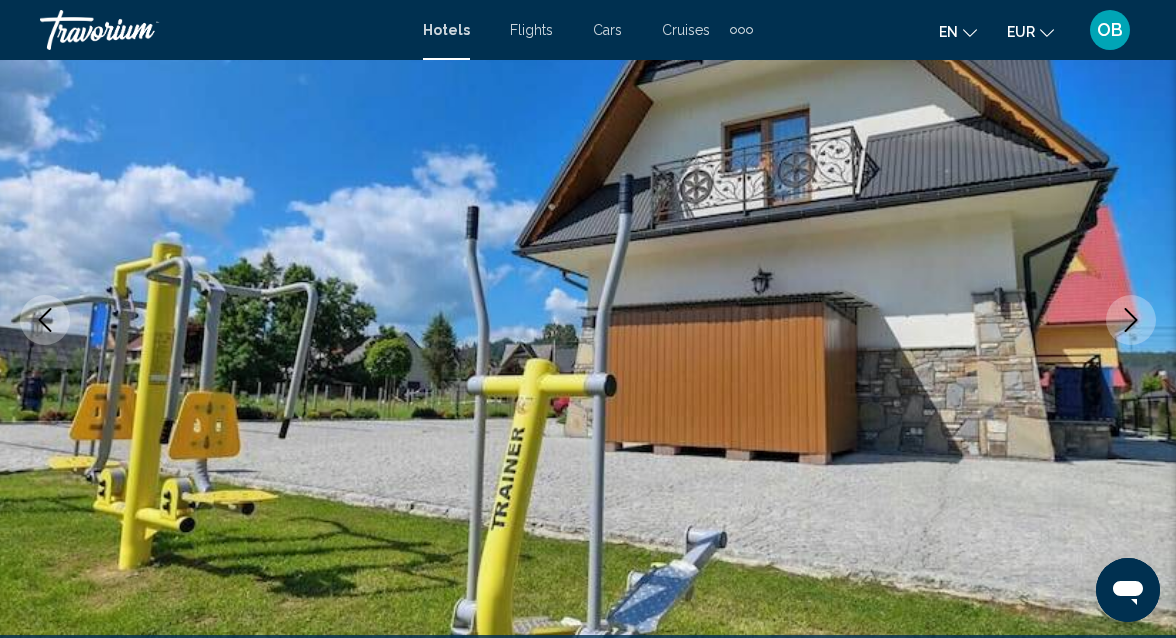 click 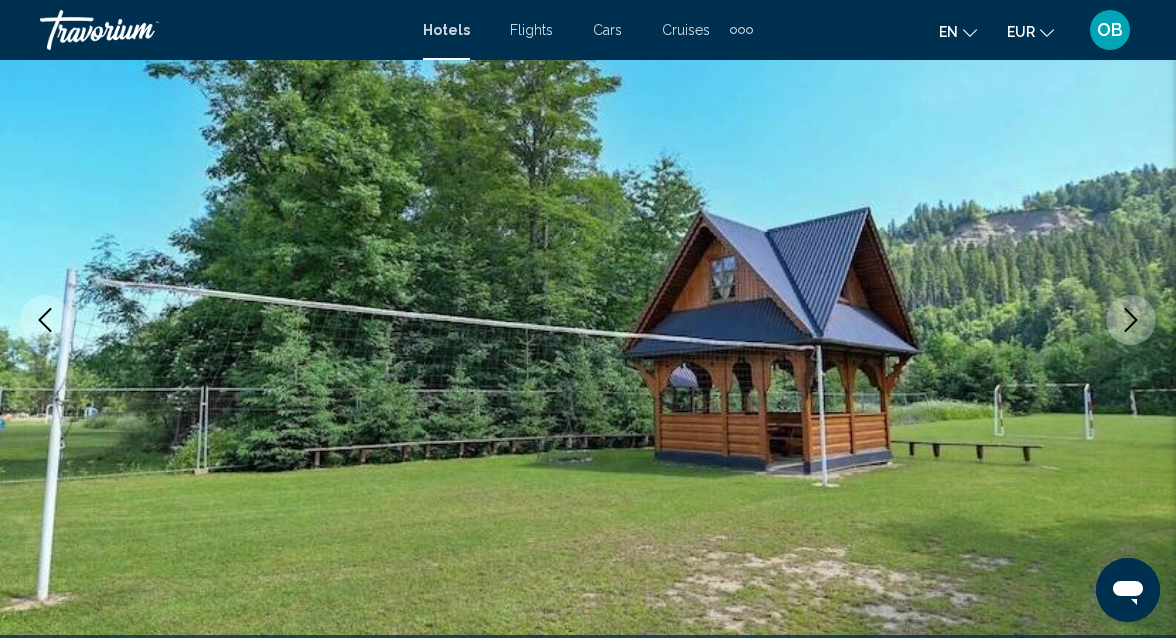 click 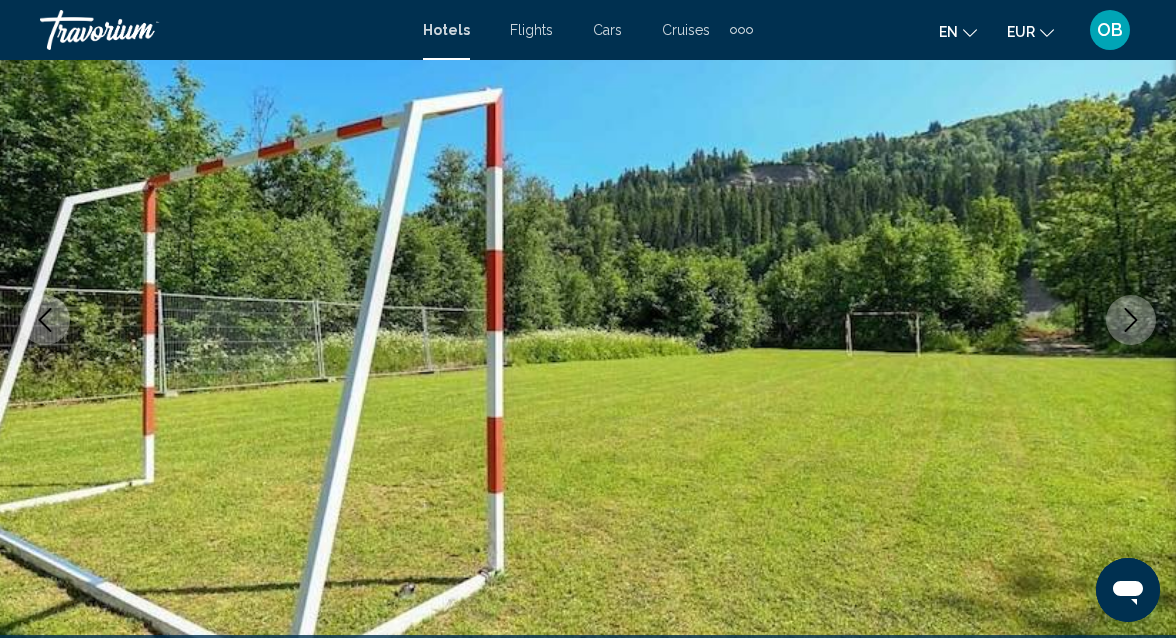 click 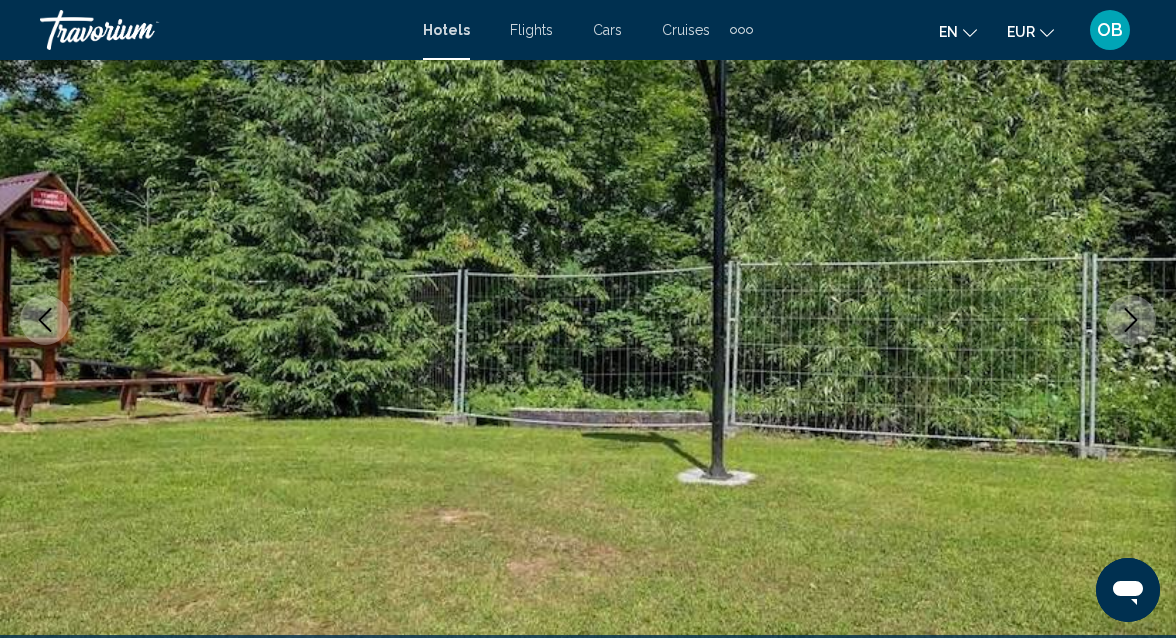 click 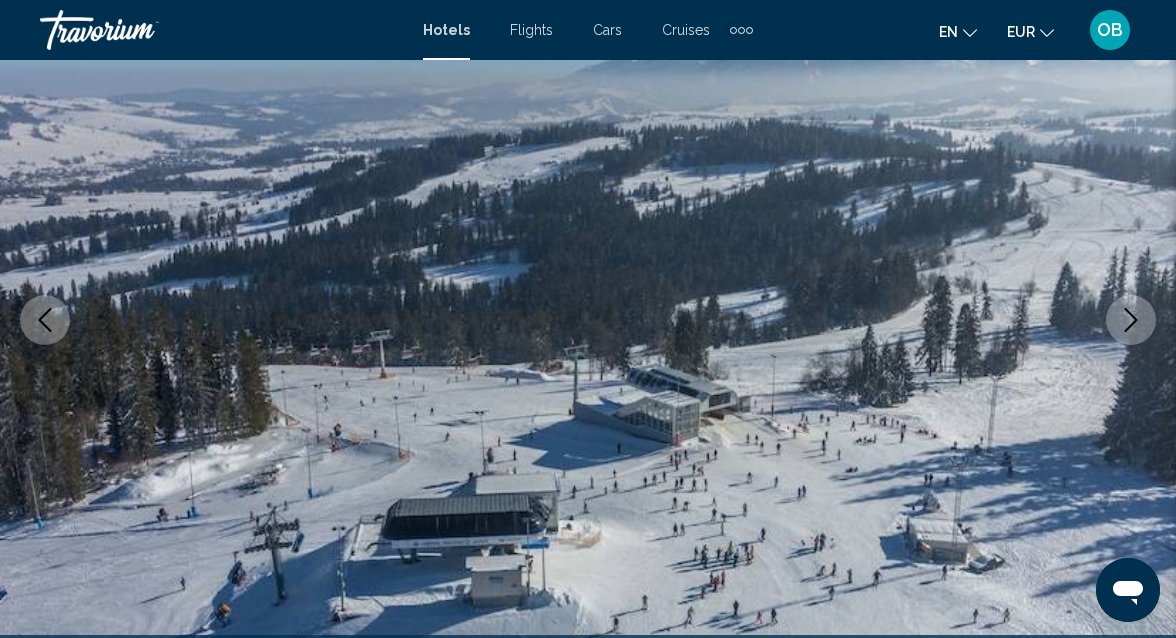 click 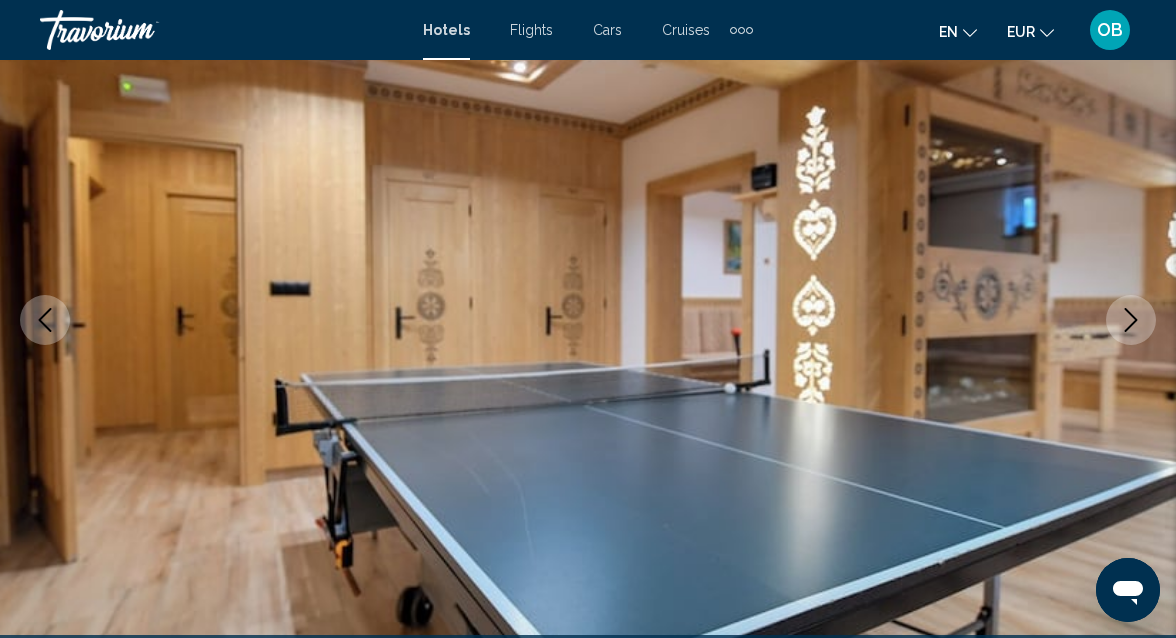 click 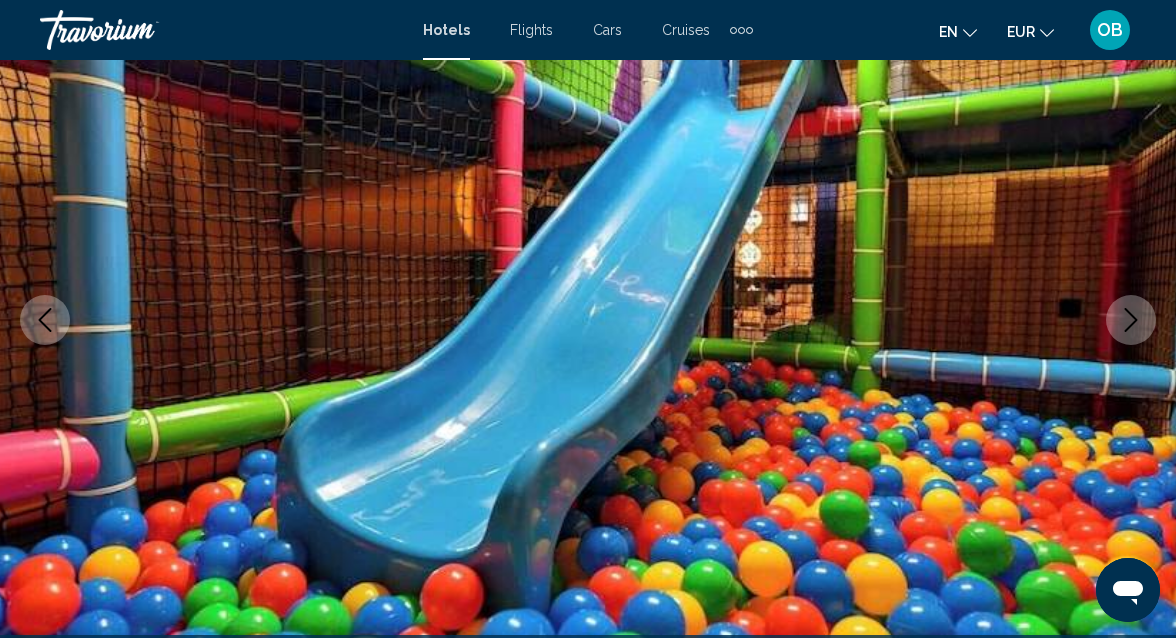 click 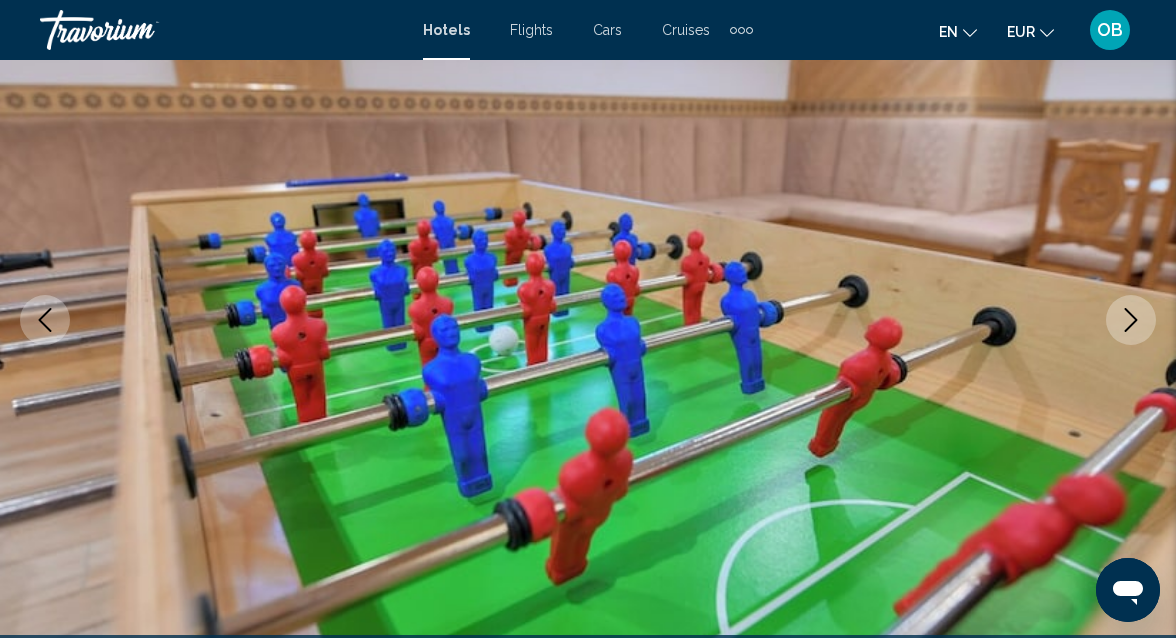 click 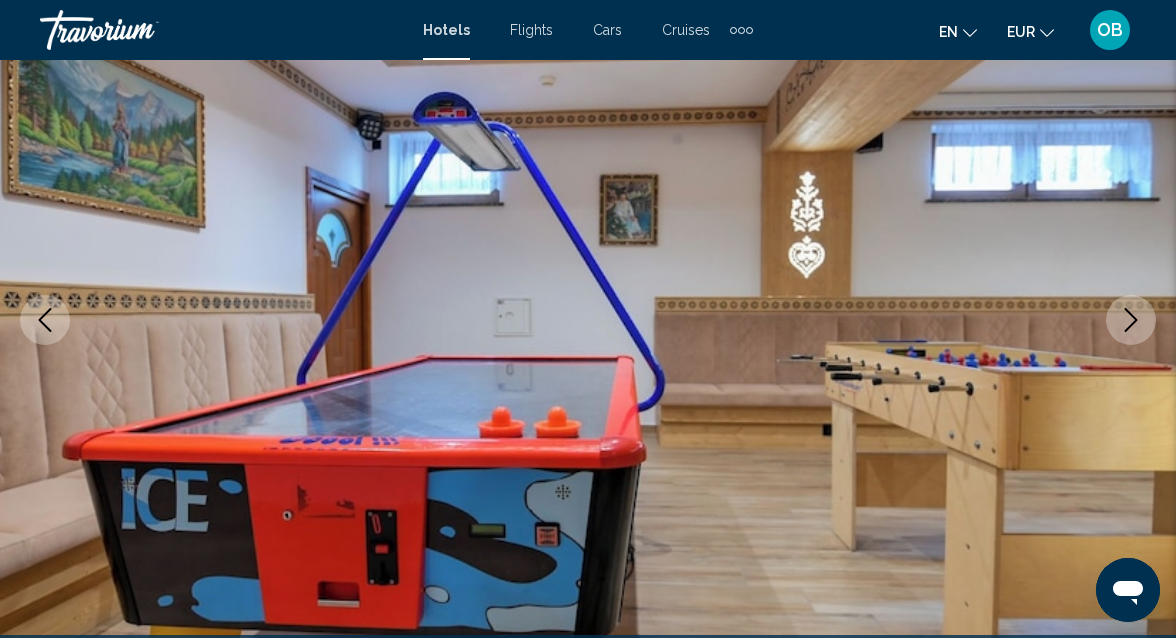 click 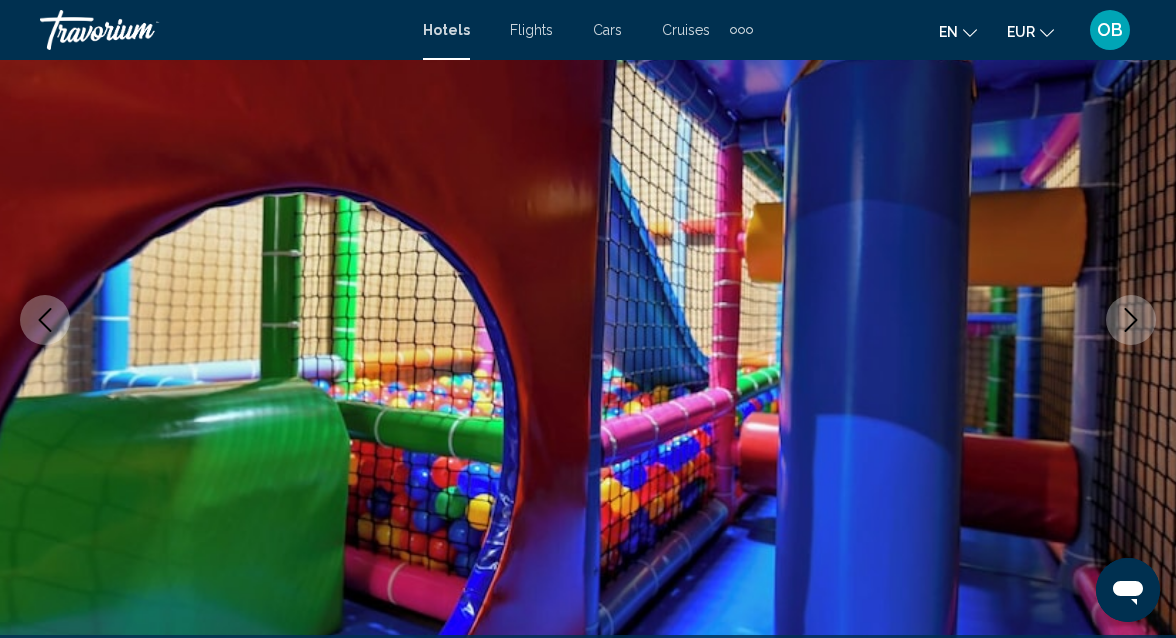 click 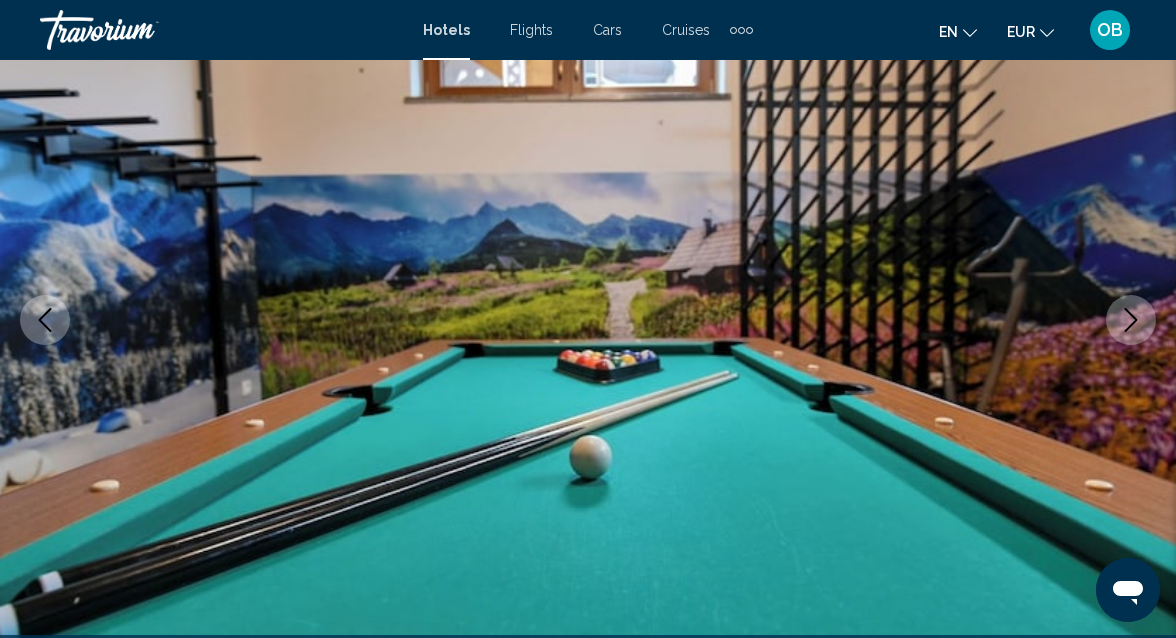 click 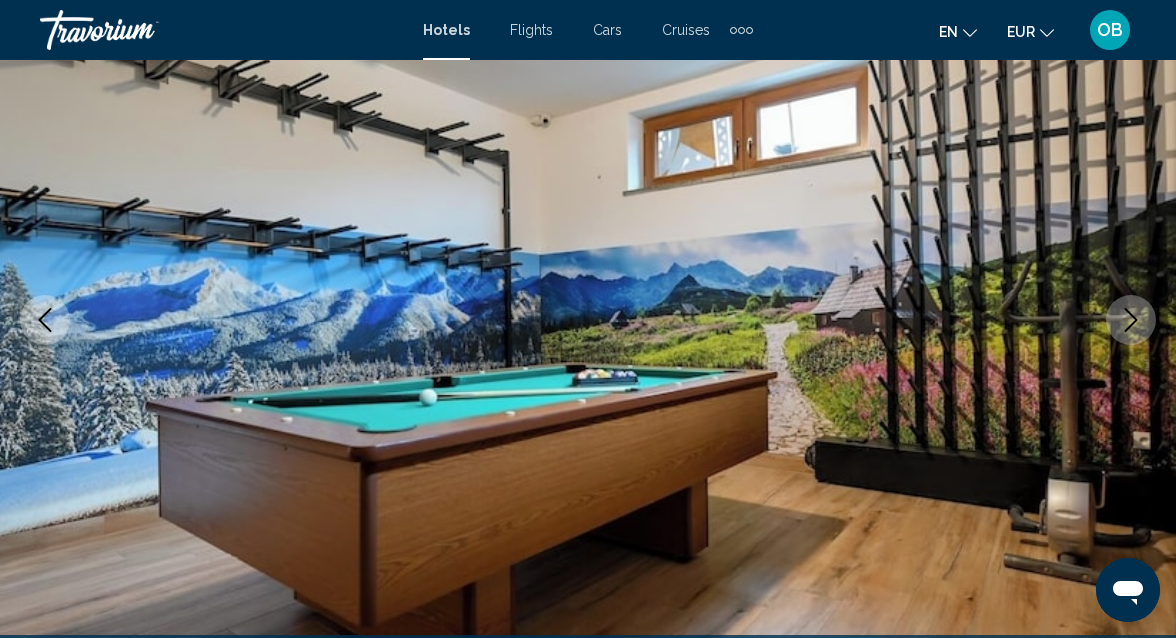 click 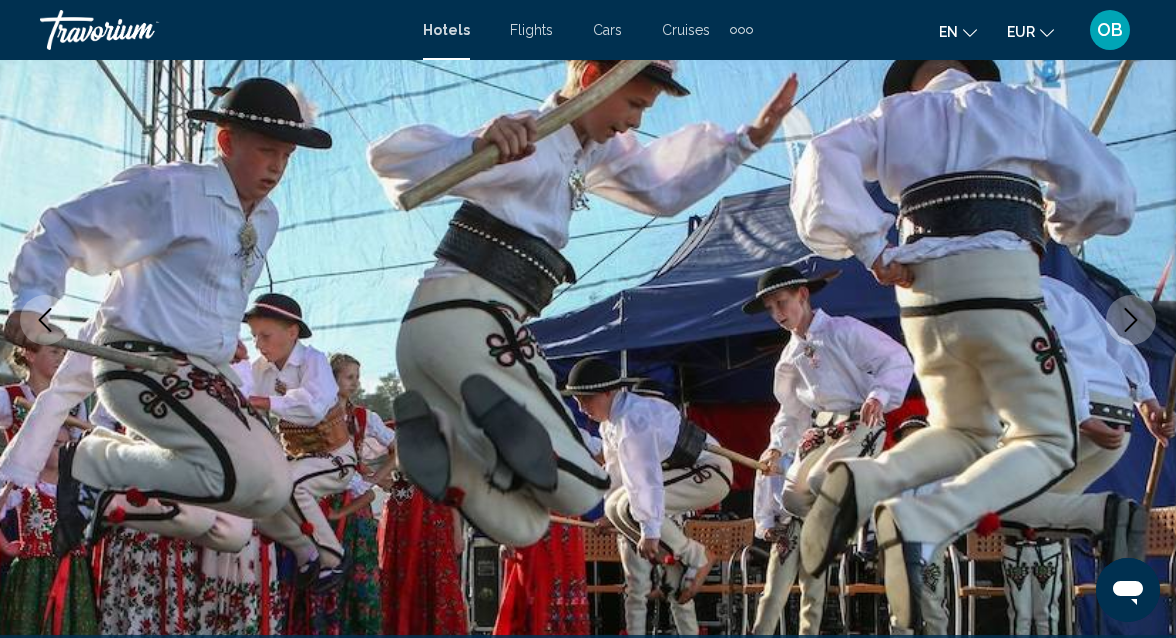 click 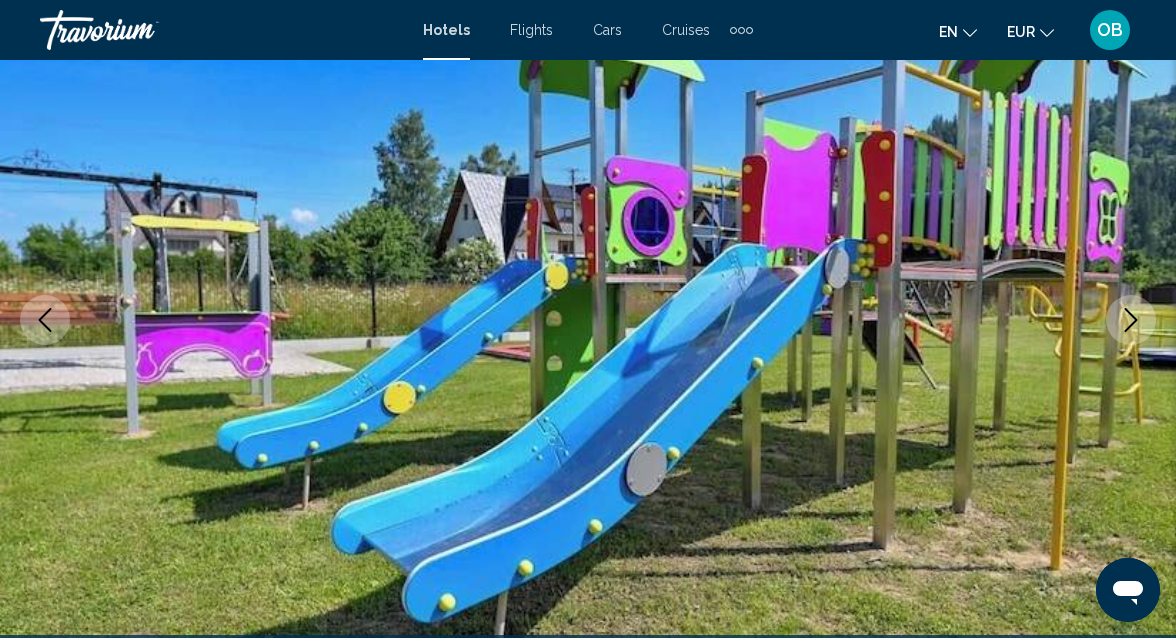 click 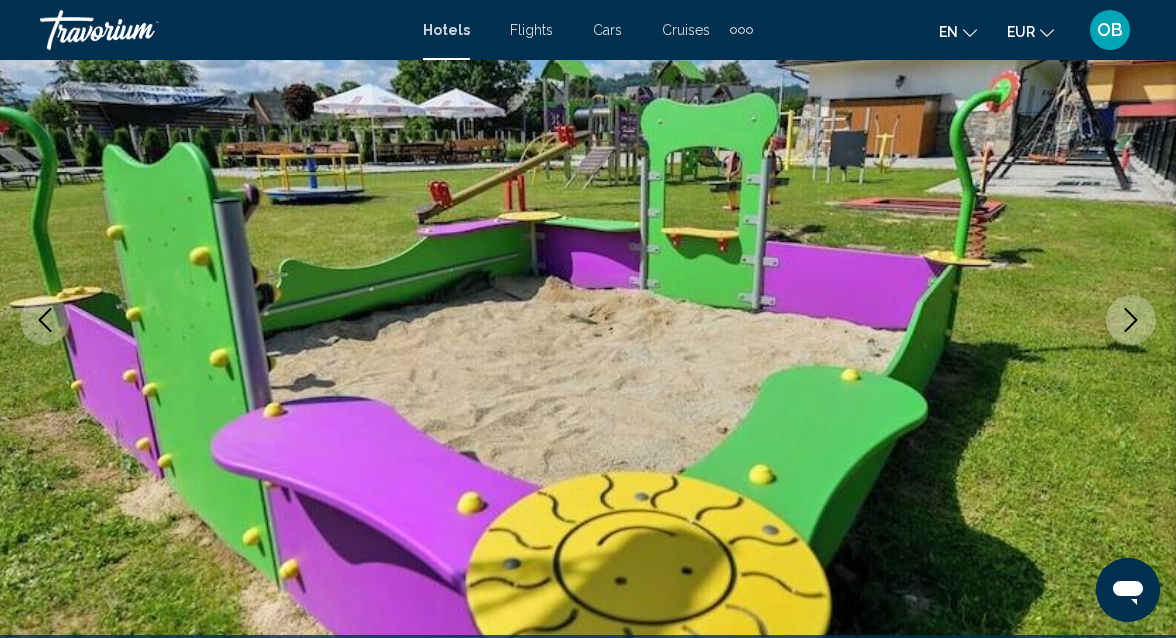 click 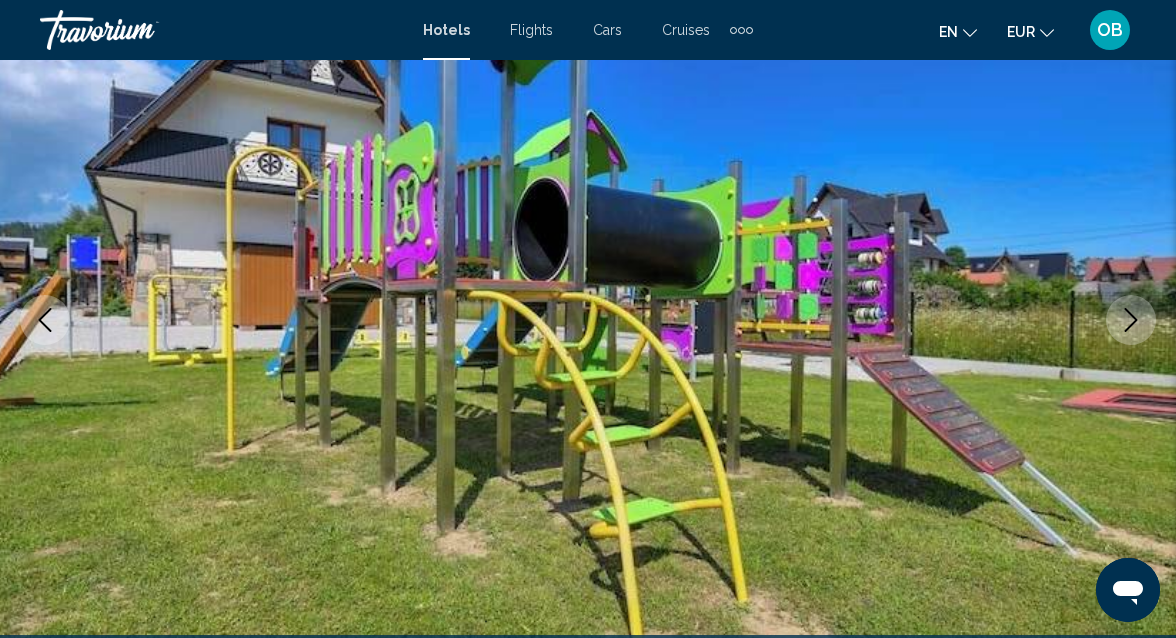 click 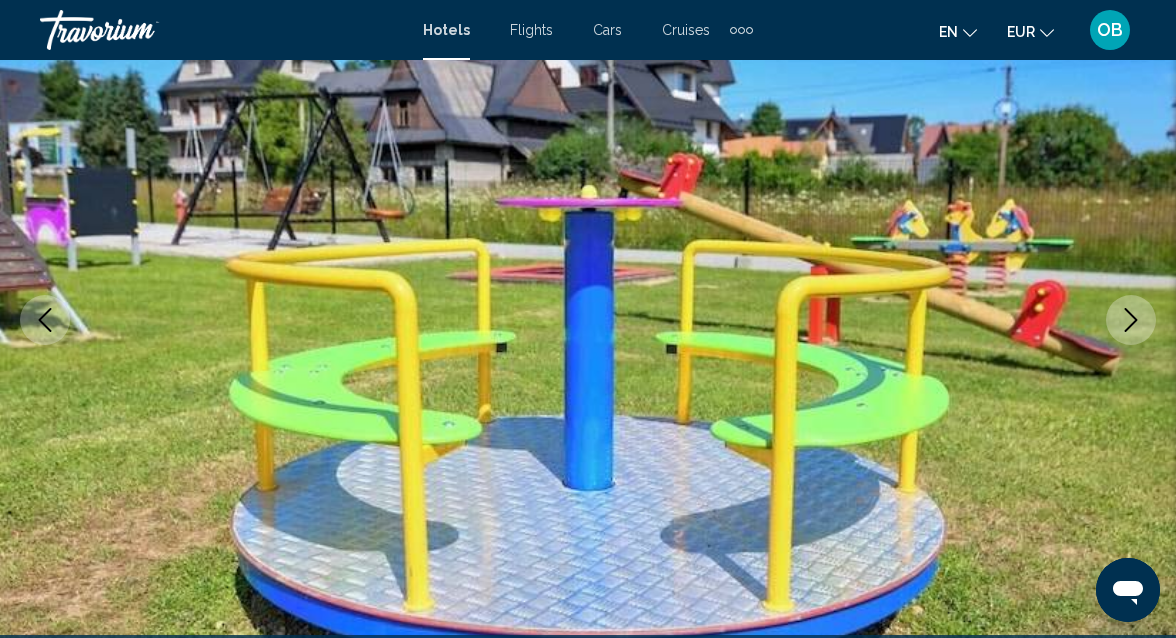 click 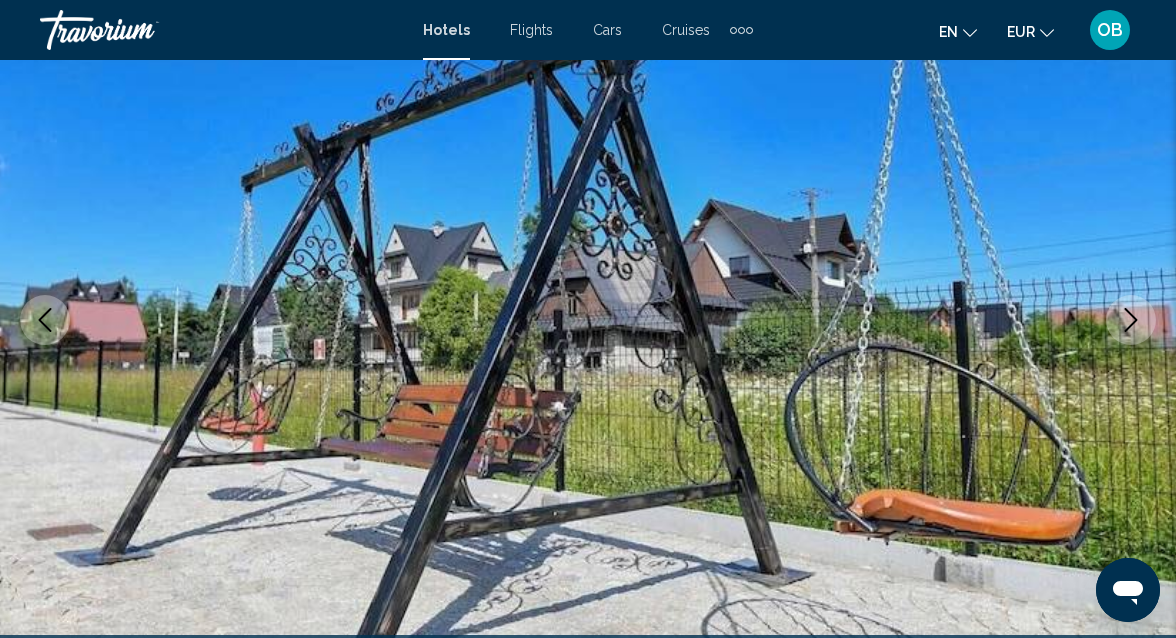 click 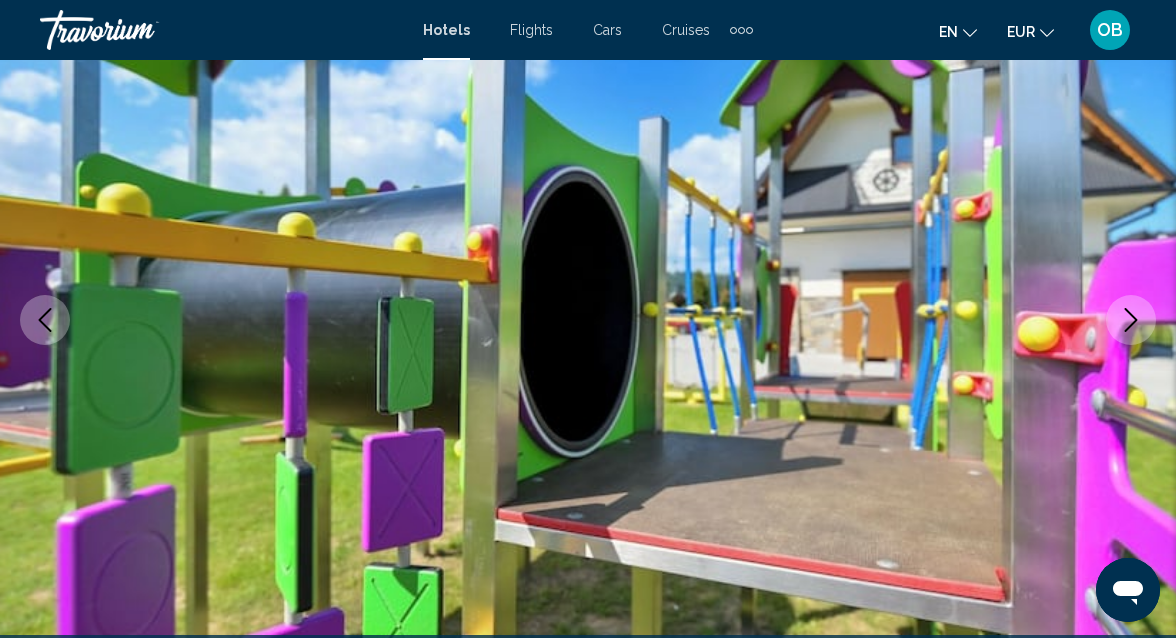 click 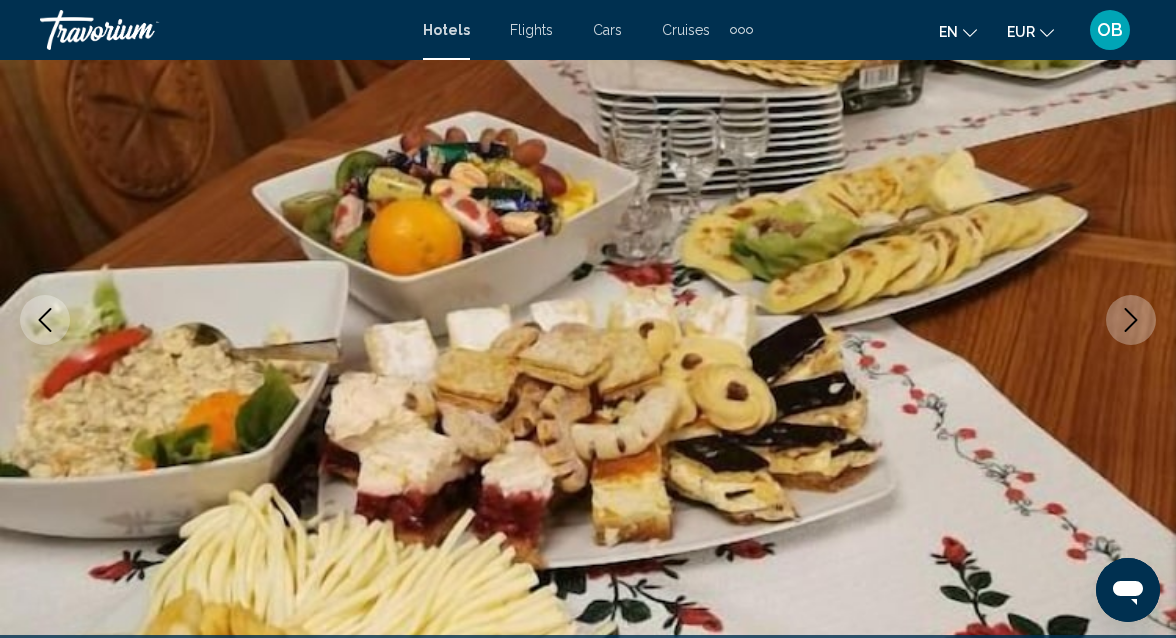 click 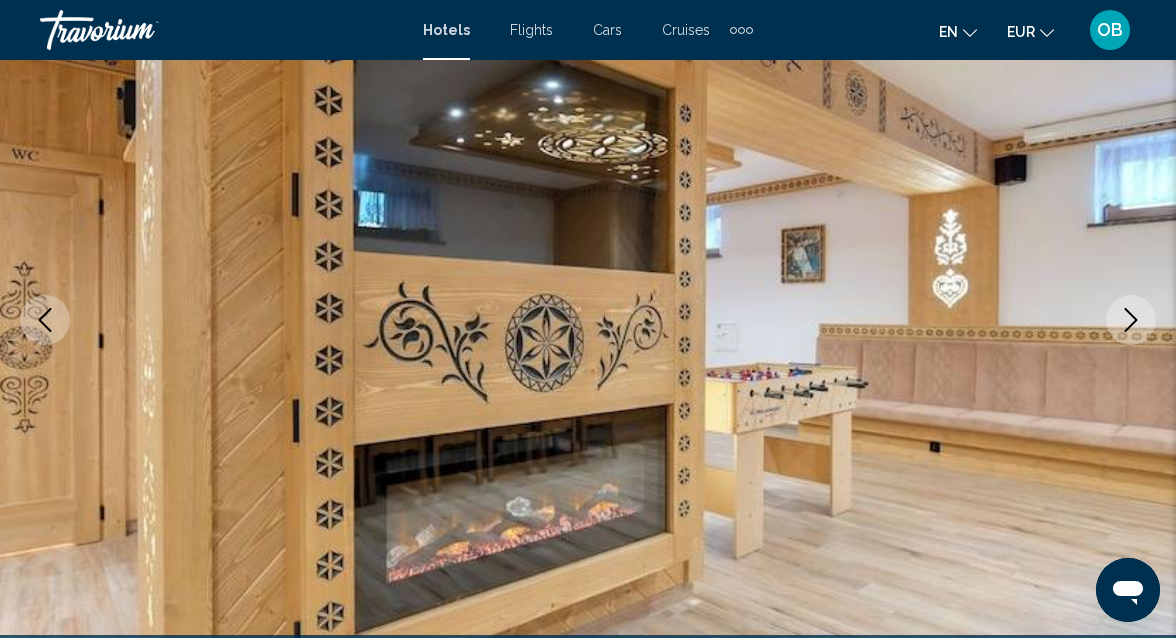 click 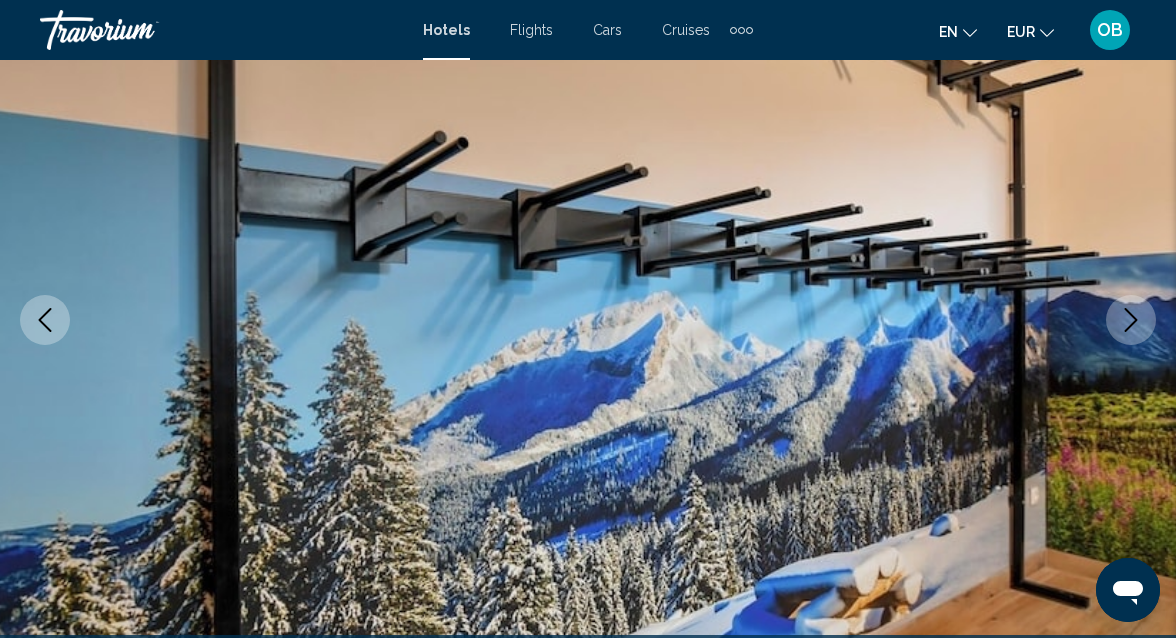 click 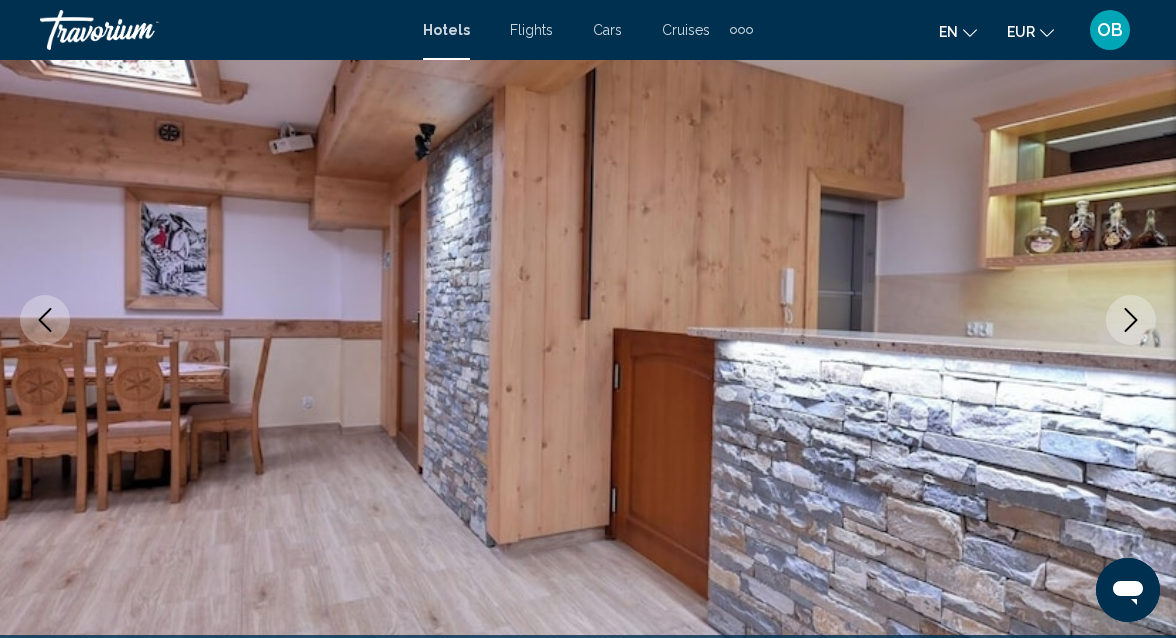 click 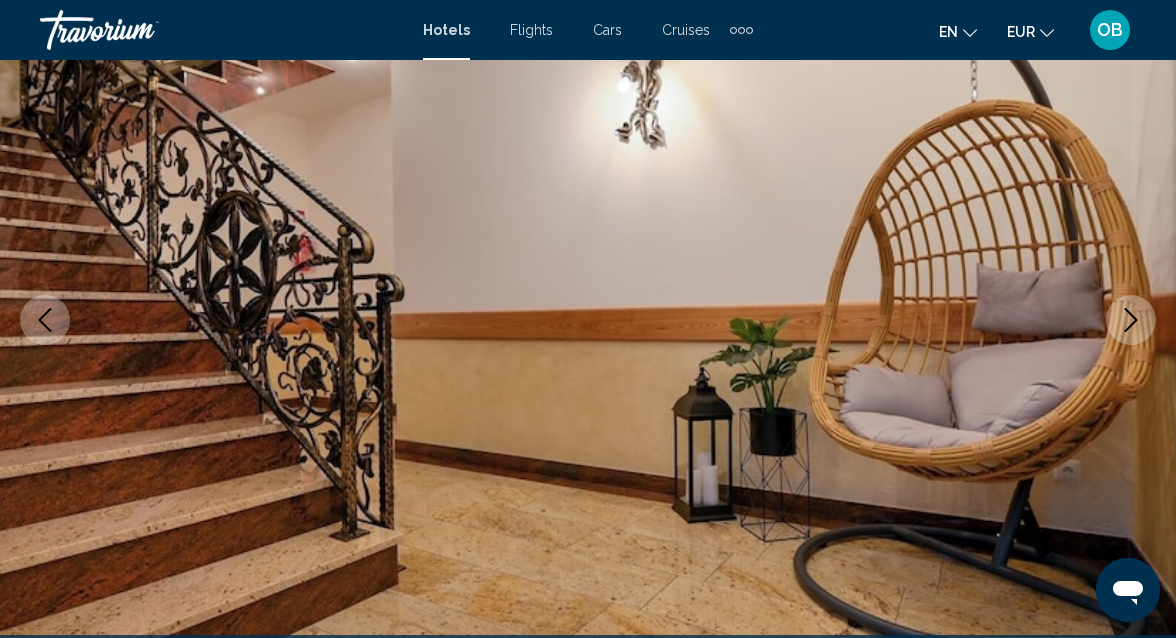 click 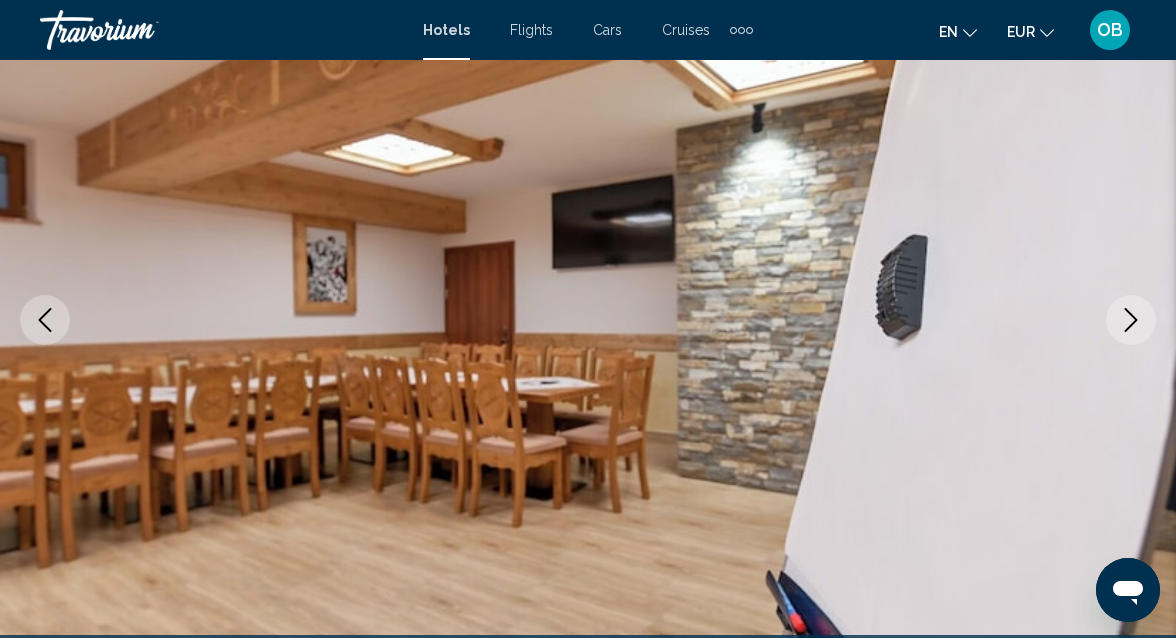 click 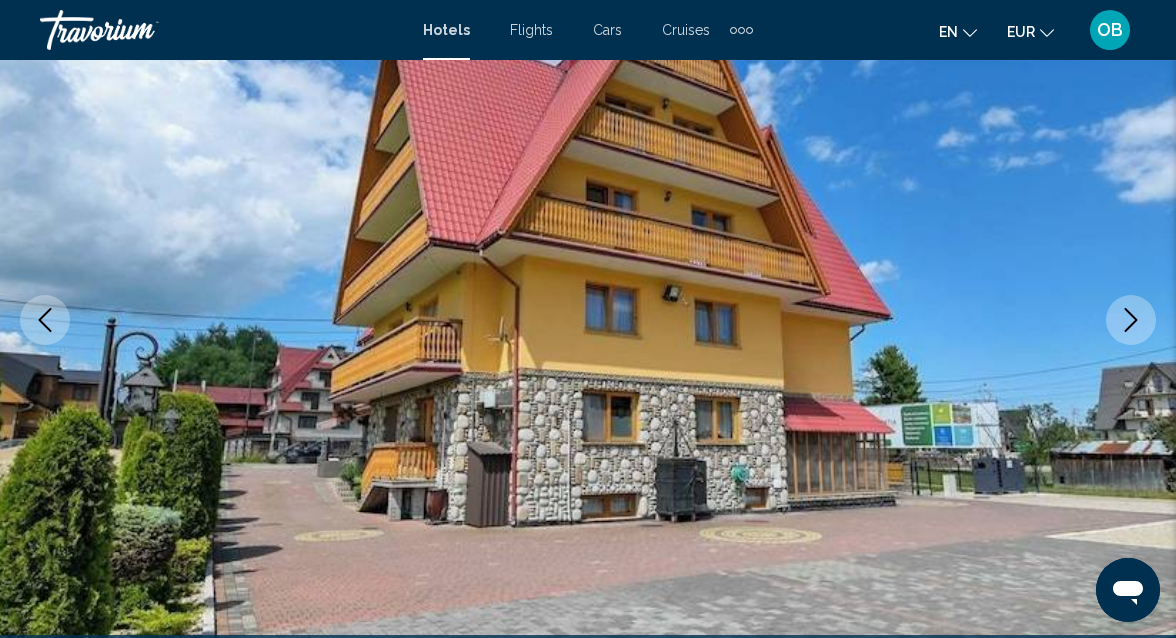 click 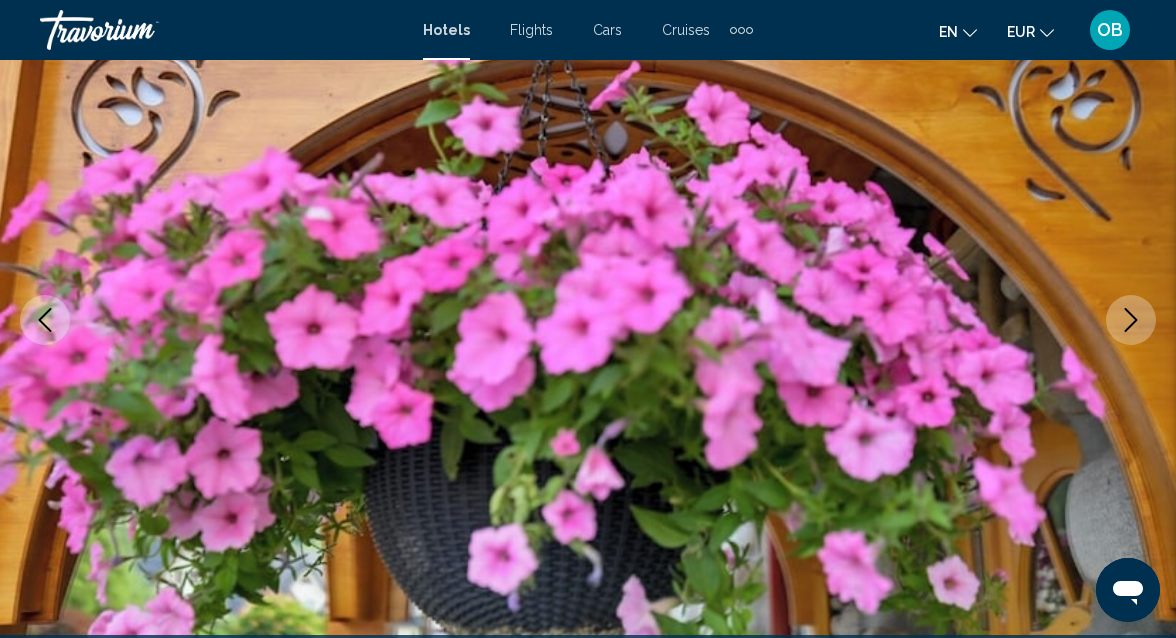 click 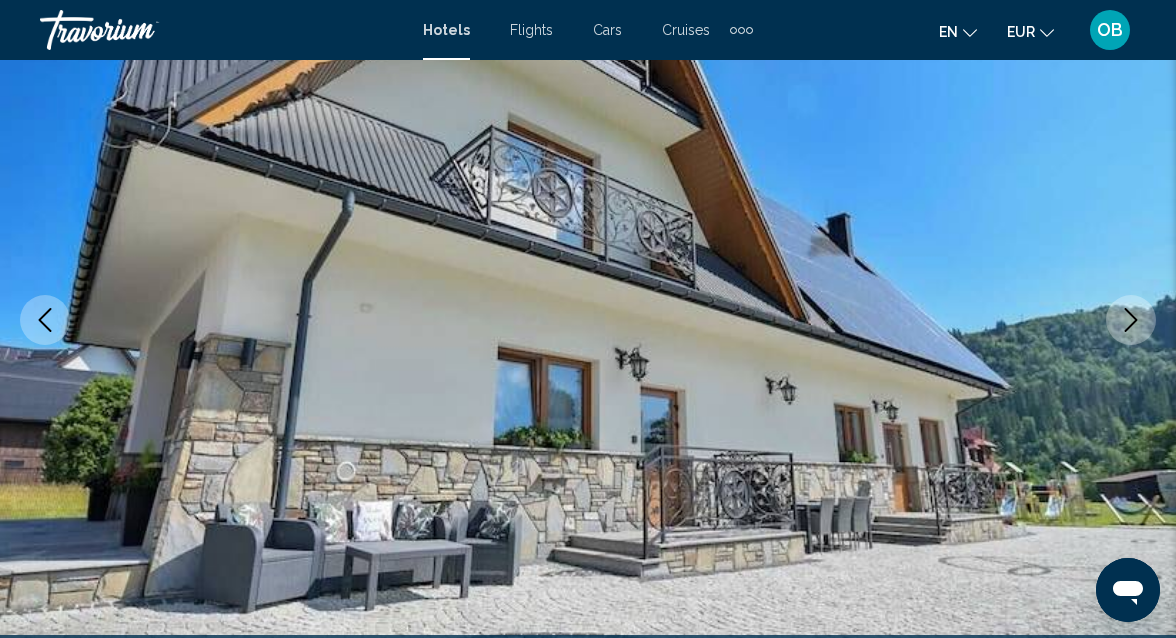 click 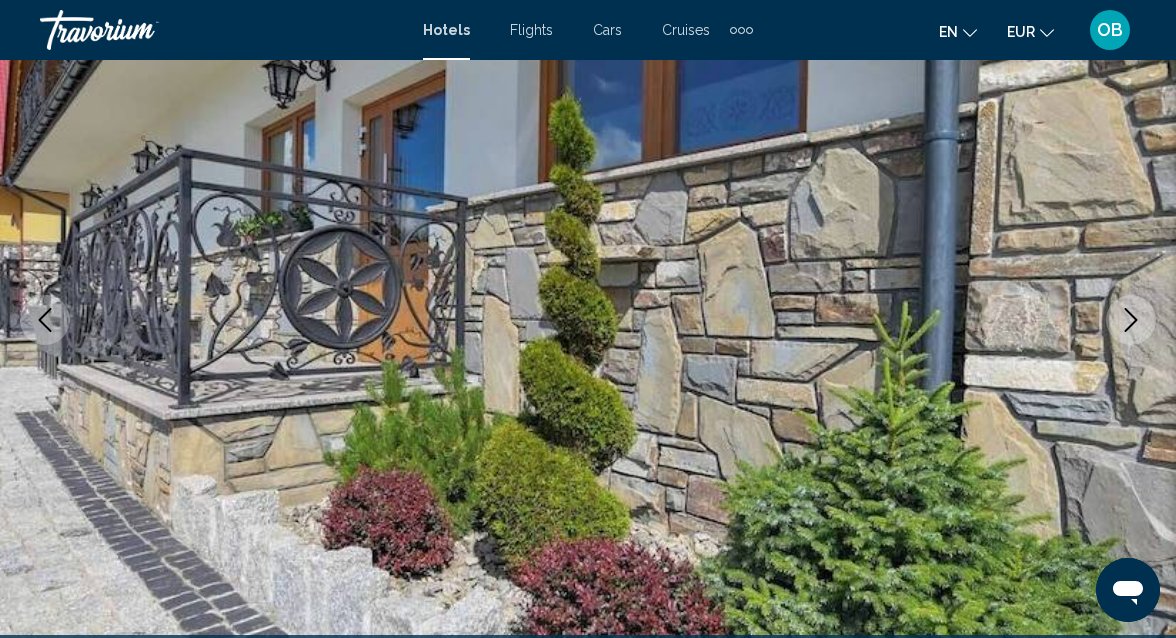 click 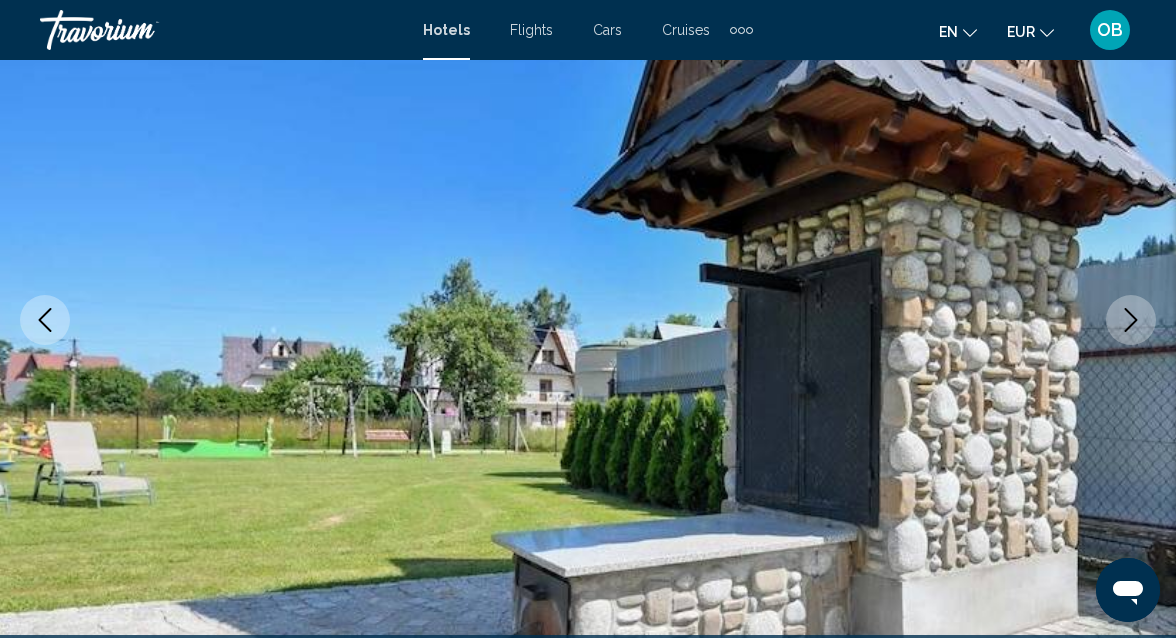 click 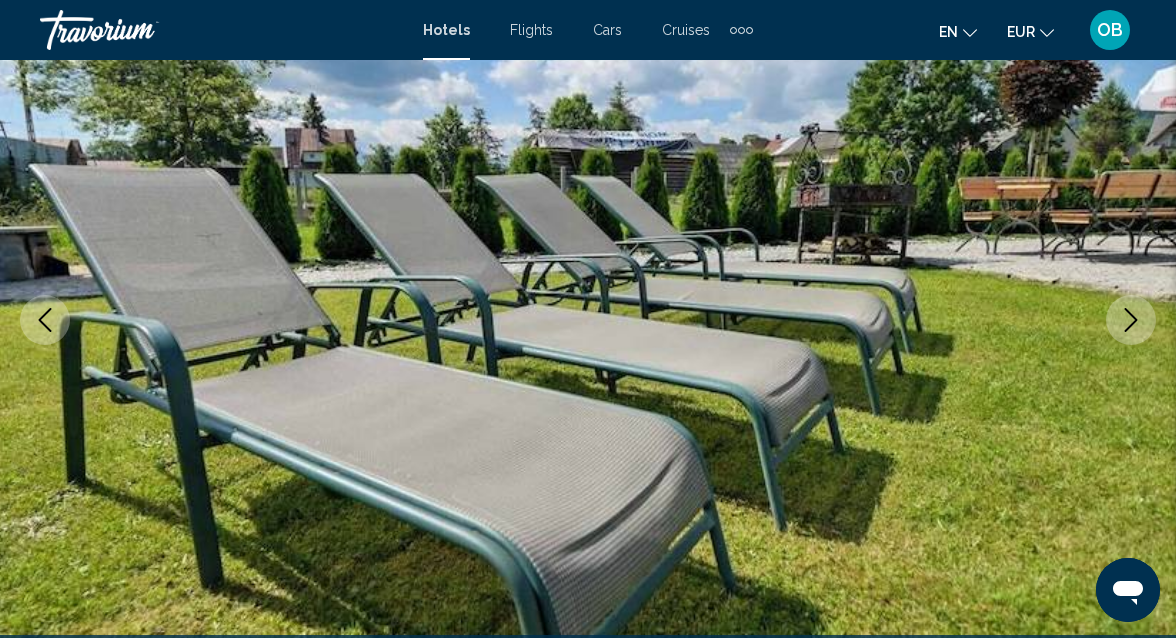 click 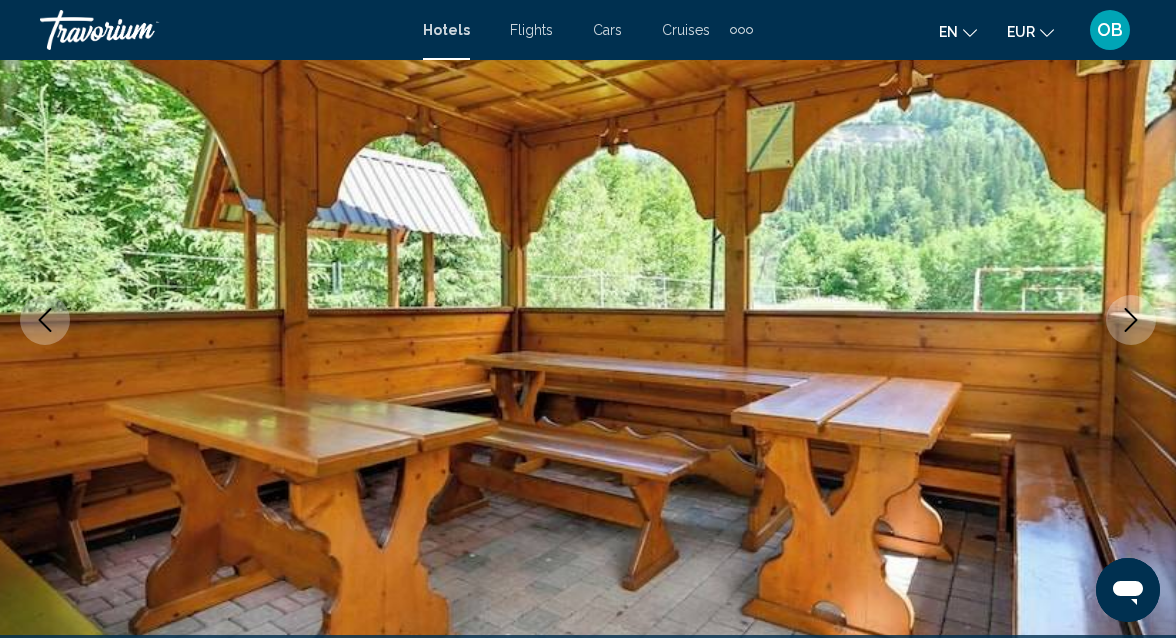 click 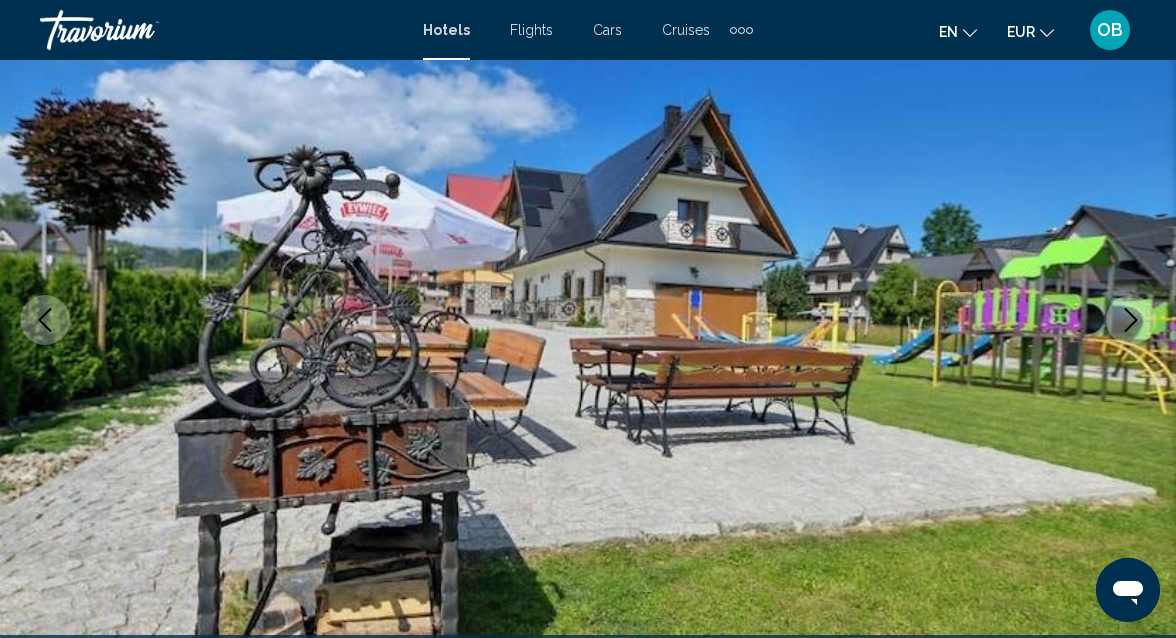 click 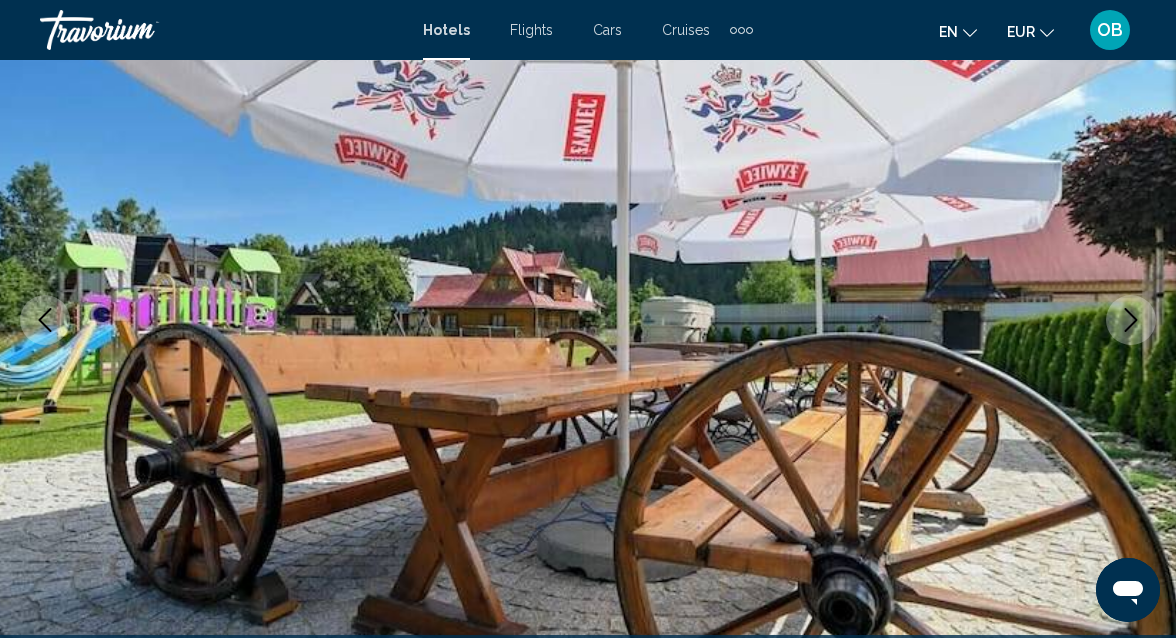 click 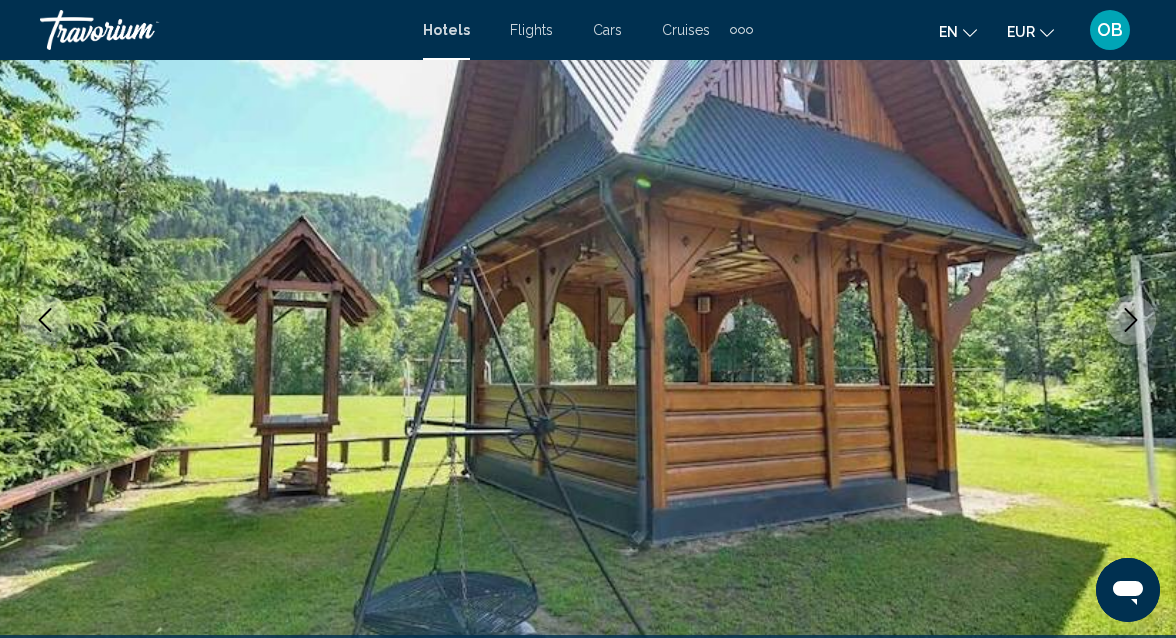 click 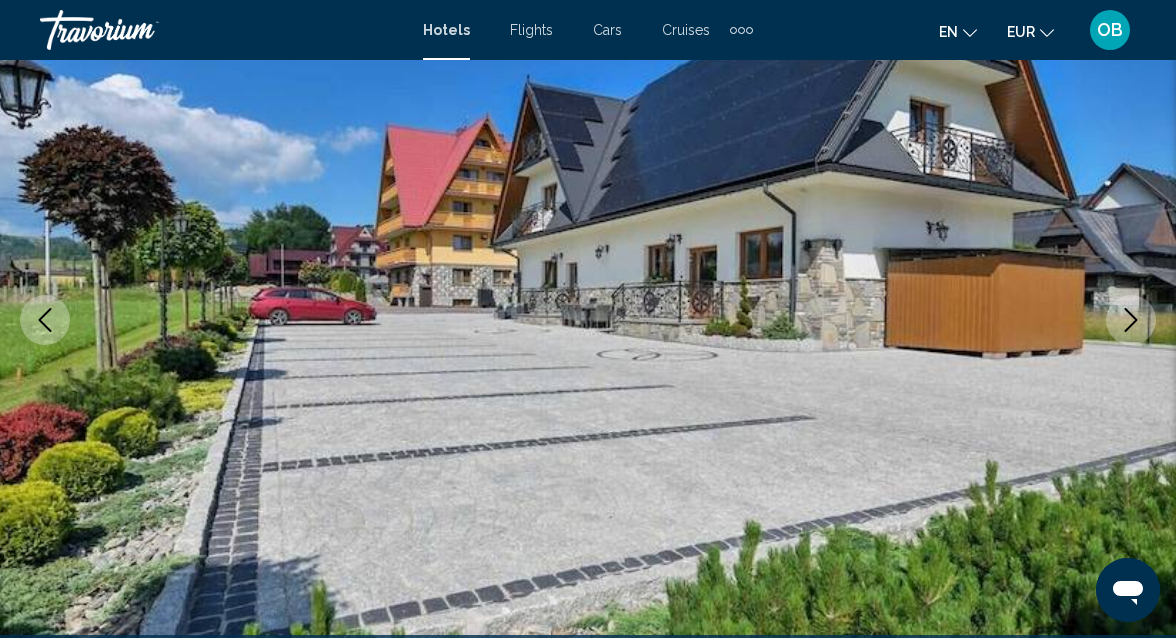 click 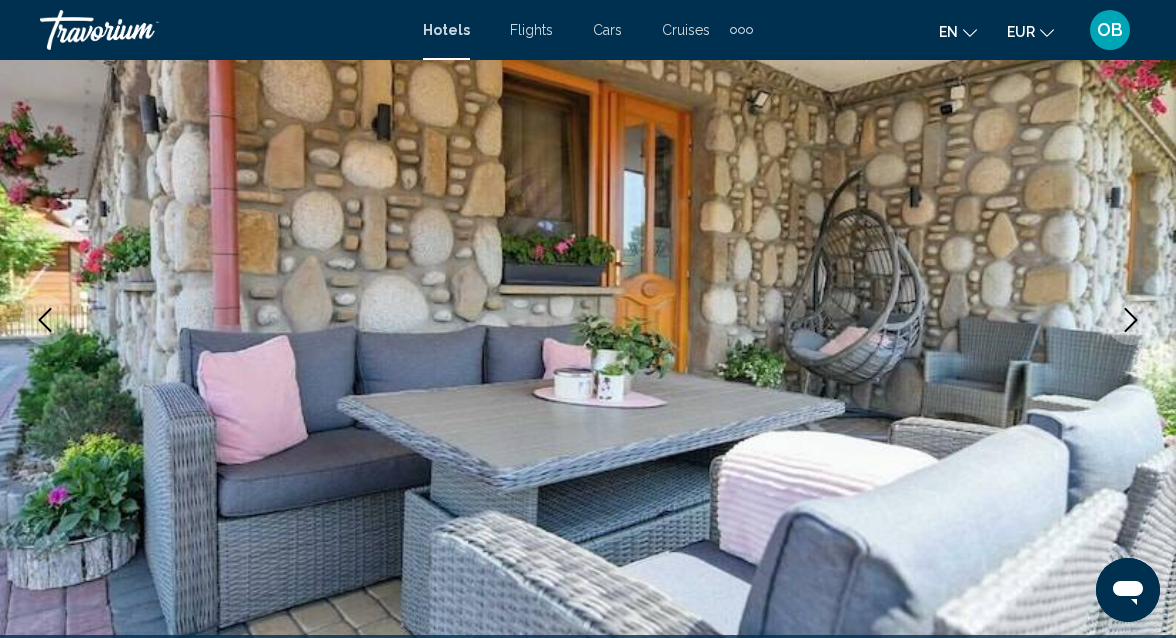 click 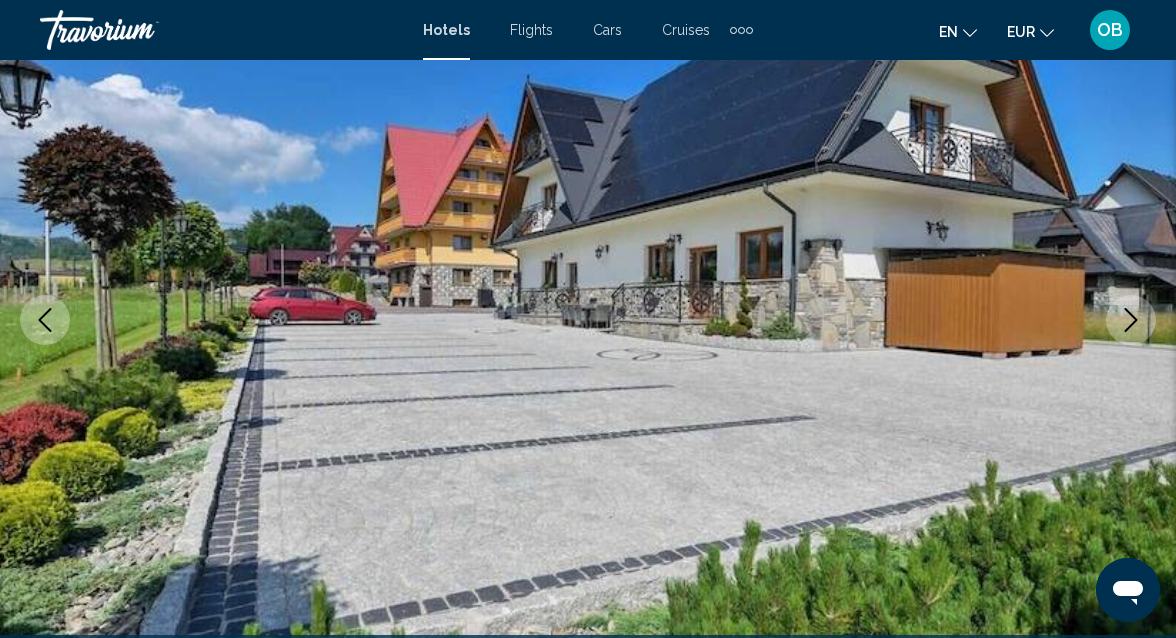click 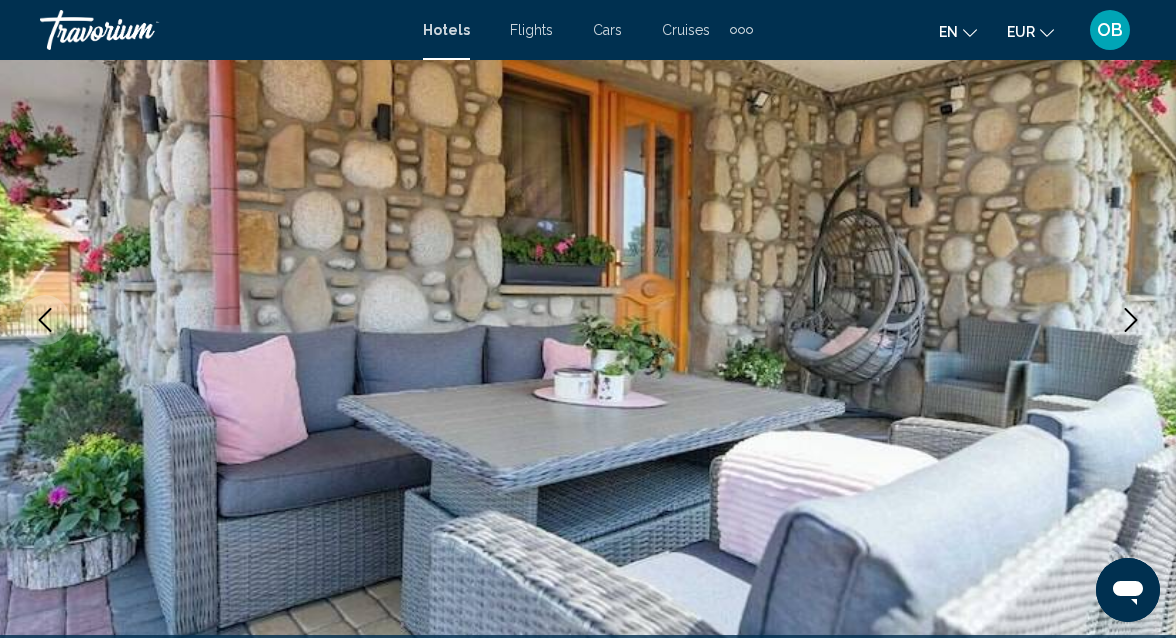 click 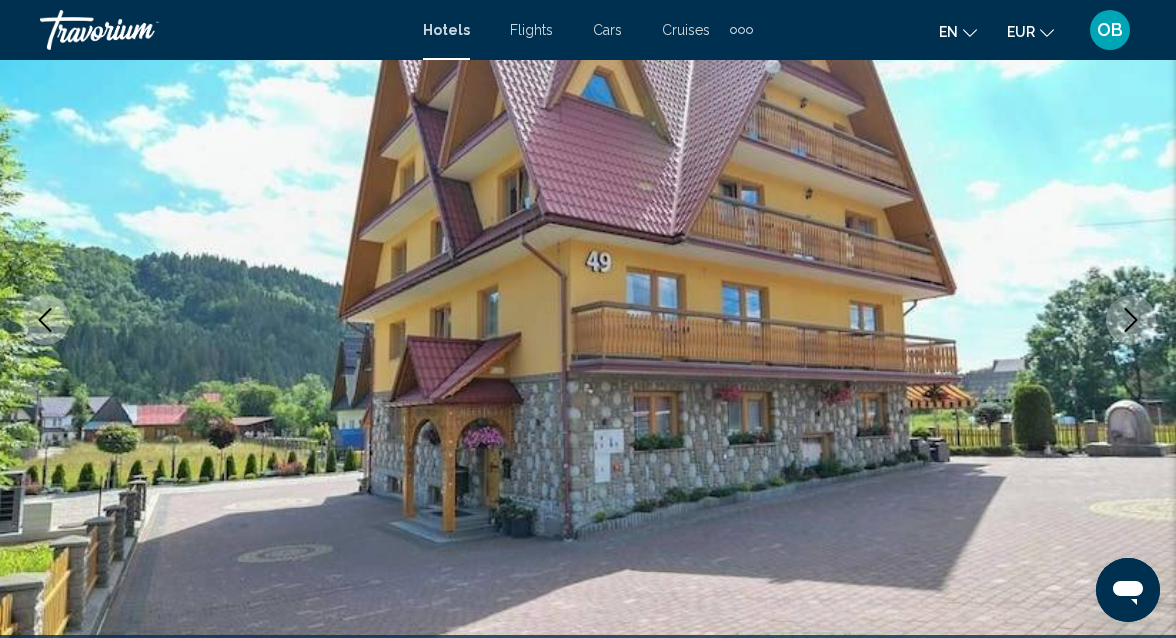 click 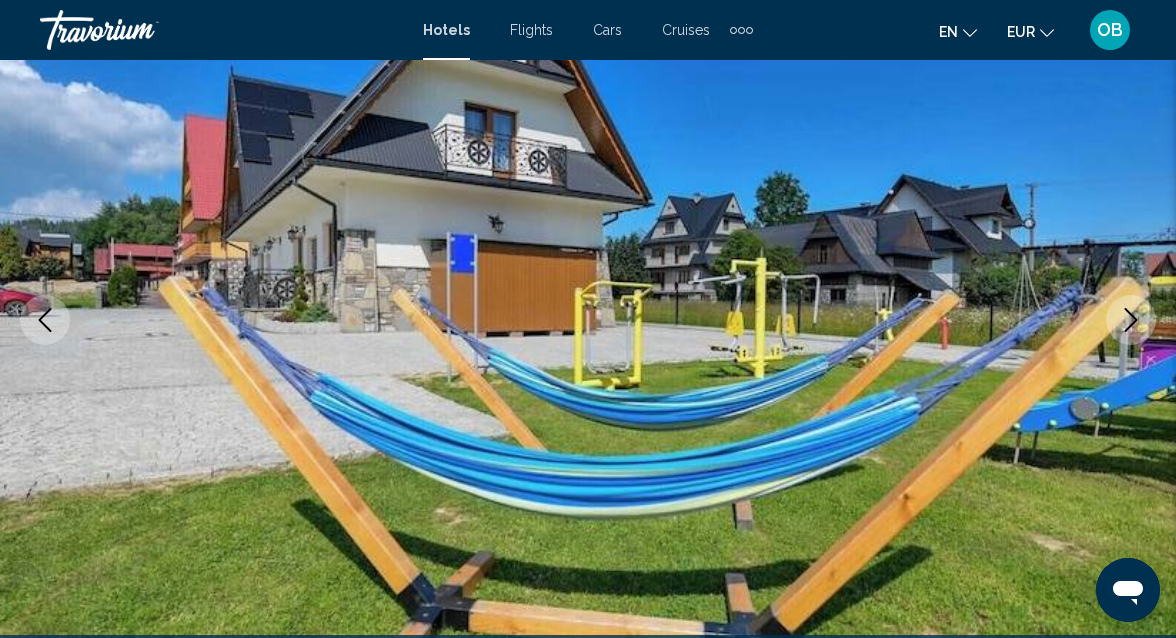 click 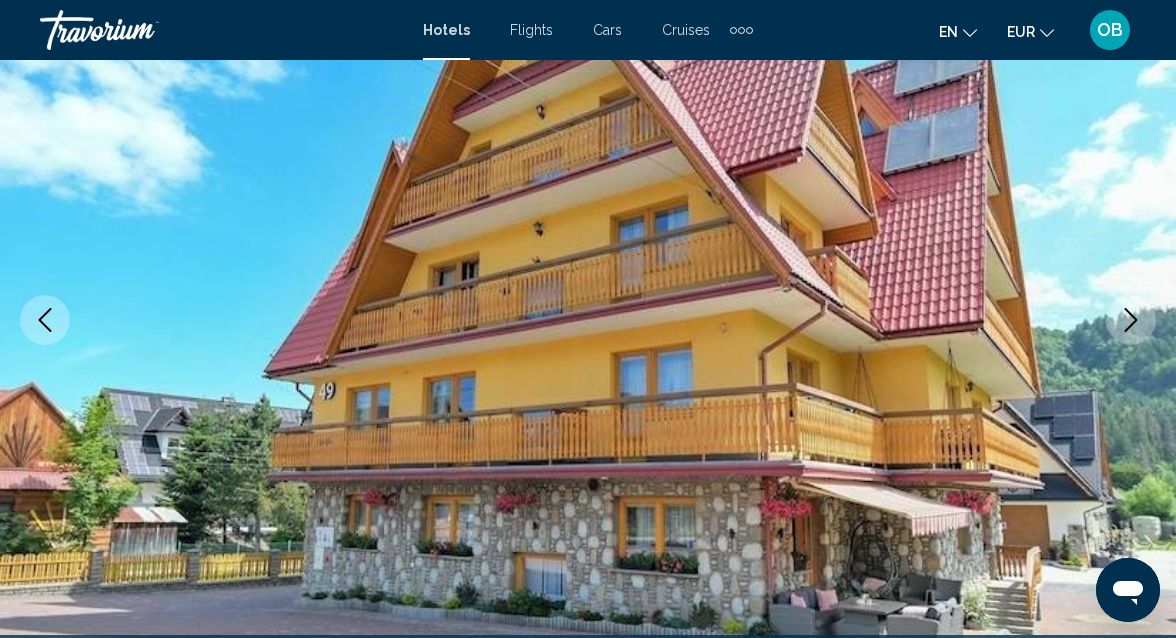 click 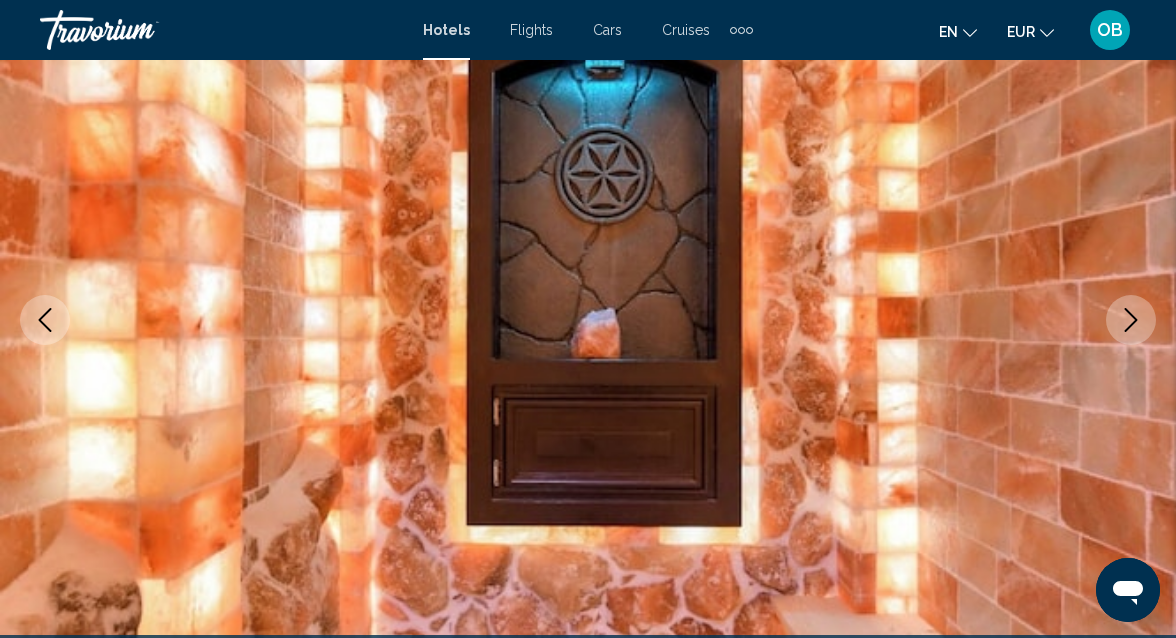 scroll, scrollTop: 0, scrollLeft: 0, axis: both 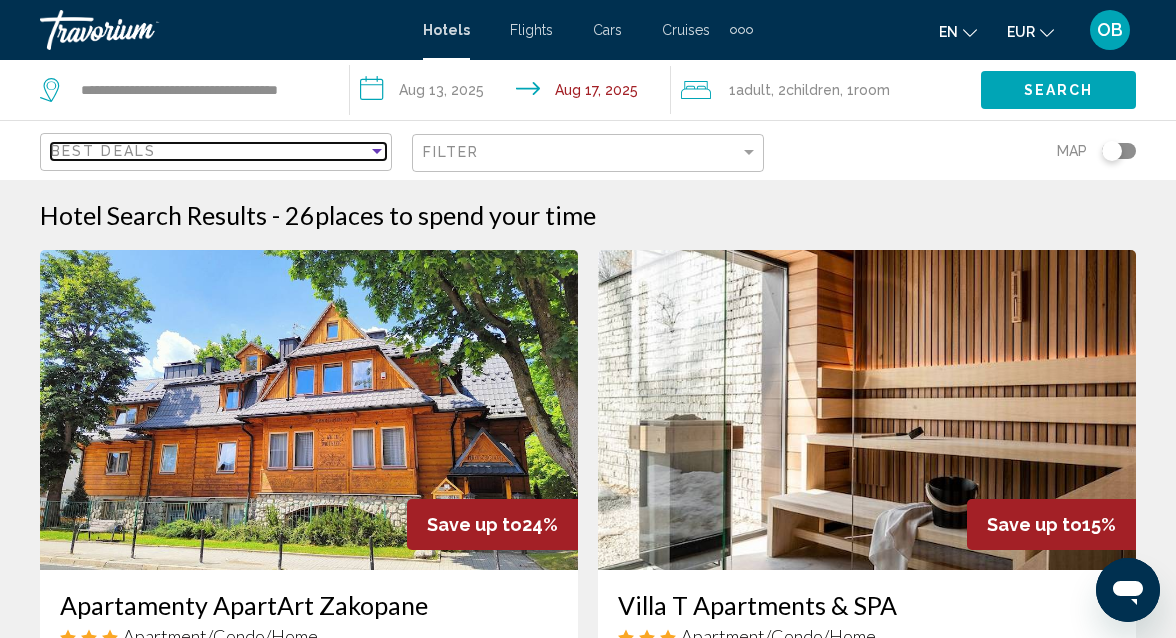 click at bounding box center (377, 151) 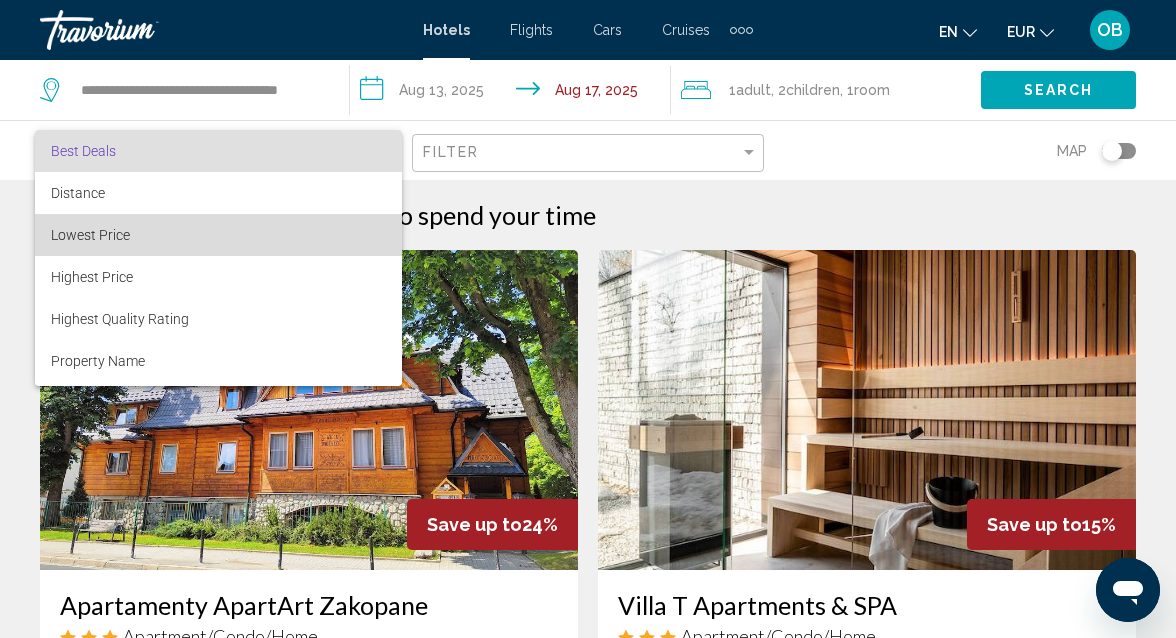 click on "Lowest Price" at bounding box center [218, 235] 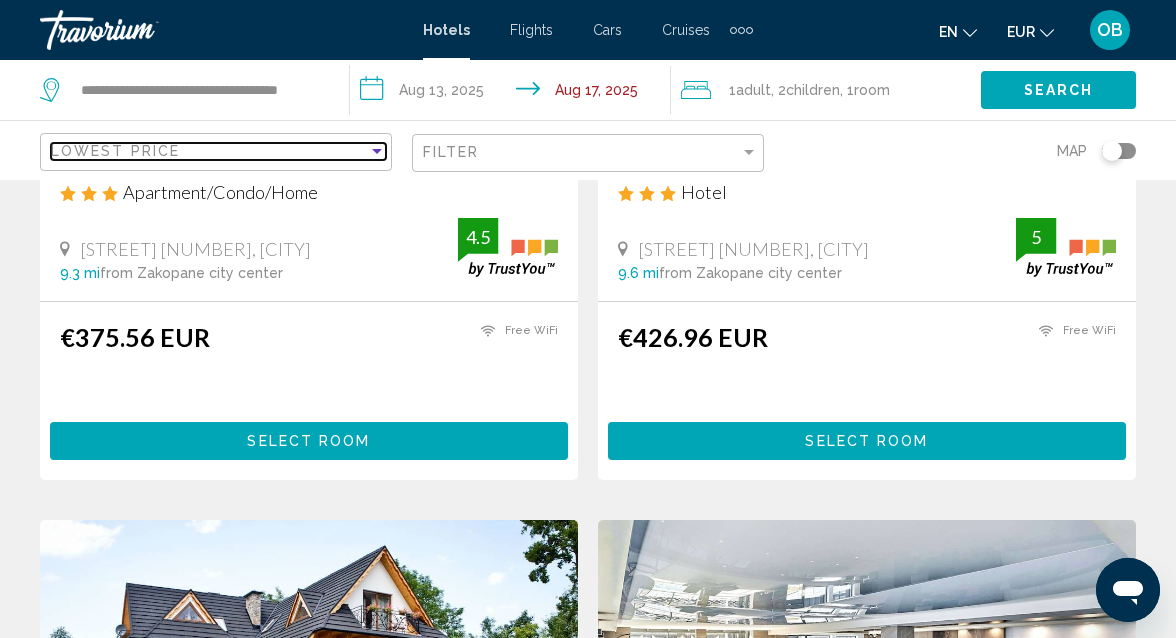 scroll, scrollTop: 462, scrollLeft: 0, axis: vertical 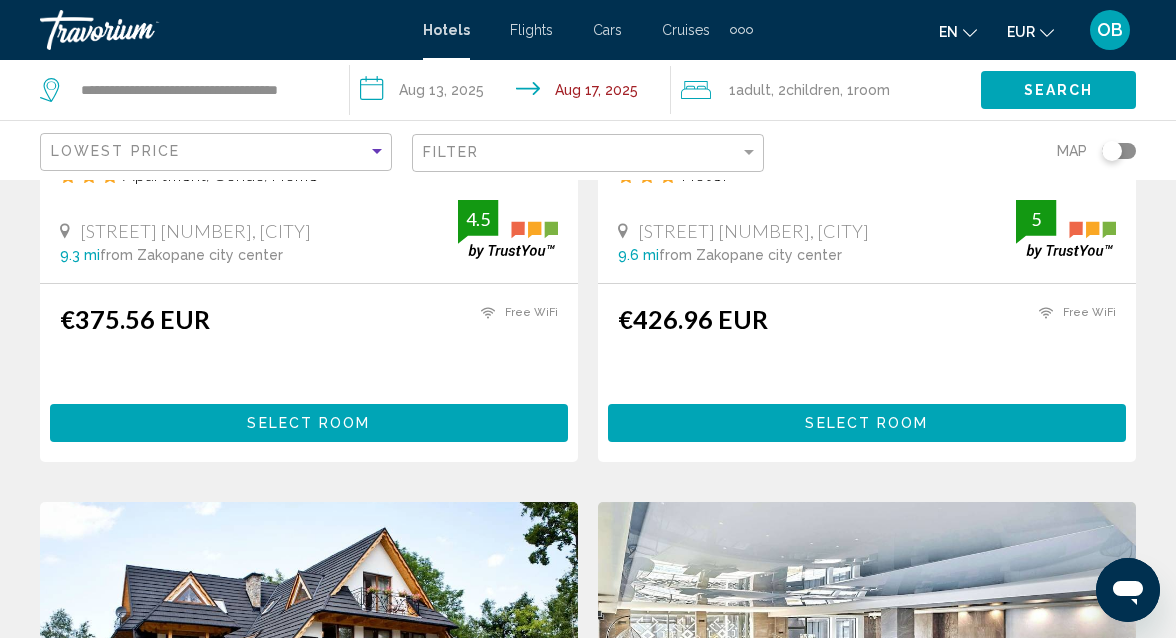 click on "Select Room" at bounding box center [866, 424] 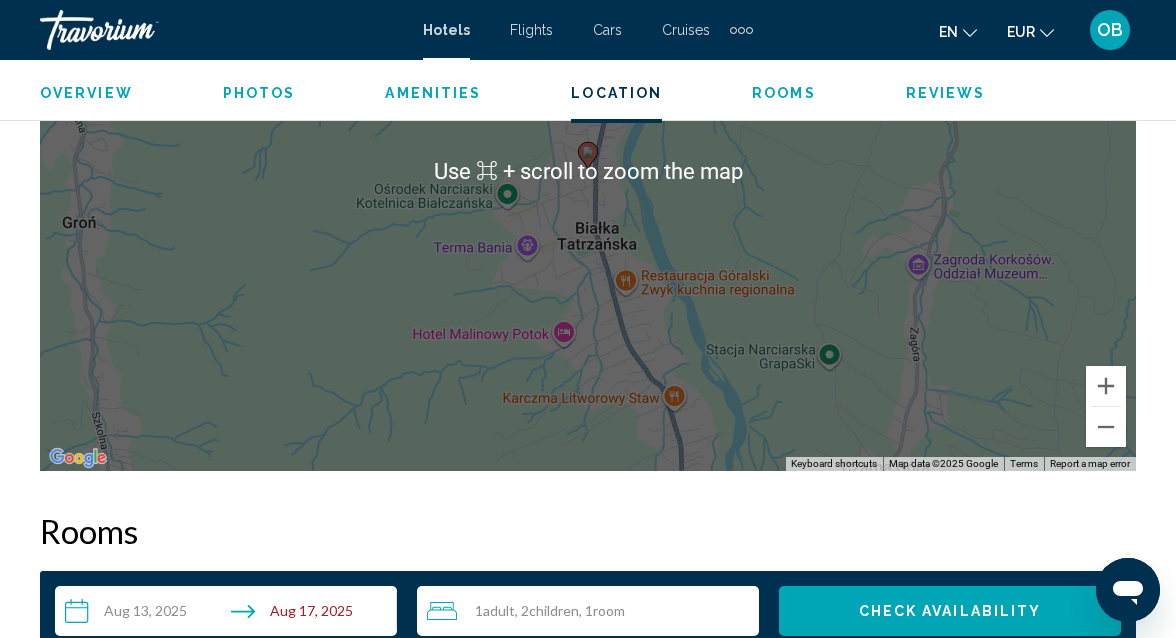 scroll, scrollTop: 2365, scrollLeft: 0, axis: vertical 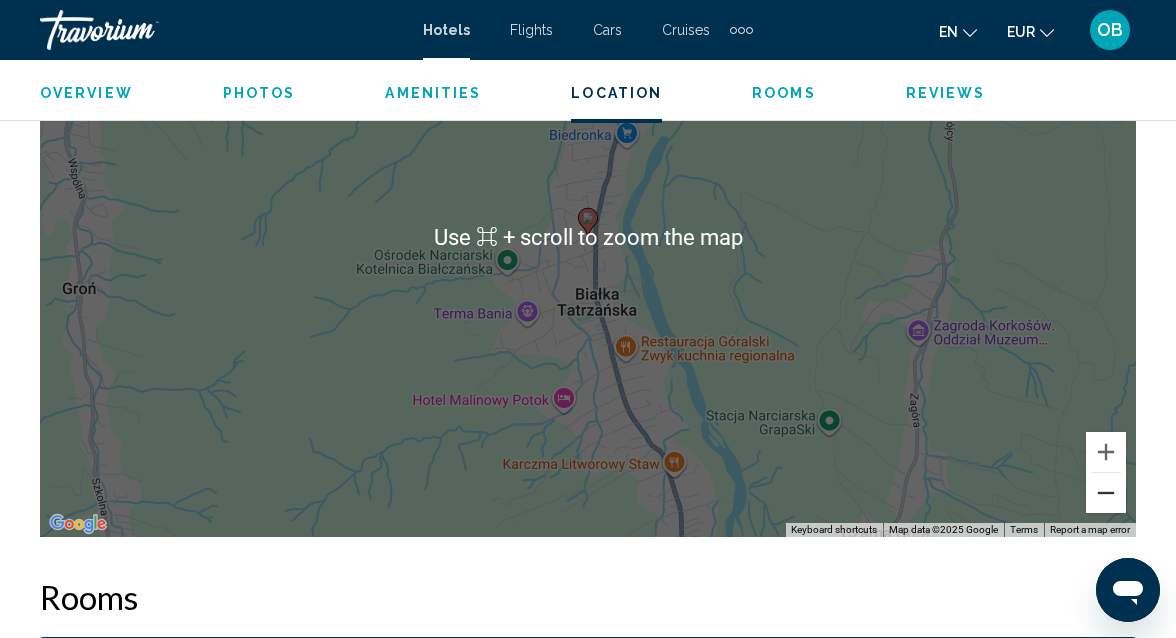 click at bounding box center (1106, 493) 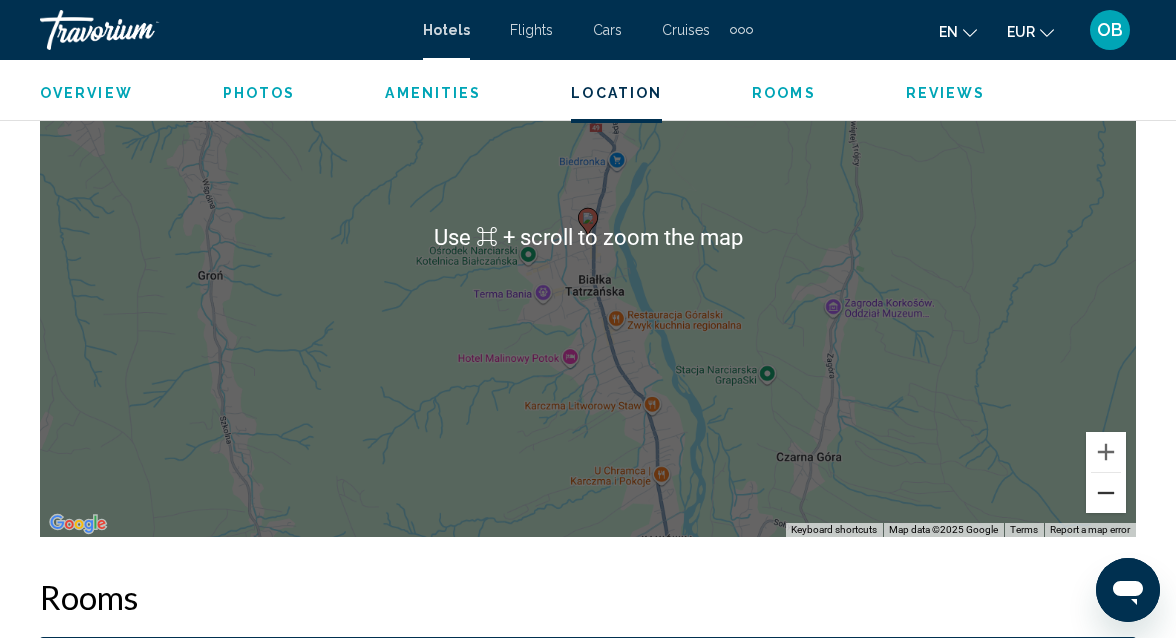 click at bounding box center [1106, 493] 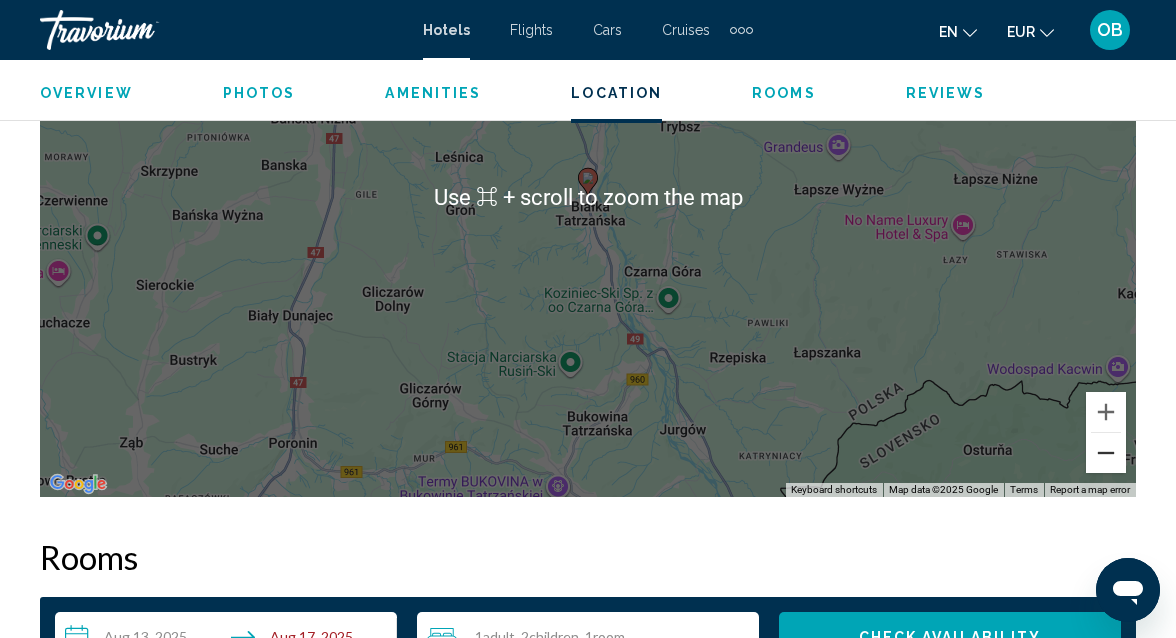 scroll, scrollTop: 2411, scrollLeft: 0, axis: vertical 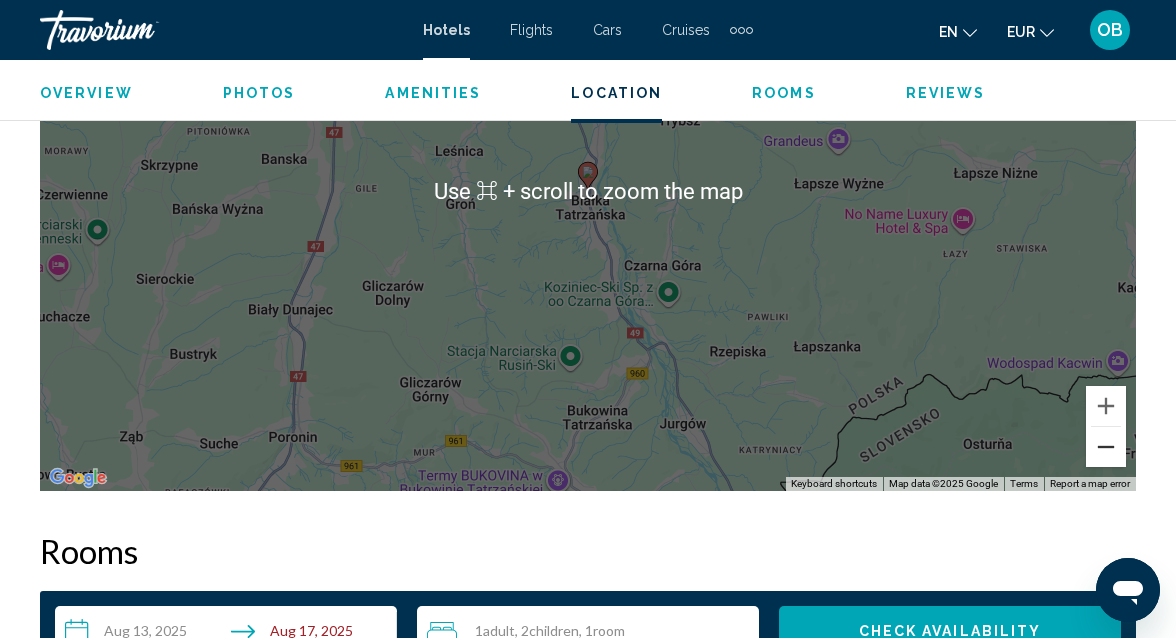 click at bounding box center [1106, 447] 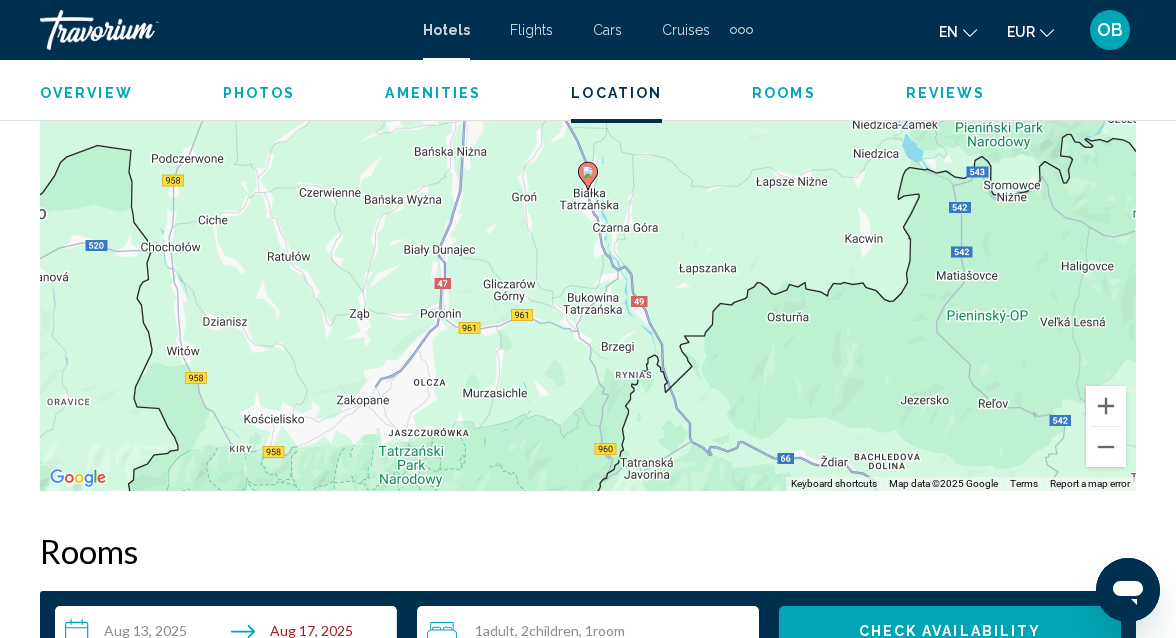 click on "To activate drag with keyboard, press Alt + Enter. Once in keyboard drag state, use the arrow keys to move the marker. To complete the drag, press the Enter key. To cancel, press Escape." at bounding box center [588, 191] 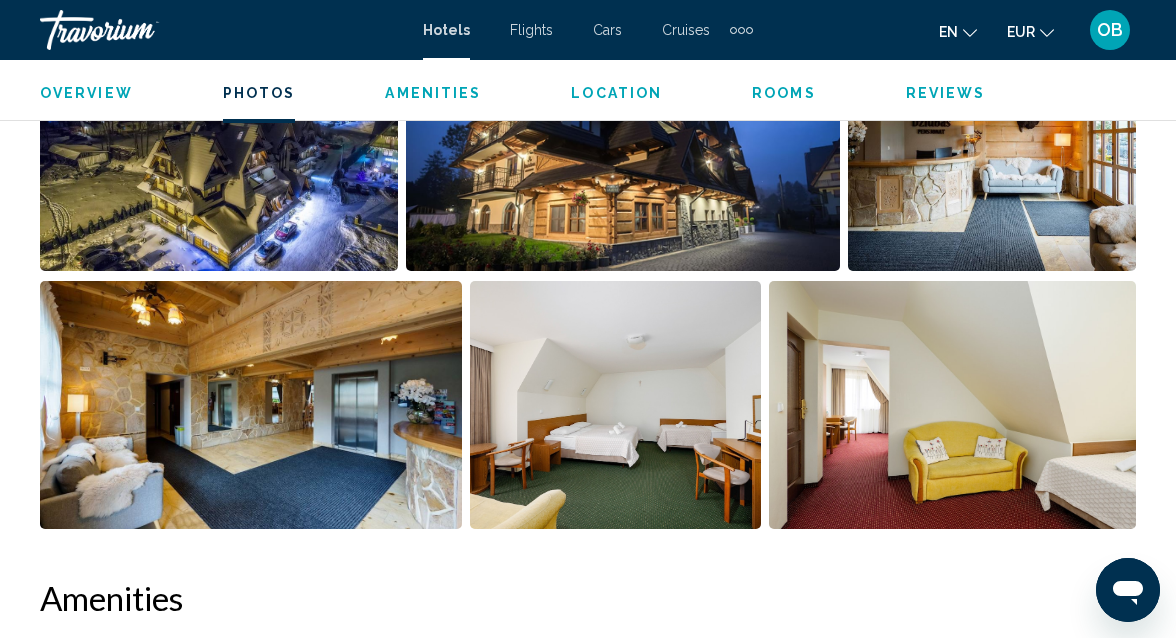 scroll, scrollTop: 1408, scrollLeft: 0, axis: vertical 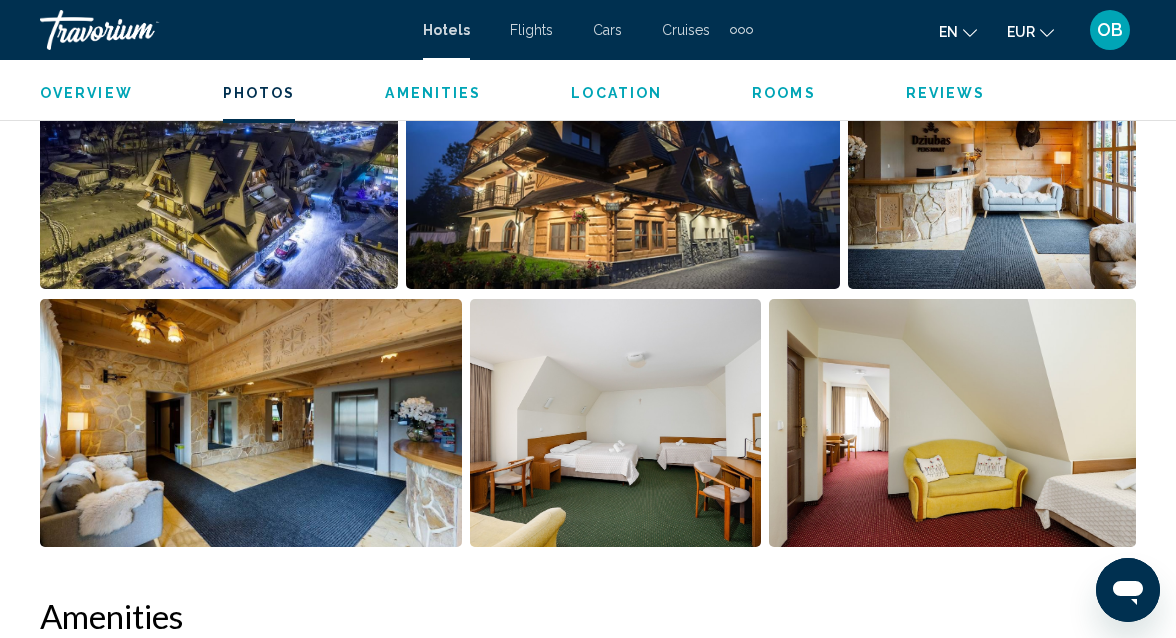 click at bounding box center [219, 165] 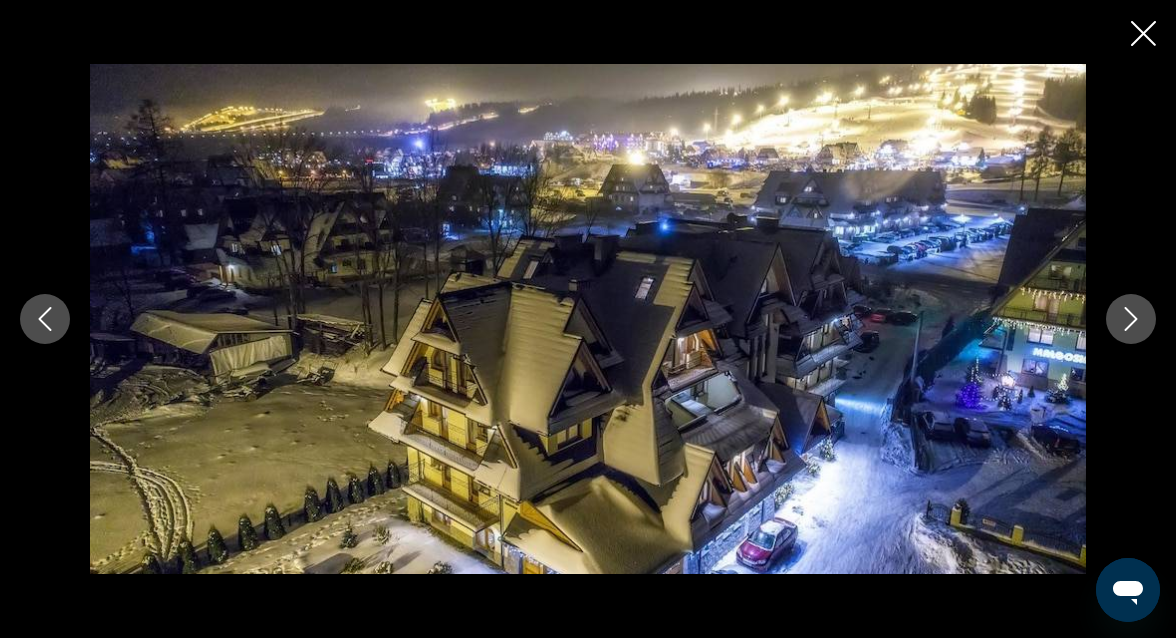 click 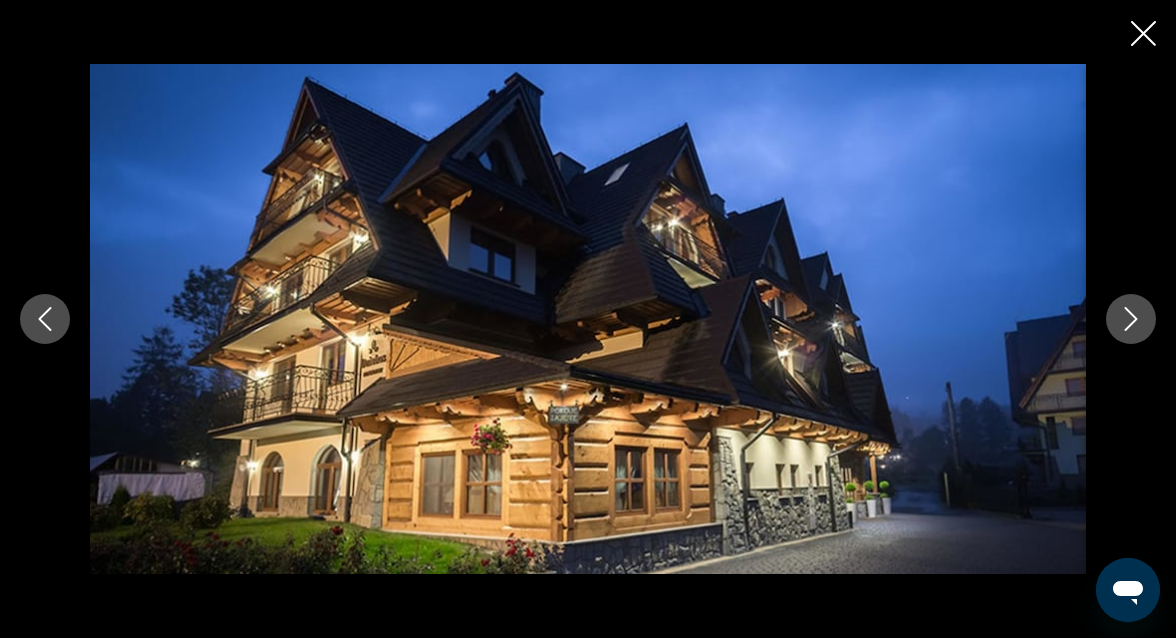 click at bounding box center [45, 319] 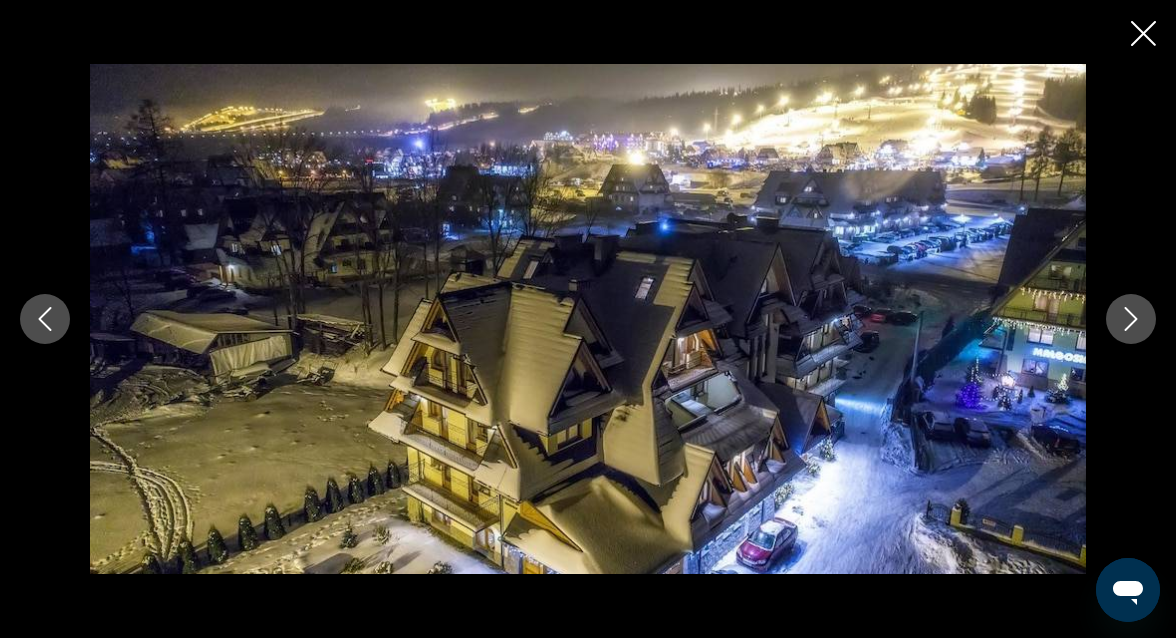 click 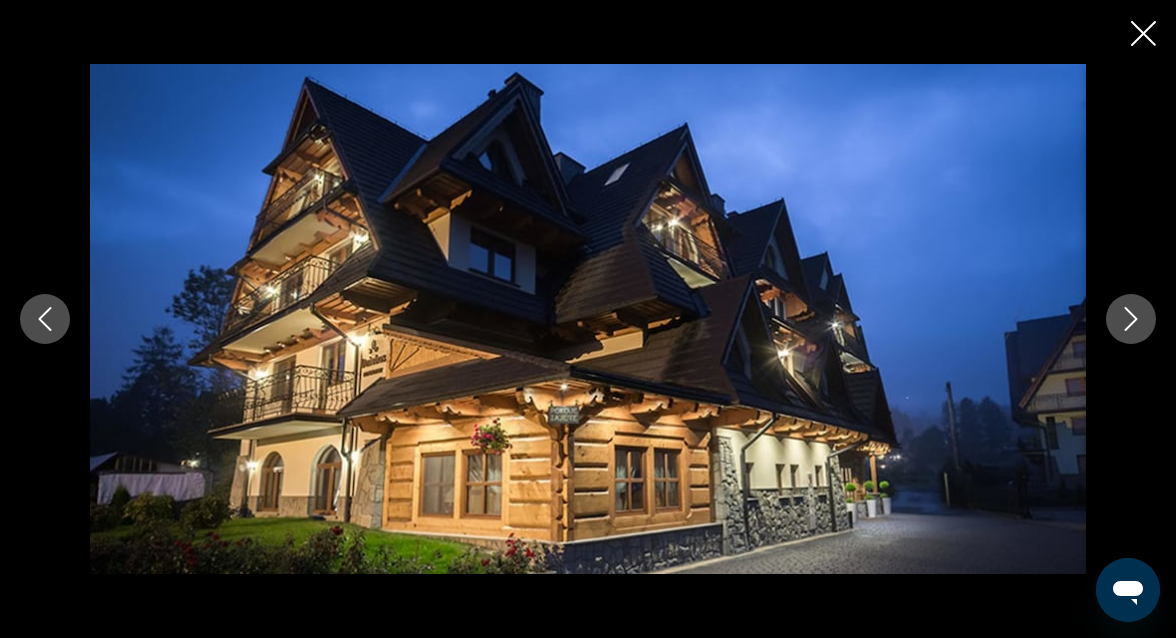click 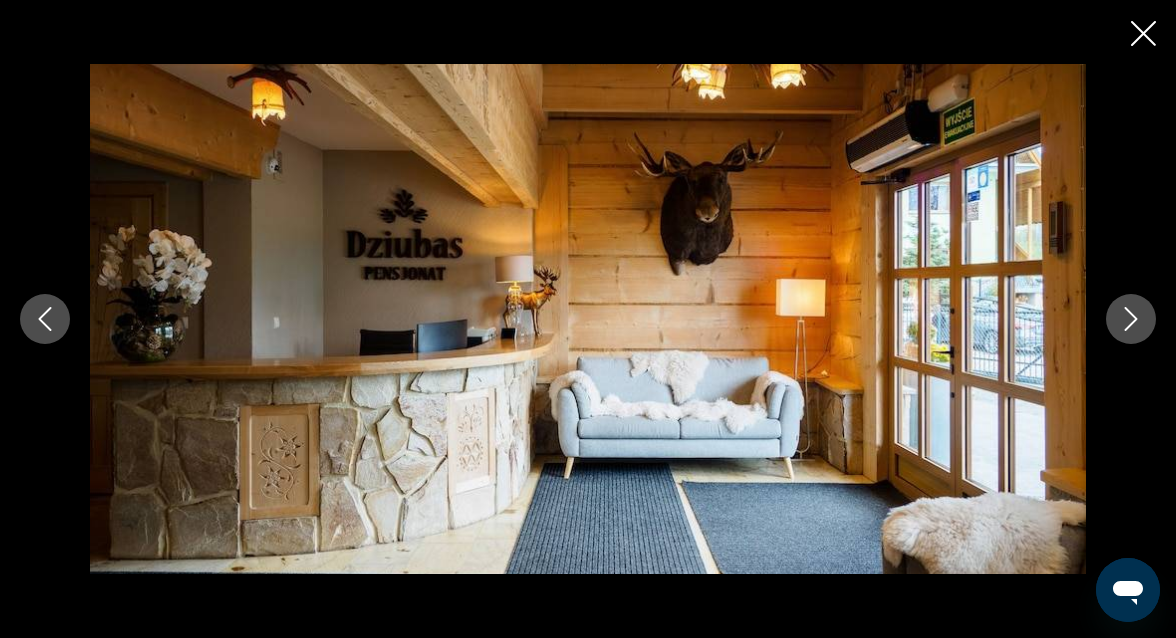 click 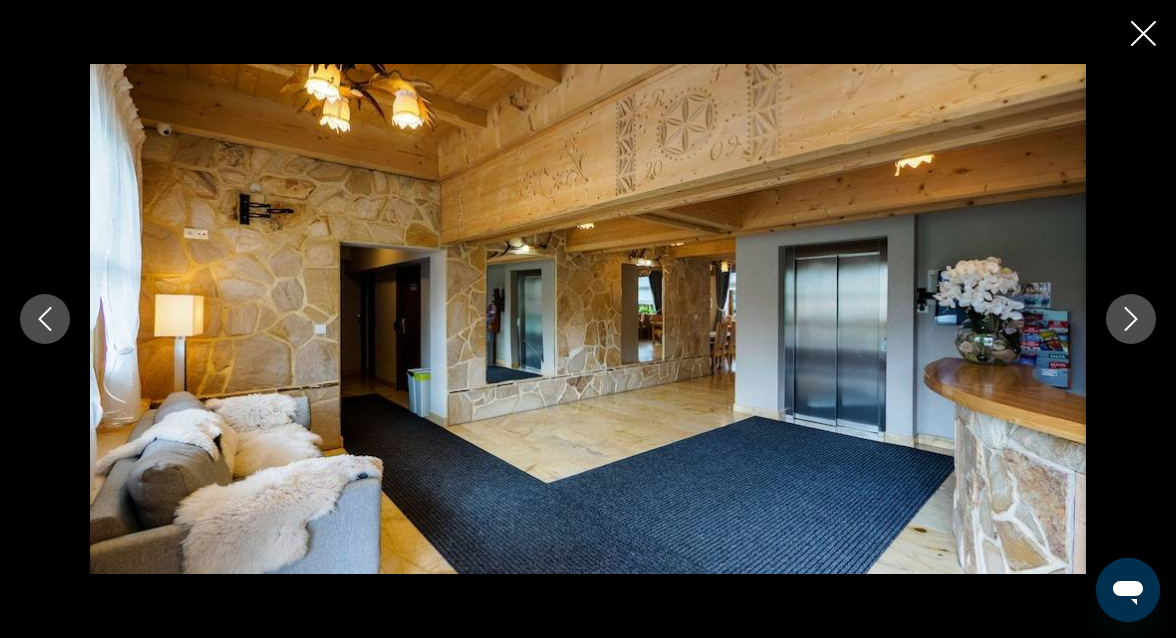 click 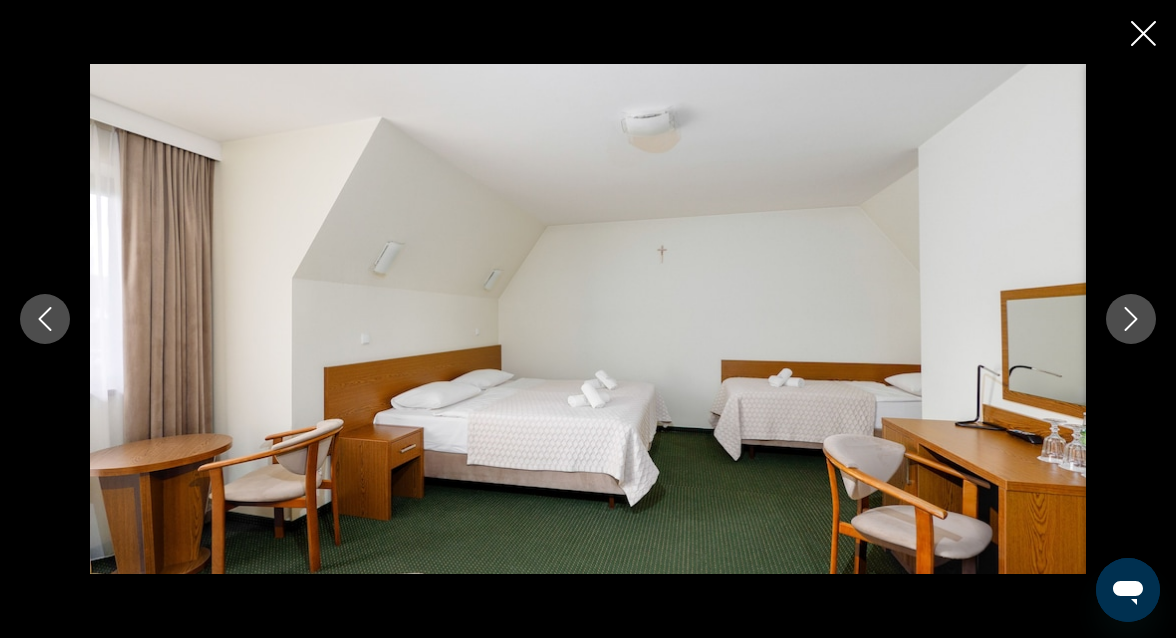 click 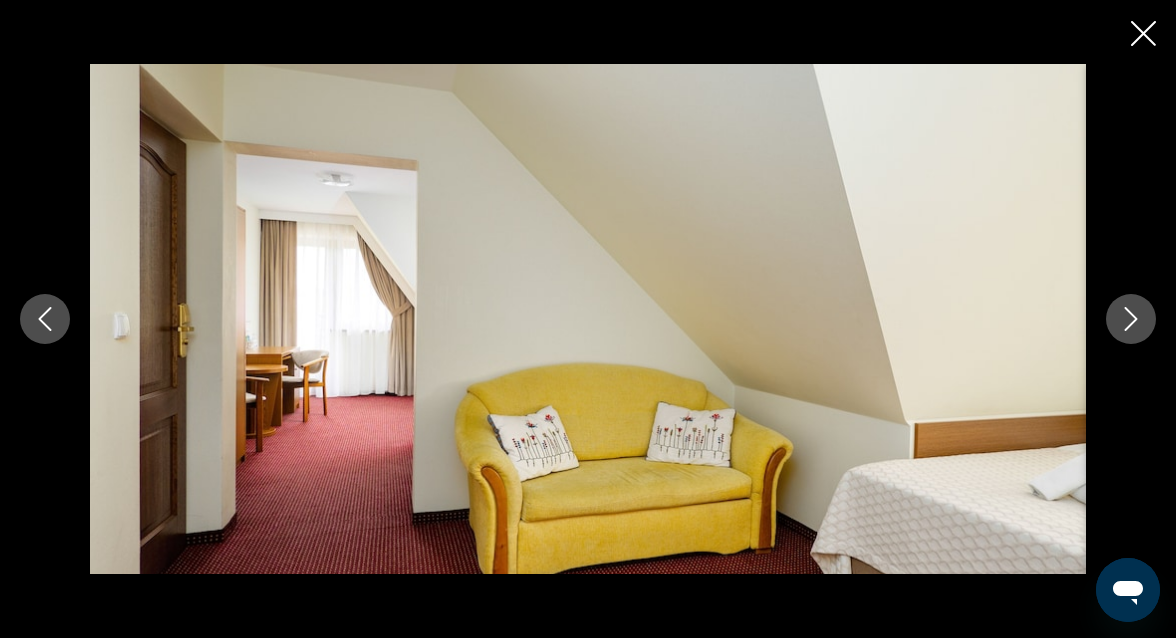 click at bounding box center (1131, 319) 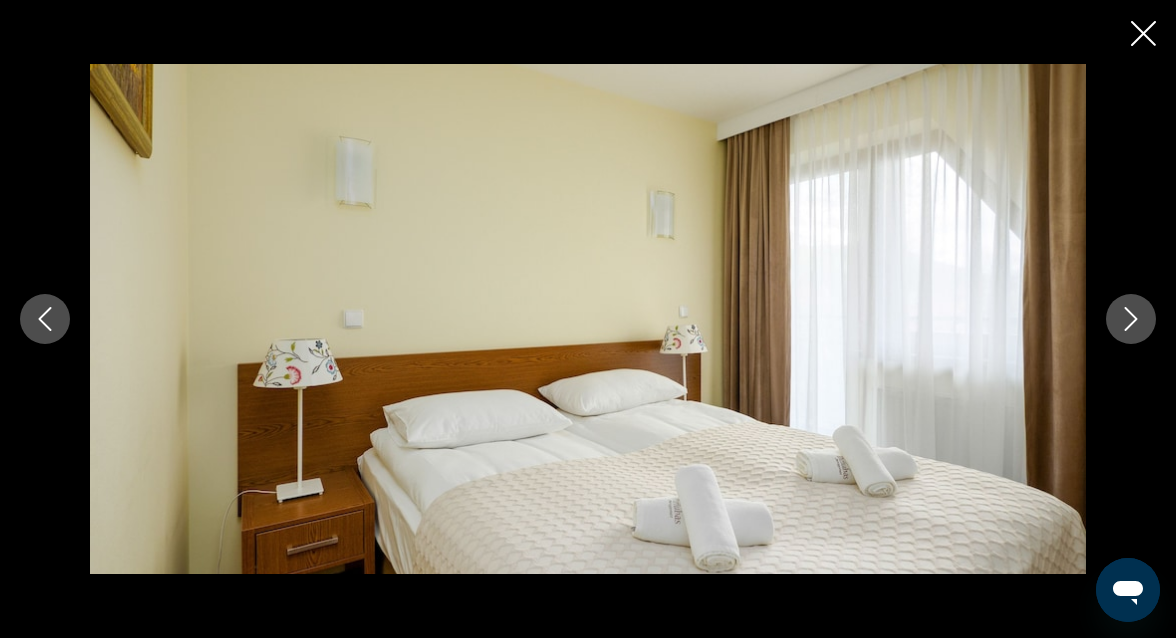click 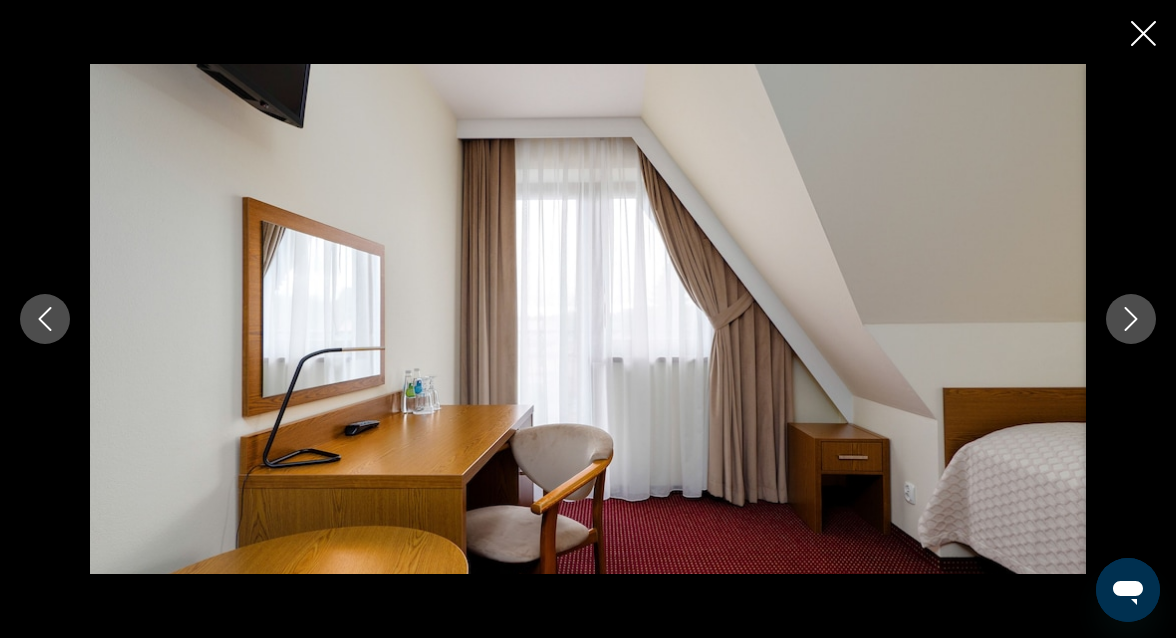 click 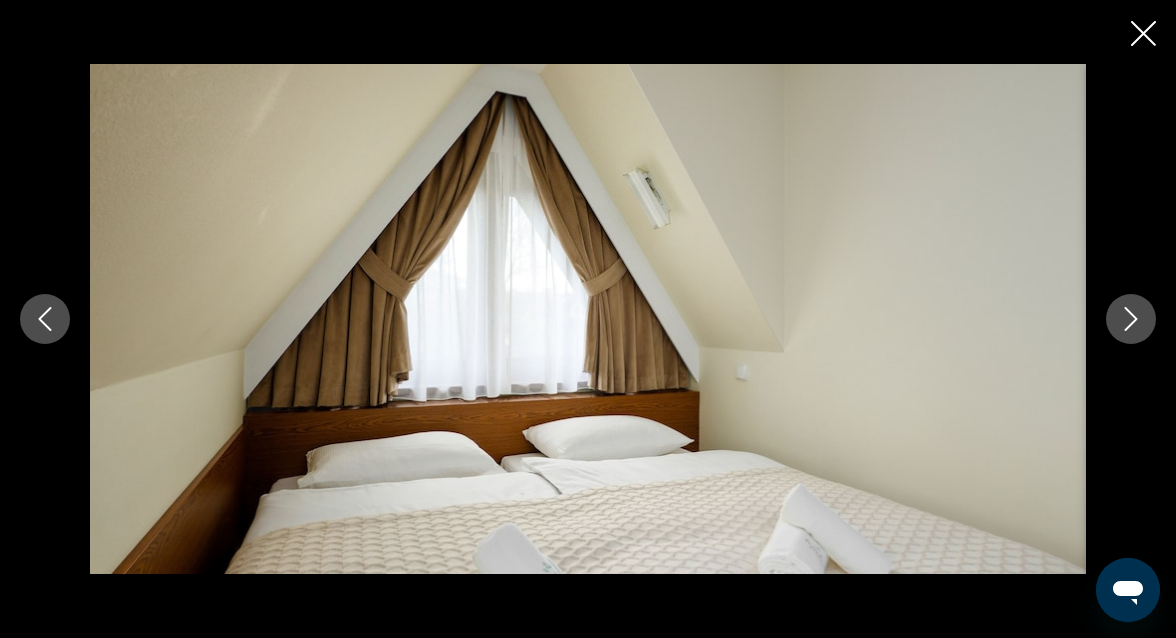 click 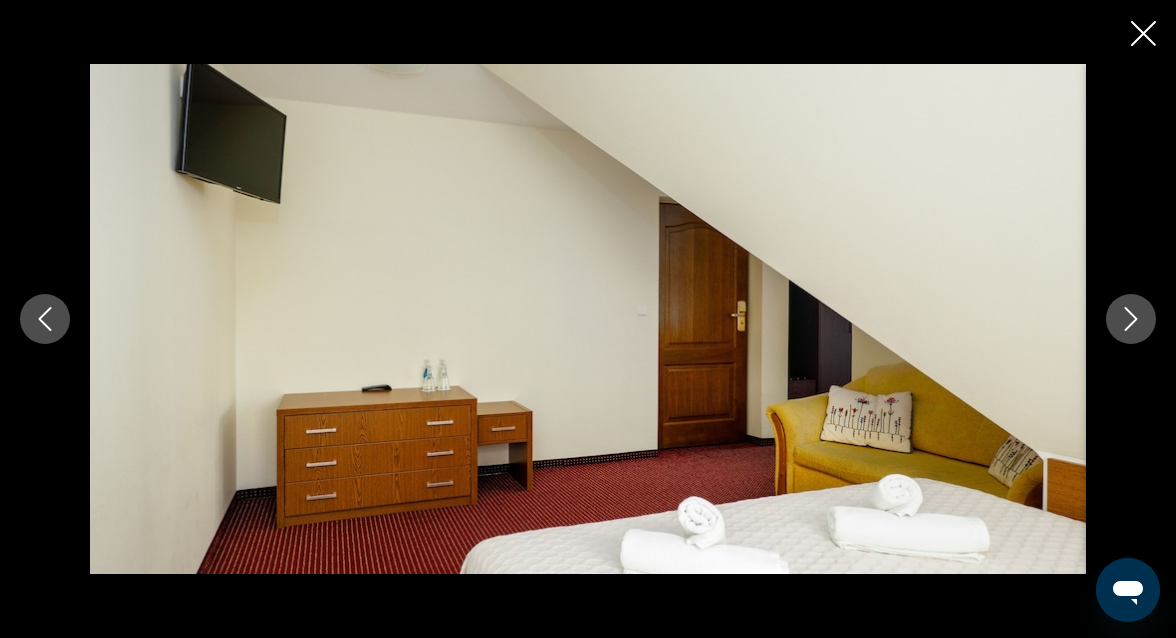 click 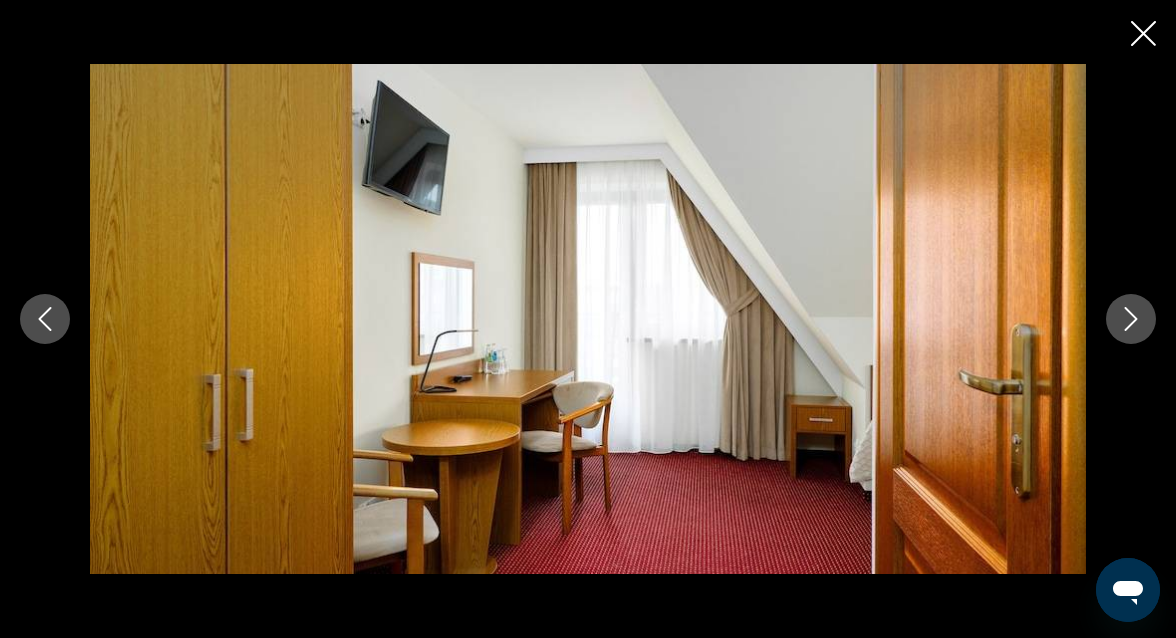 click 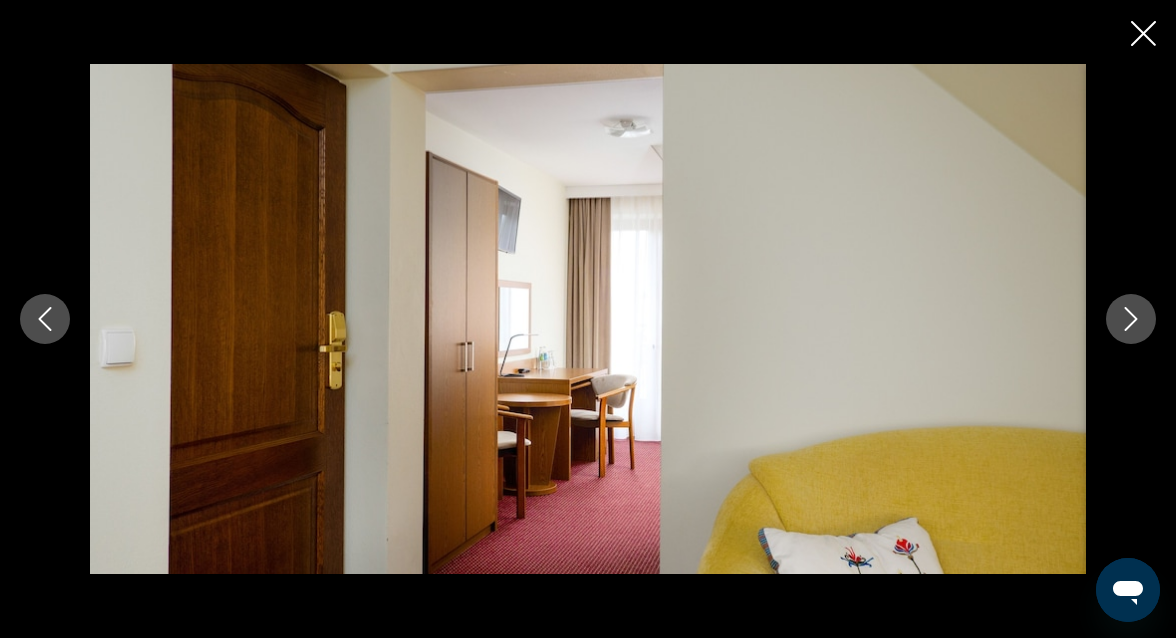 click 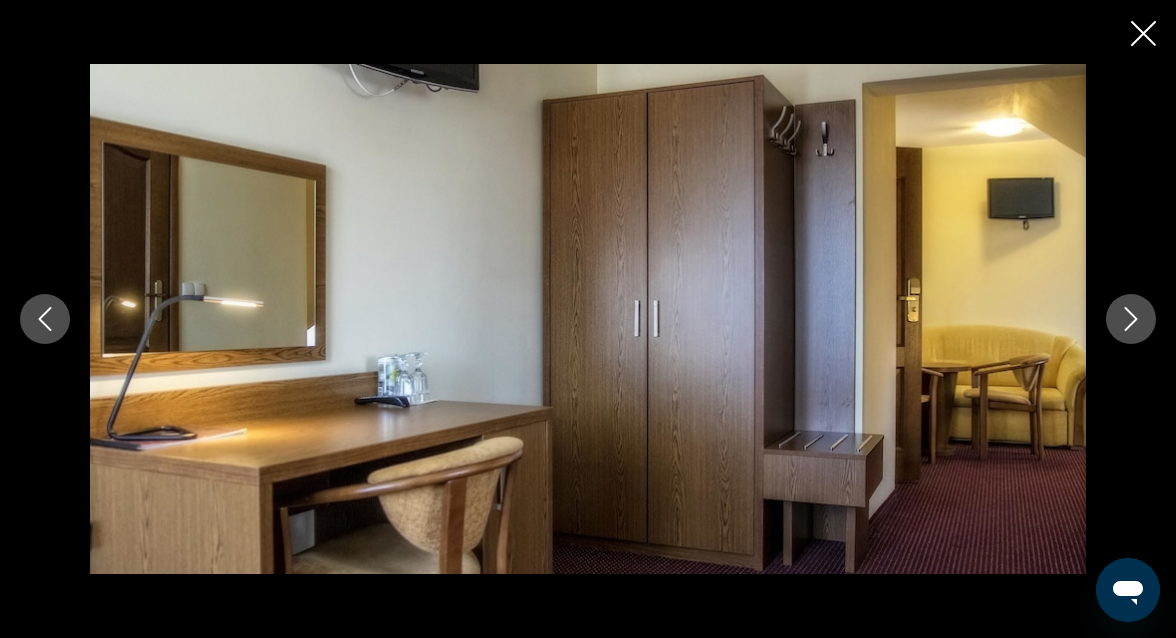 click 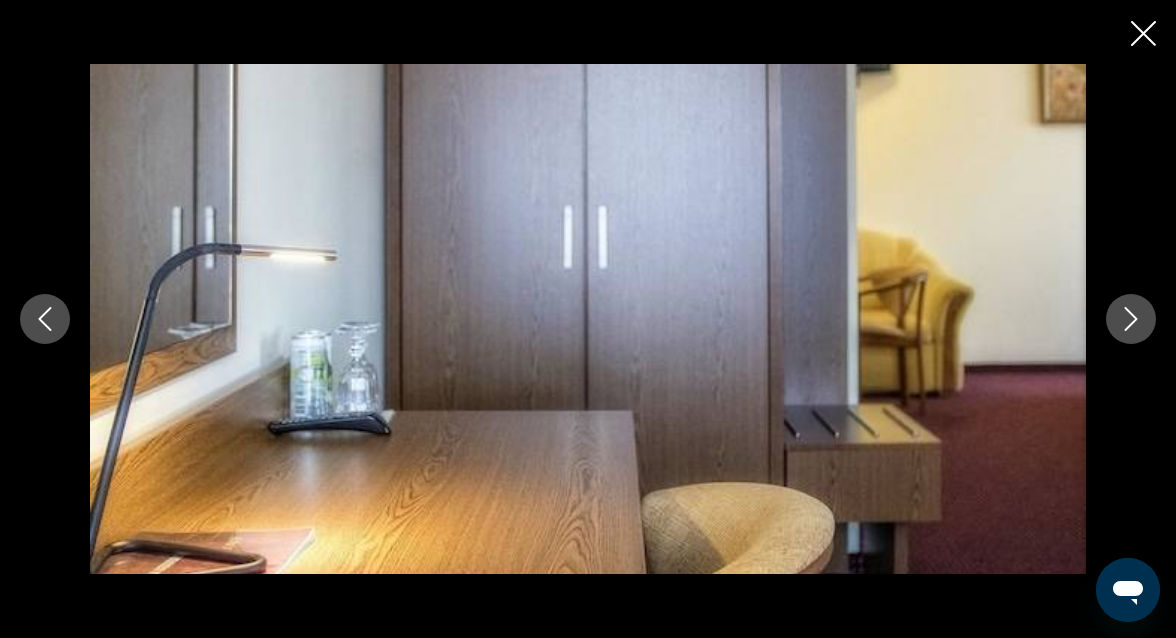 click 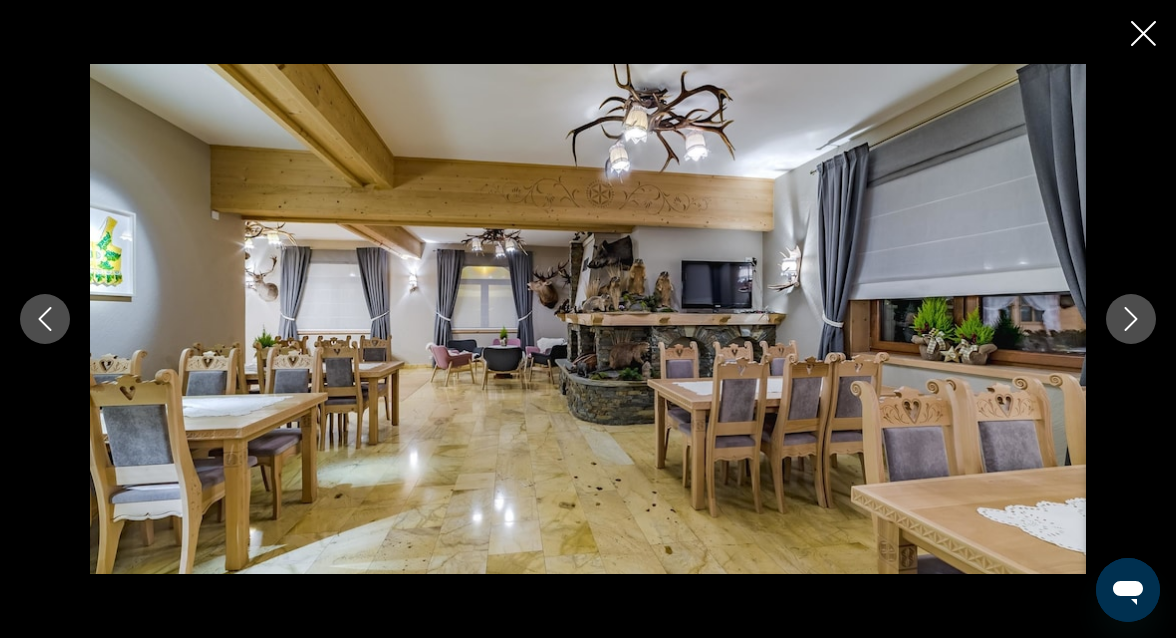 click 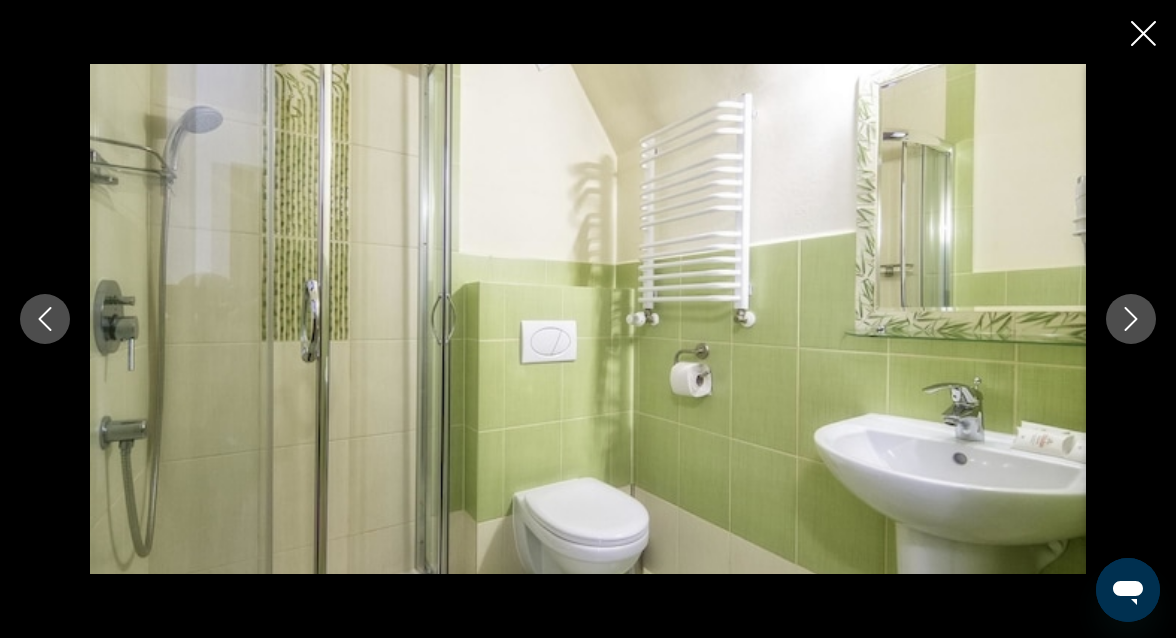 click 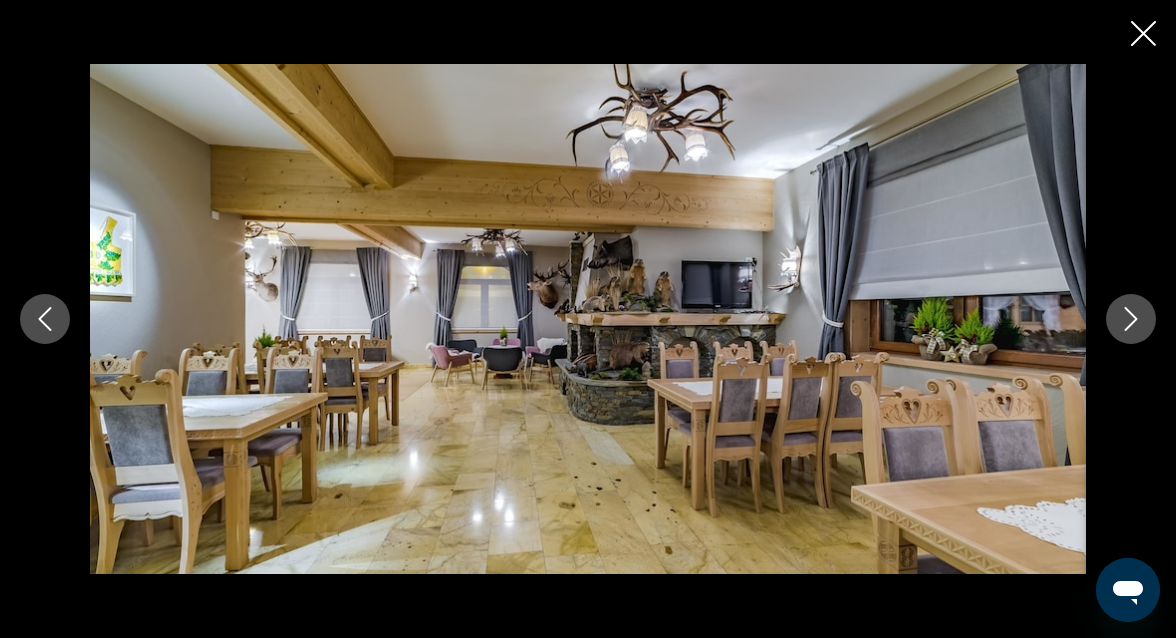 click 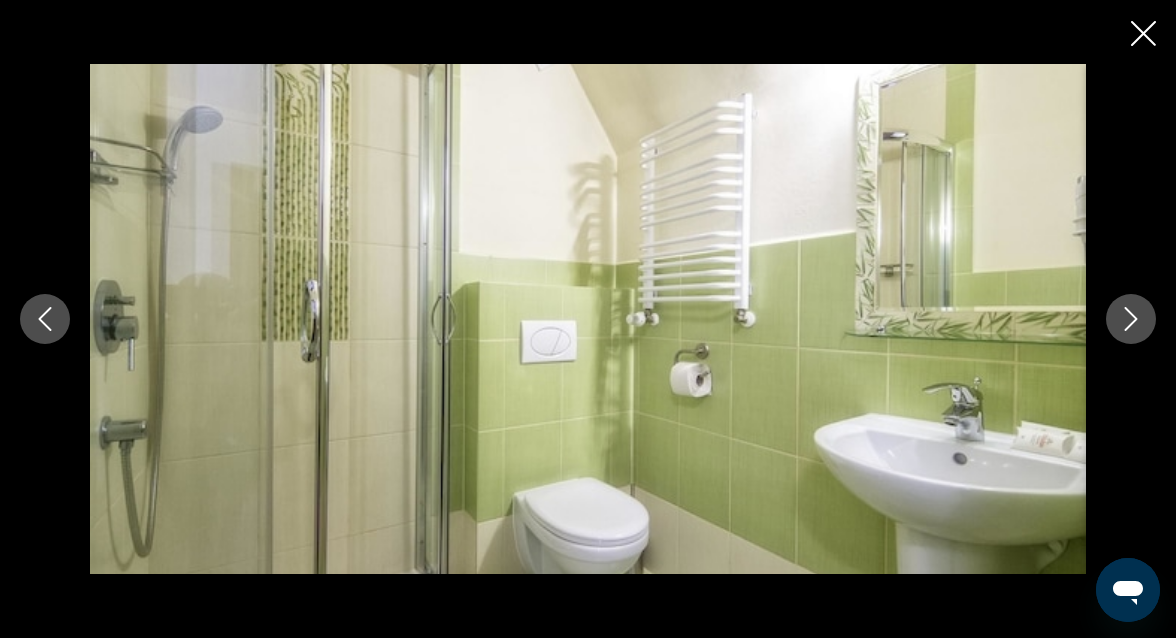 click 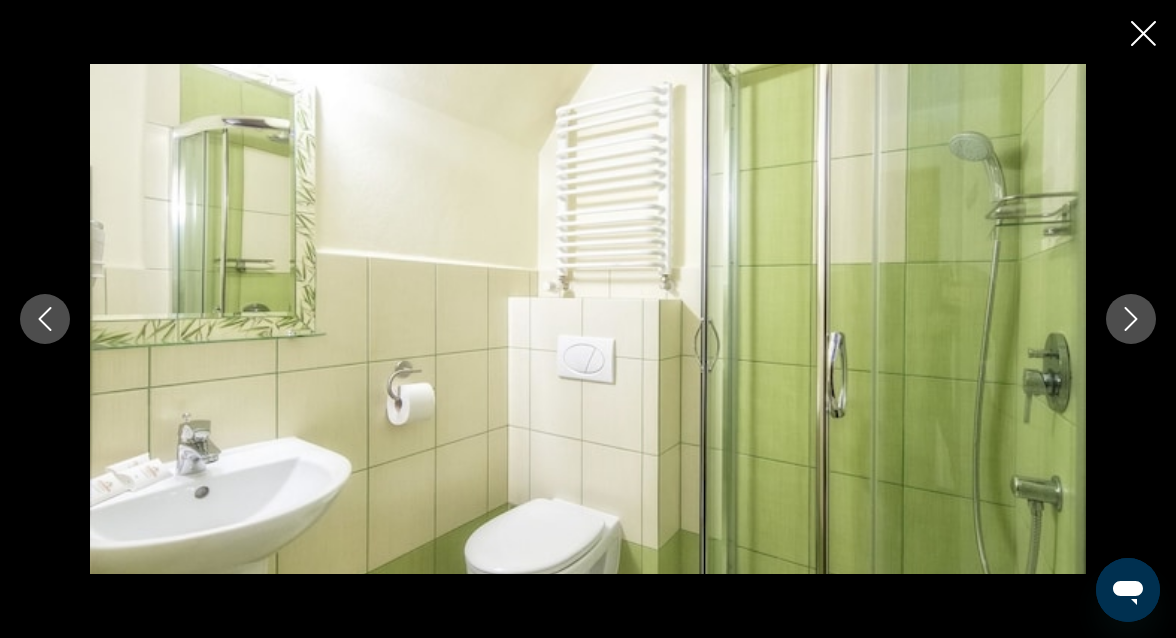 click 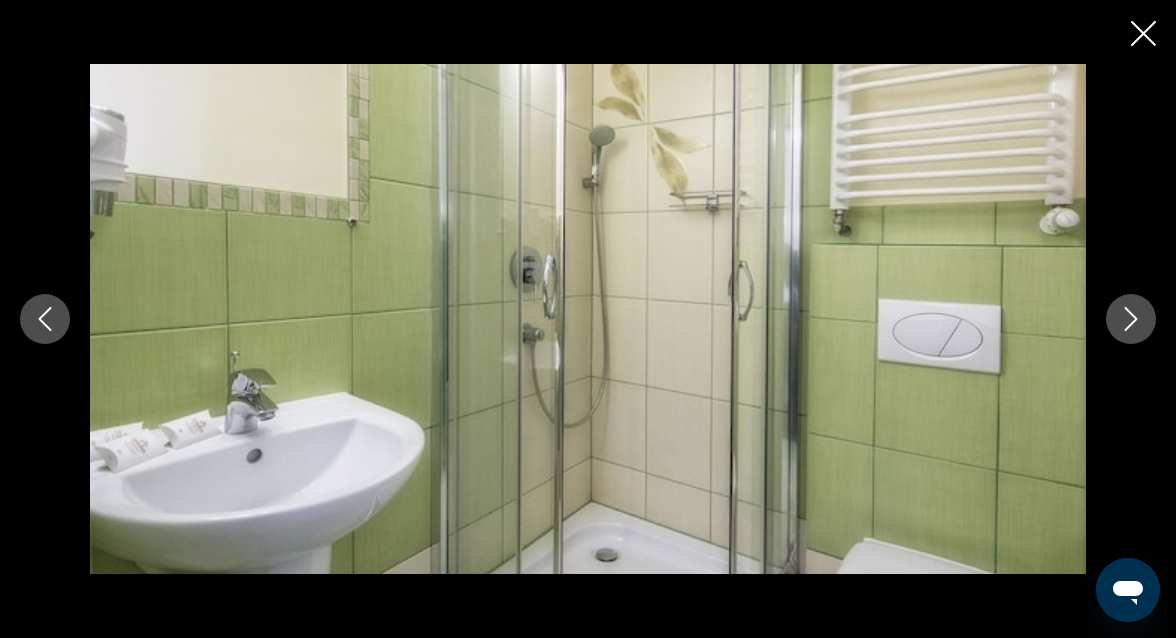 click 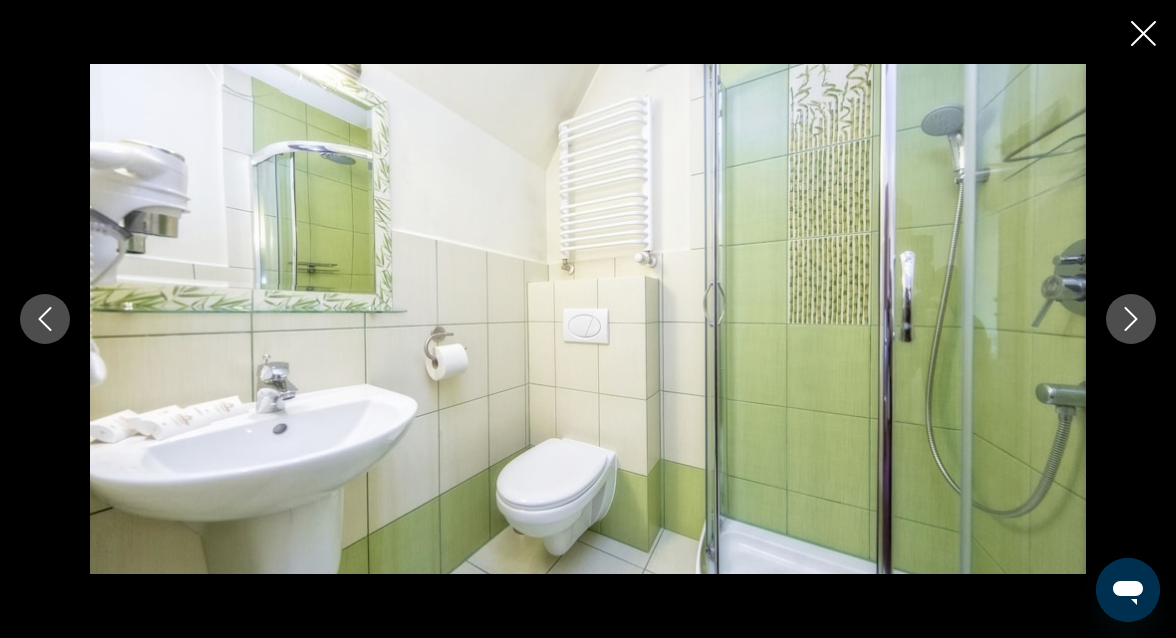 click 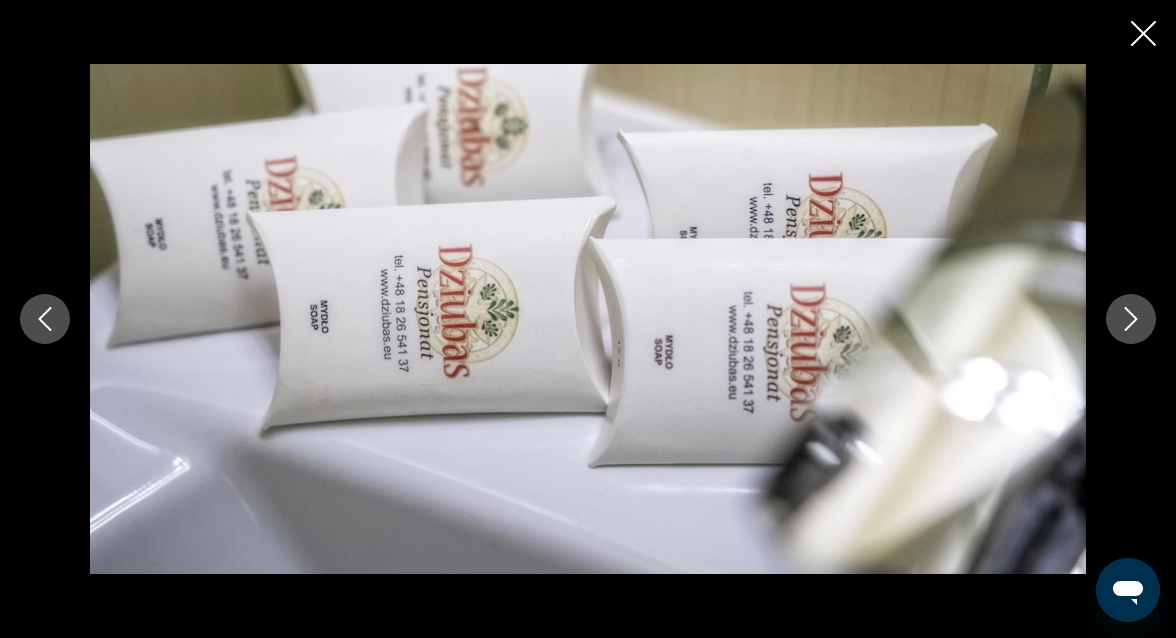 click 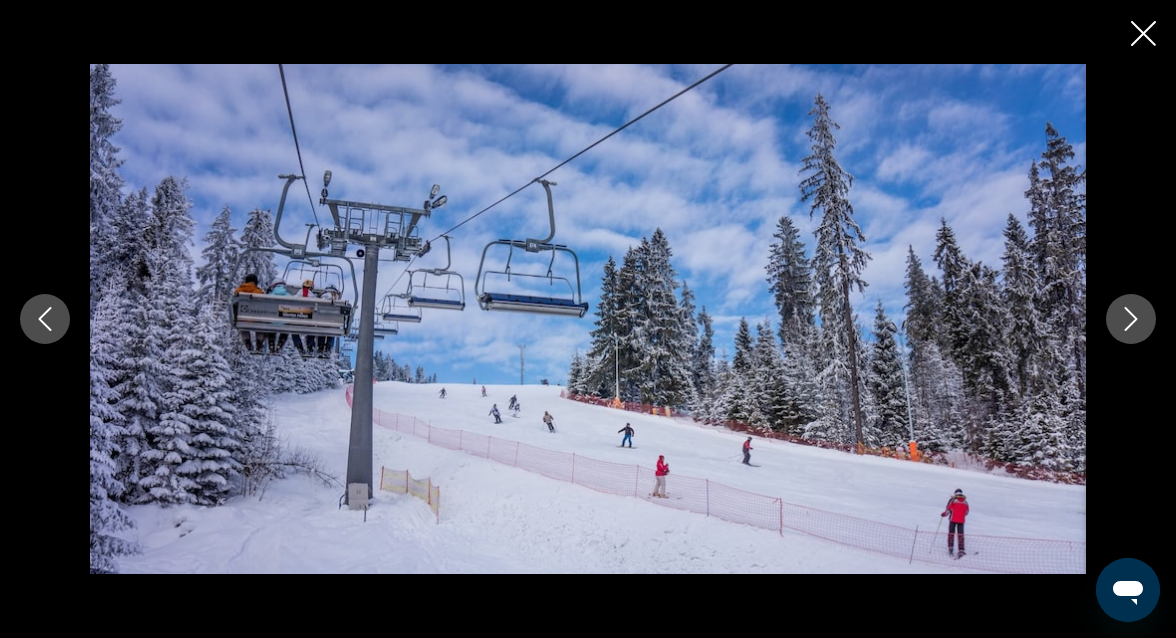 click 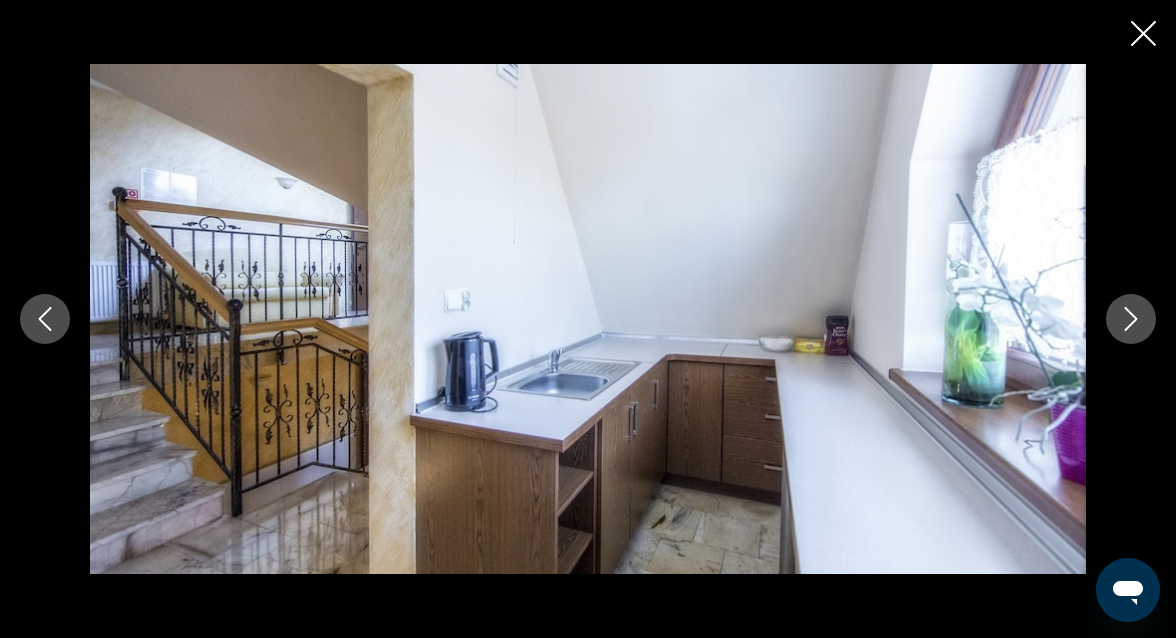 click 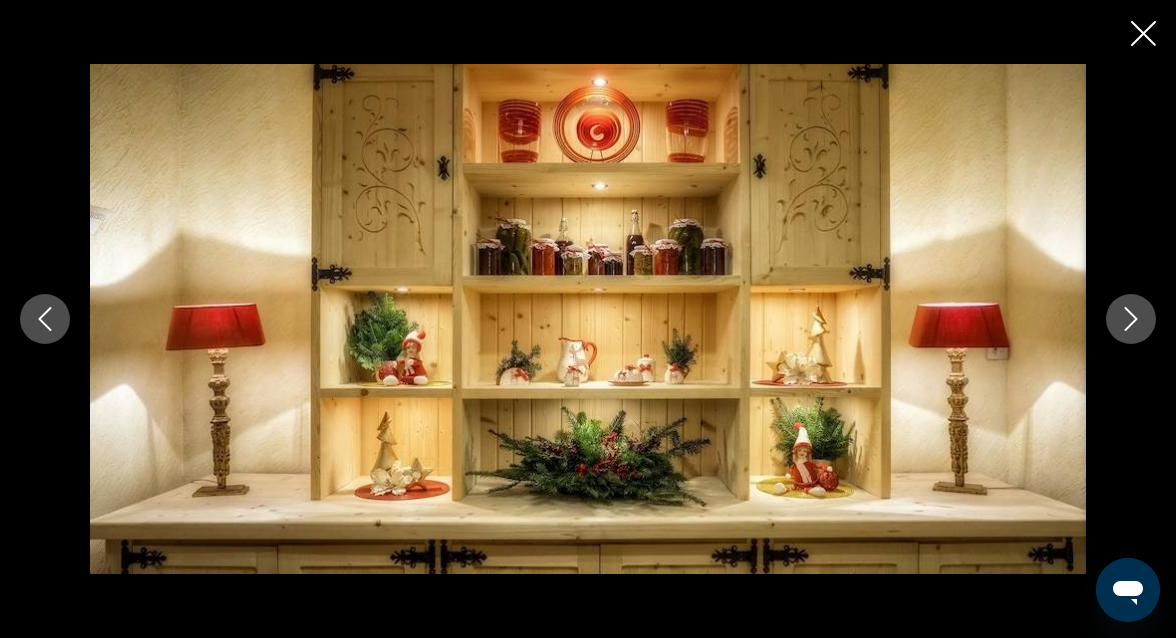 click 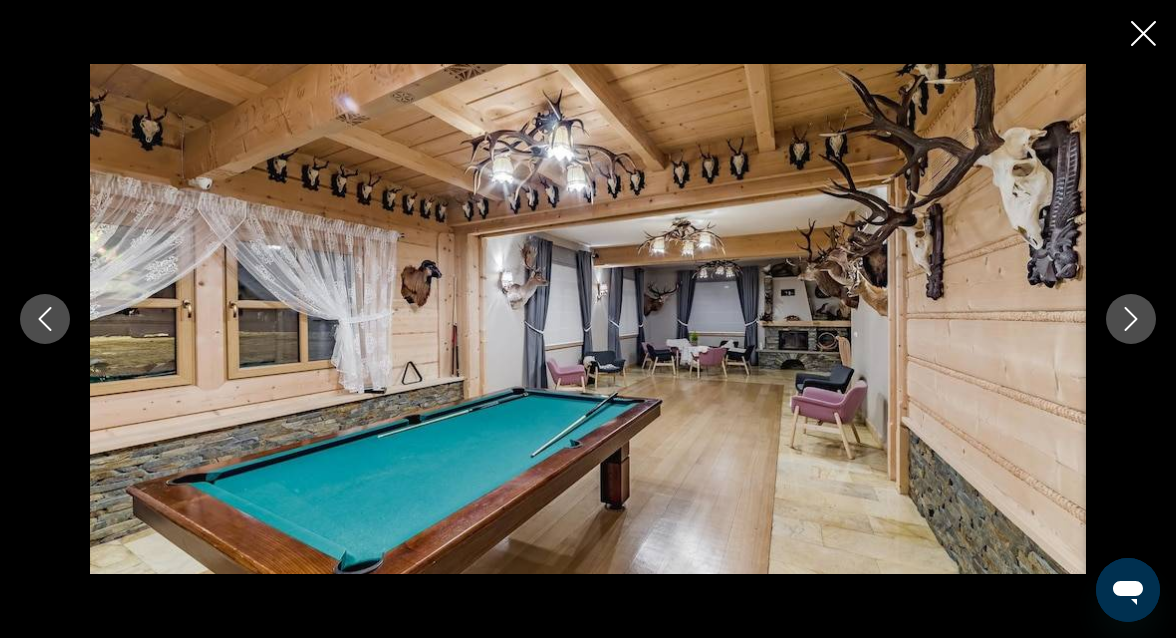 click 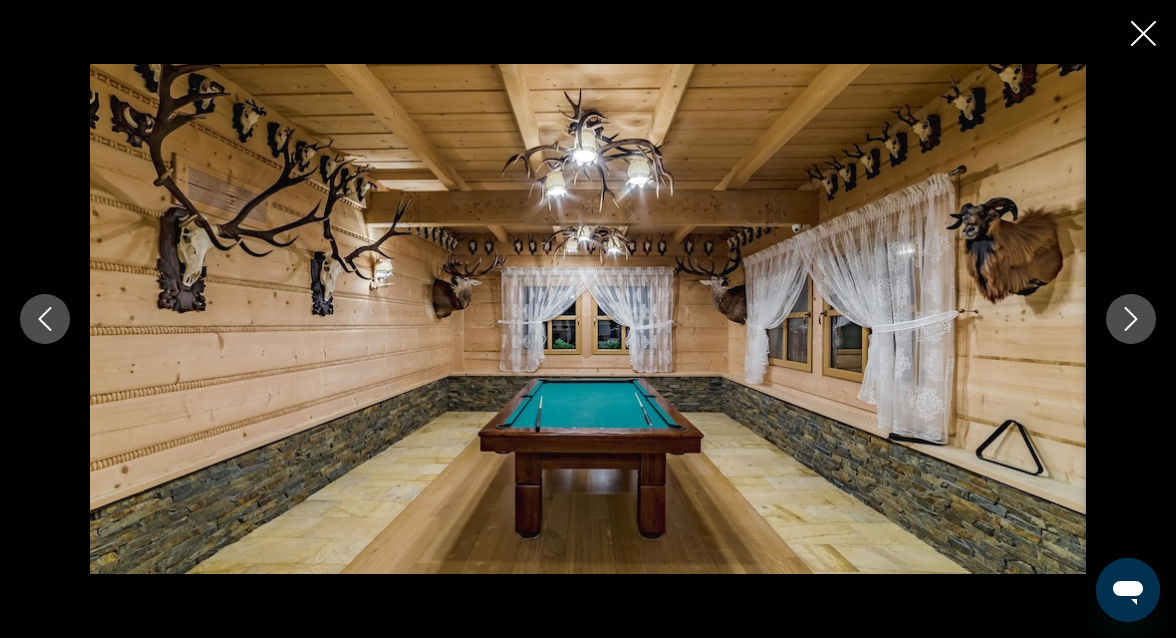 click 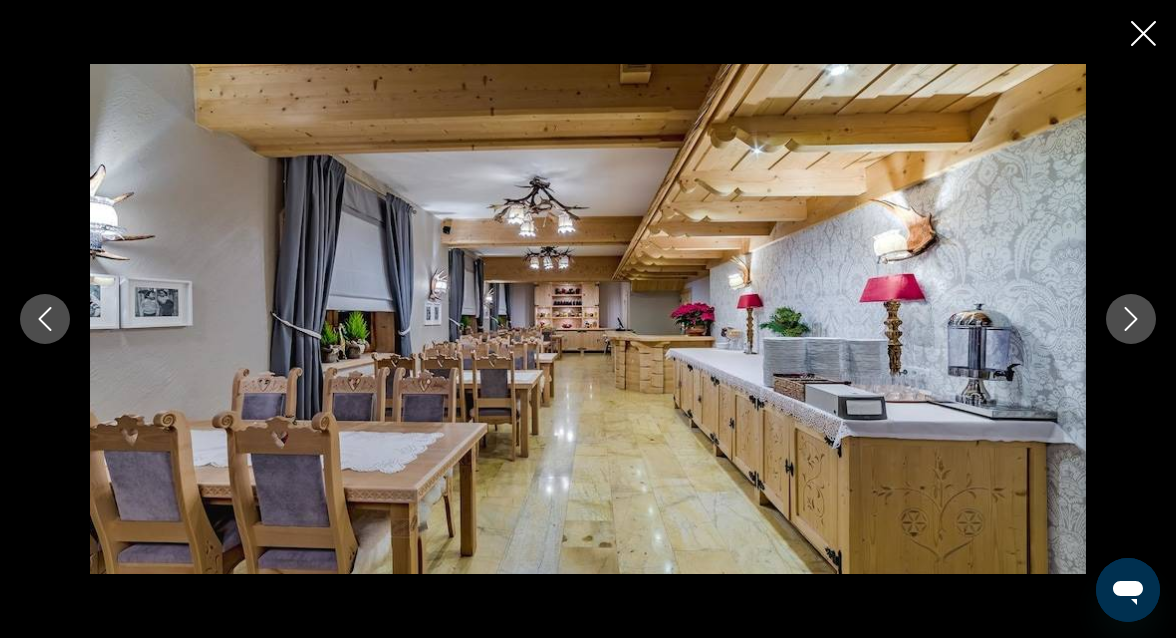 click 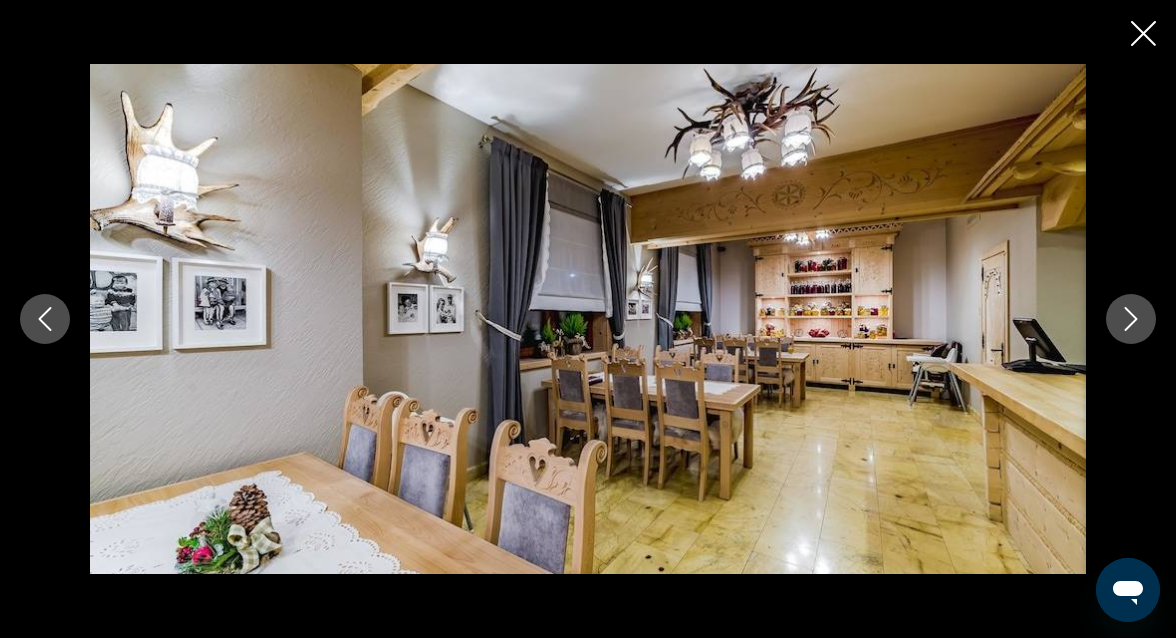 click 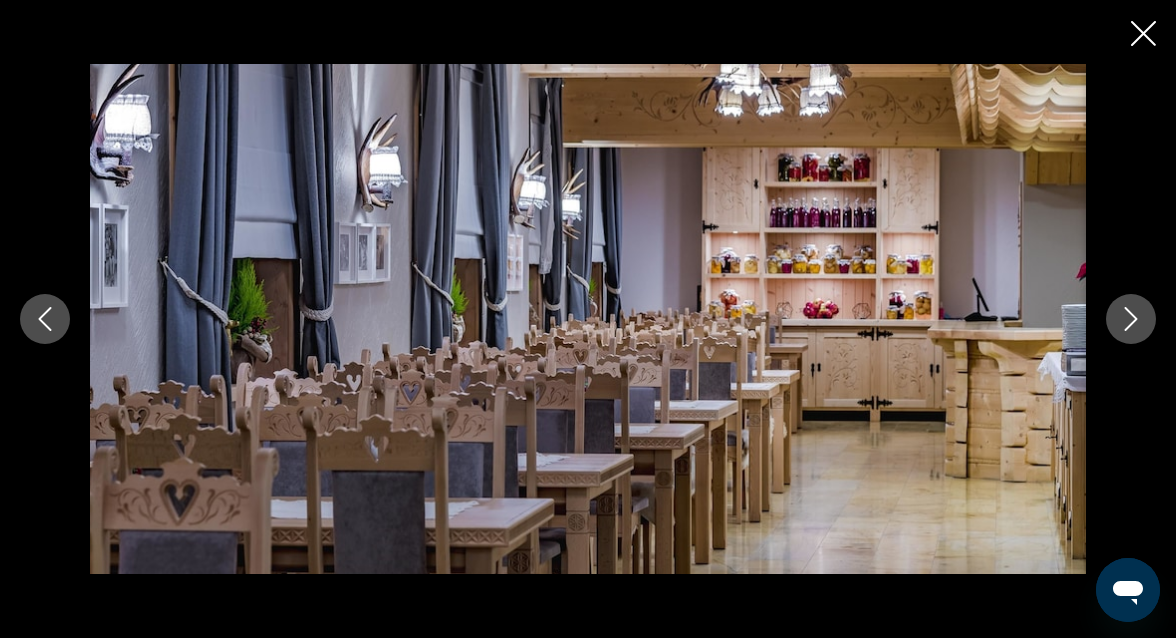 click 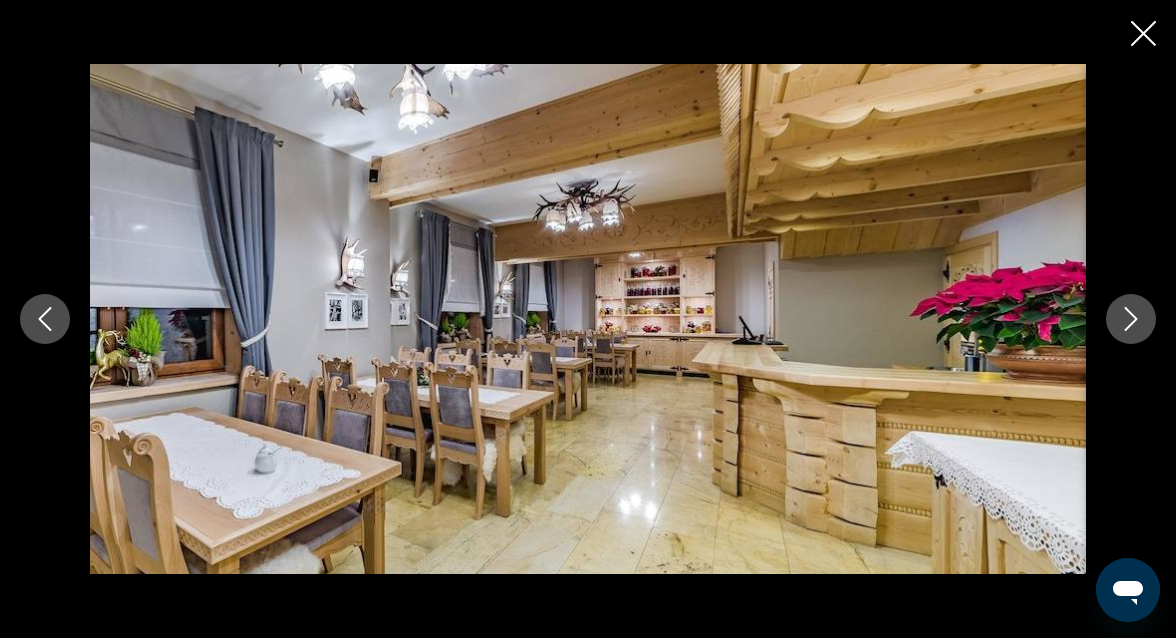 click 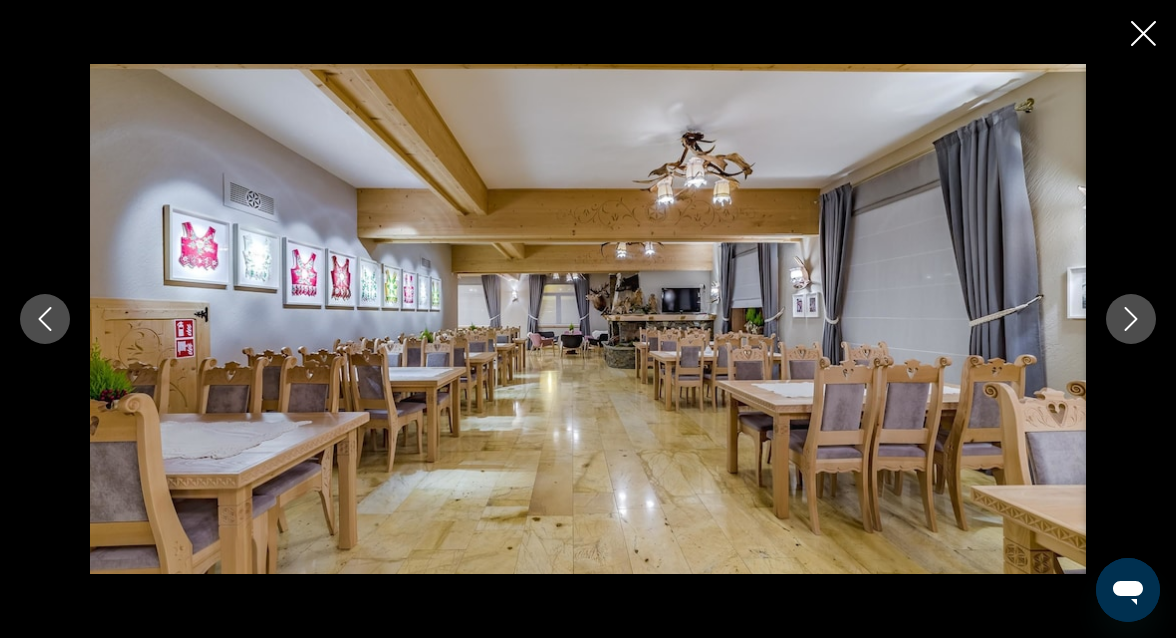 click 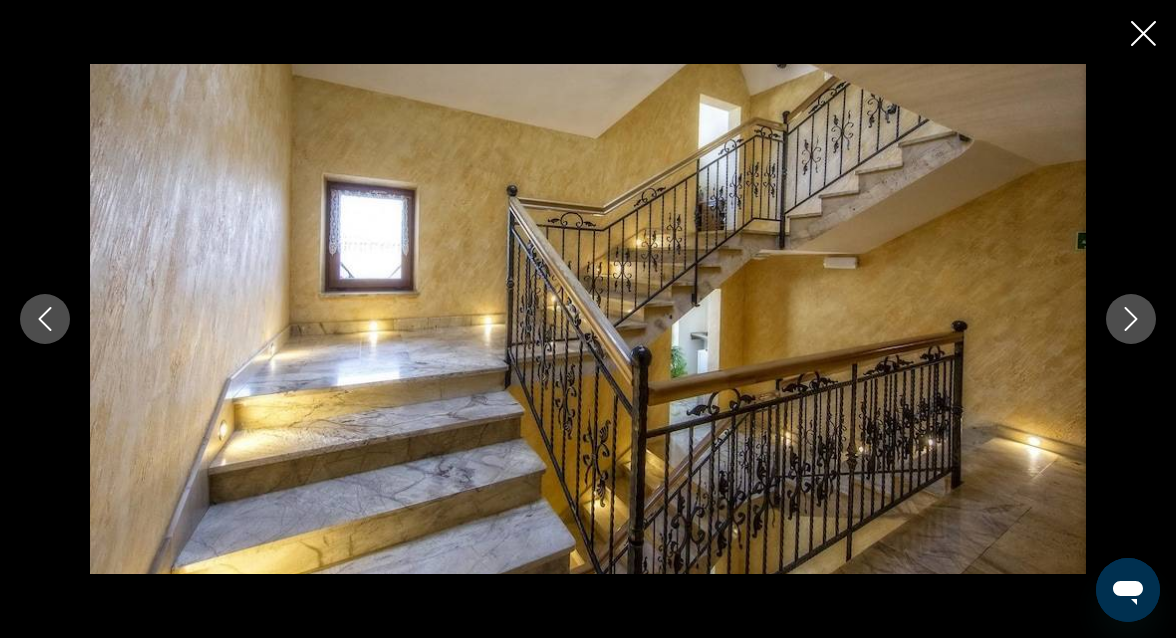 click 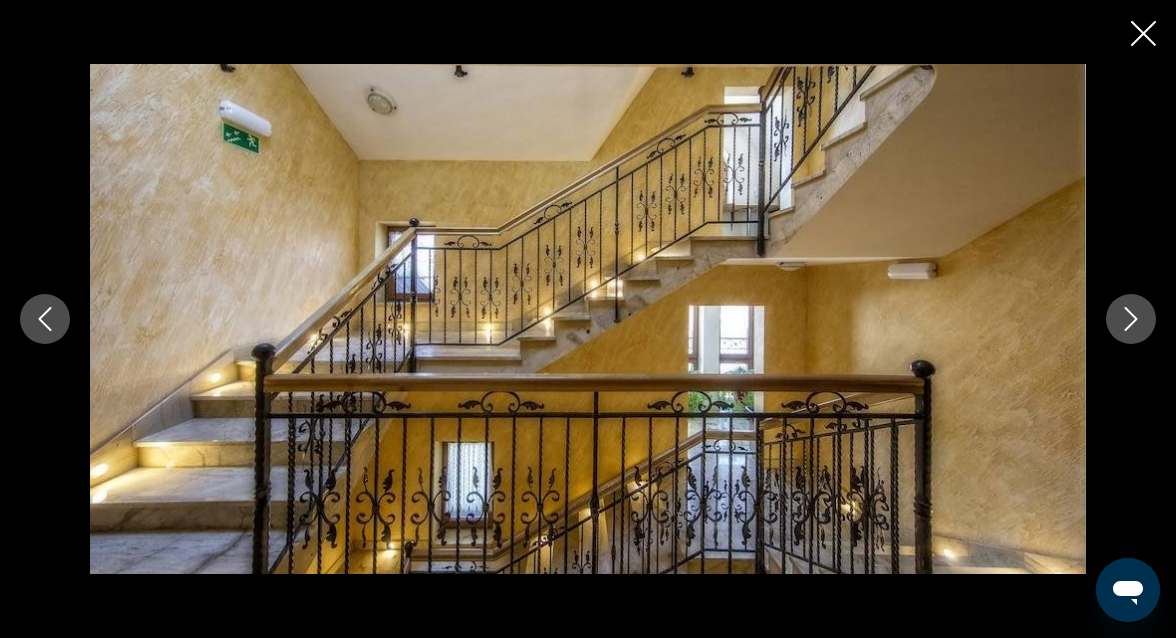 click 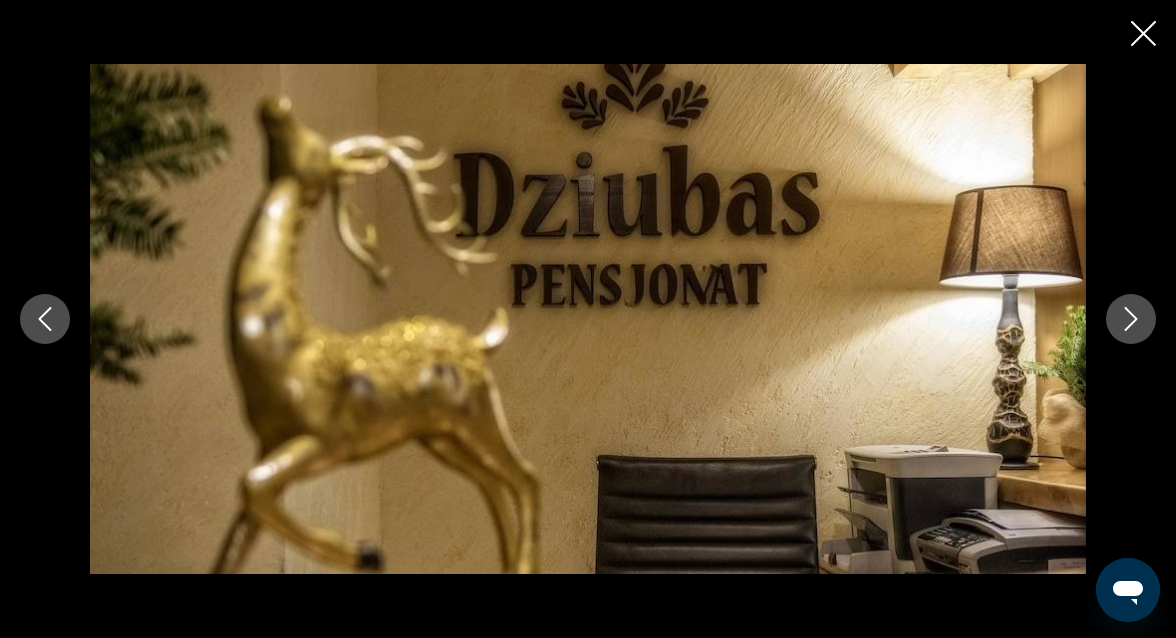 click 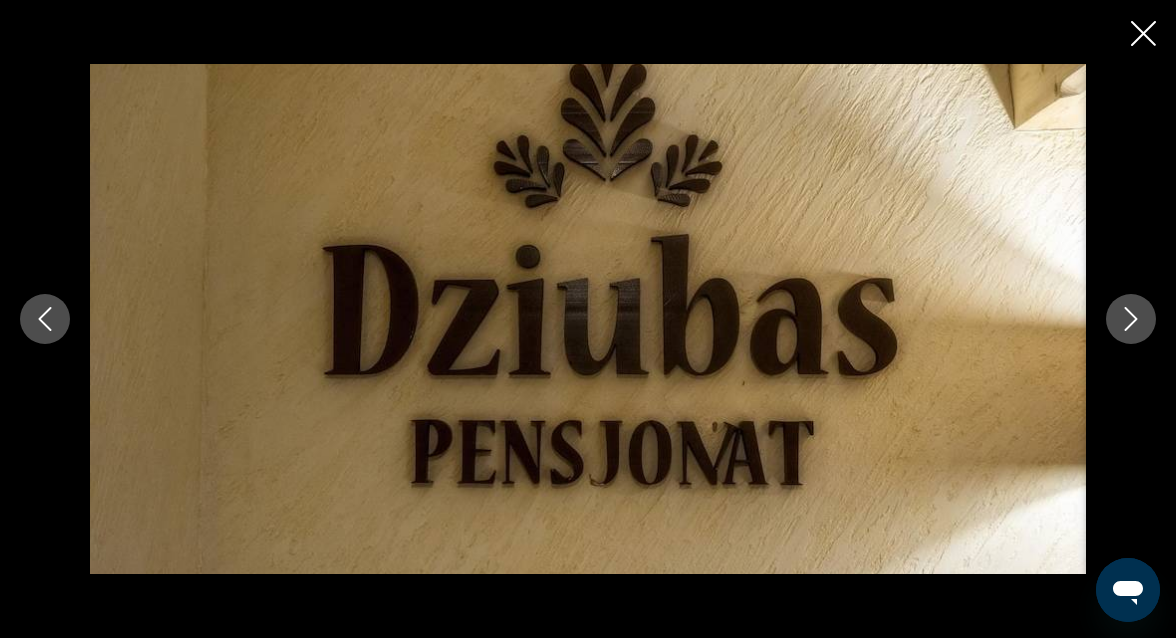click 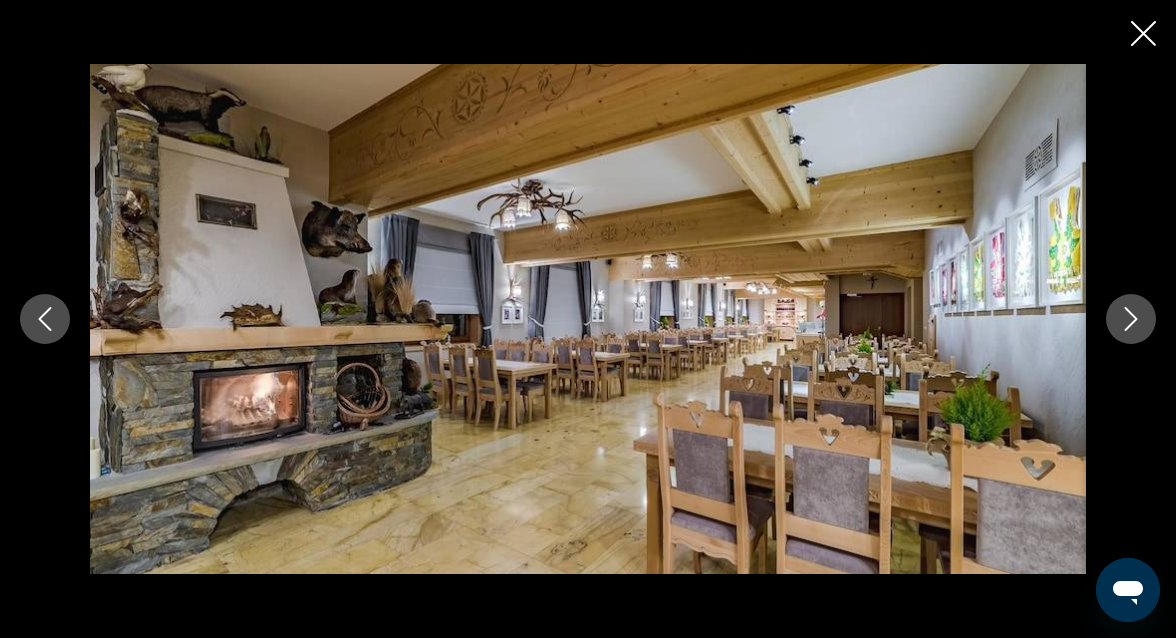 click 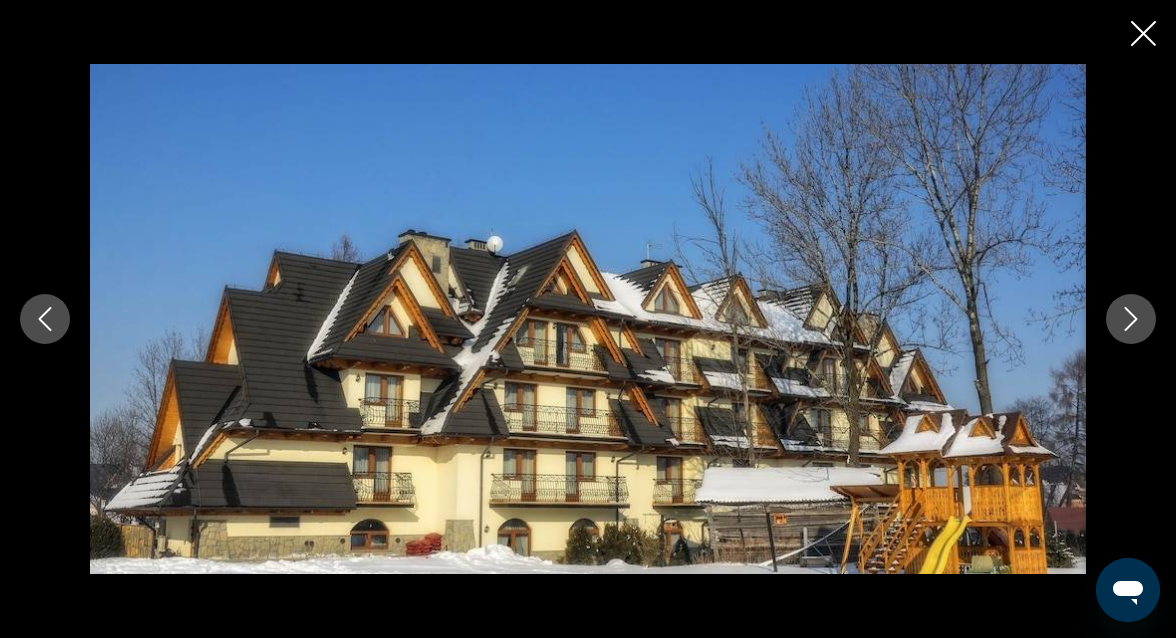 click 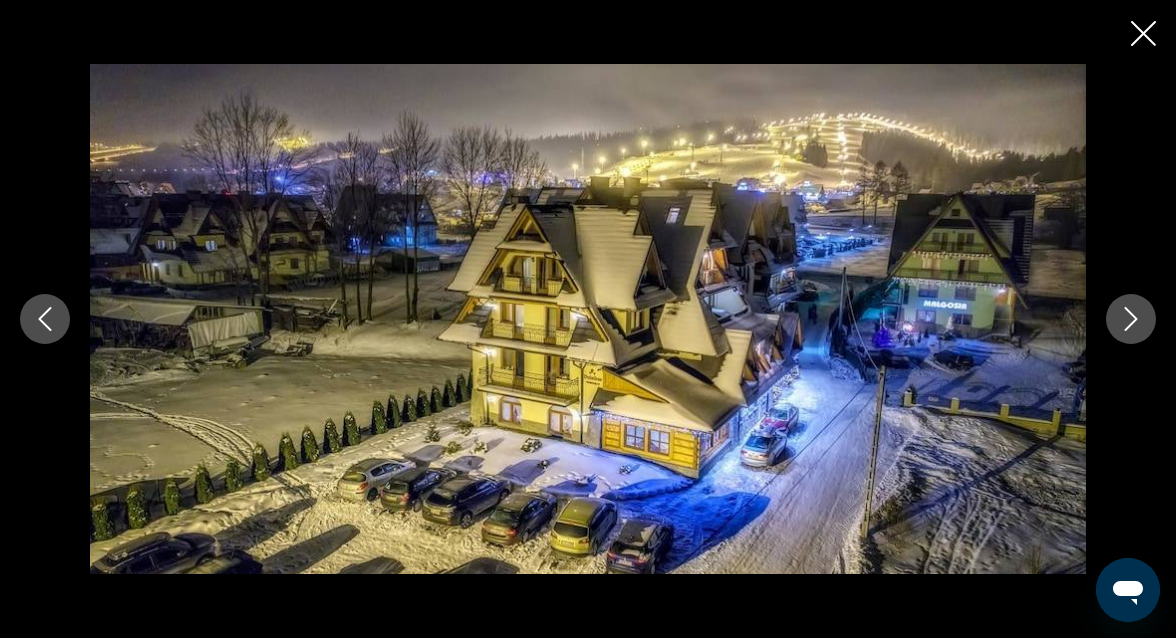 click 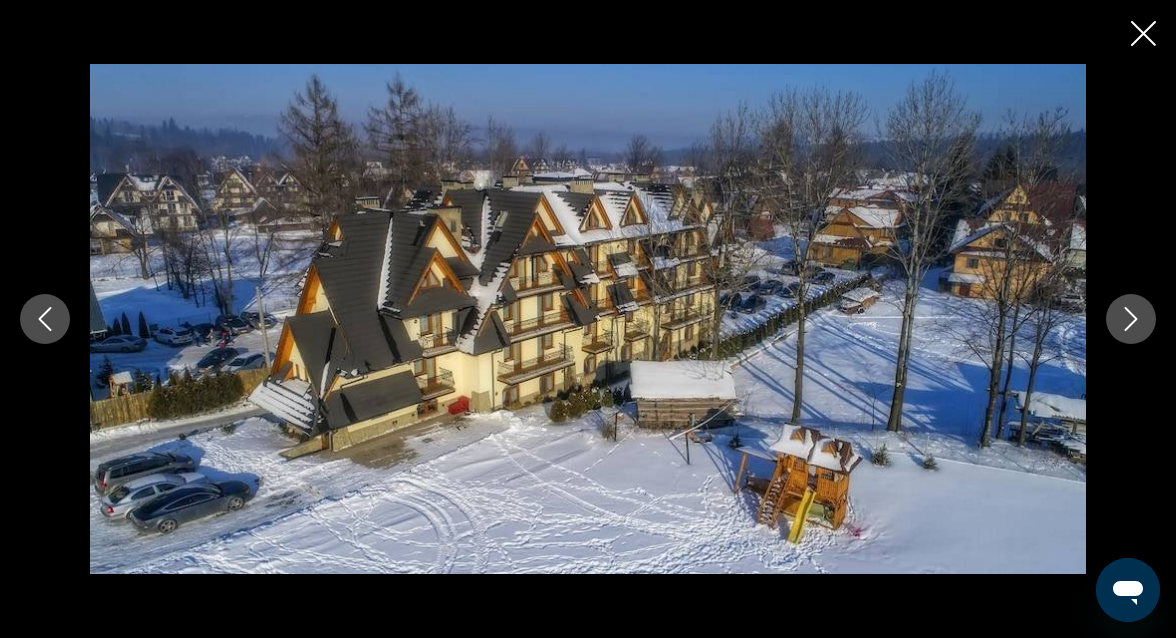 click 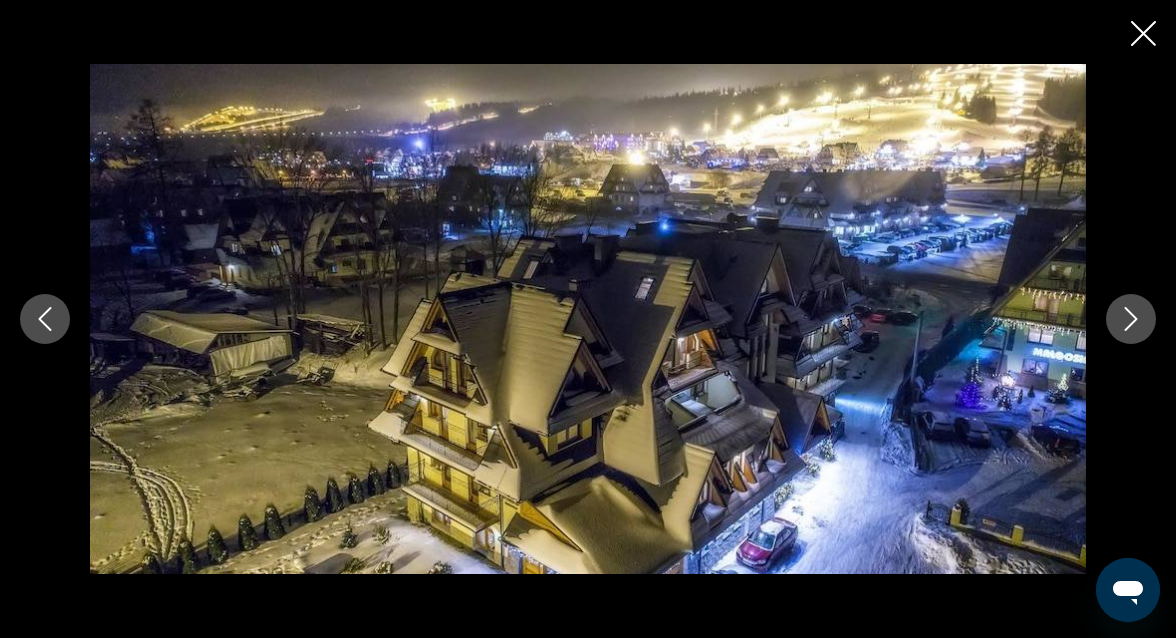 click 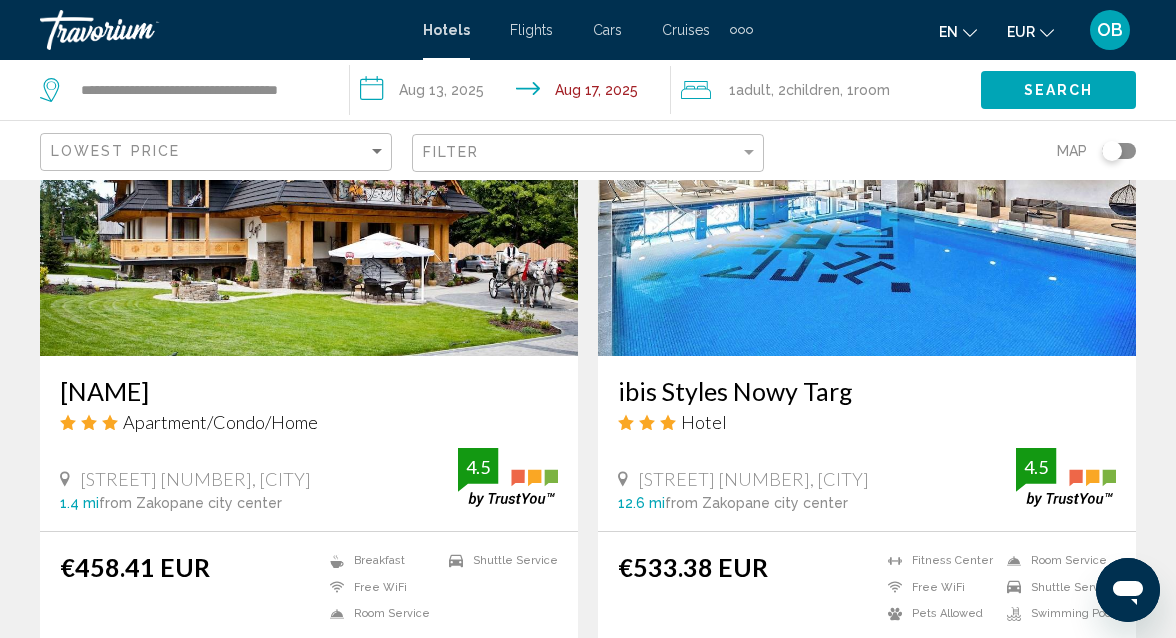 scroll, scrollTop: 927, scrollLeft: 0, axis: vertical 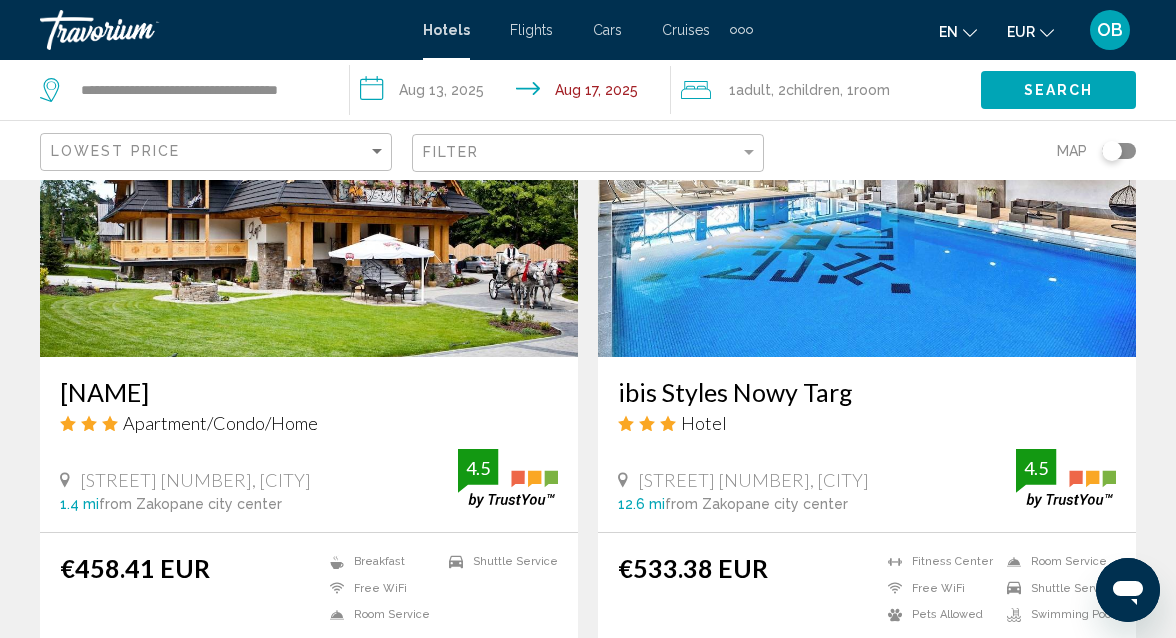 click at bounding box center [309, 197] 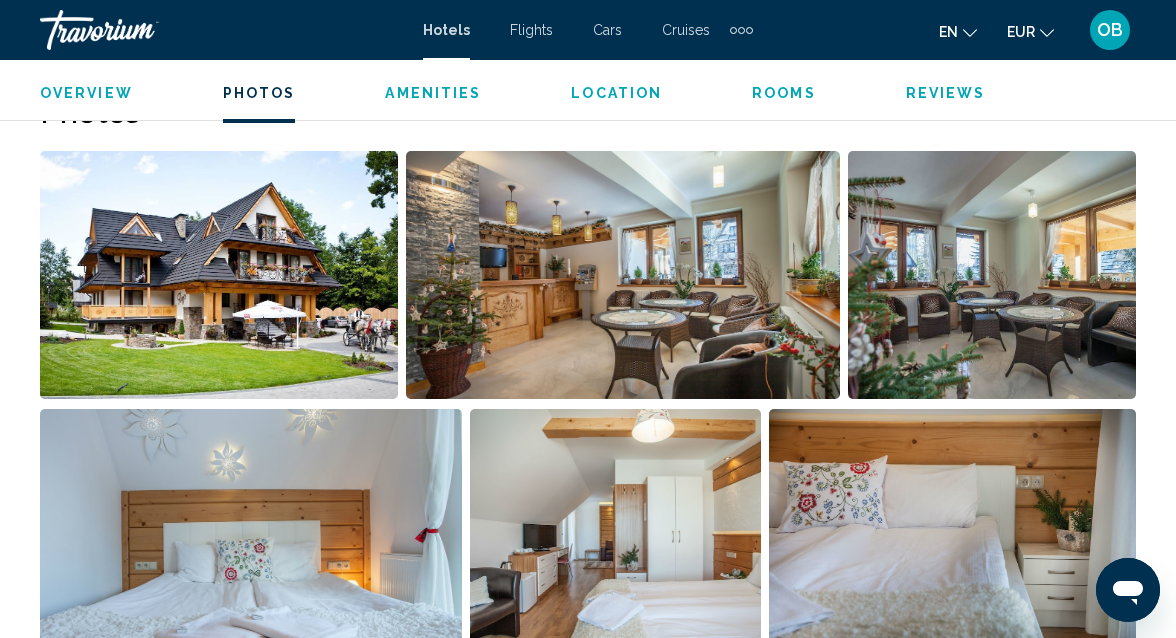 scroll, scrollTop: 1359, scrollLeft: 0, axis: vertical 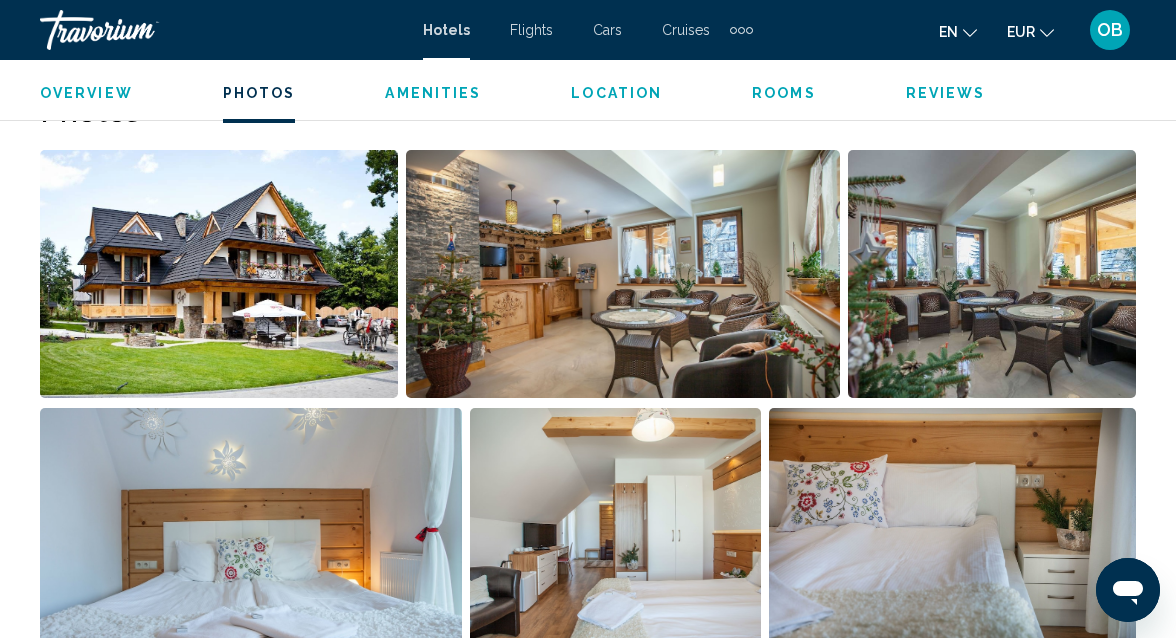 click at bounding box center (219, 274) 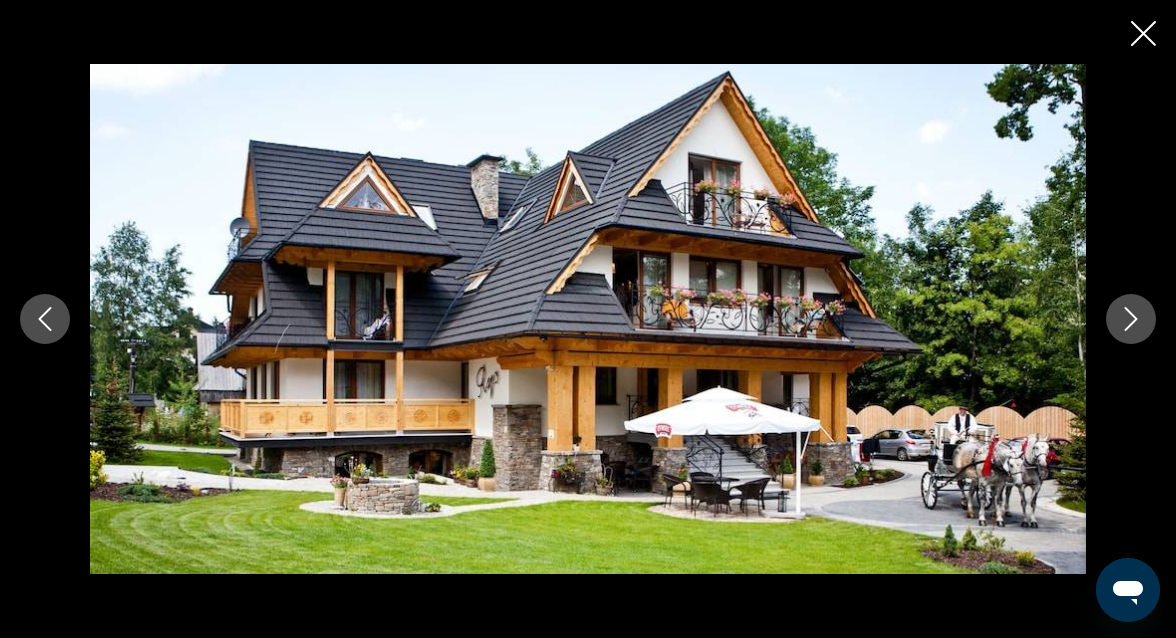 click at bounding box center [1131, 319] 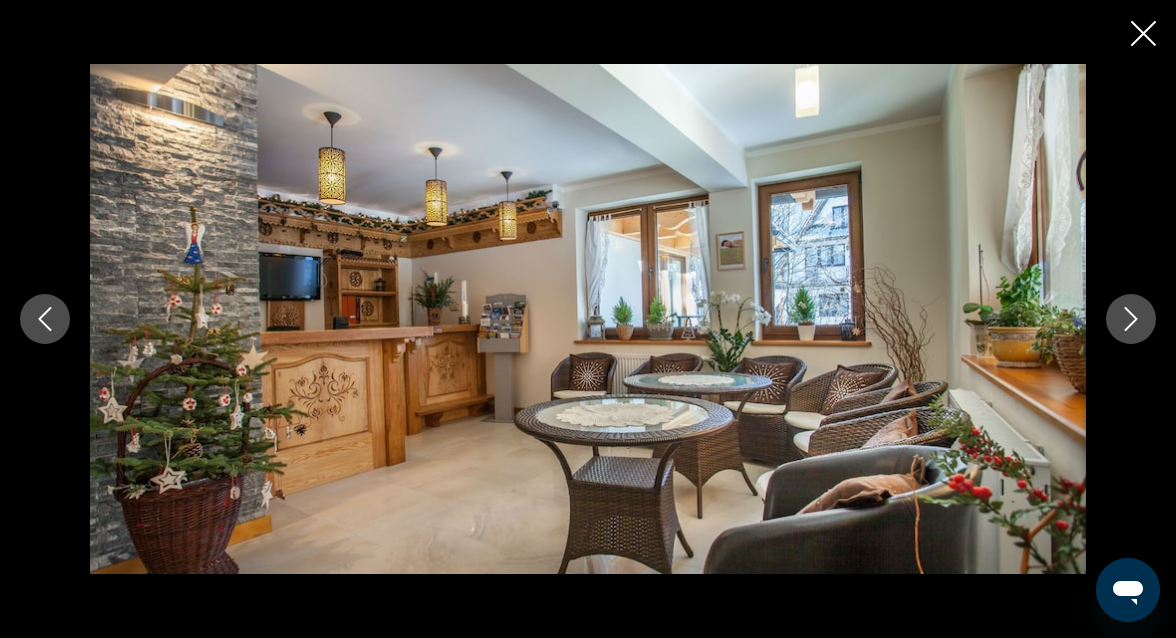 click at bounding box center (1131, 319) 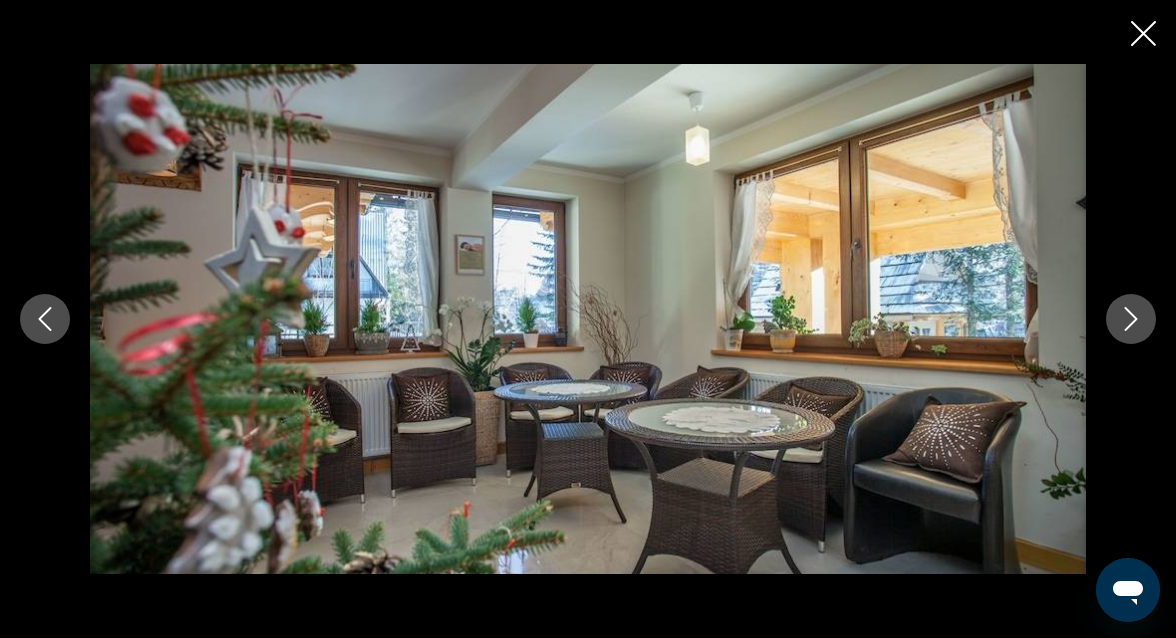click at bounding box center [1131, 319] 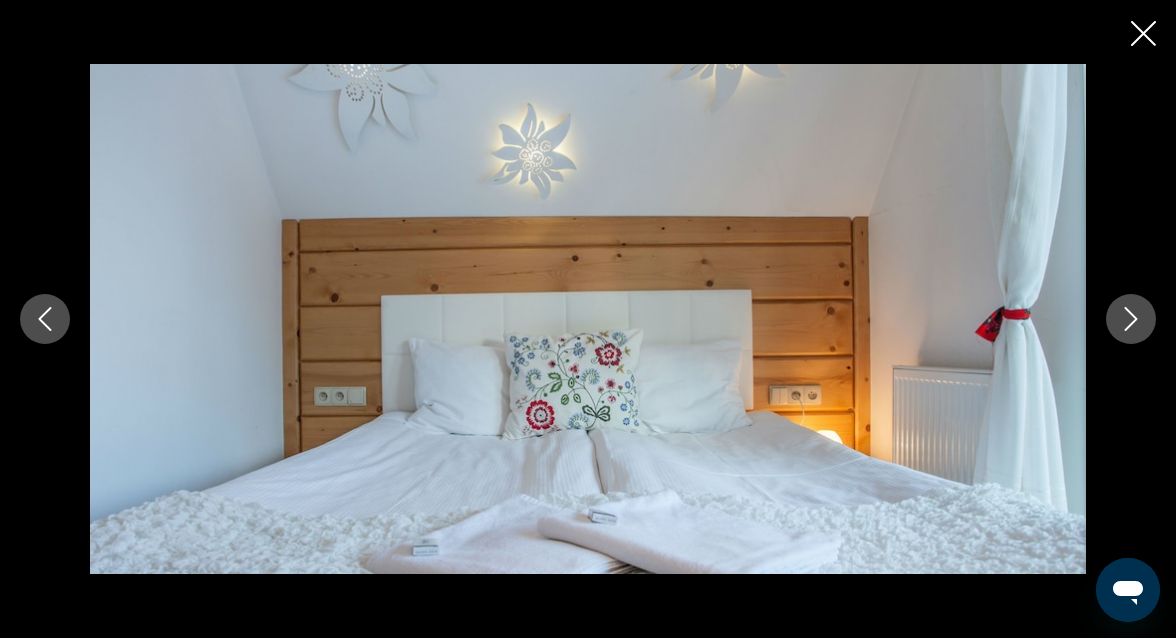 click at bounding box center [1131, 319] 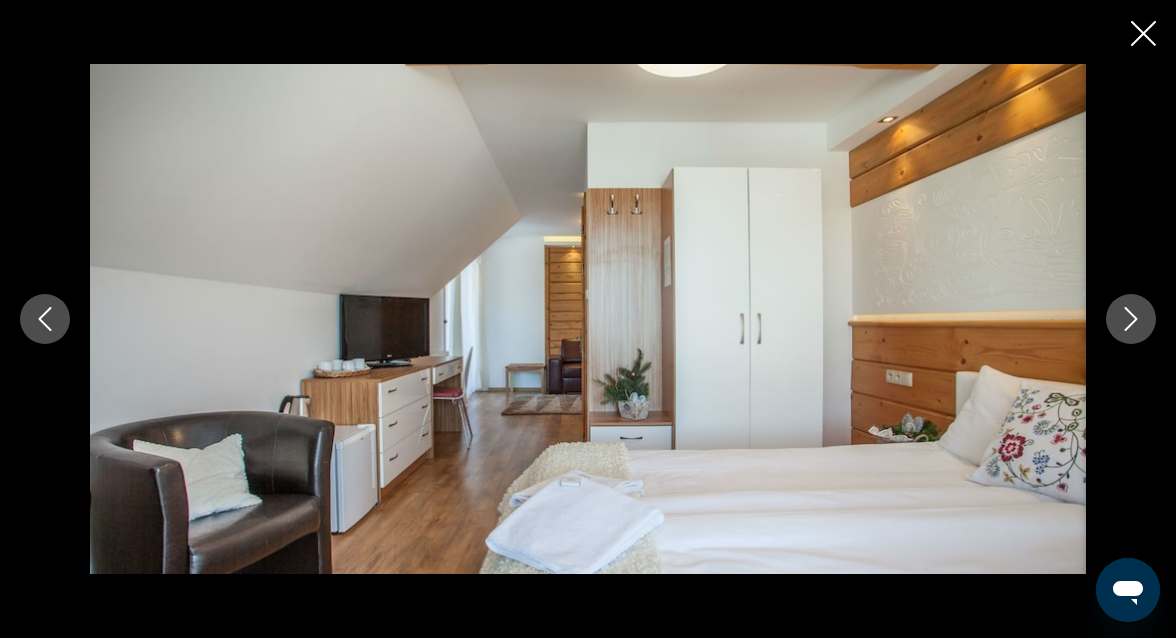 click at bounding box center (1131, 319) 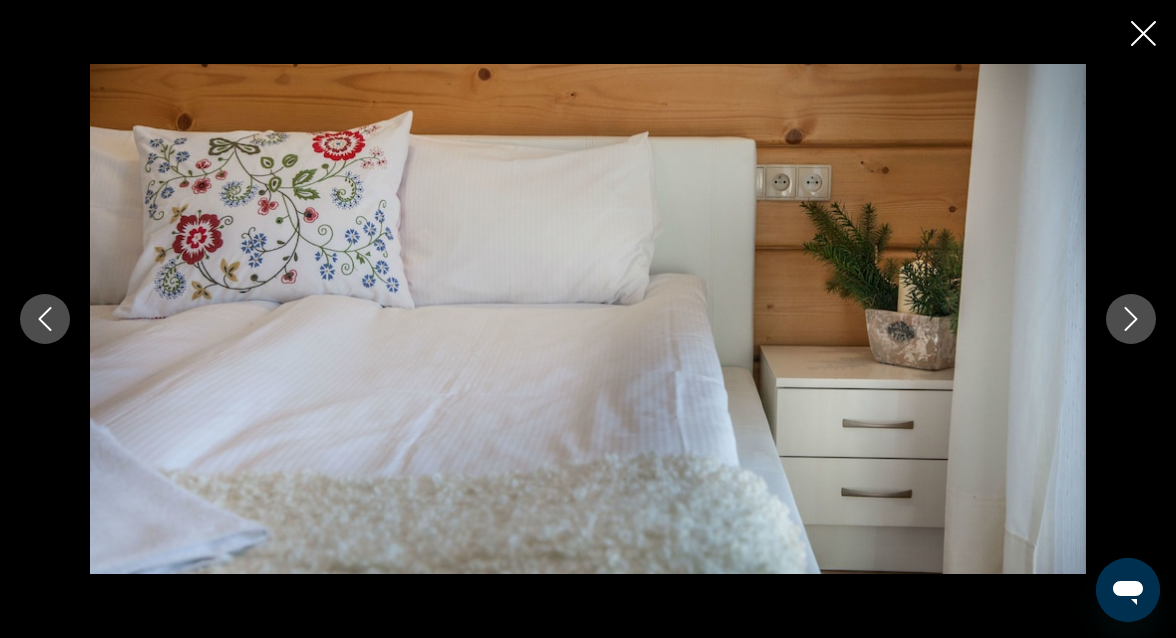 click at bounding box center (1131, 319) 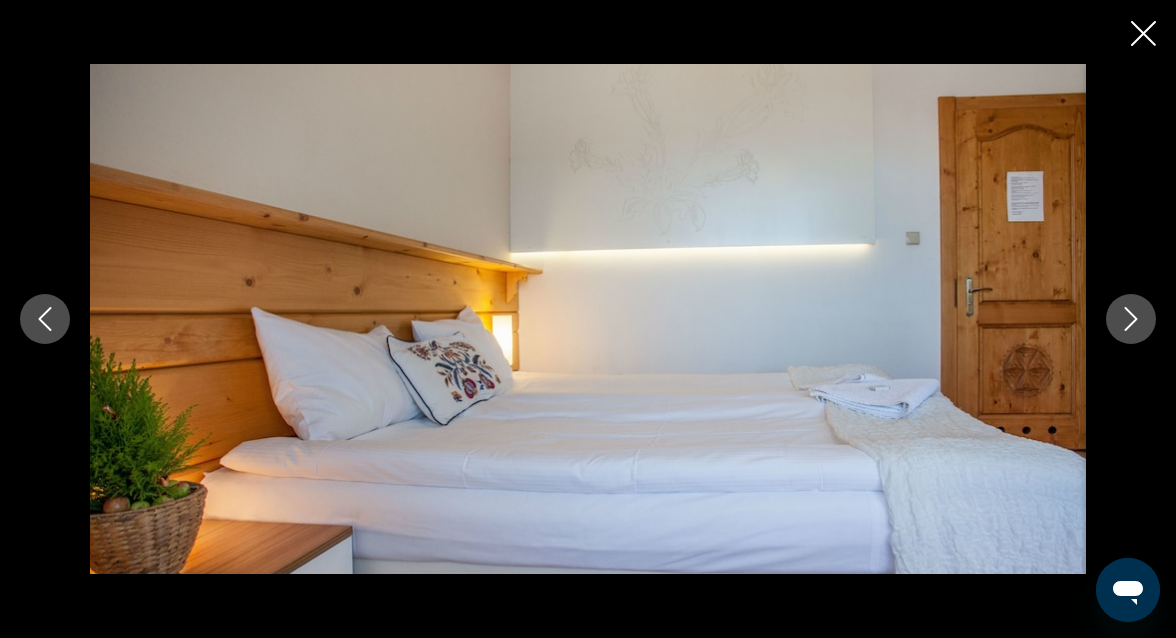 click at bounding box center (1131, 319) 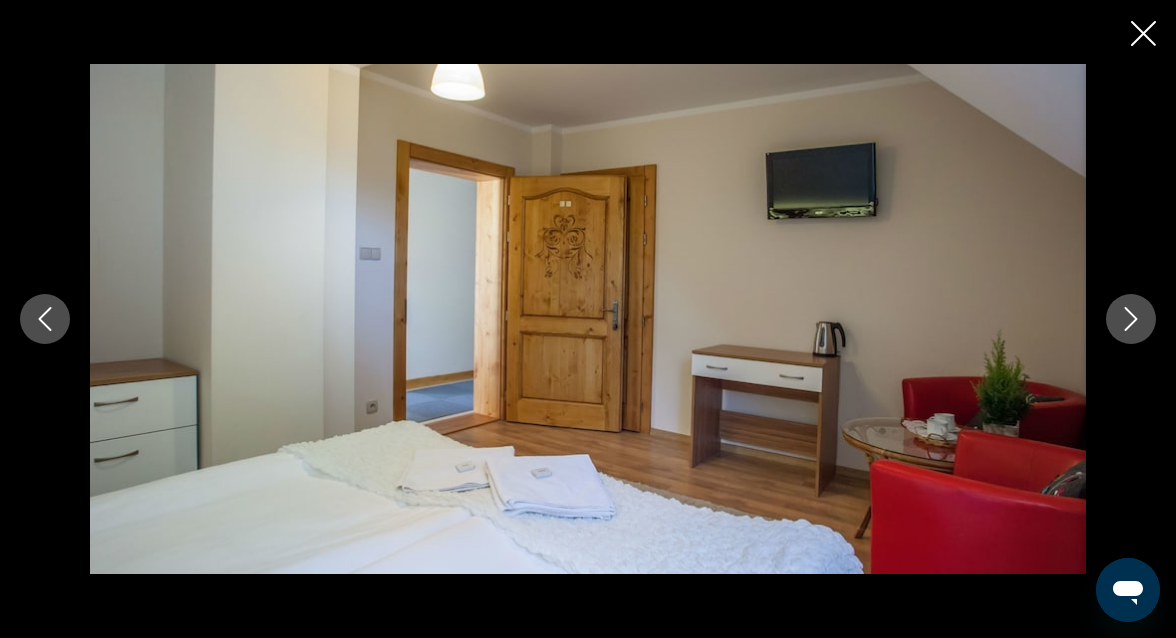 click at bounding box center (1131, 319) 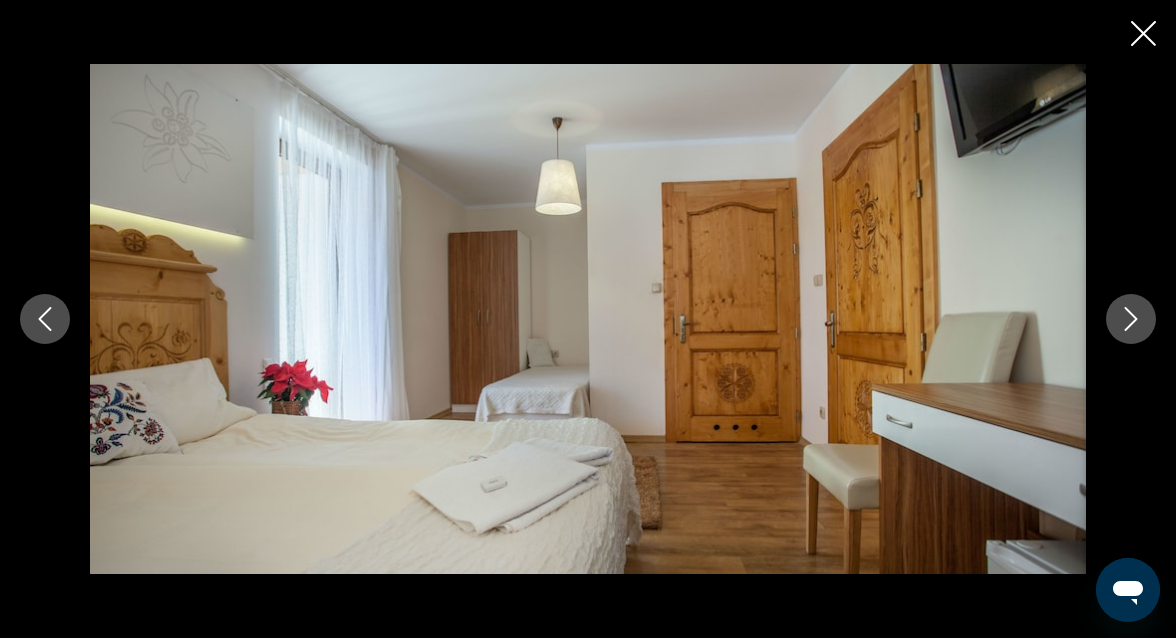 click at bounding box center (1131, 319) 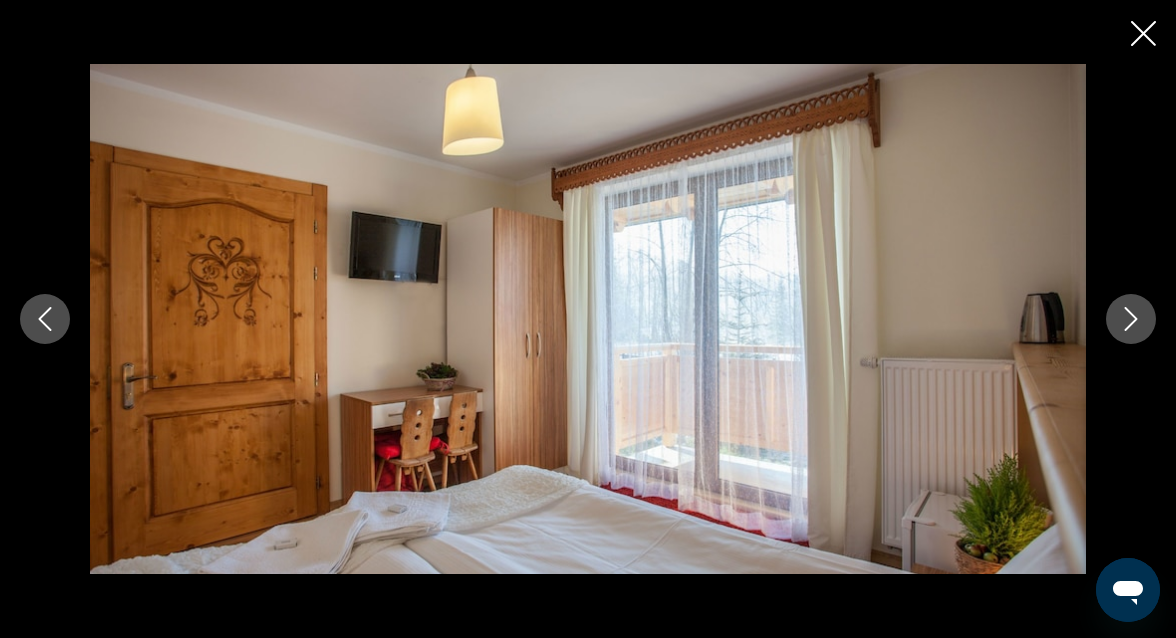 click at bounding box center (1131, 319) 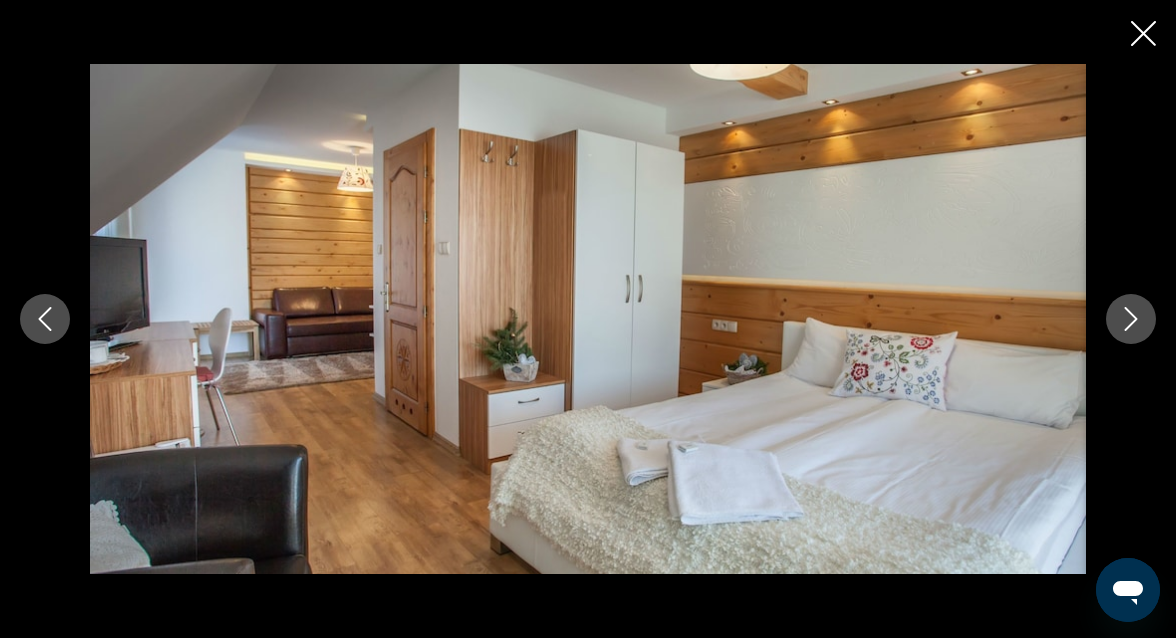 click at bounding box center (1131, 319) 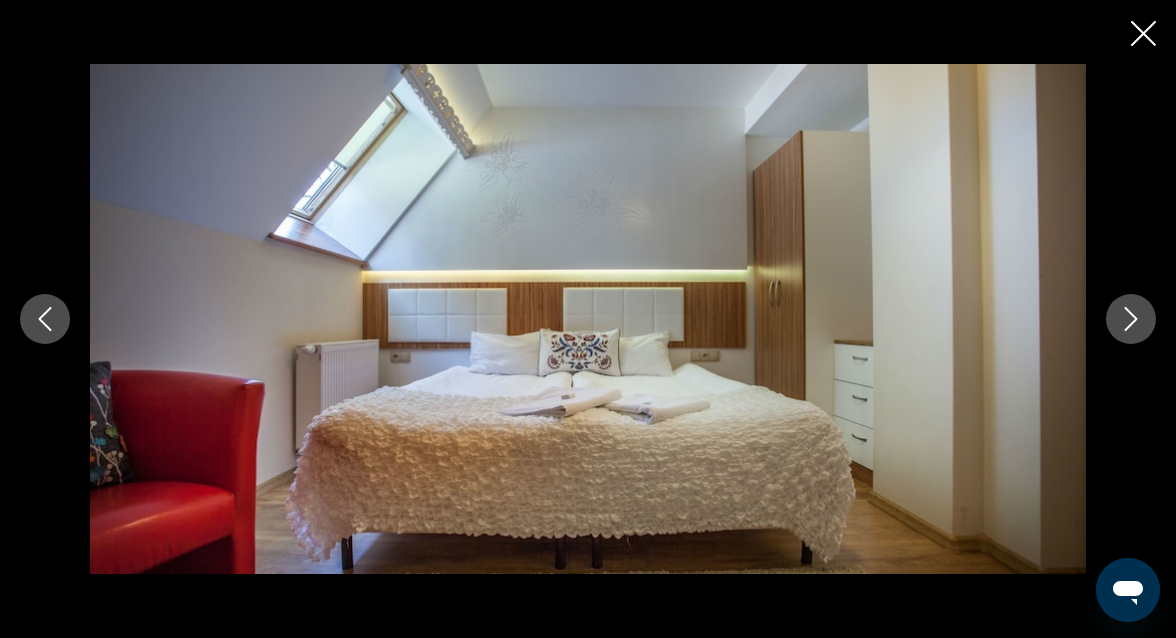click at bounding box center (1131, 319) 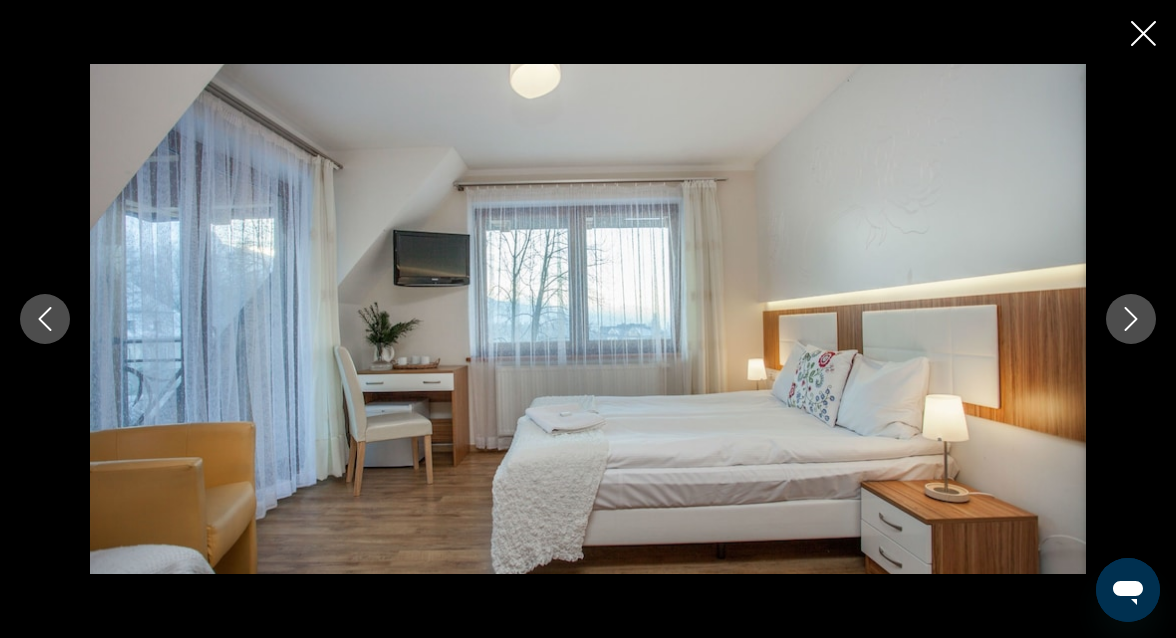 click at bounding box center [1131, 319] 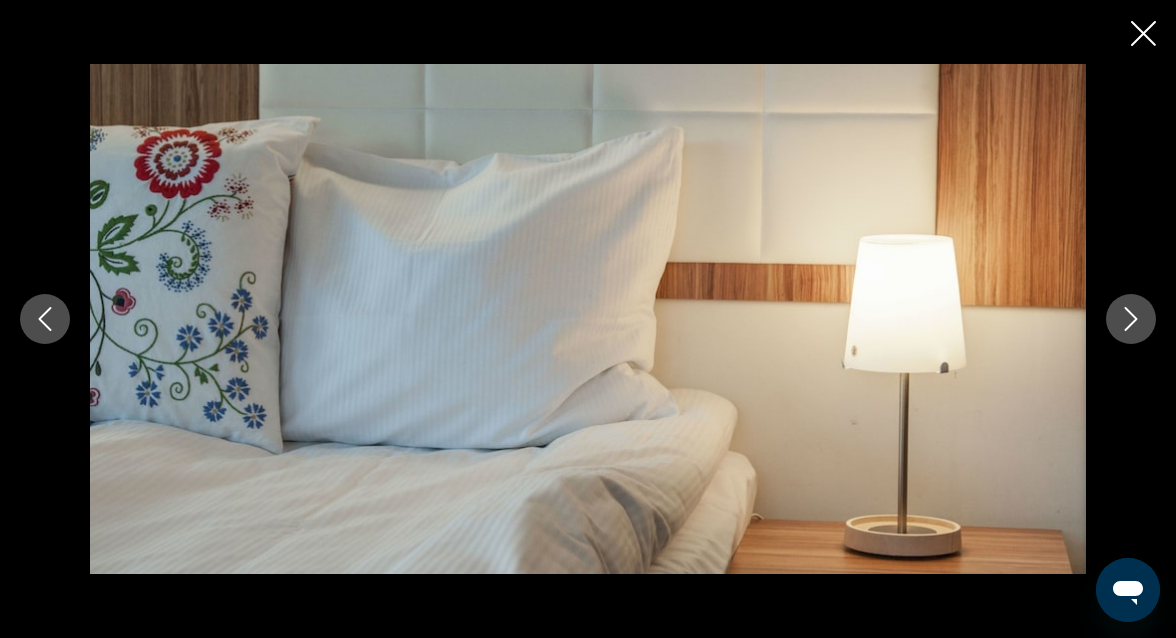 click at bounding box center [1131, 319] 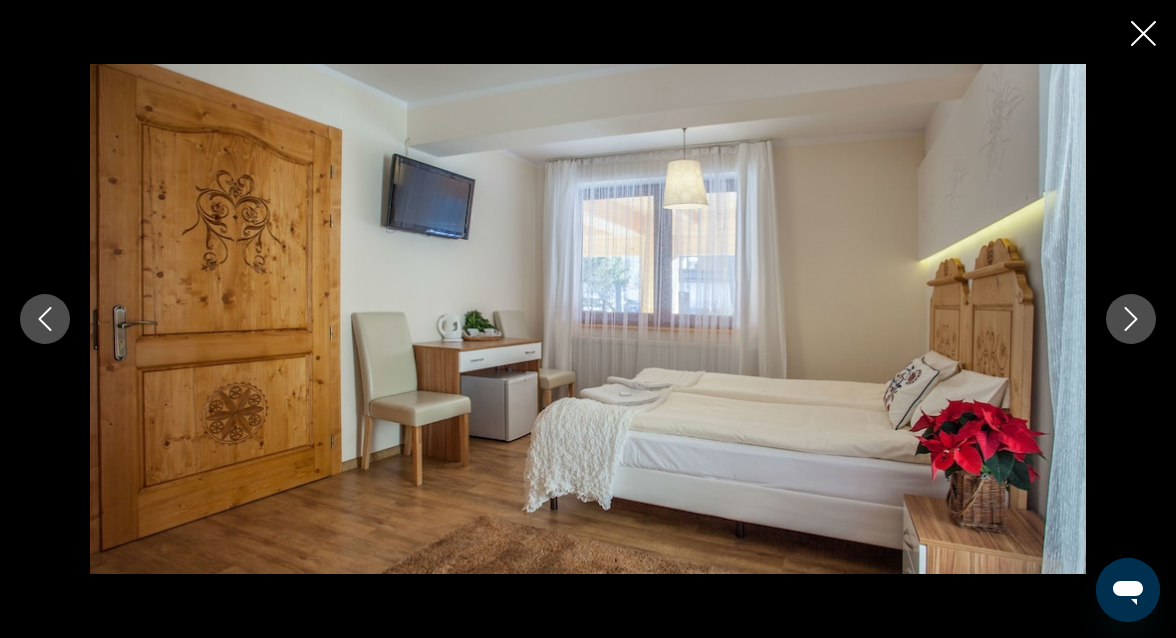 click at bounding box center [1131, 319] 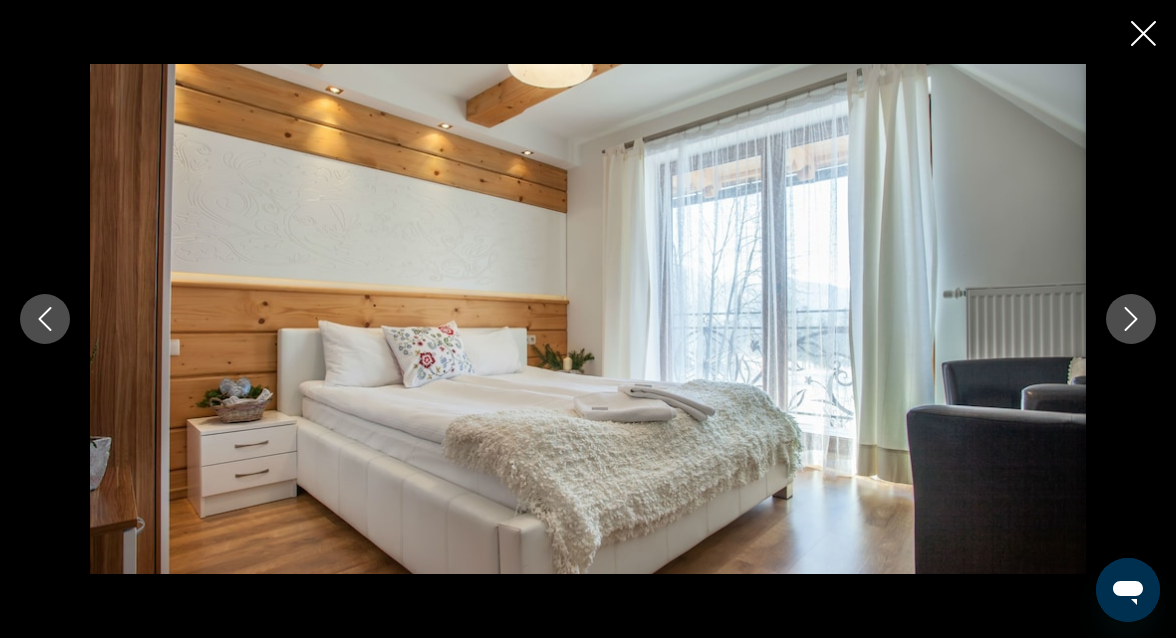 click at bounding box center [1131, 319] 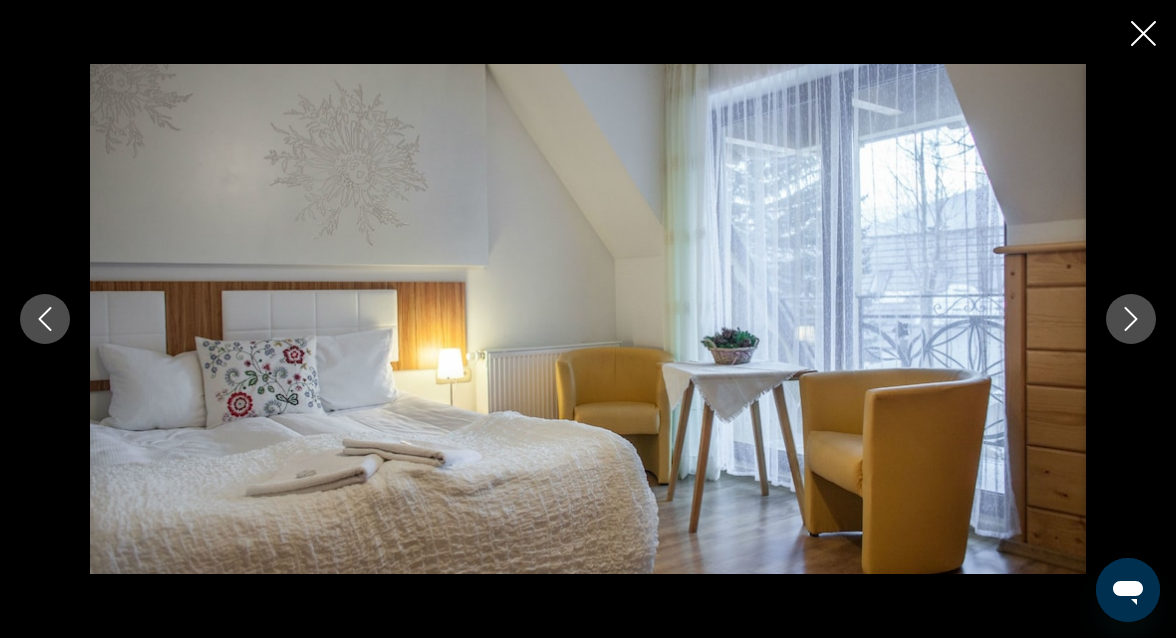 click at bounding box center (1131, 319) 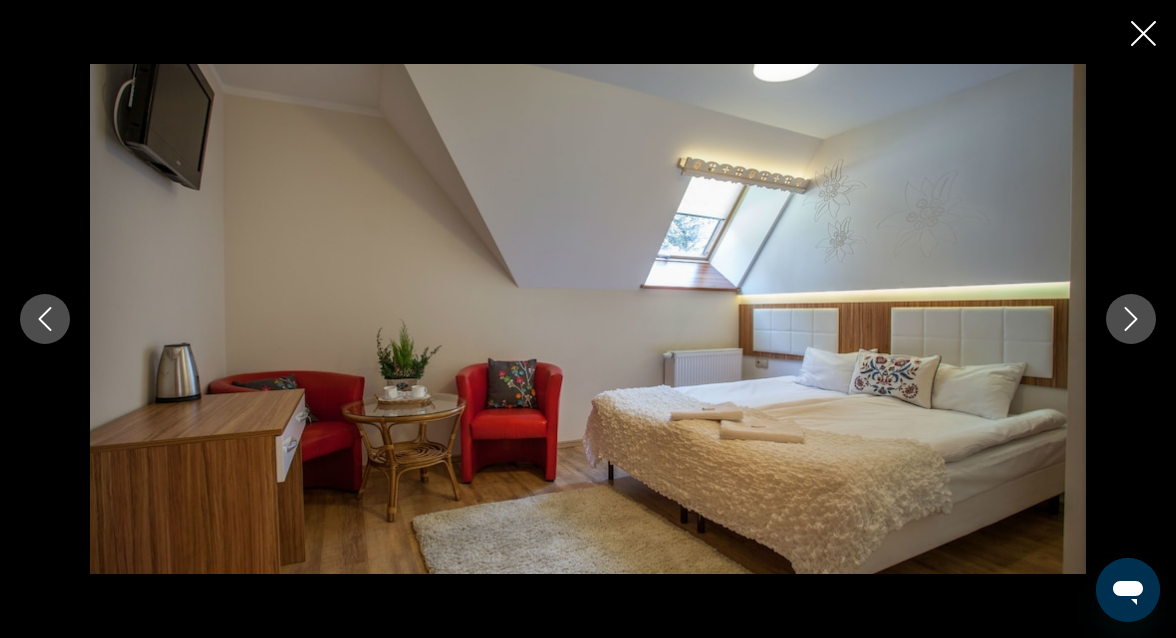 click at bounding box center [1131, 319] 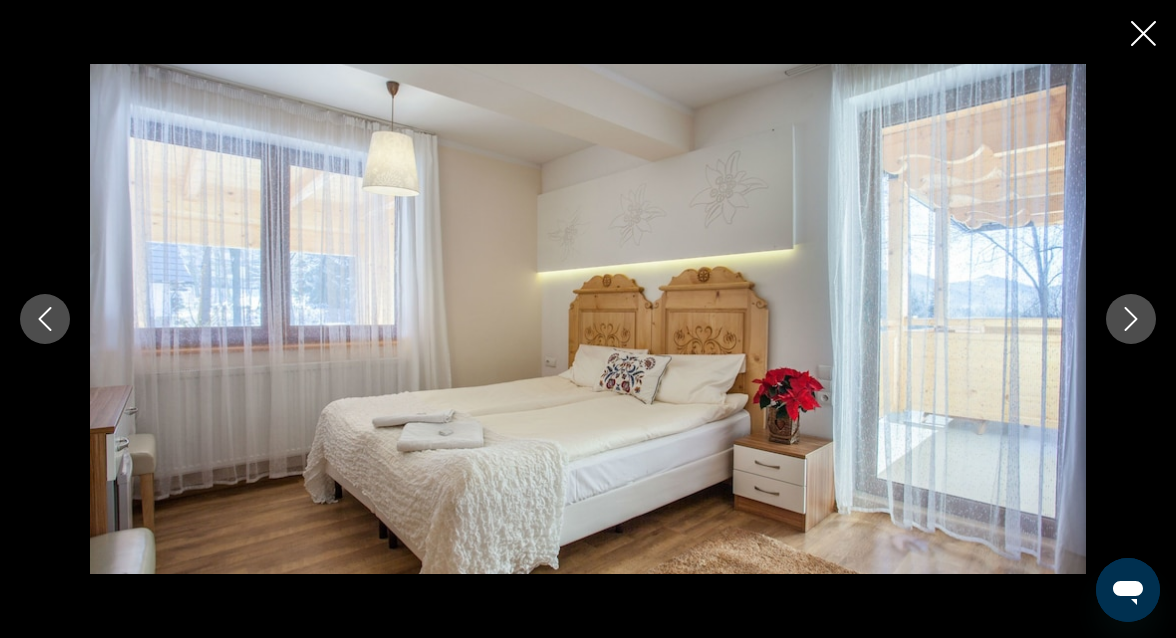 click at bounding box center [1131, 319] 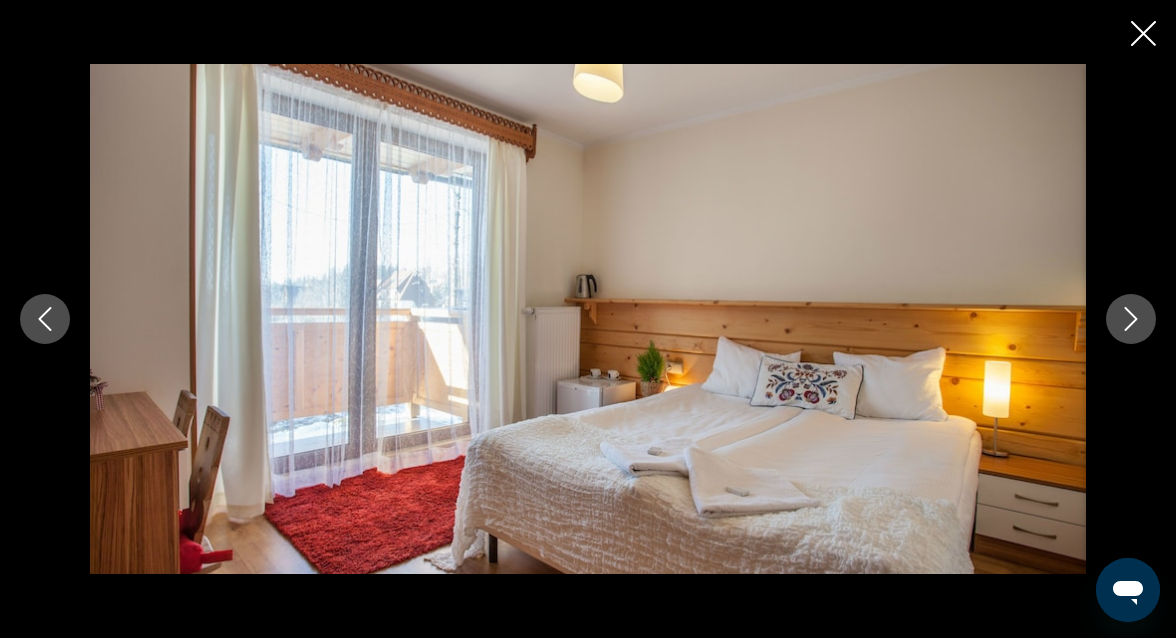 click at bounding box center (1131, 319) 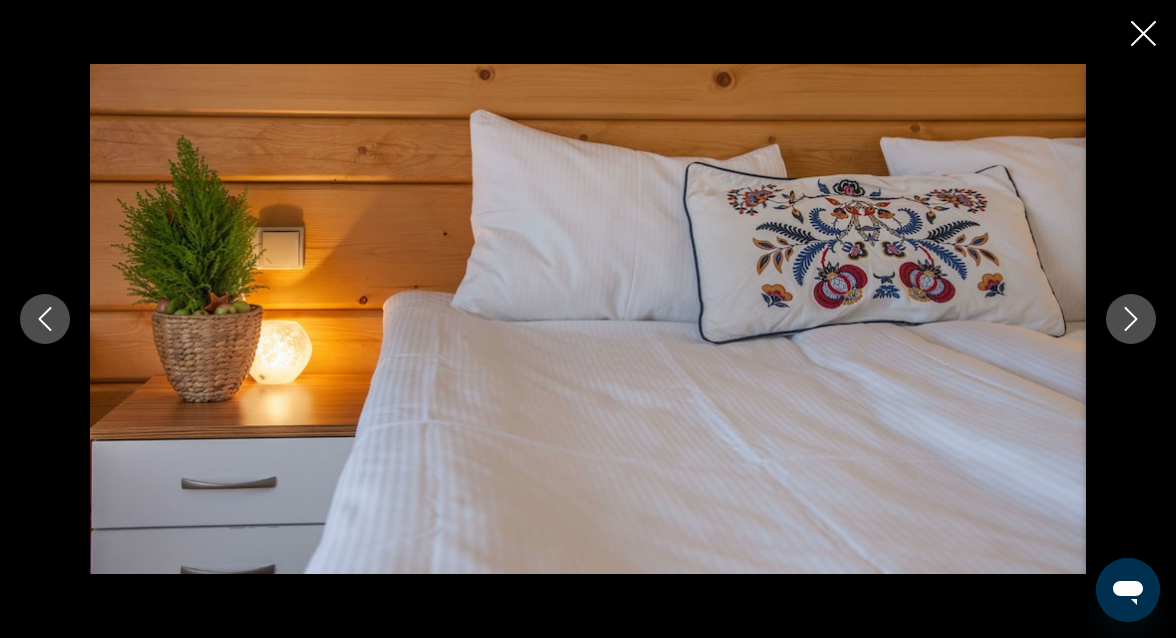 click at bounding box center (1131, 319) 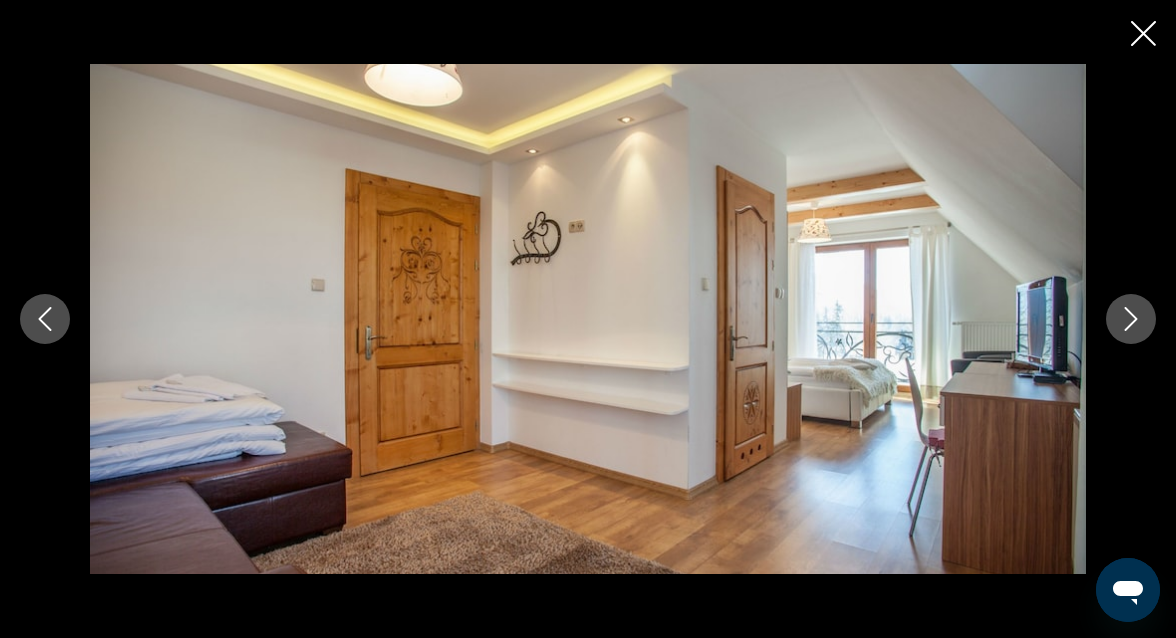 click at bounding box center (1131, 319) 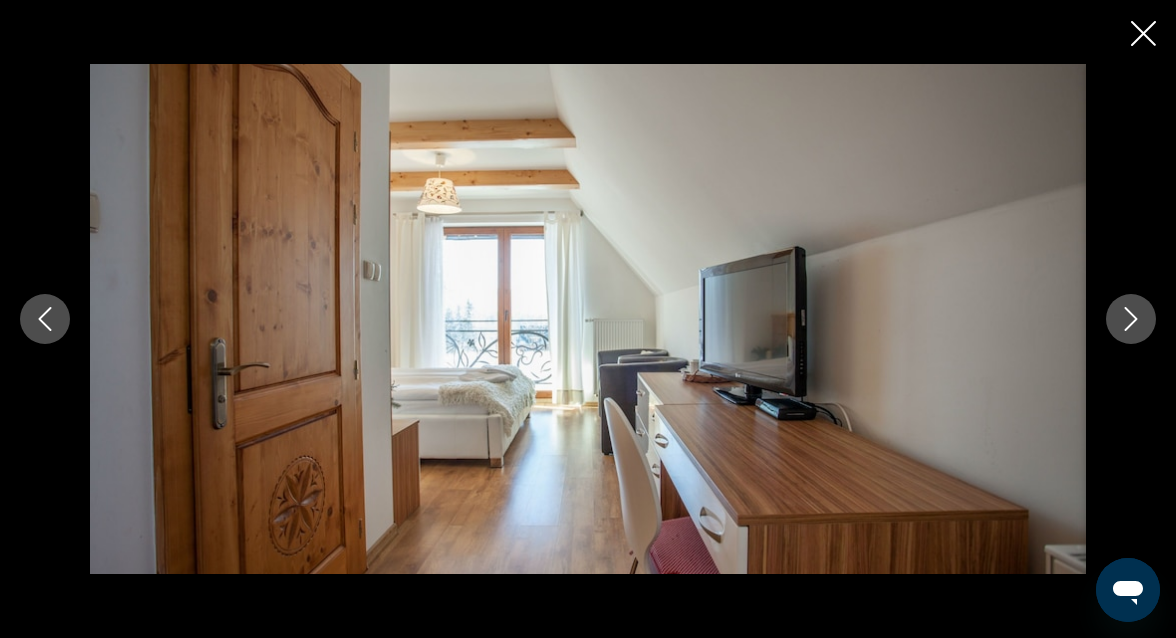 click at bounding box center (1131, 319) 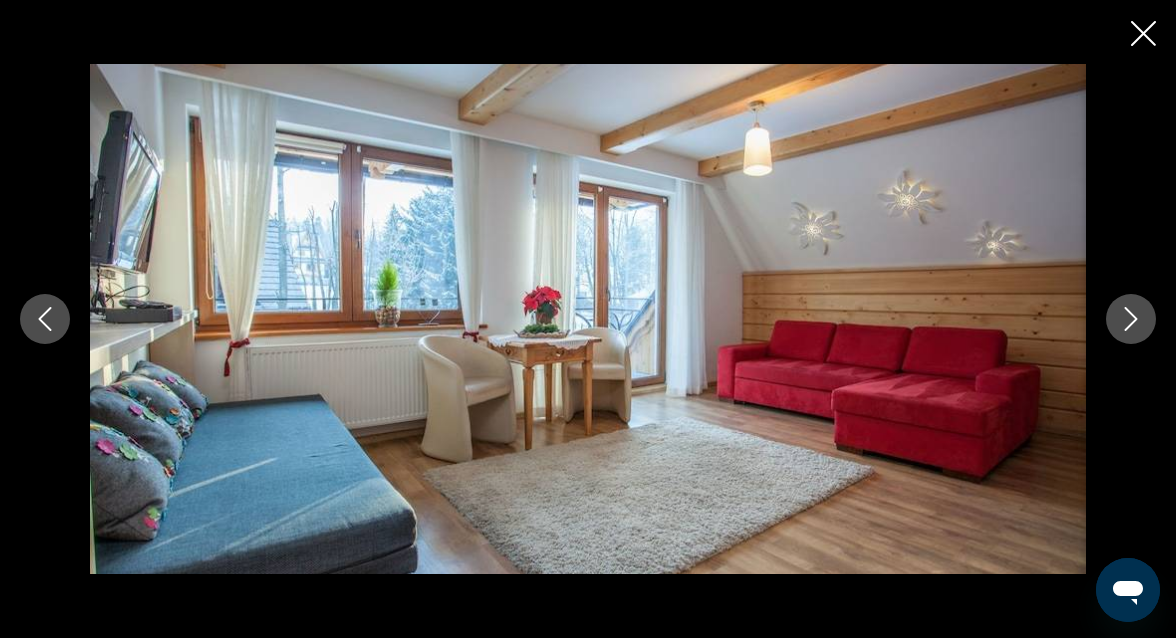 click at bounding box center (1131, 319) 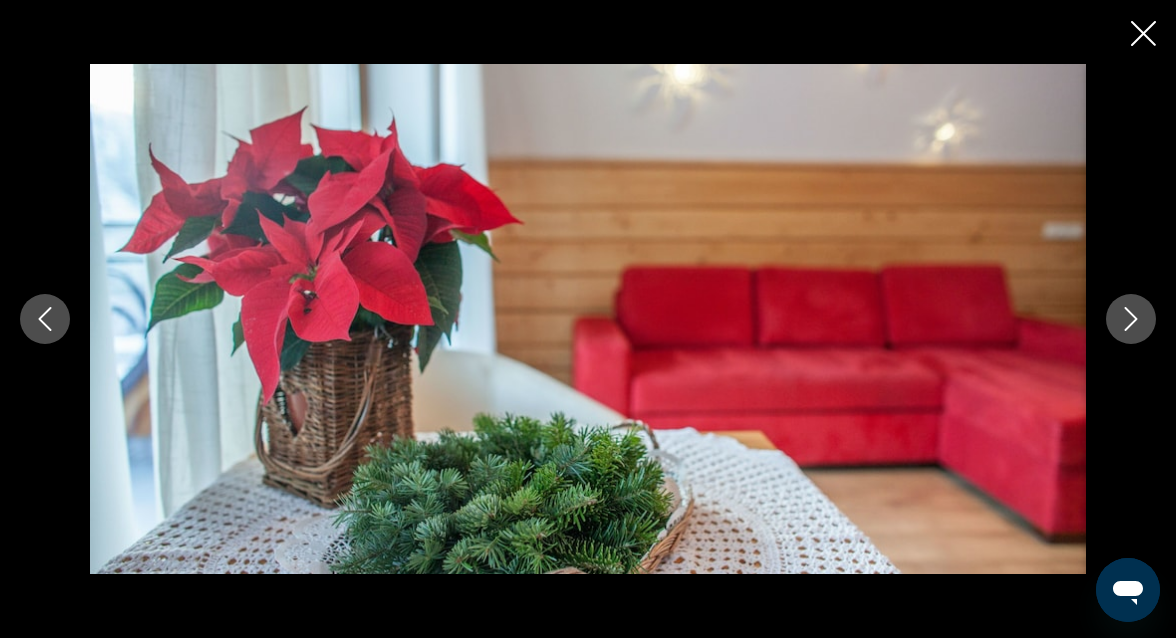 click at bounding box center (1131, 319) 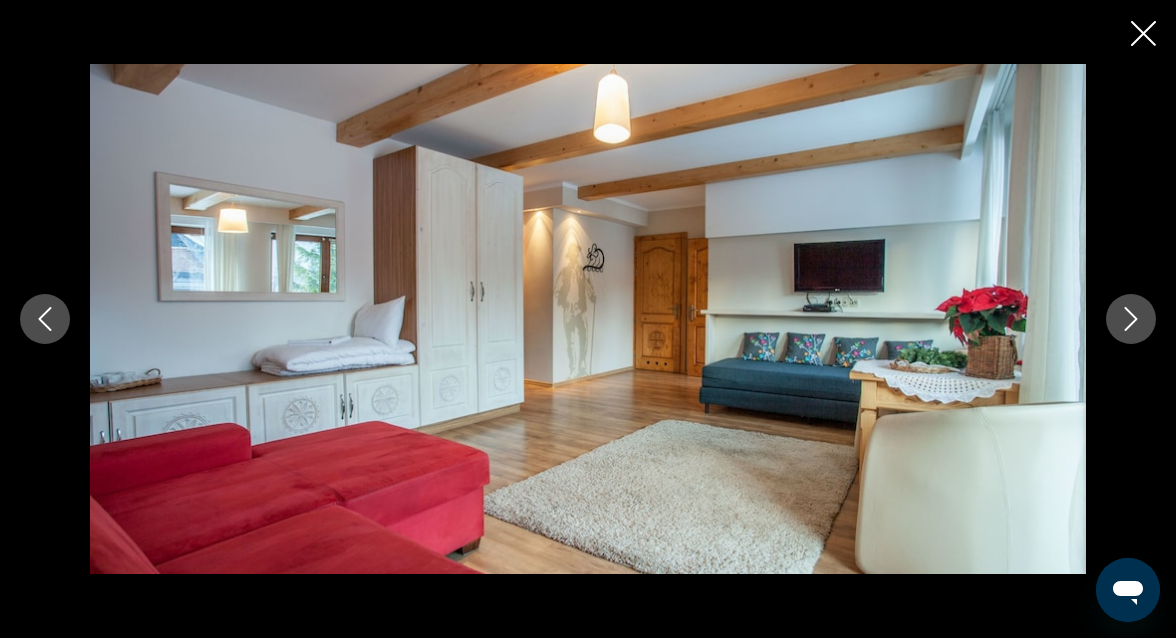 click at bounding box center (1131, 319) 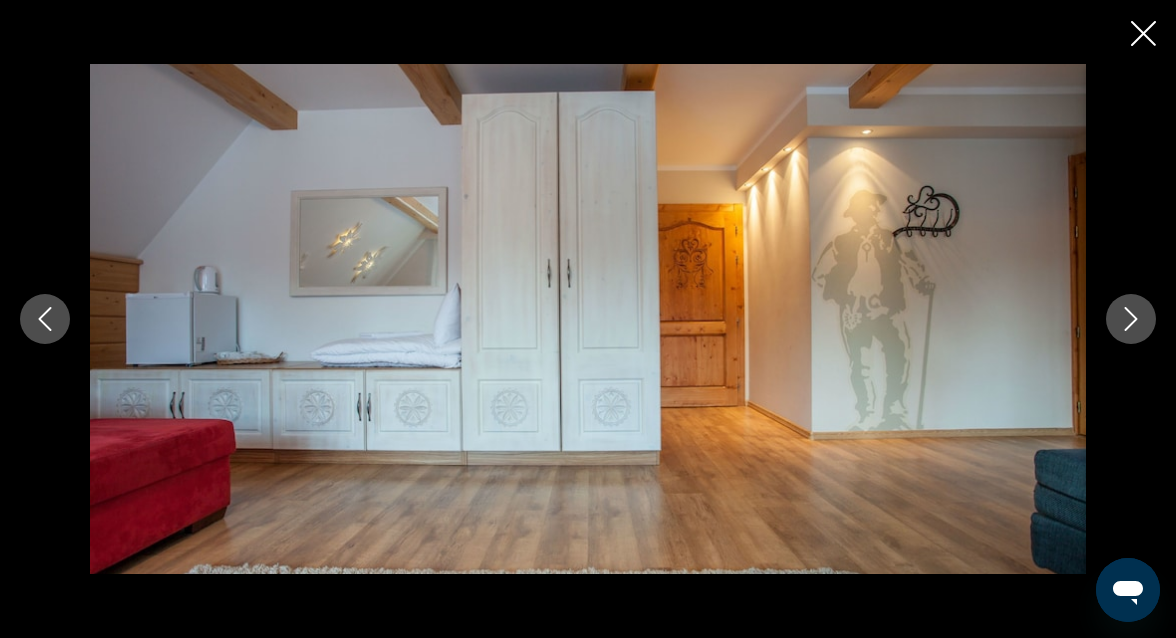 click at bounding box center [1131, 319] 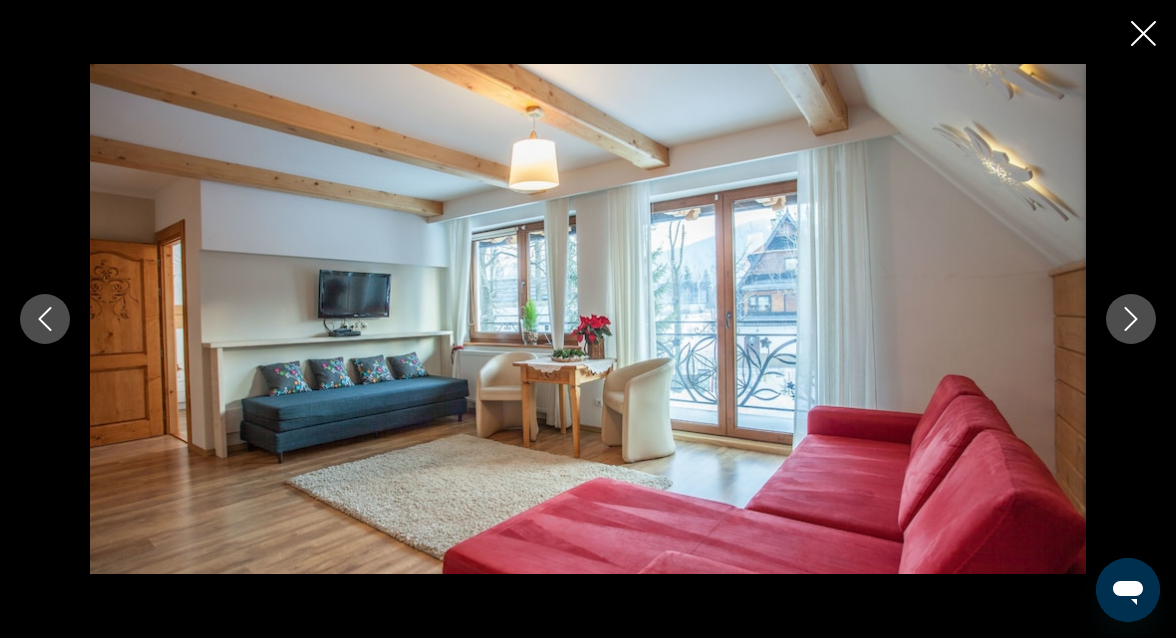 click at bounding box center [1131, 319] 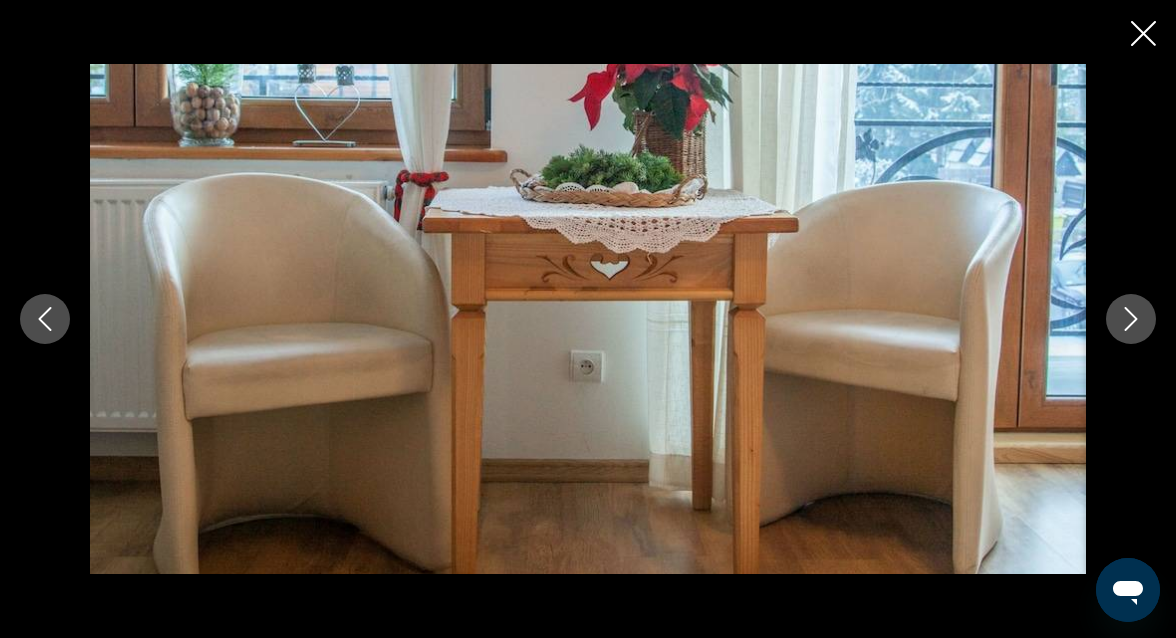 click at bounding box center (1131, 319) 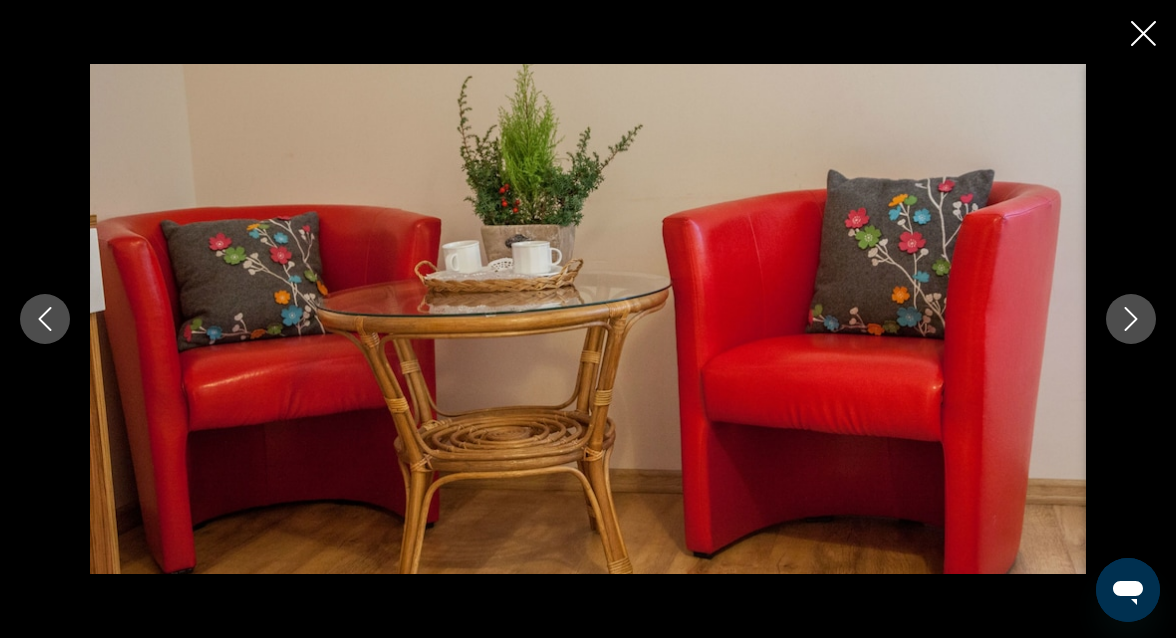 click at bounding box center (1131, 319) 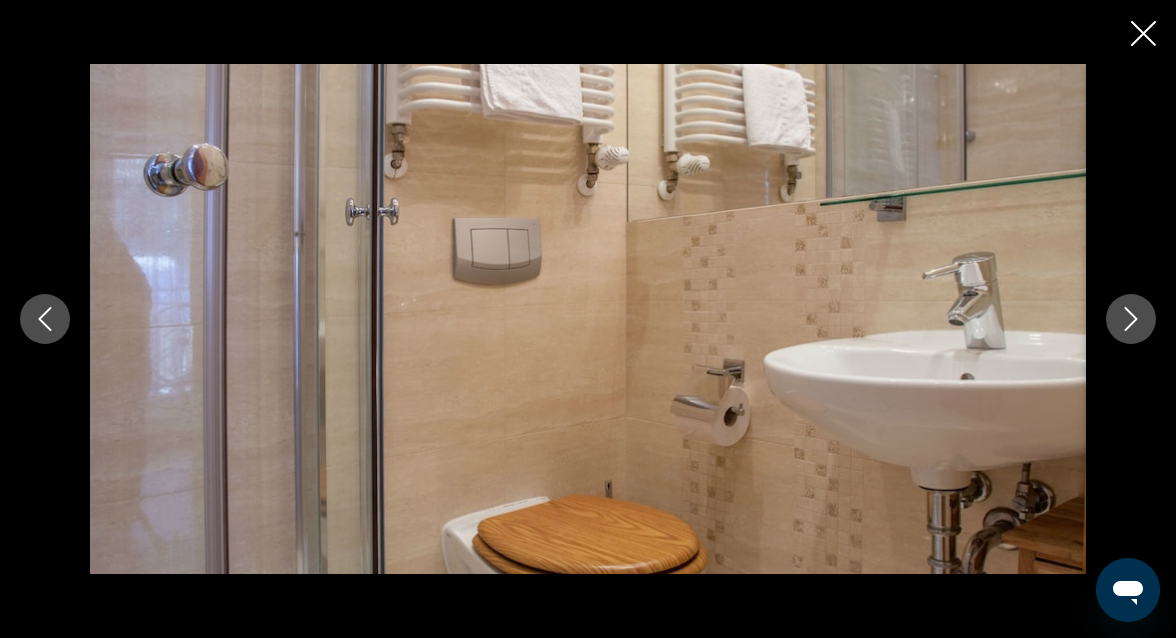 click at bounding box center (1131, 319) 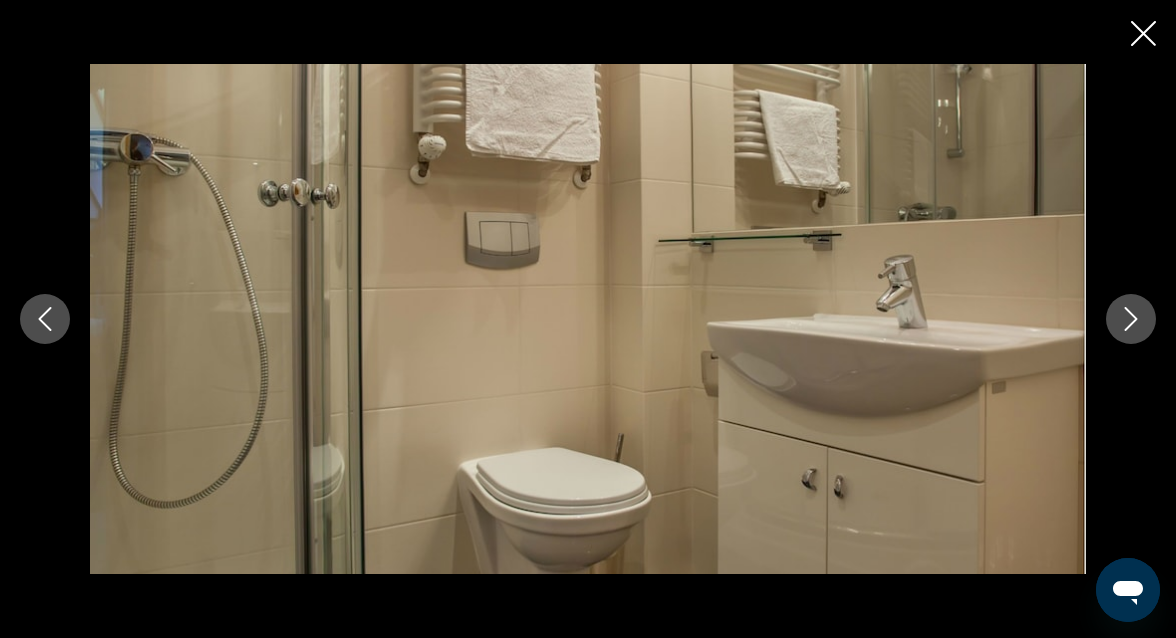 click at bounding box center [1131, 319] 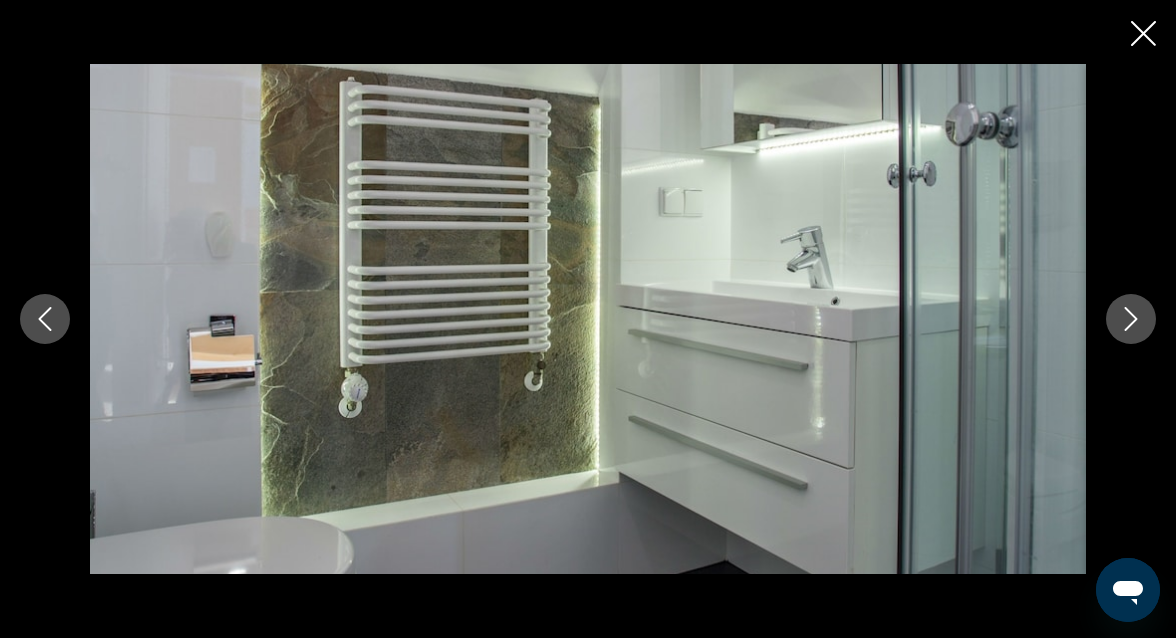 click at bounding box center (1131, 319) 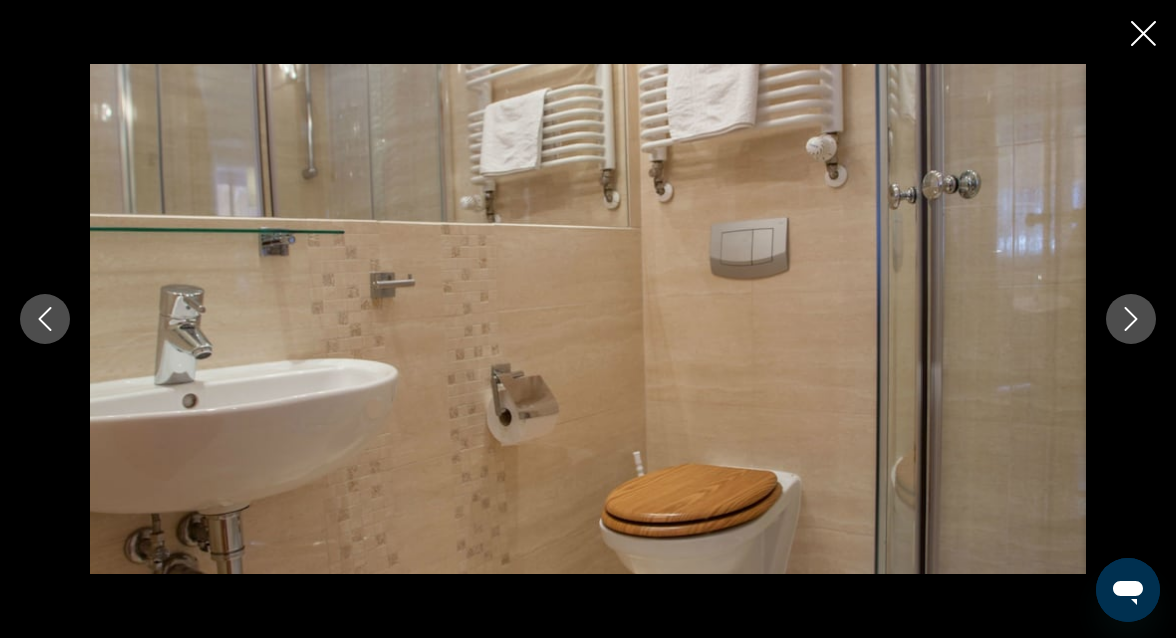 click at bounding box center [1131, 319] 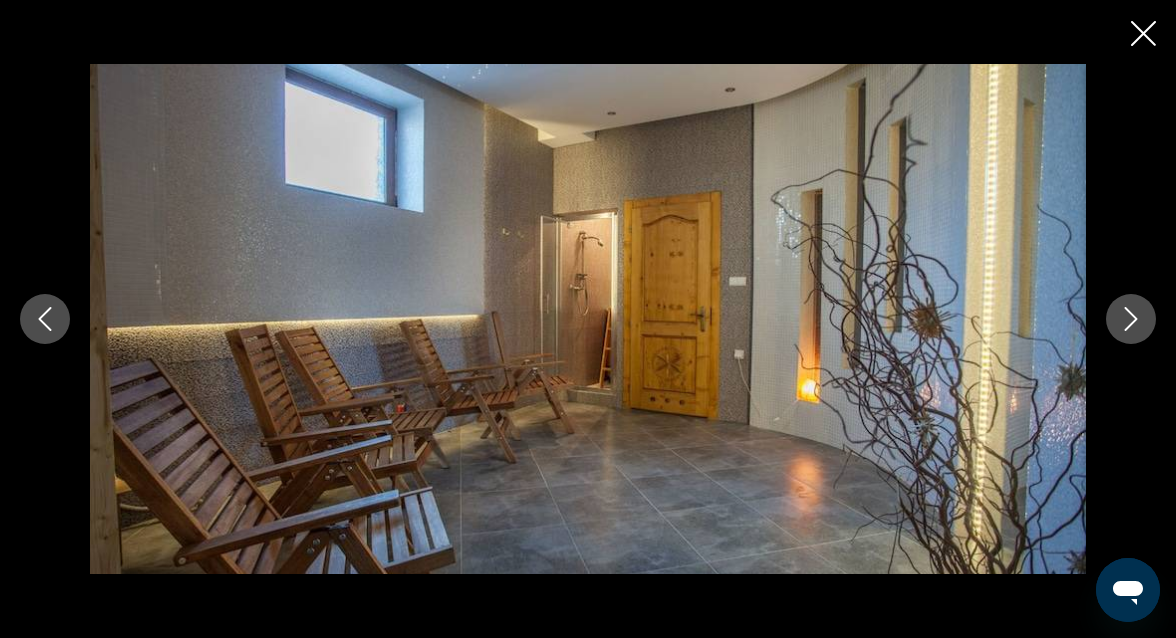 click at bounding box center (1131, 319) 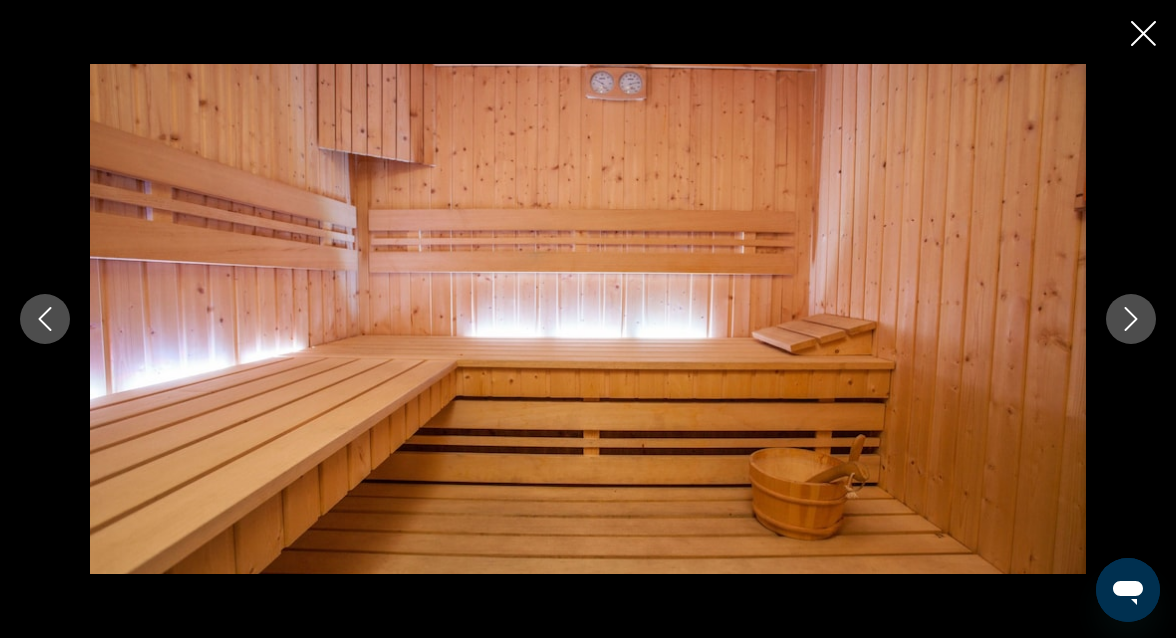 click at bounding box center (1131, 319) 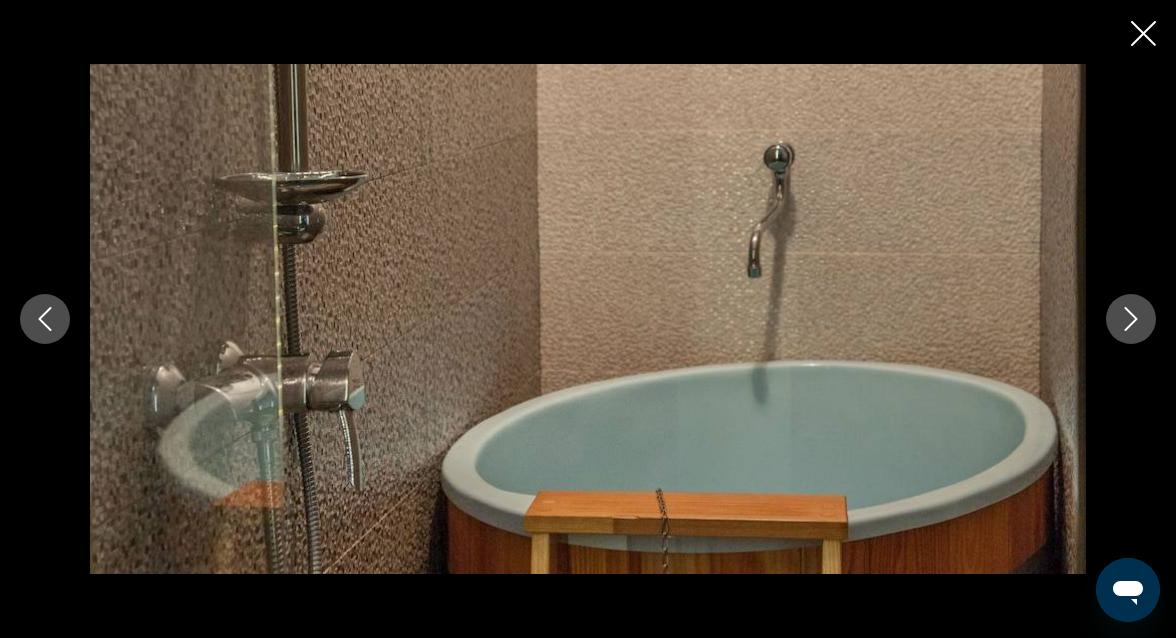 click at bounding box center (1131, 319) 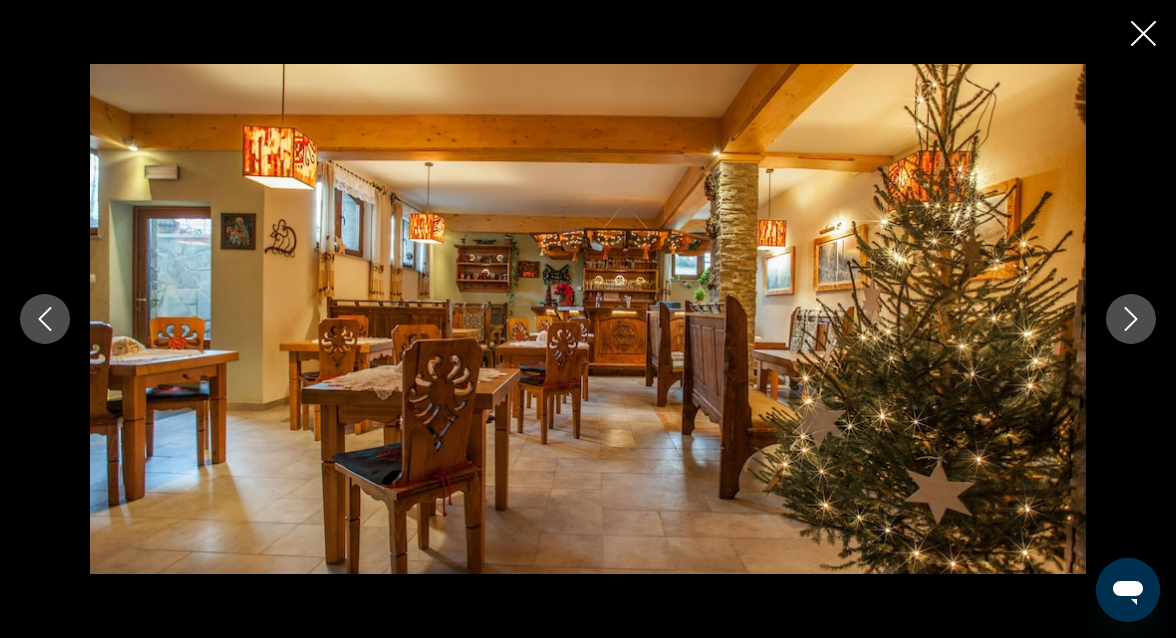 click 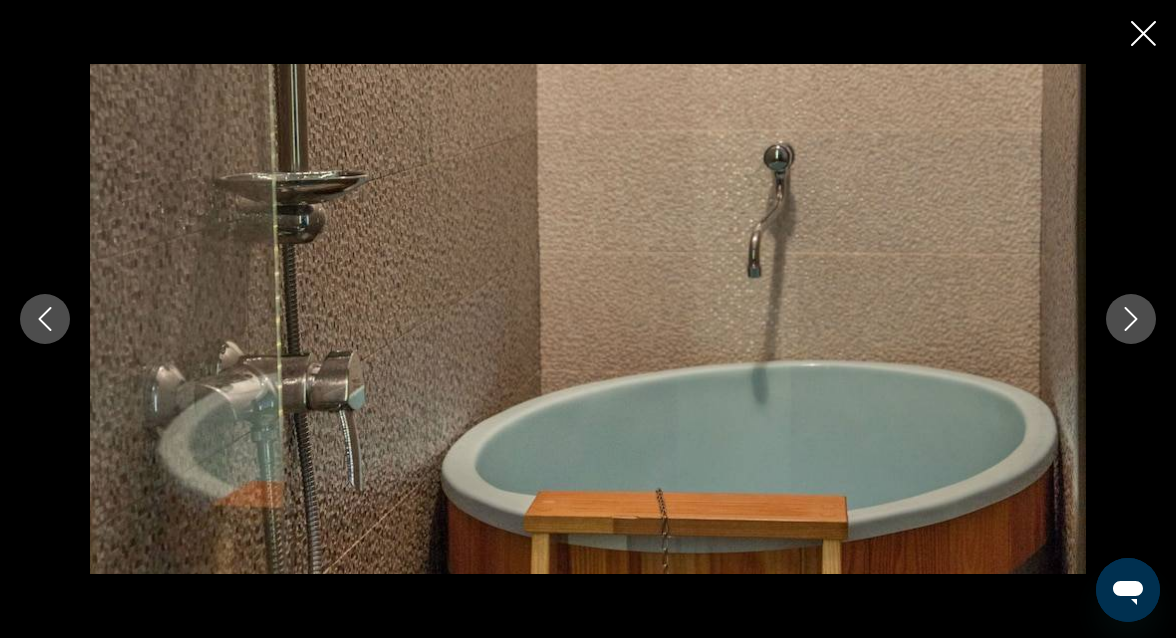 click 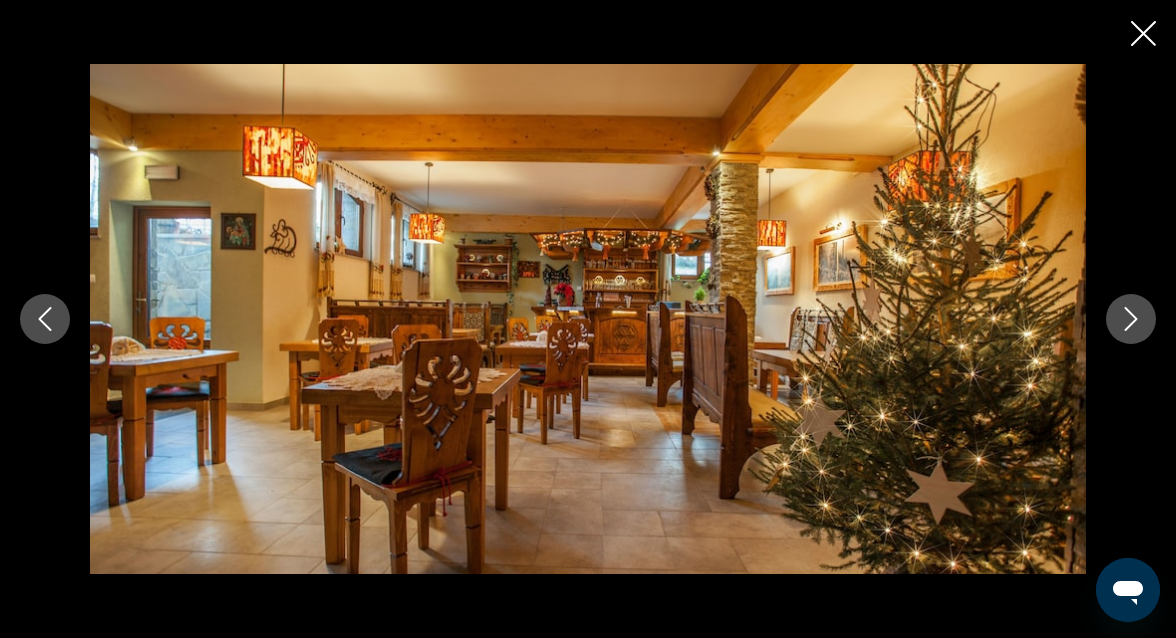 click 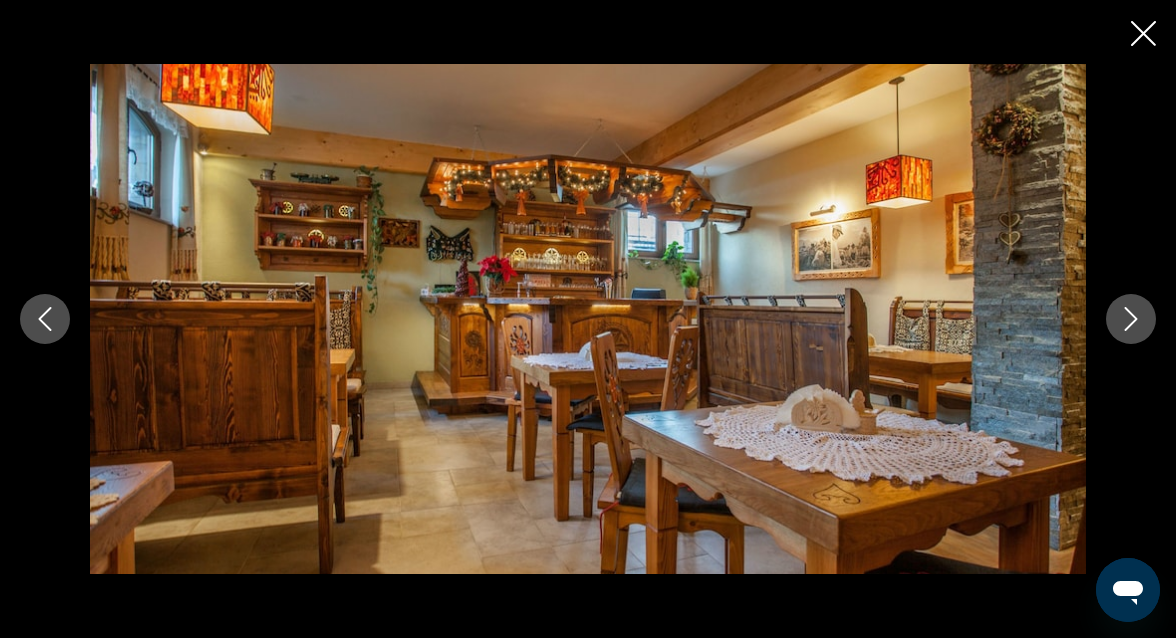 click 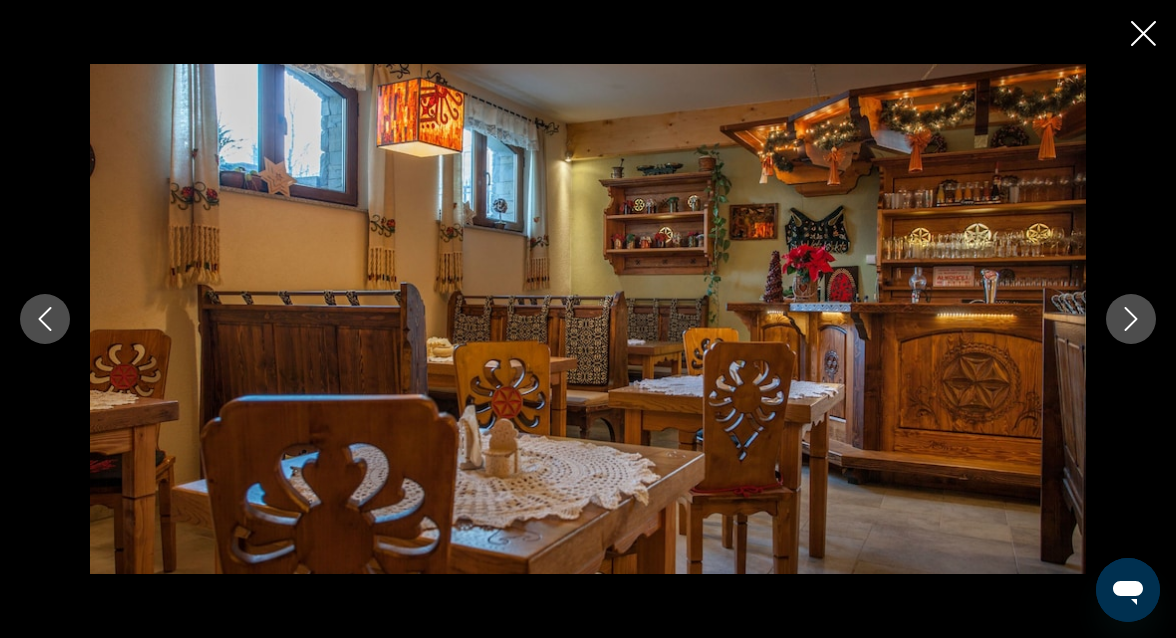 click 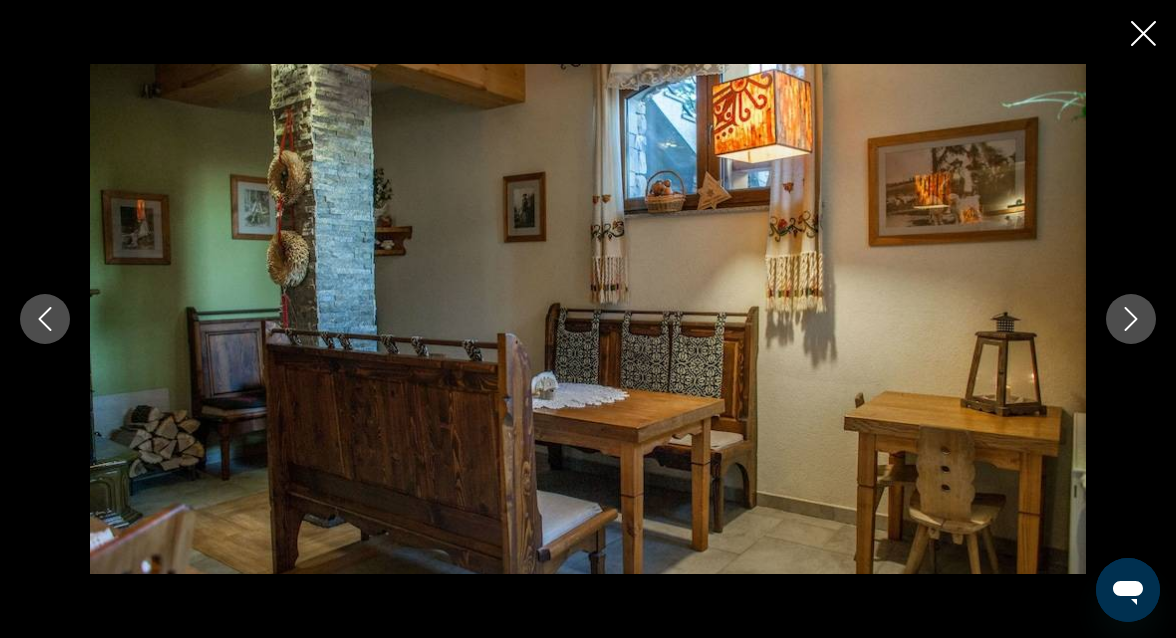 click 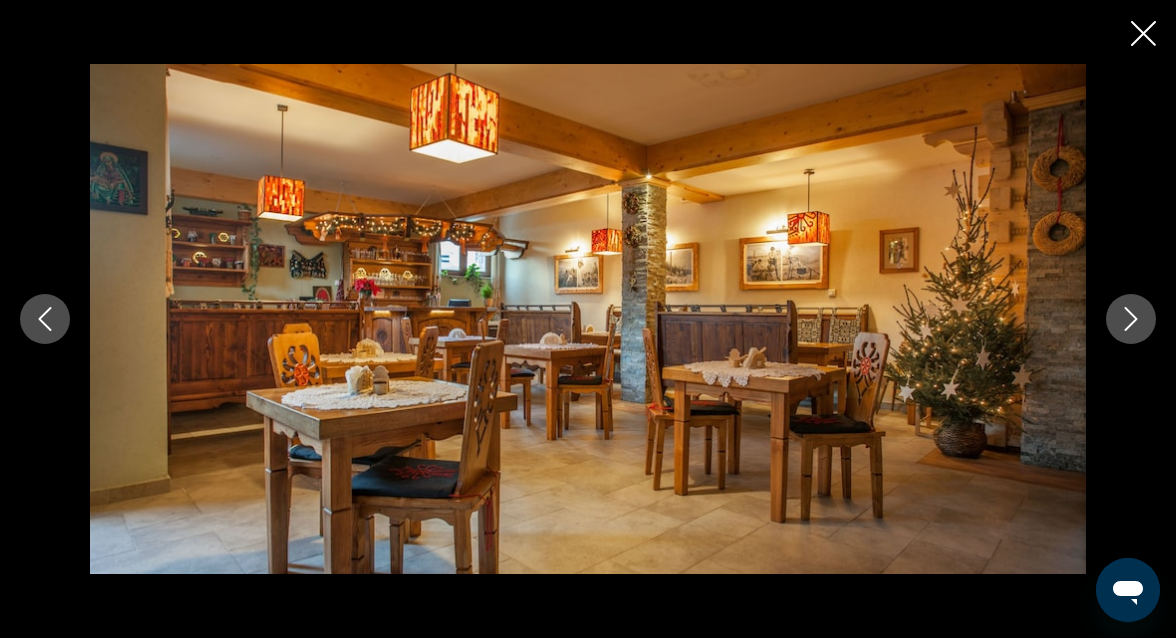 click 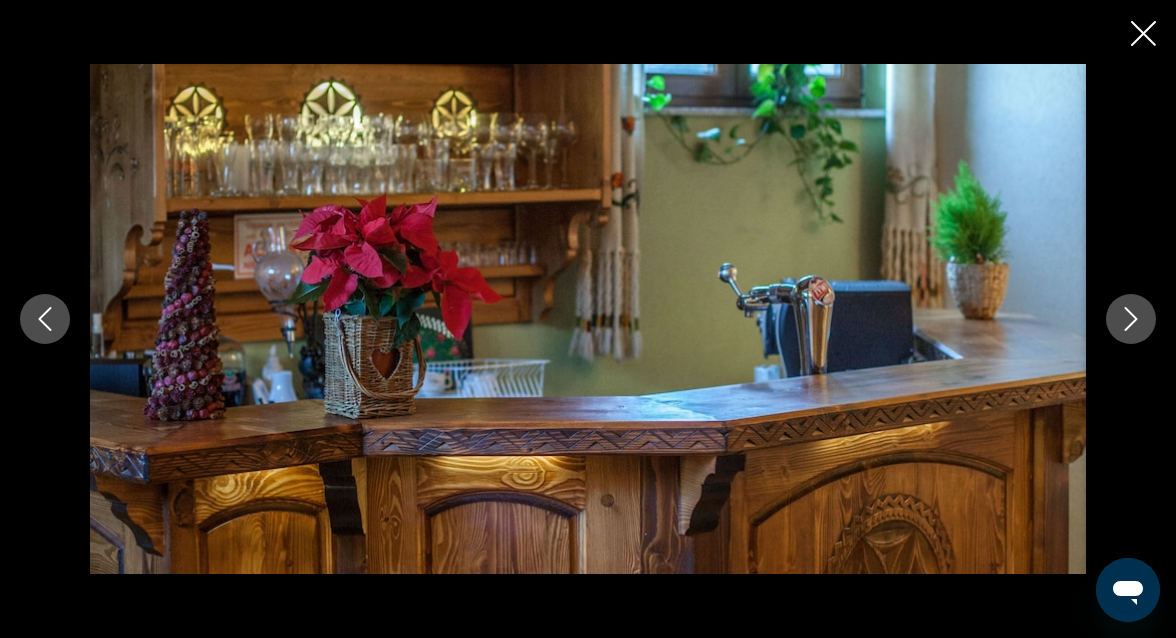 click 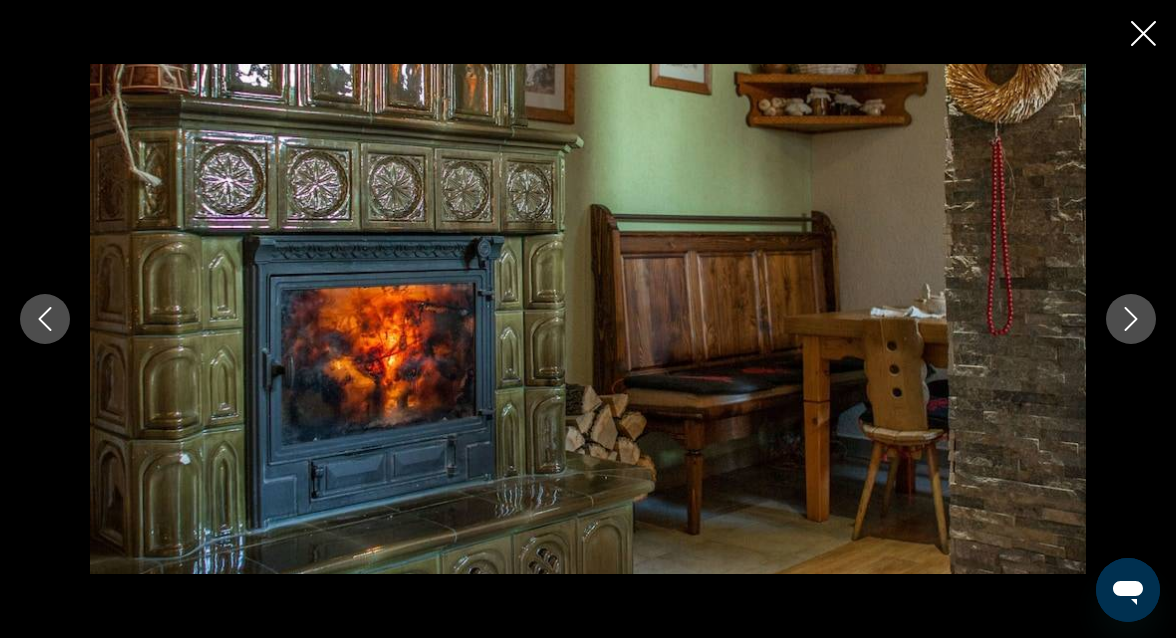 click 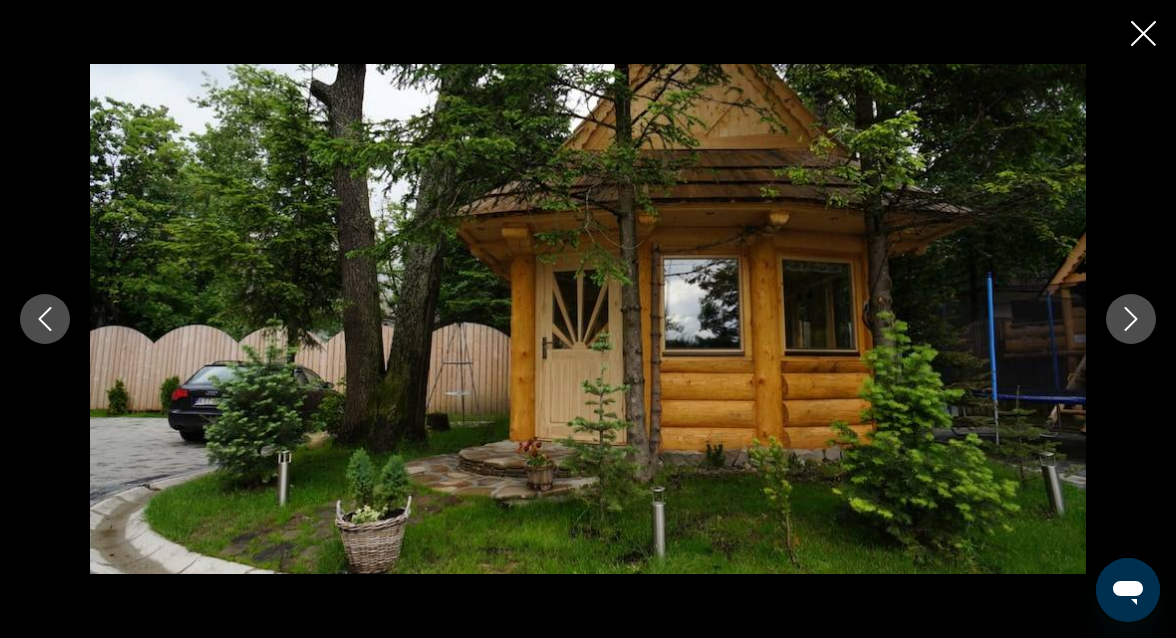 click 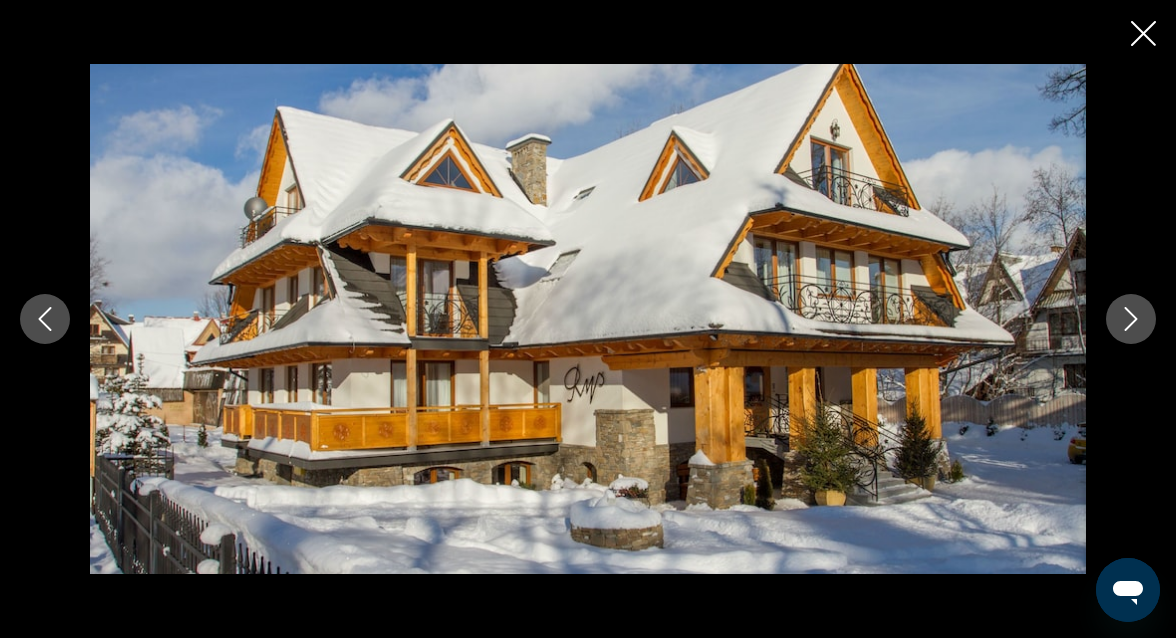 click 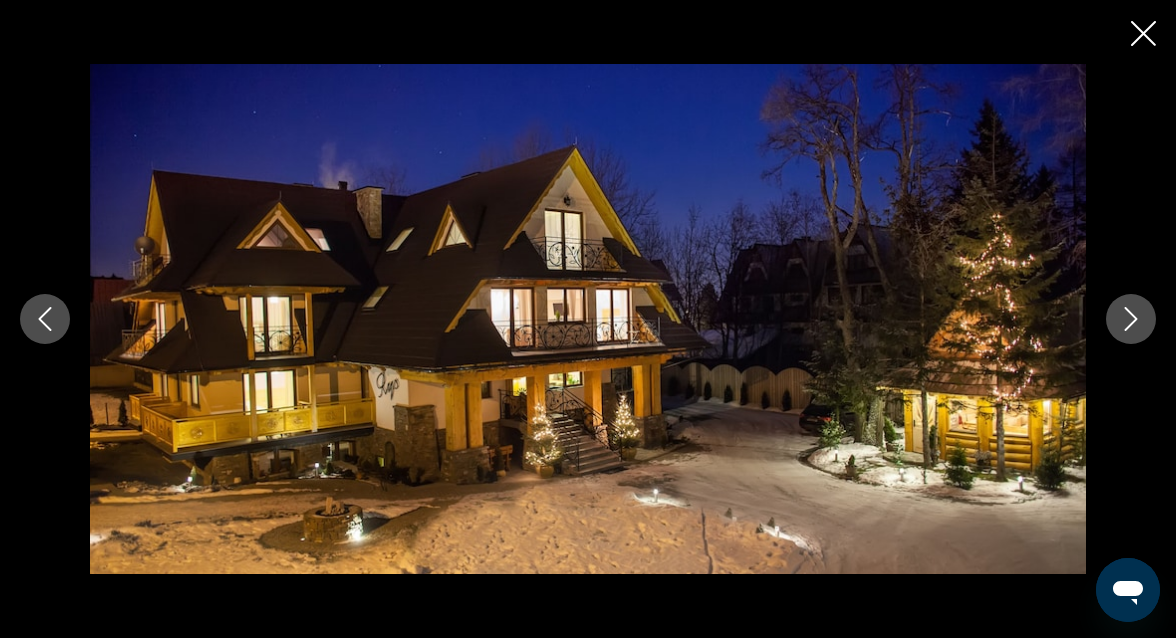click 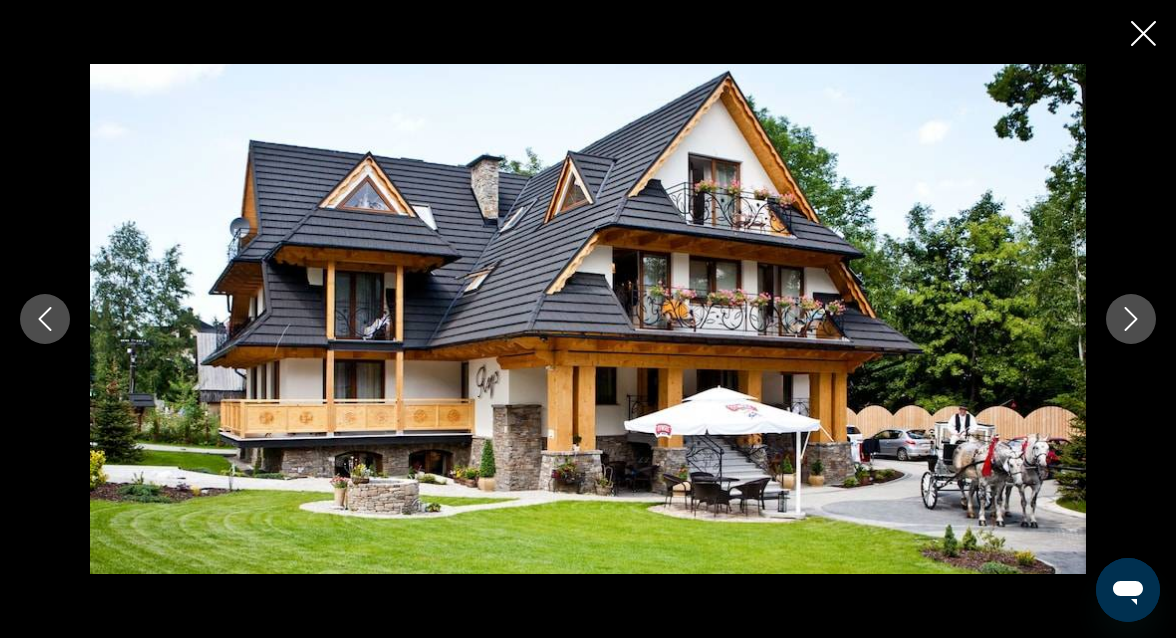 click 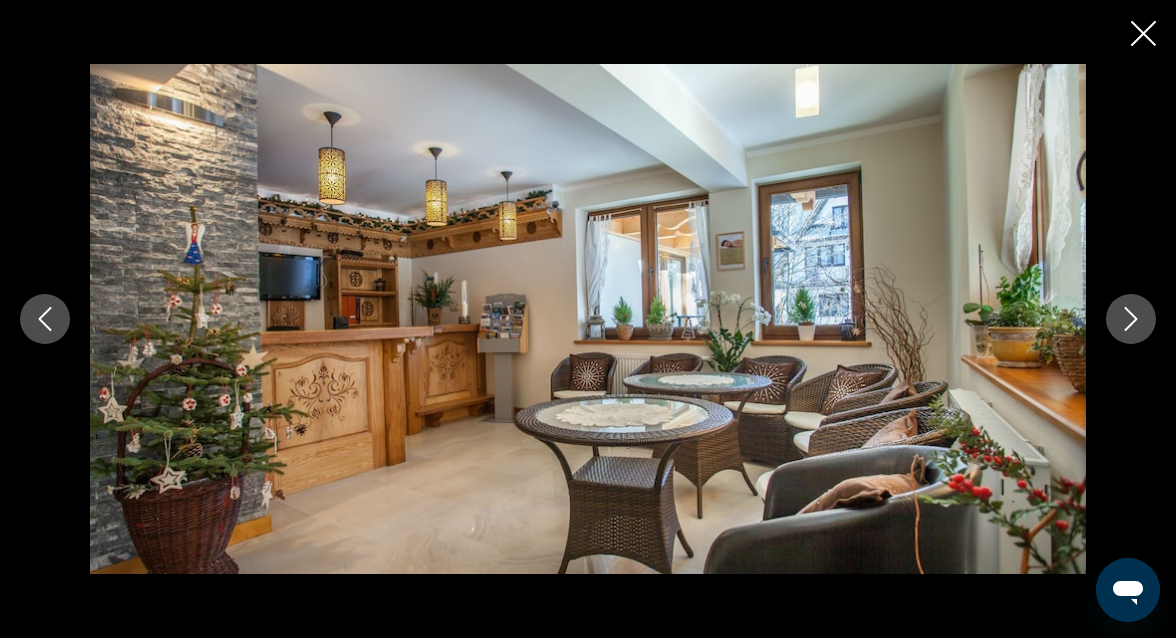 click 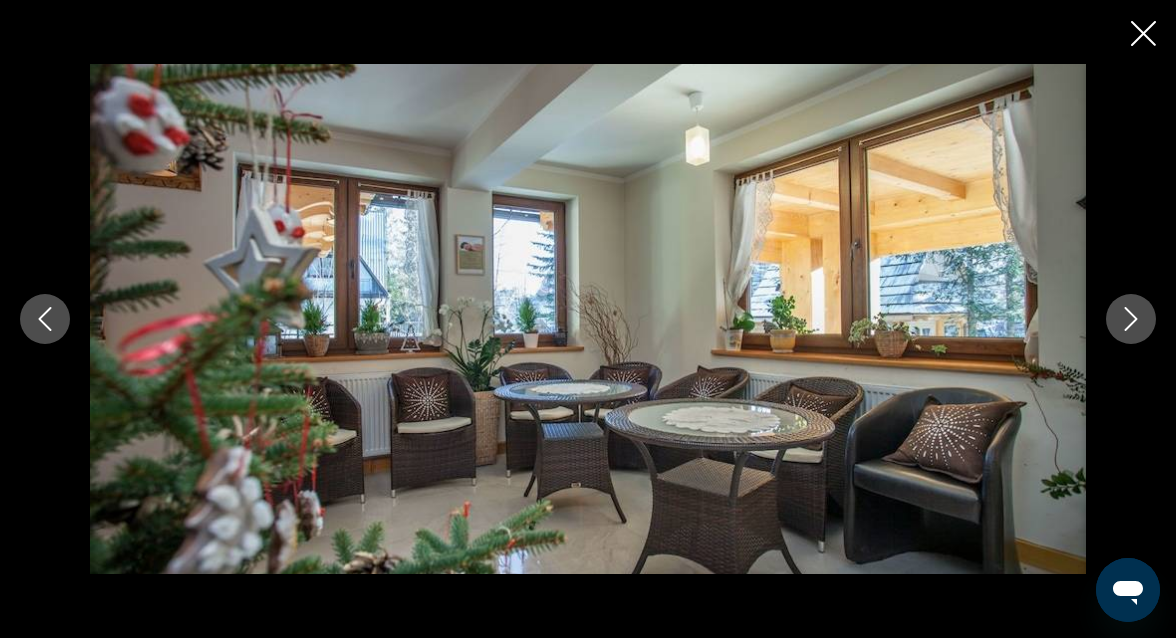 click at bounding box center (1131, 319) 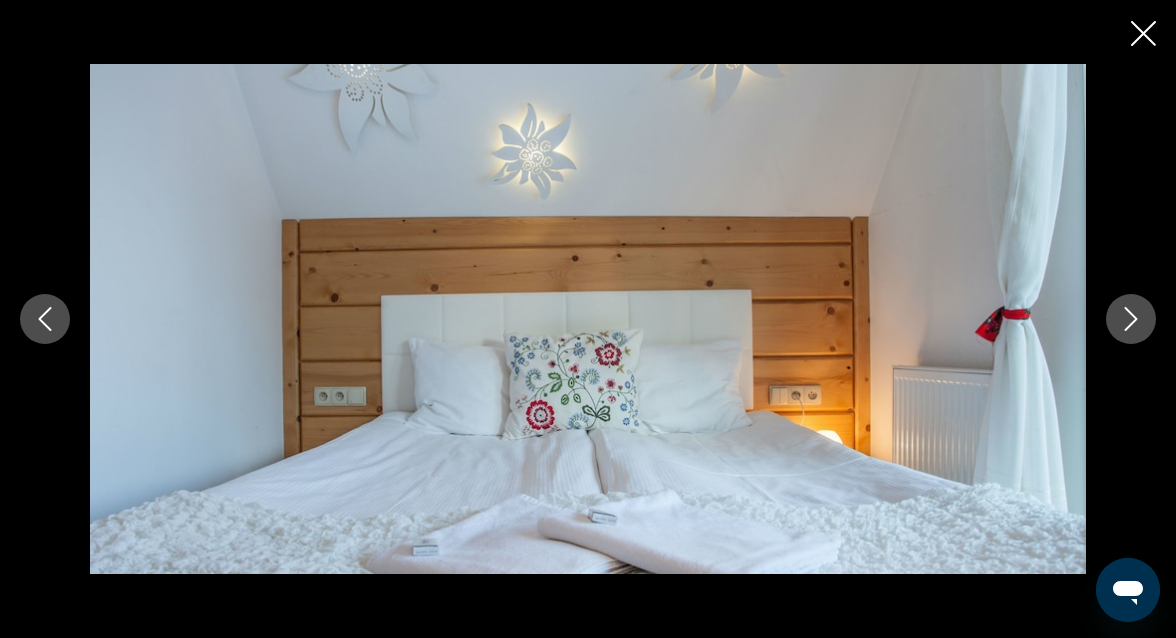 click at bounding box center [1131, 319] 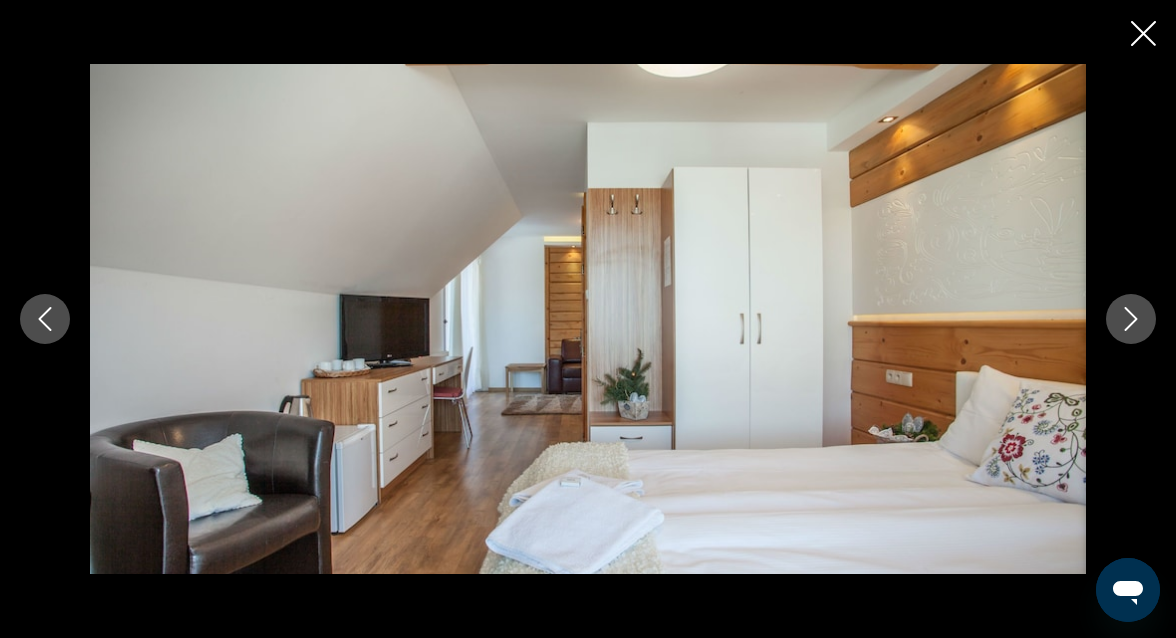 click at bounding box center (1131, 319) 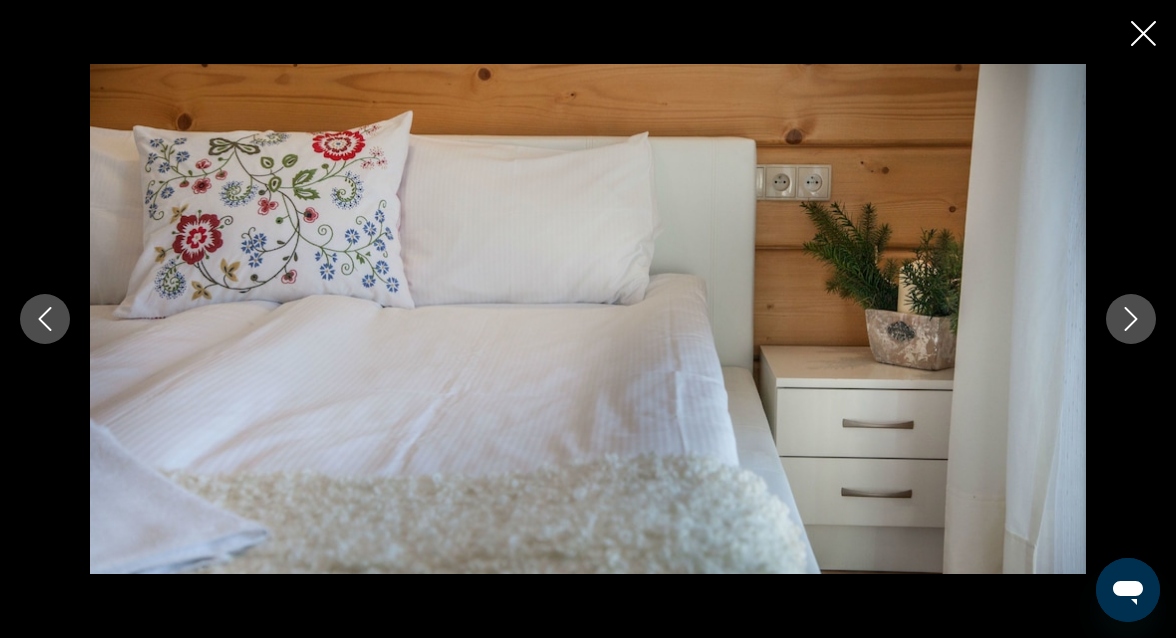 click at bounding box center [1131, 319] 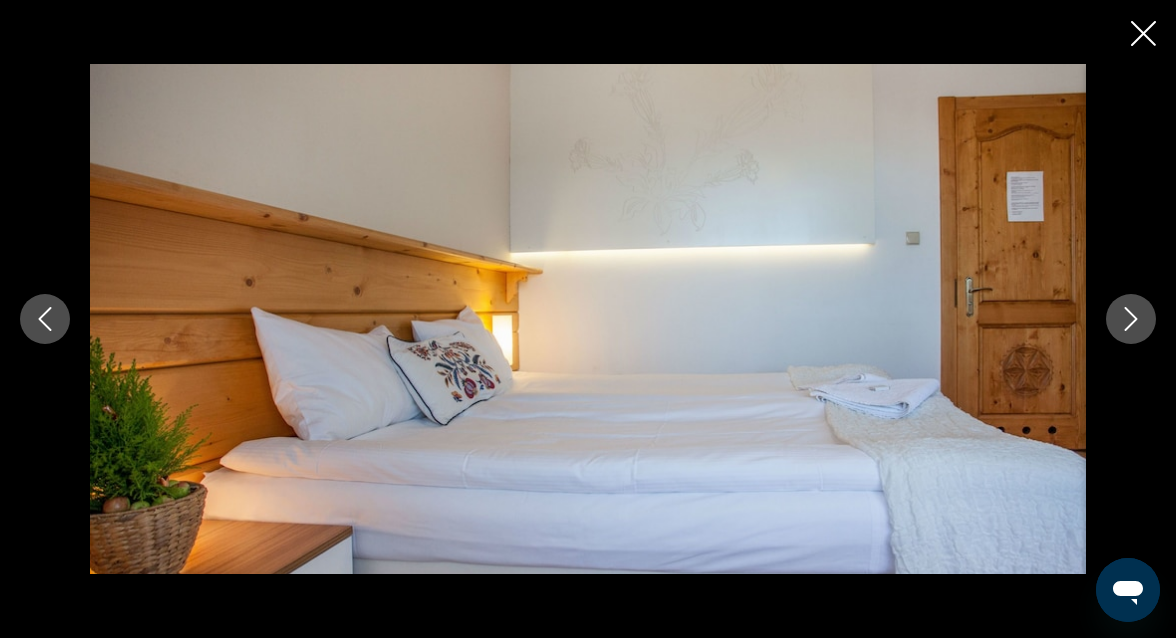 click at bounding box center [1131, 319] 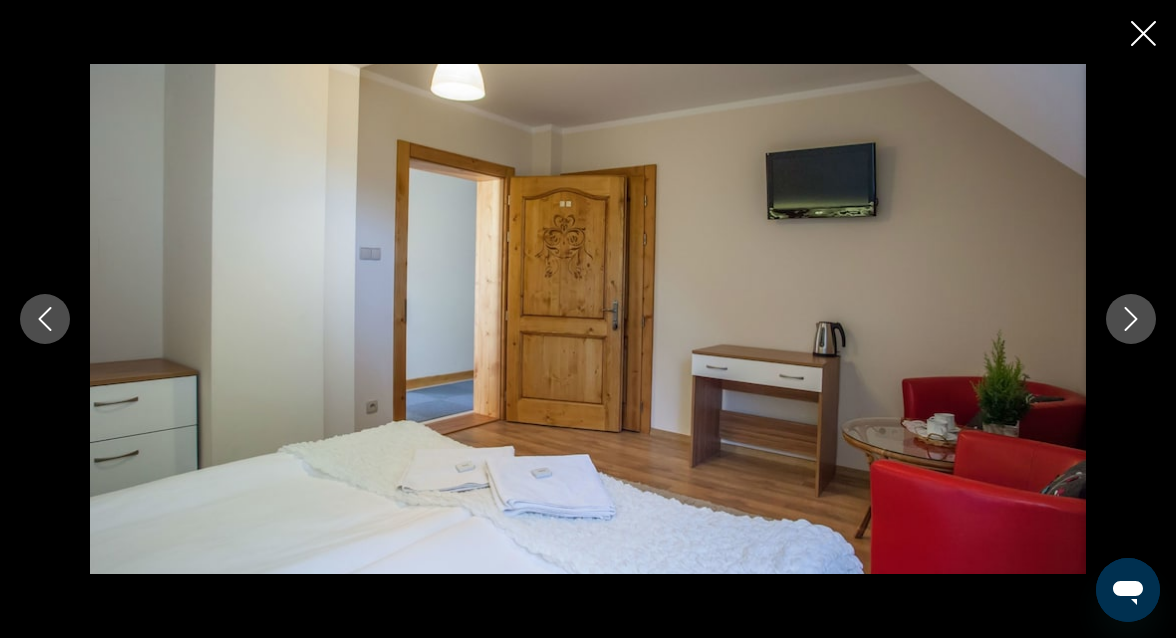 click at bounding box center [1131, 319] 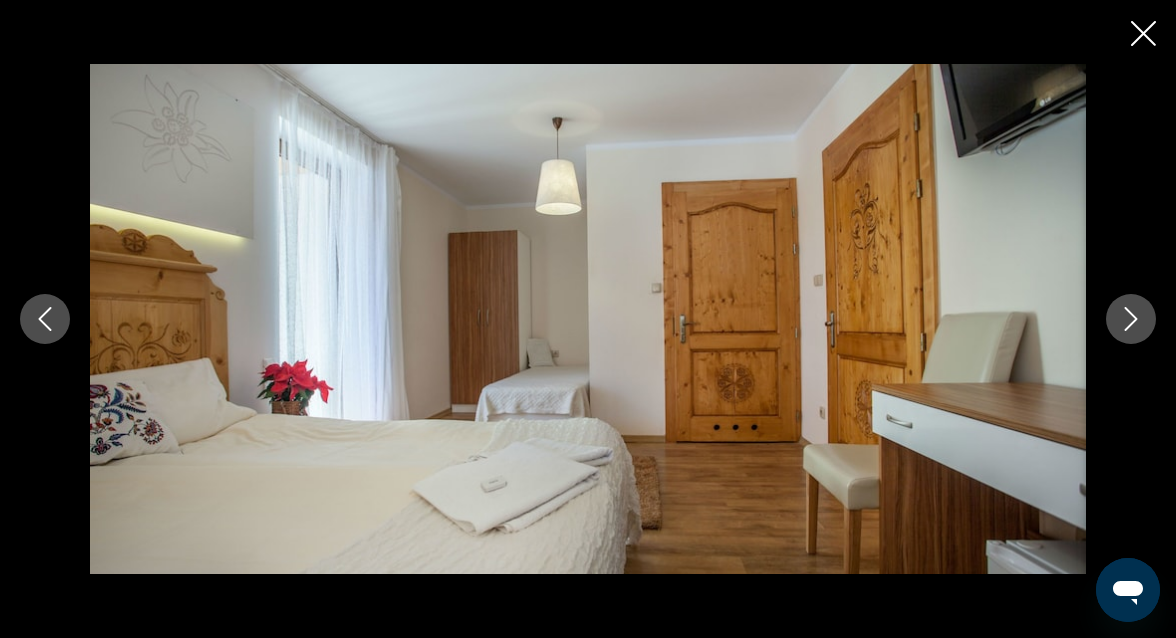 click at bounding box center (1131, 319) 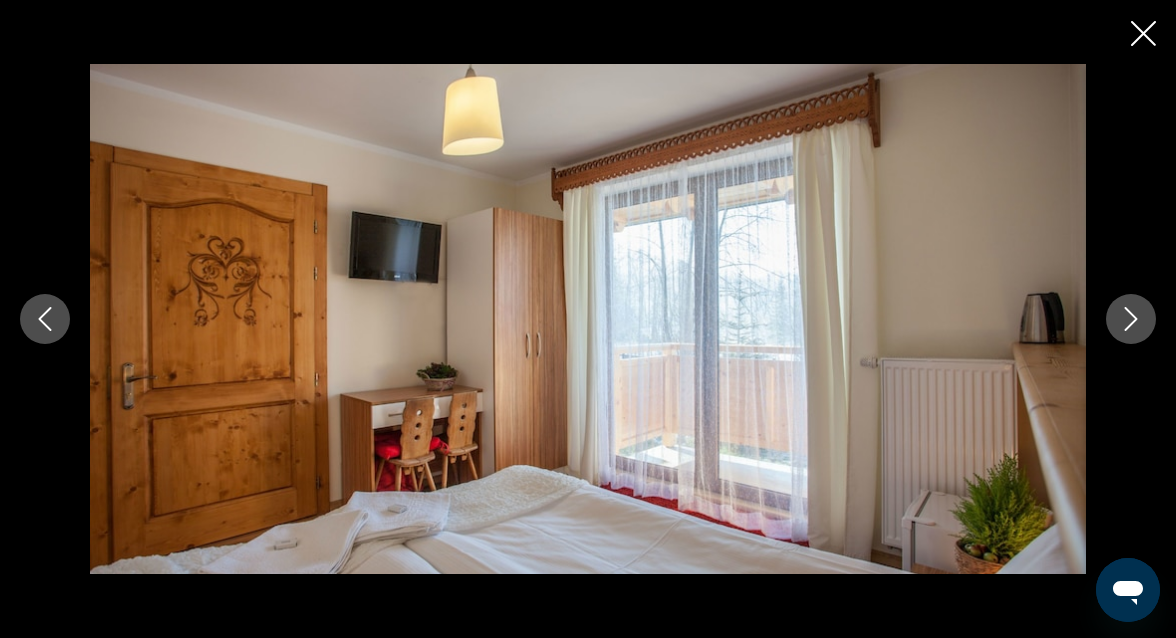 click at bounding box center [1131, 319] 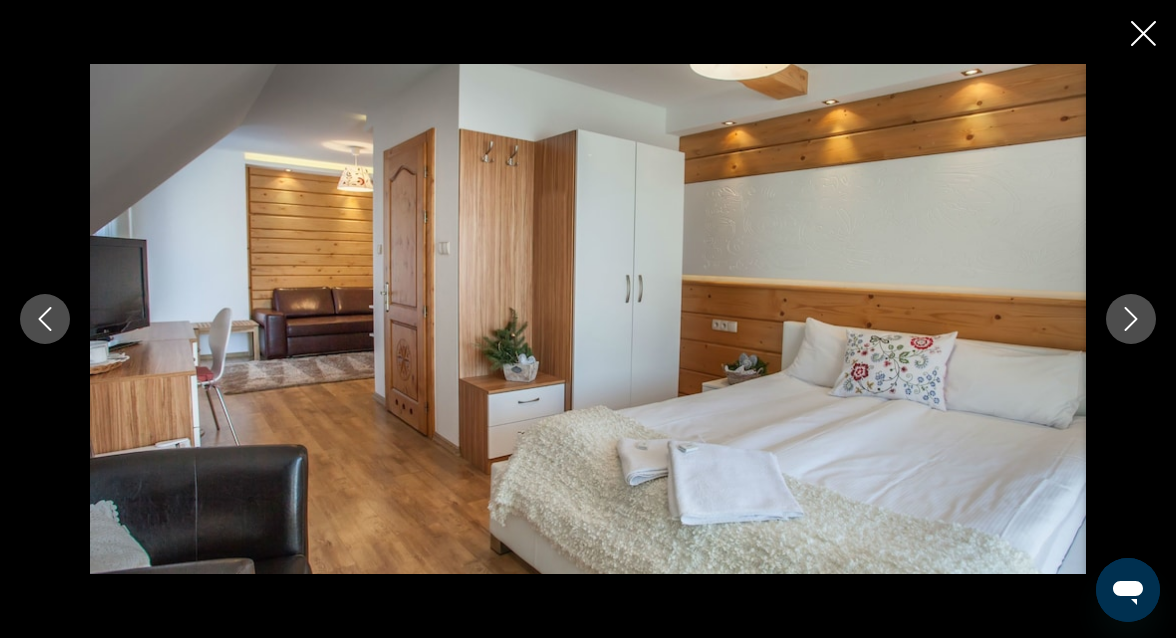 click at bounding box center [1131, 319] 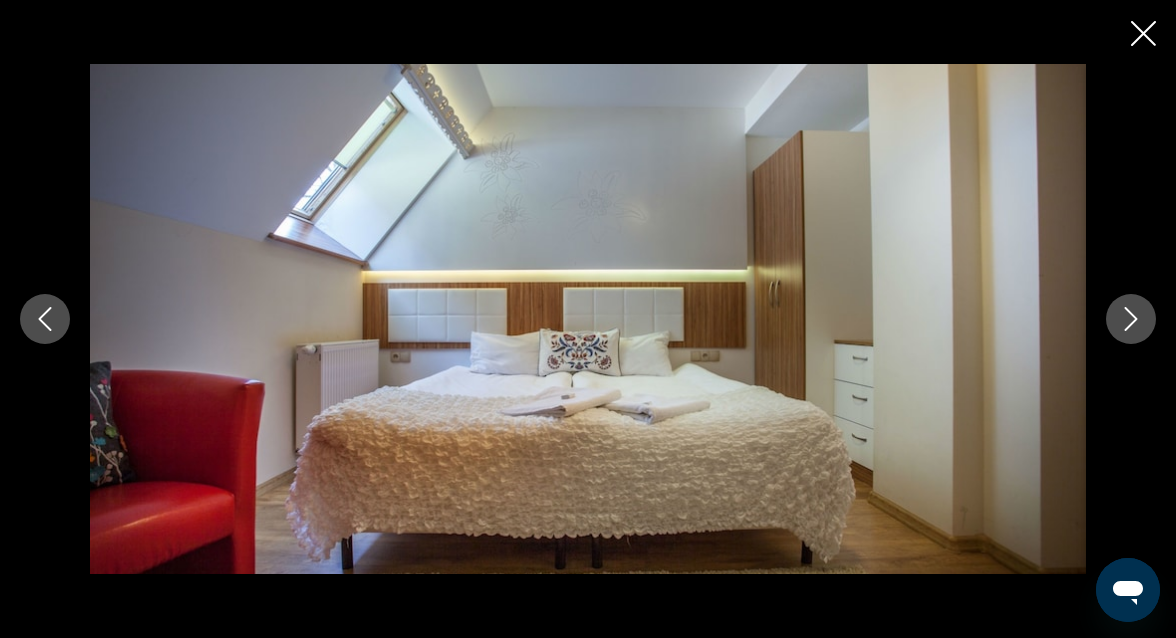 click at bounding box center (1131, 319) 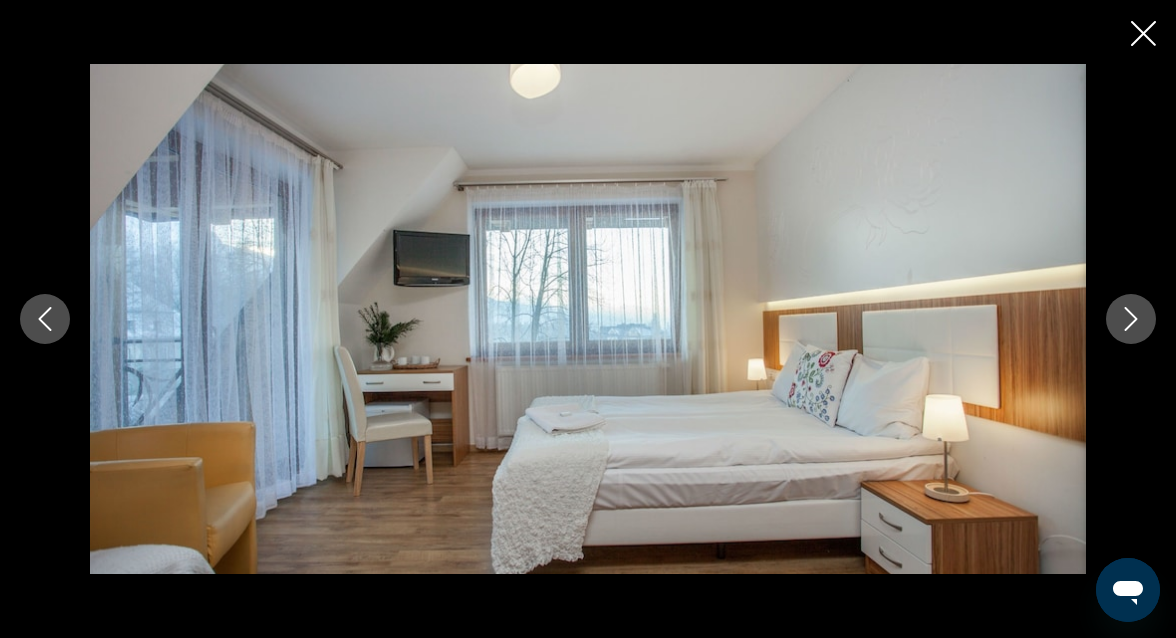 click at bounding box center (1131, 319) 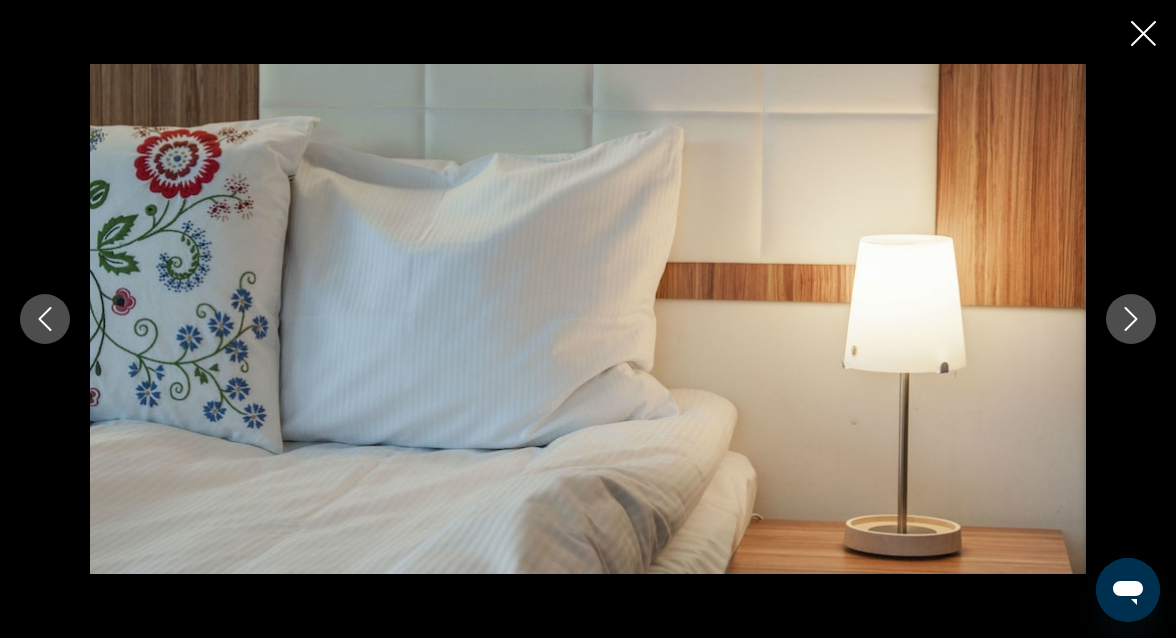 click at bounding box center [1131, 319] 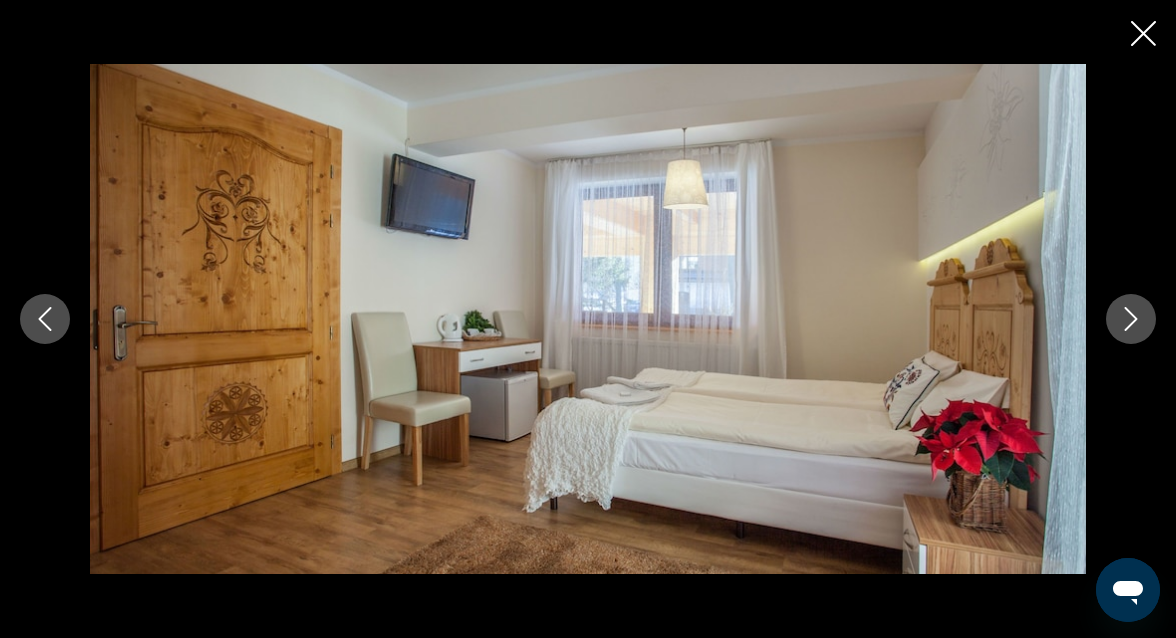 click at bounding box center [1131, 319] 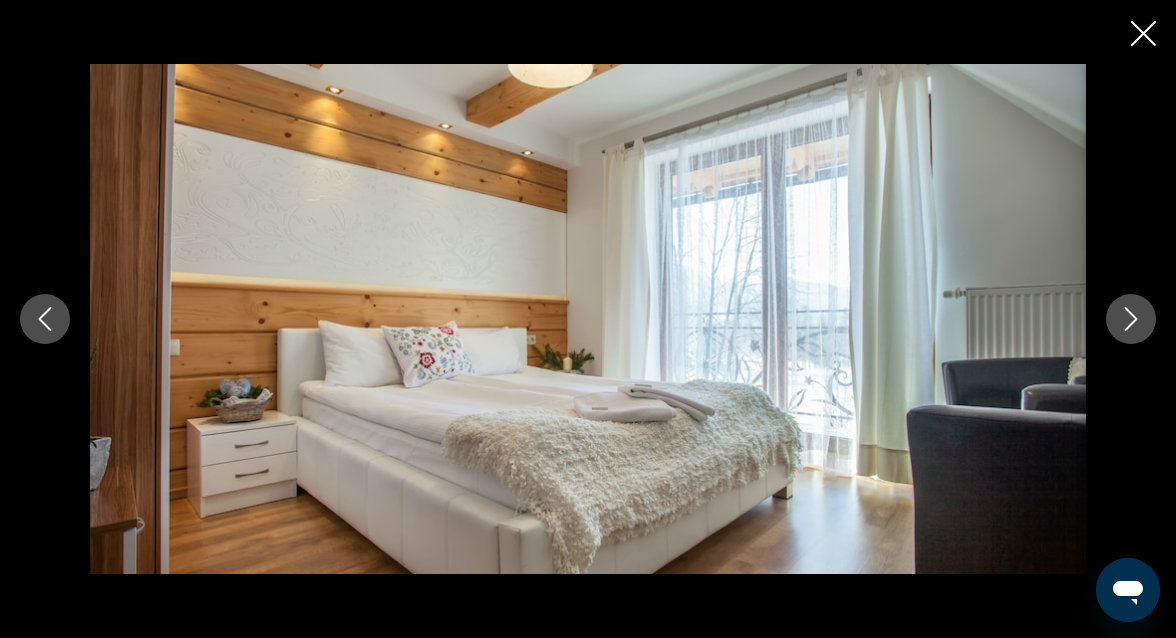 click at bounding box center (1131, 319) 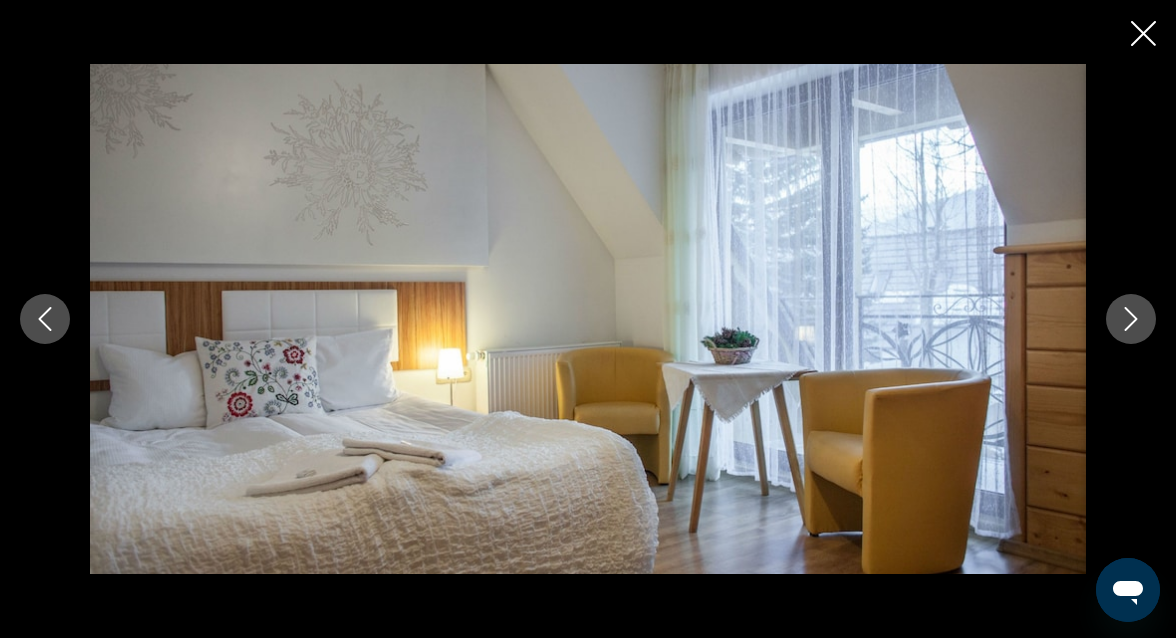 click at bounding box center [1131, 319] 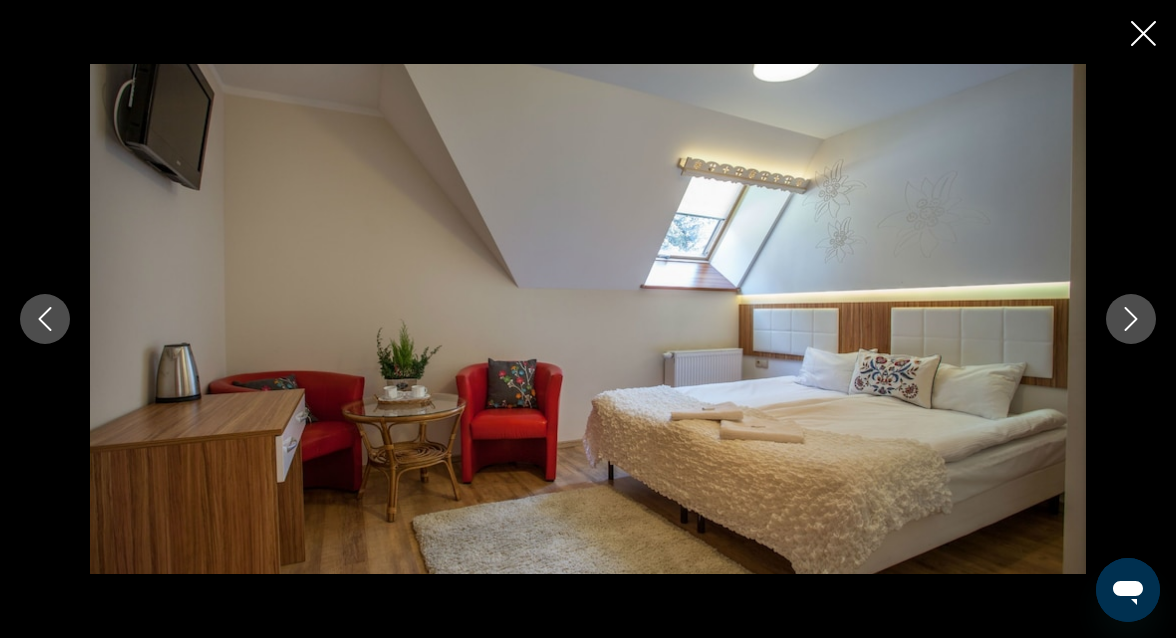 click at bounding box center (1131, 319) 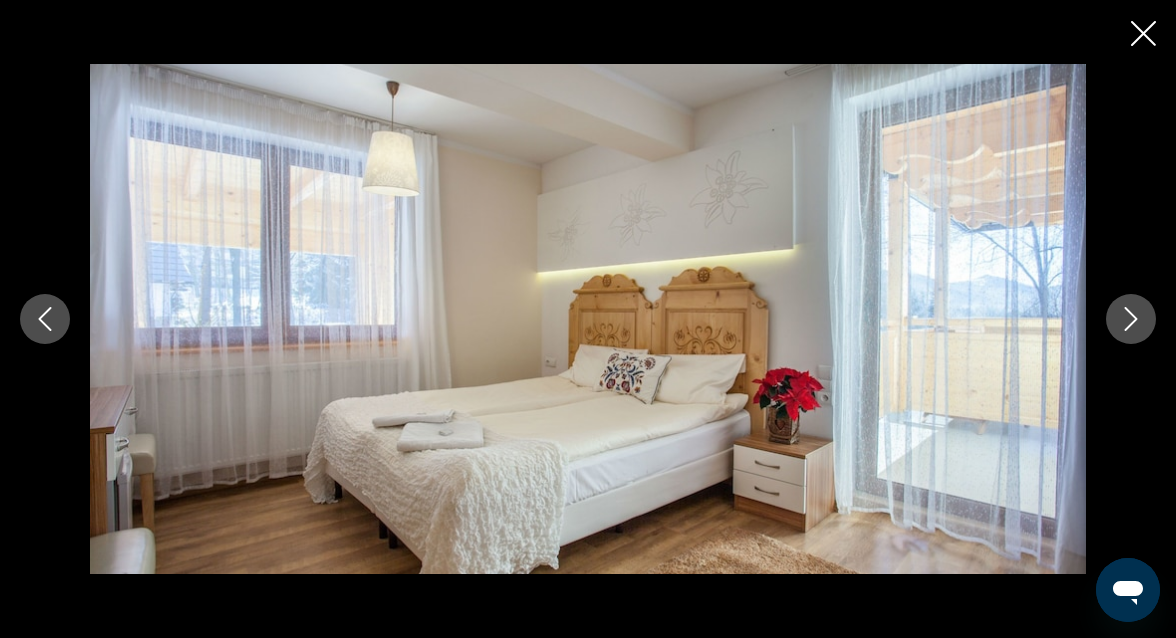 click at bounding box center [1131, 319] 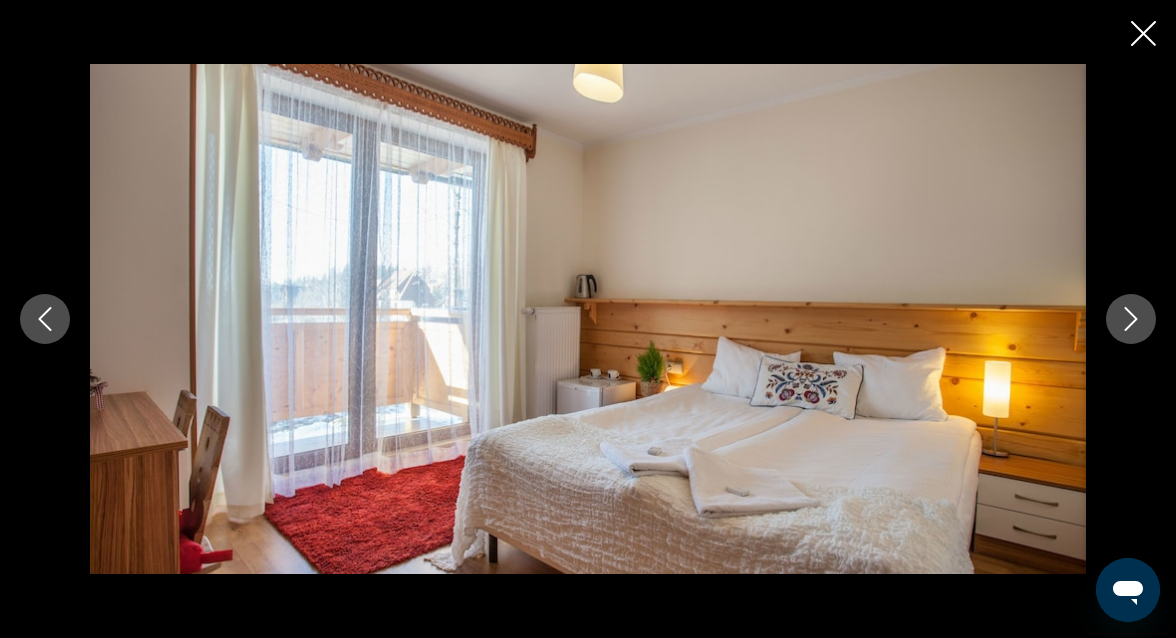 click at bounding box center [1131, 319] 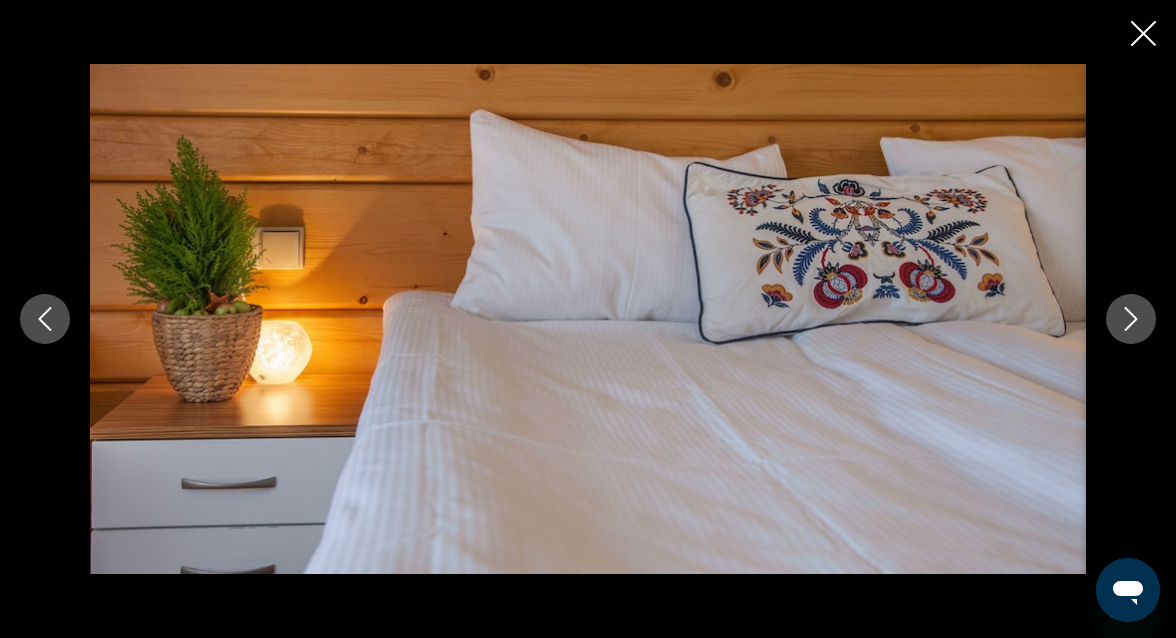 click at bounding box center (1131, 319) 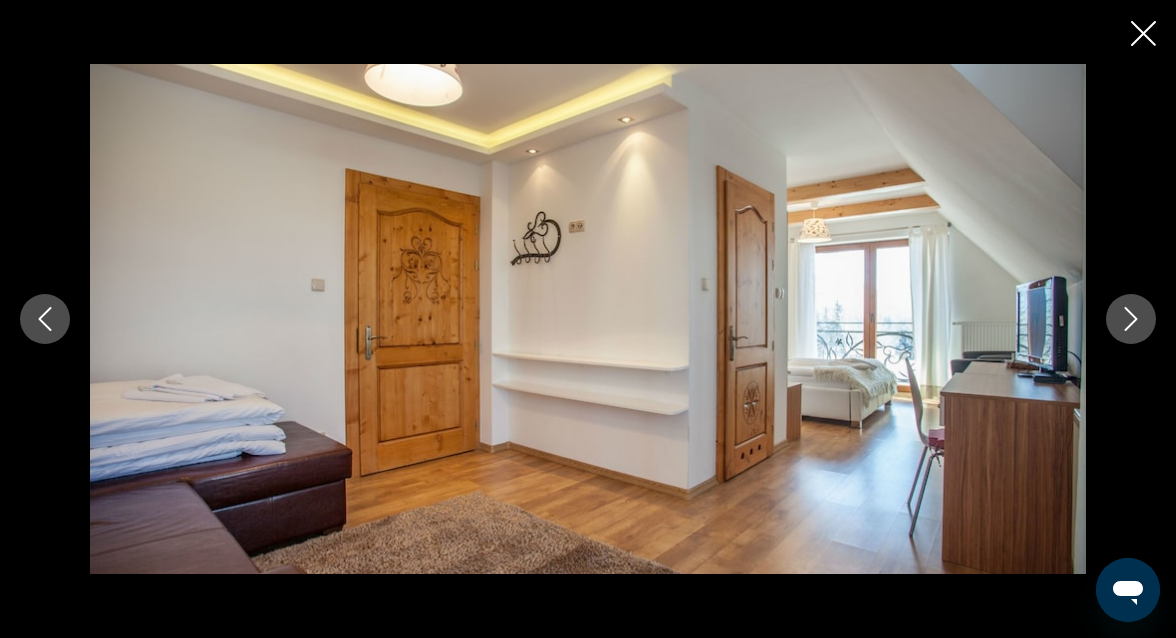click at bounding box center (1131, 319) 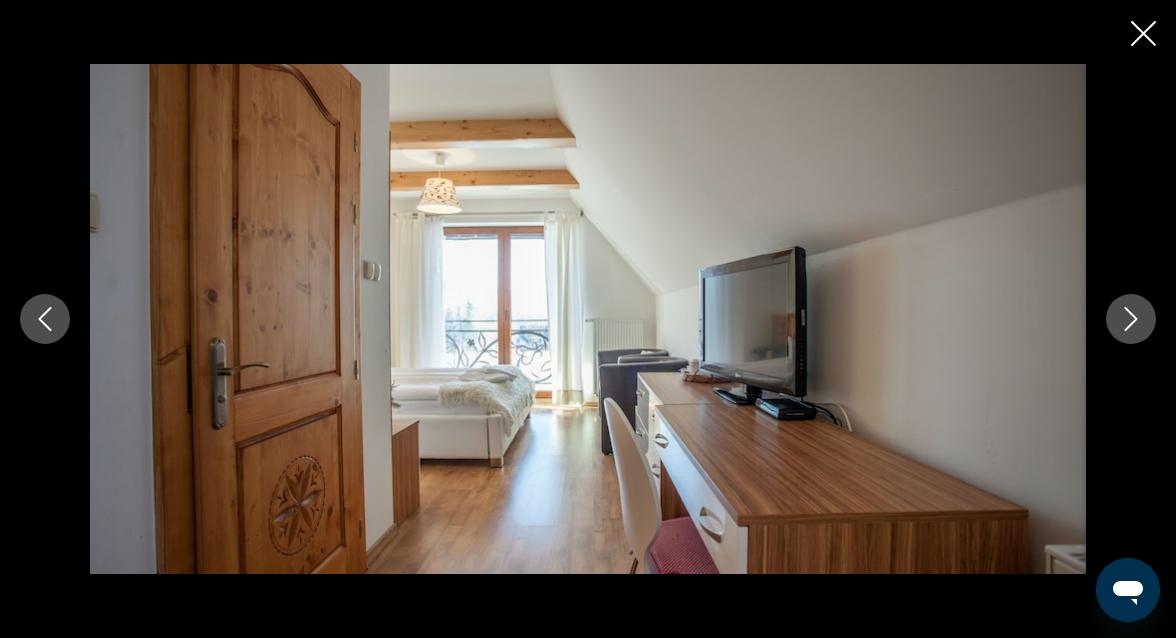 click at bounding box center [1131, 319] 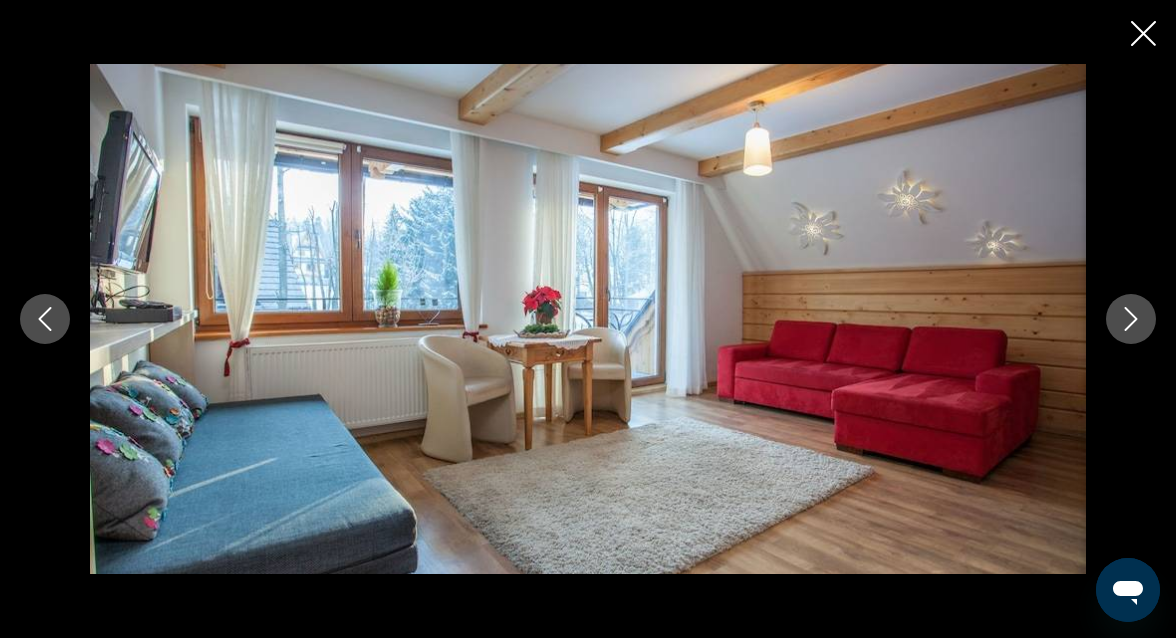 click at bounding box center (1131, 319) 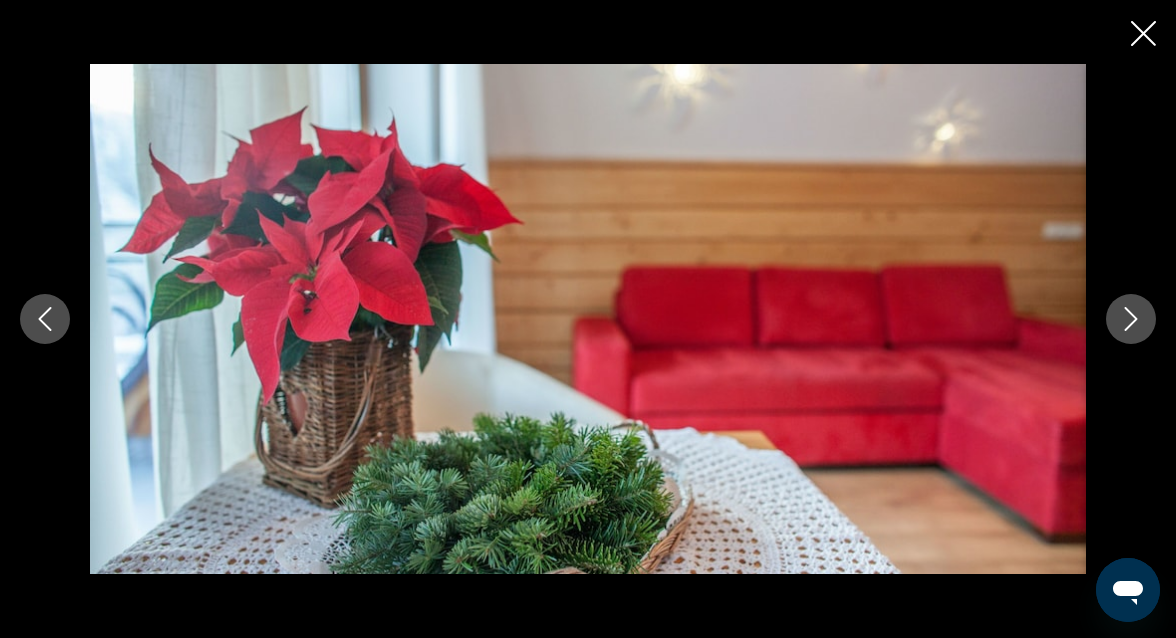 click at bounding box center (1131, 319) 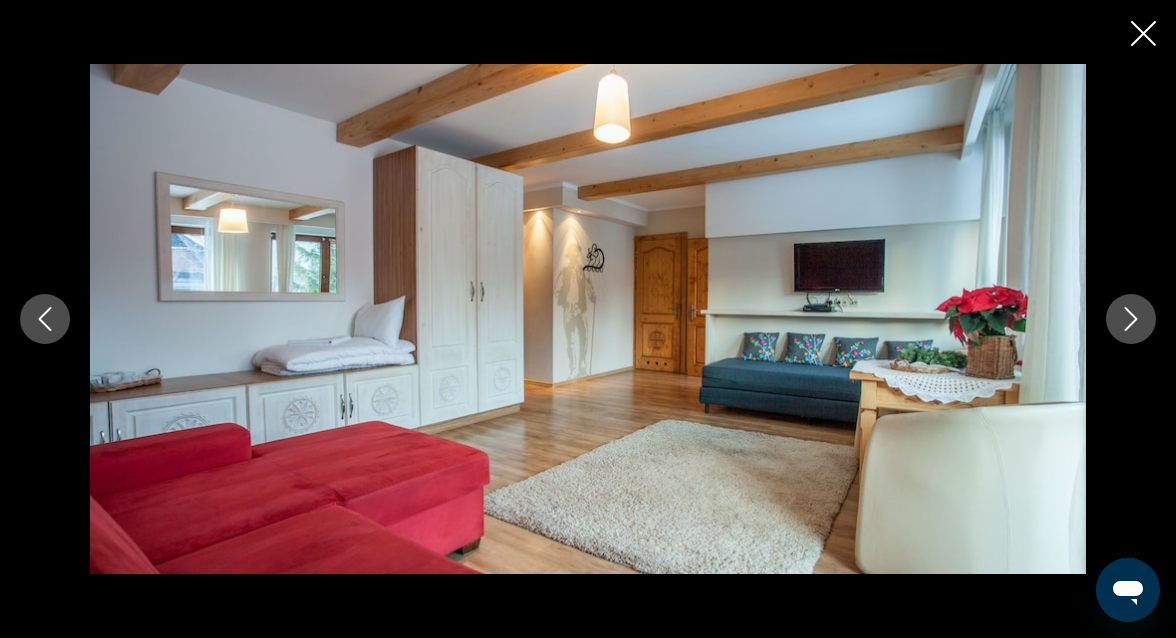 click at bounding box center (1131, 319) 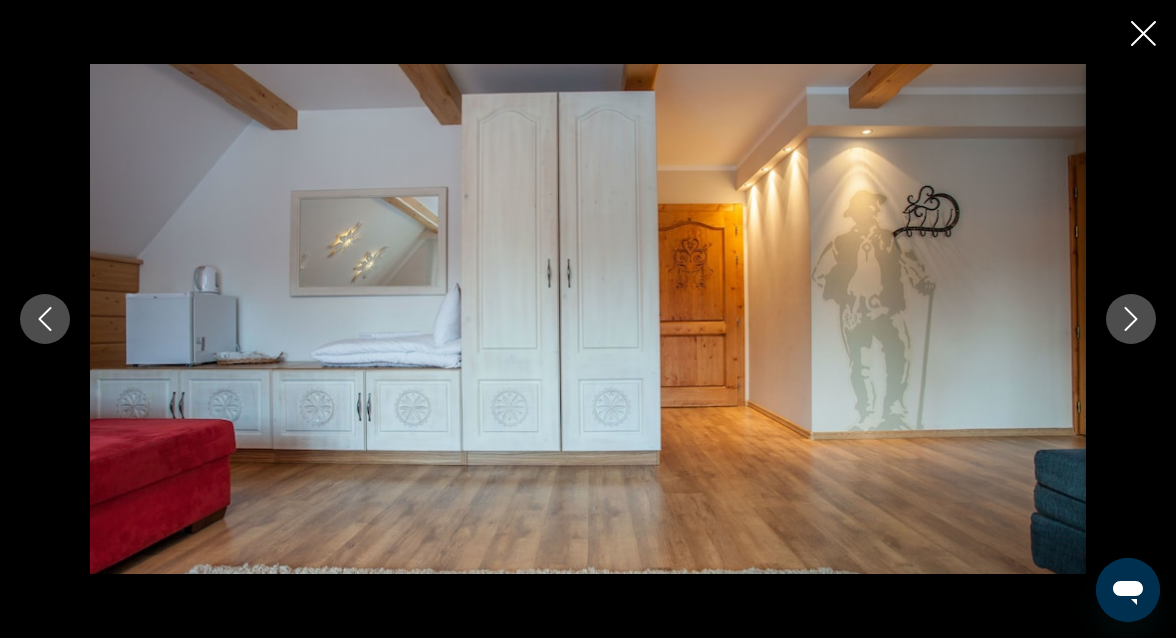 click at bounding box center [1131, 319] 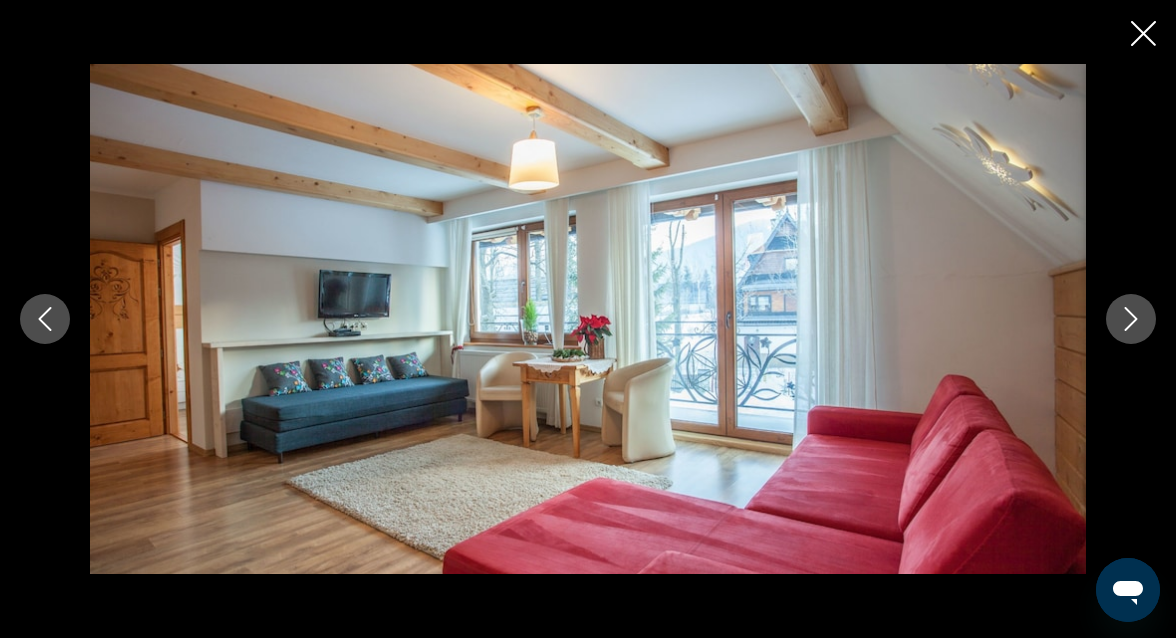 click at bounding box center (1131, 319) 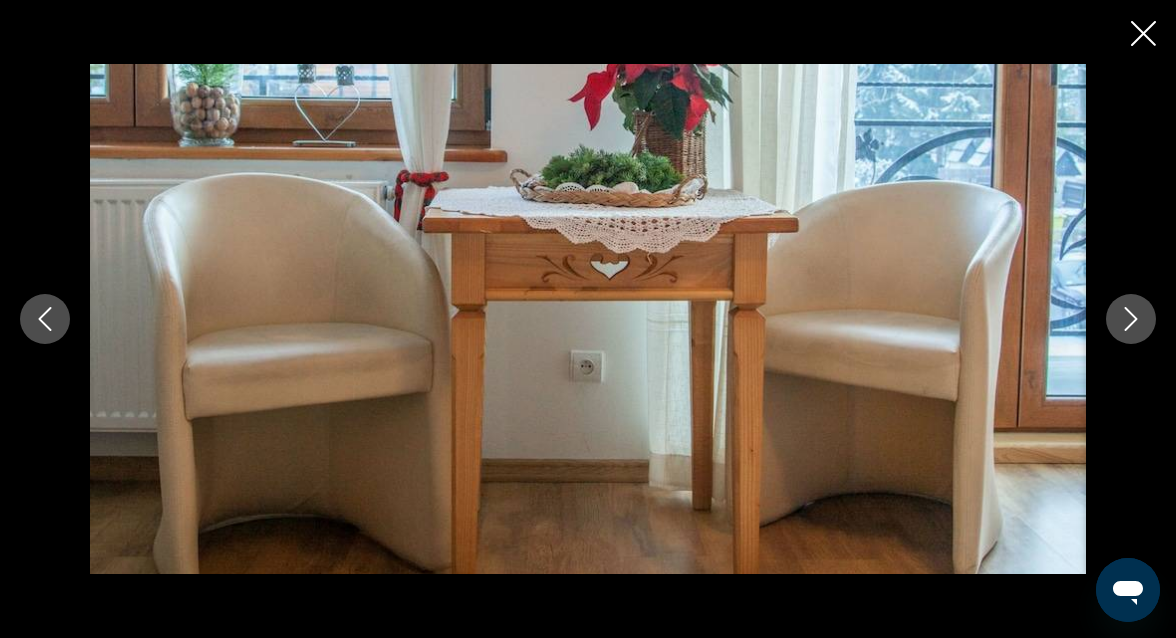 click 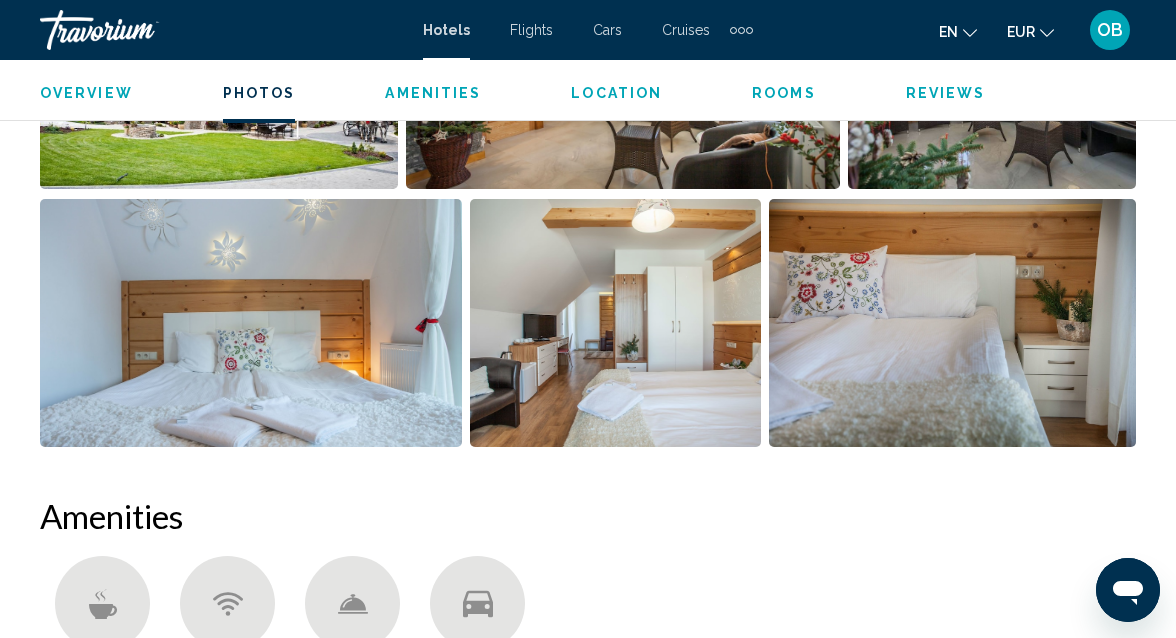 scroll, scrollTop: 1297, scrollLeft: 0, axis: vertical 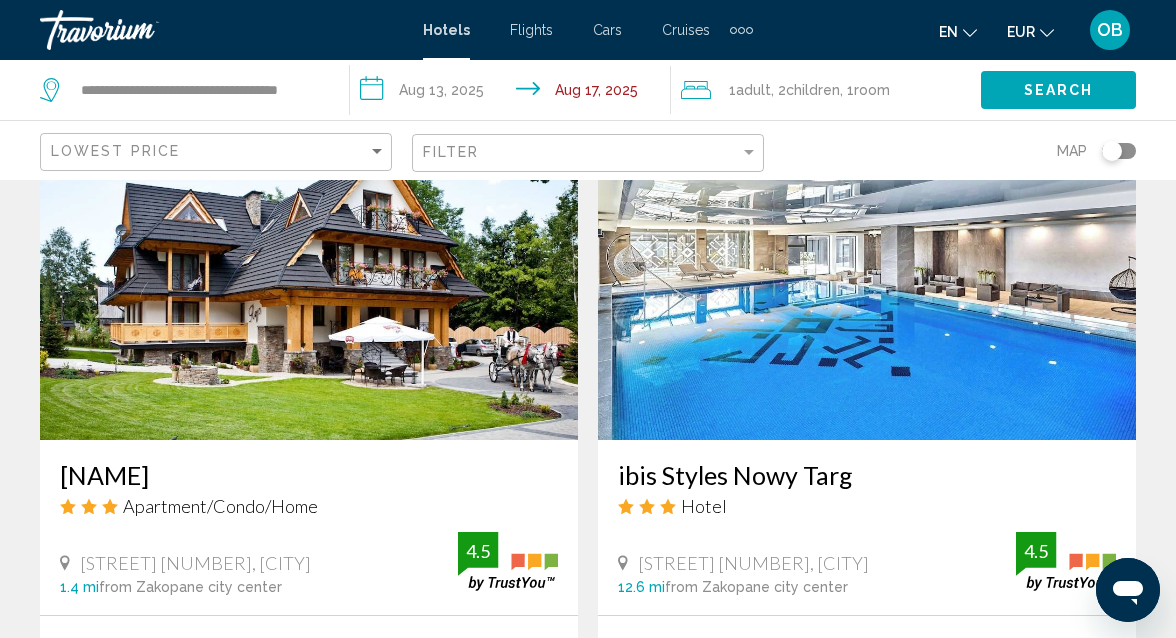 click on "ibis Styles Nowy Targ" at bounding box center (867, 475) 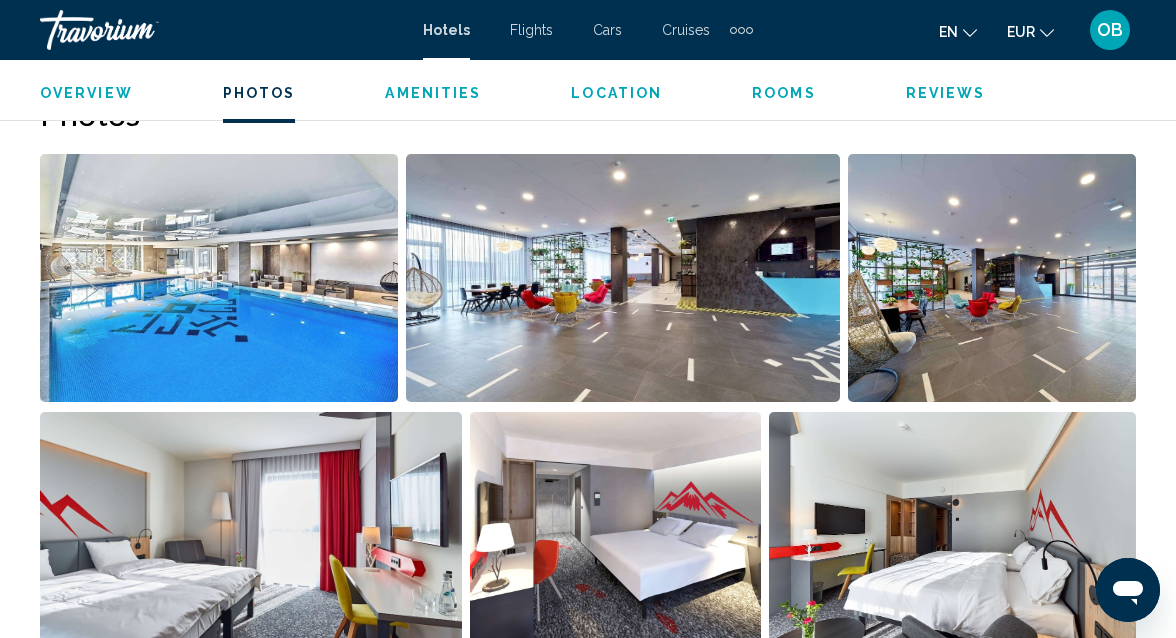 scroll, scrollTop: 1350, scrollLeft: 0, axis: vertical 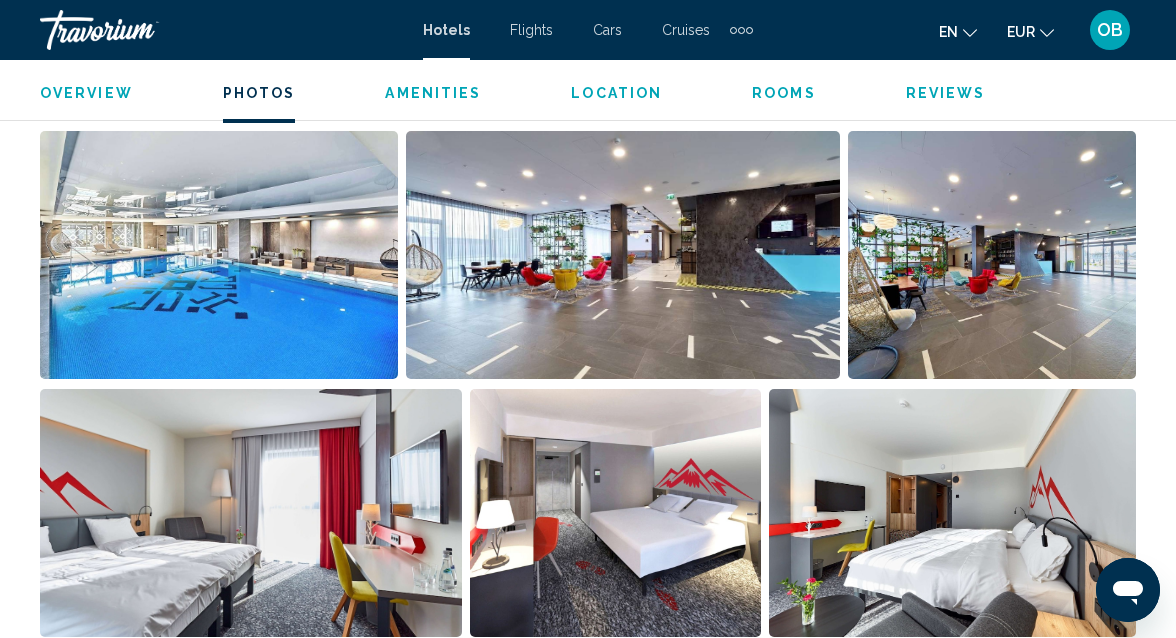 click at bounding box center [219, 255] 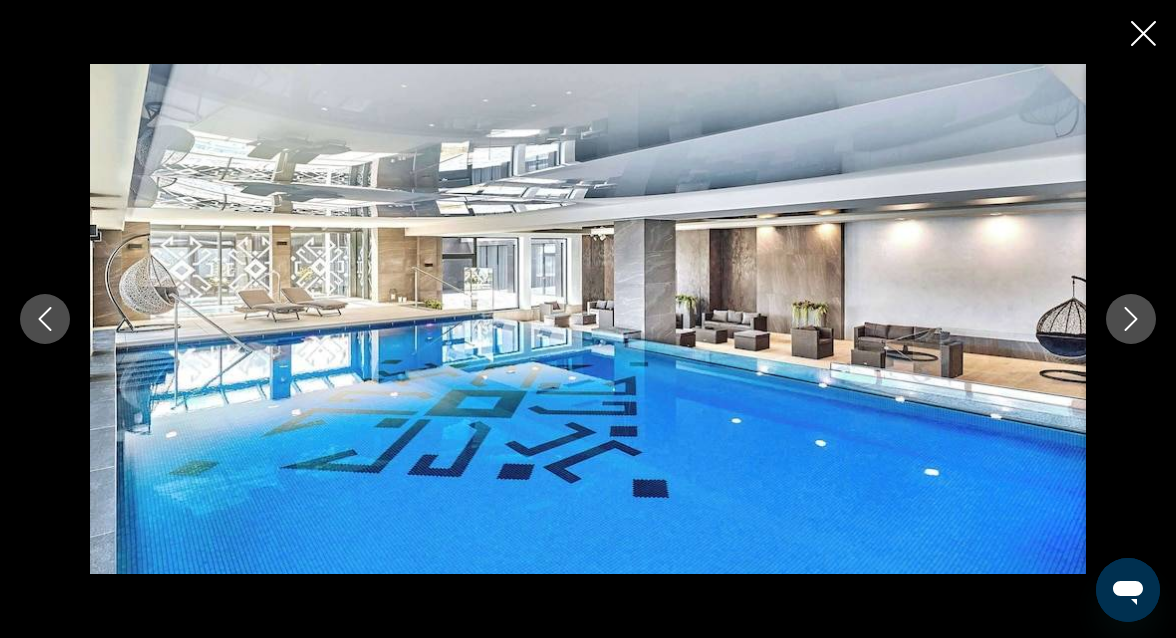 click 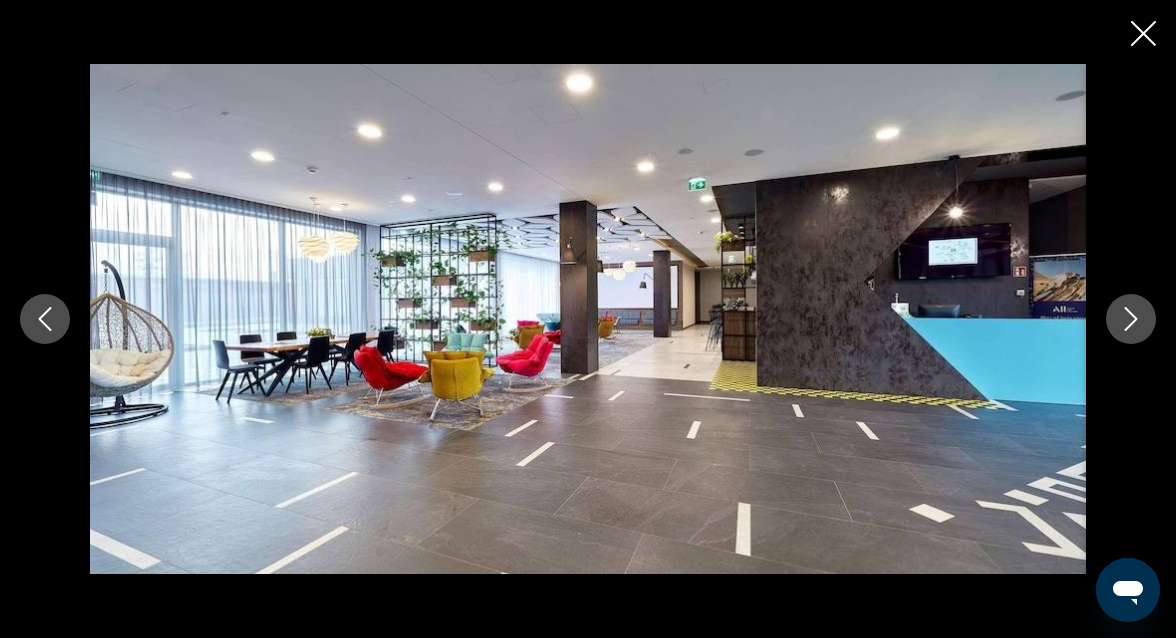 click 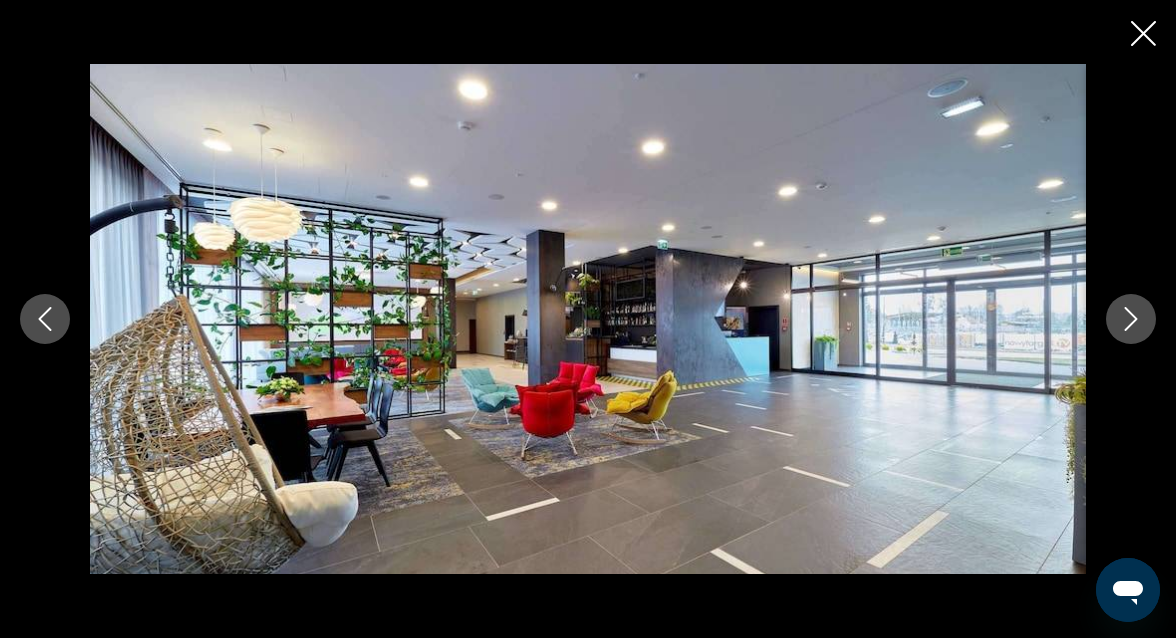 click 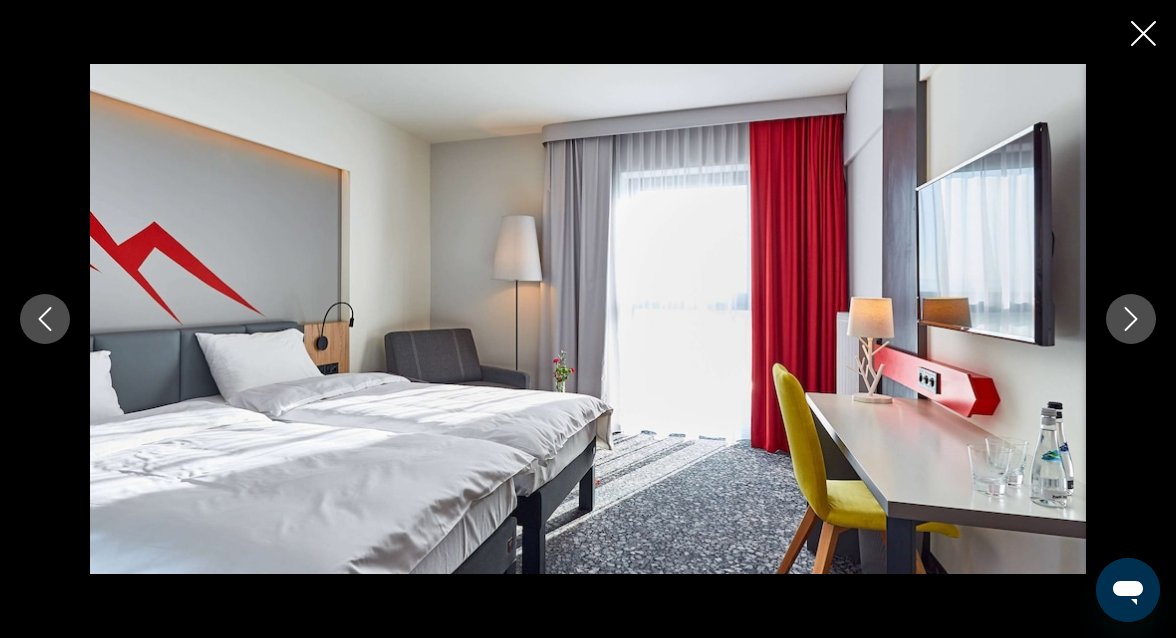 click 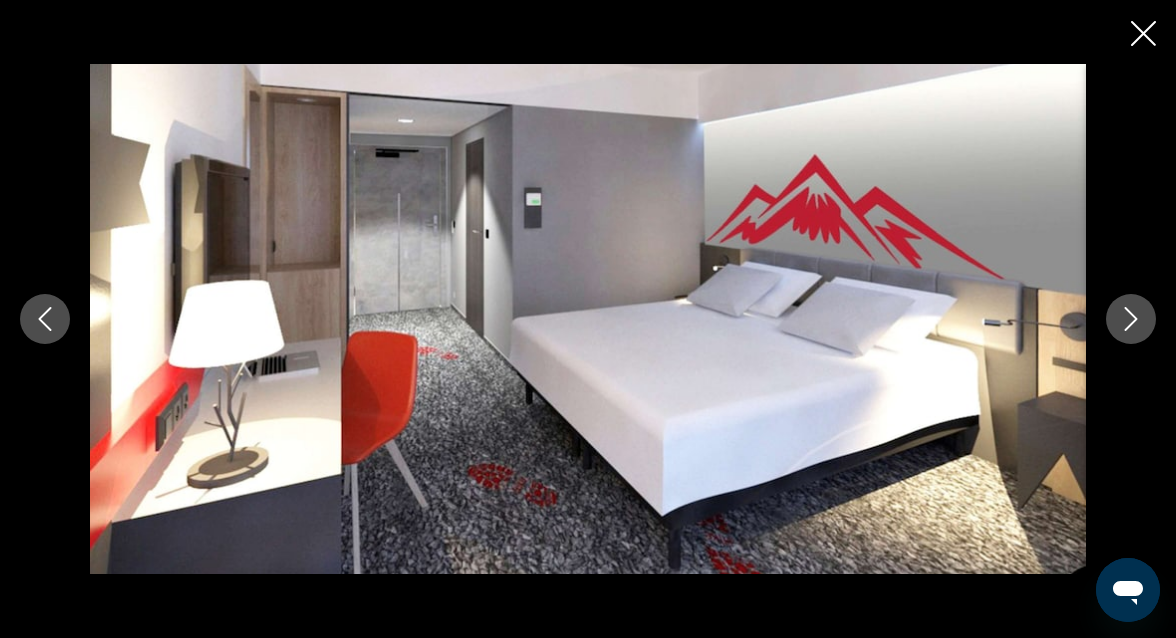 click 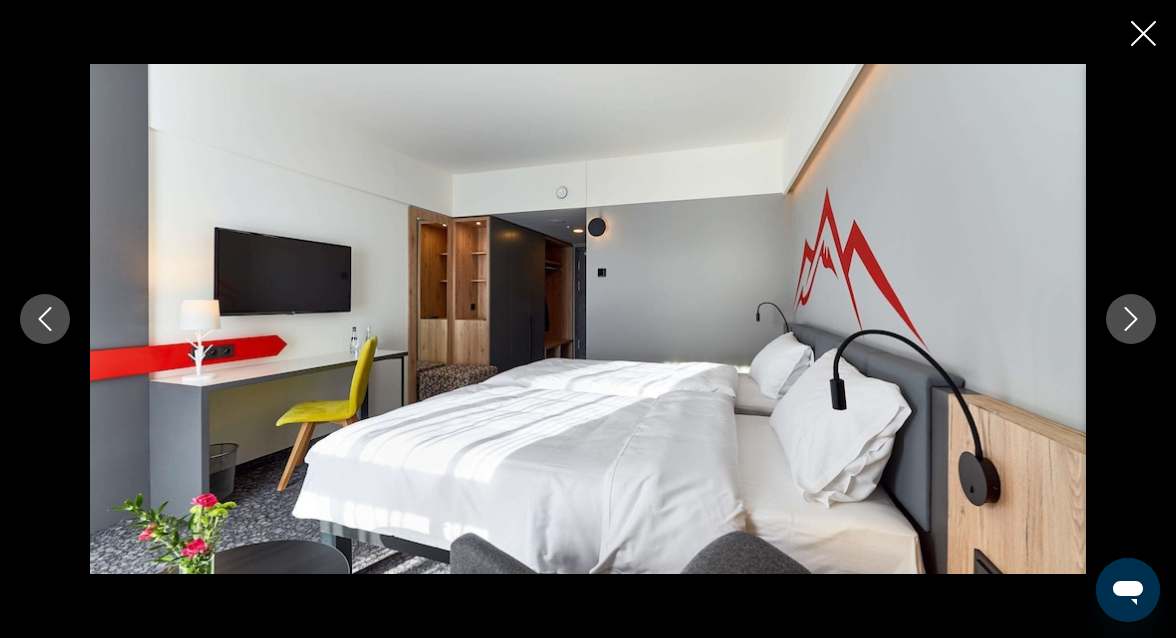 click 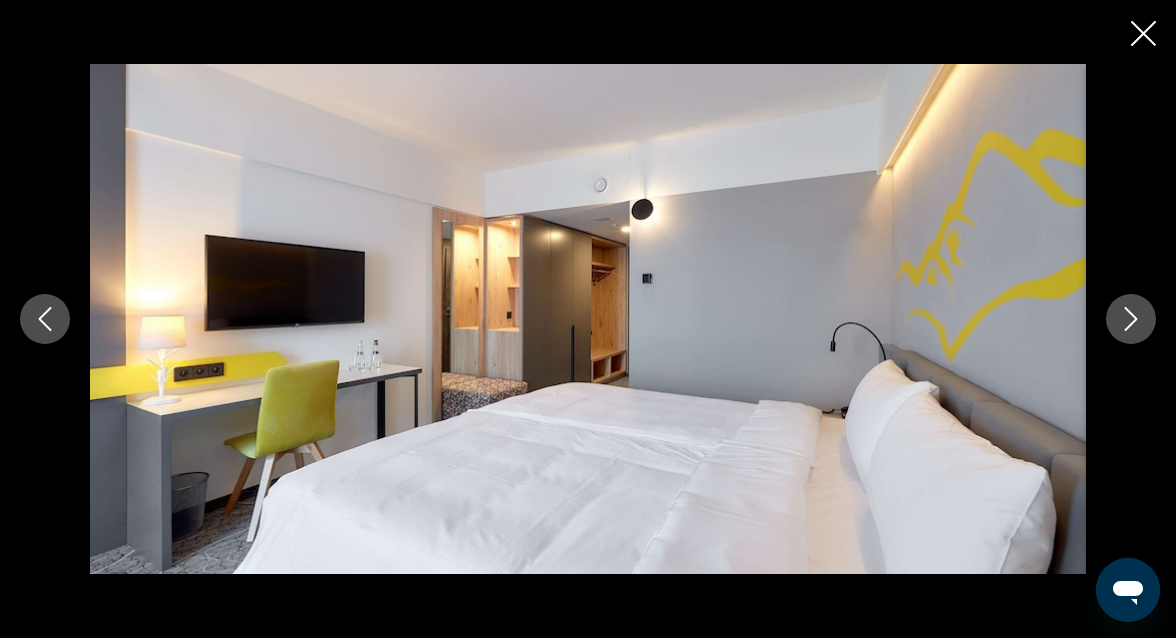 click 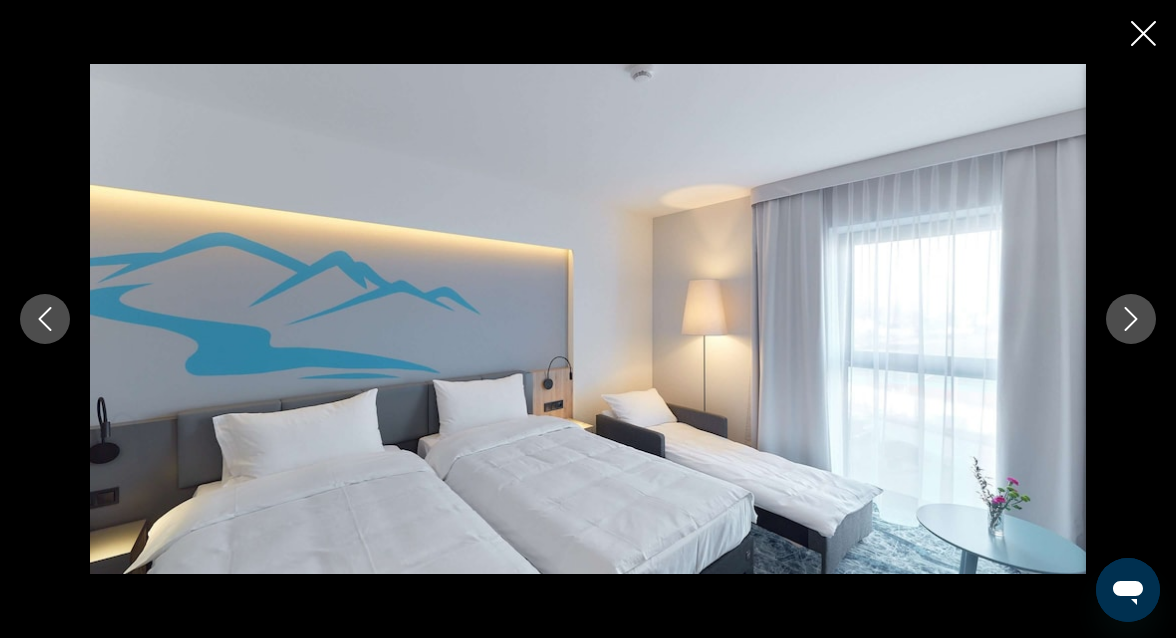 click 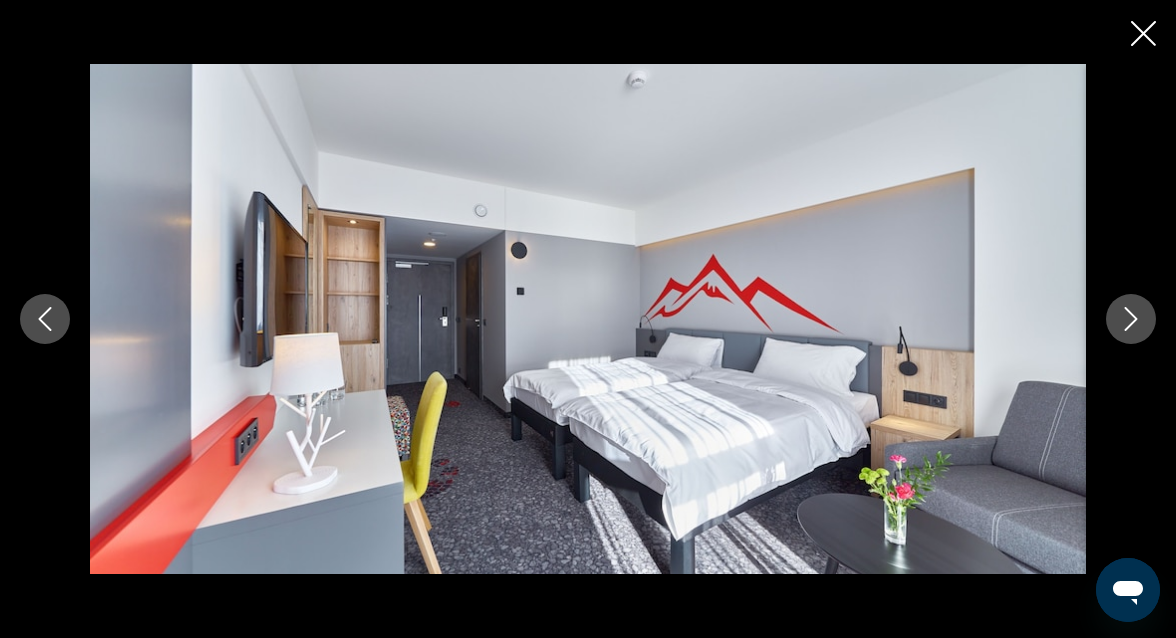 click 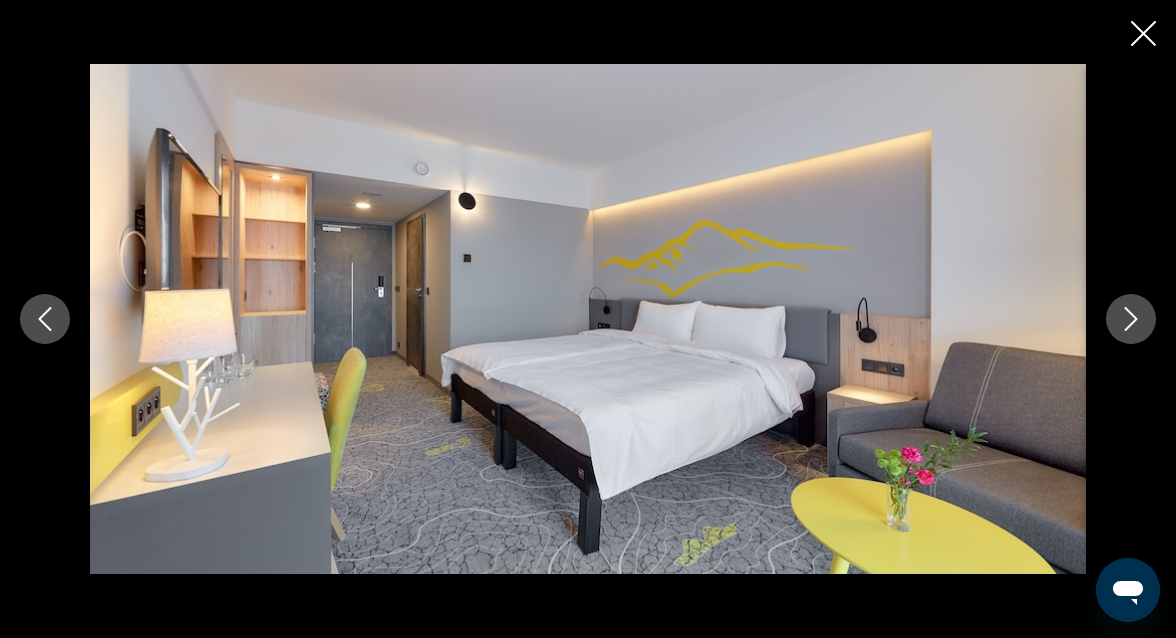 click 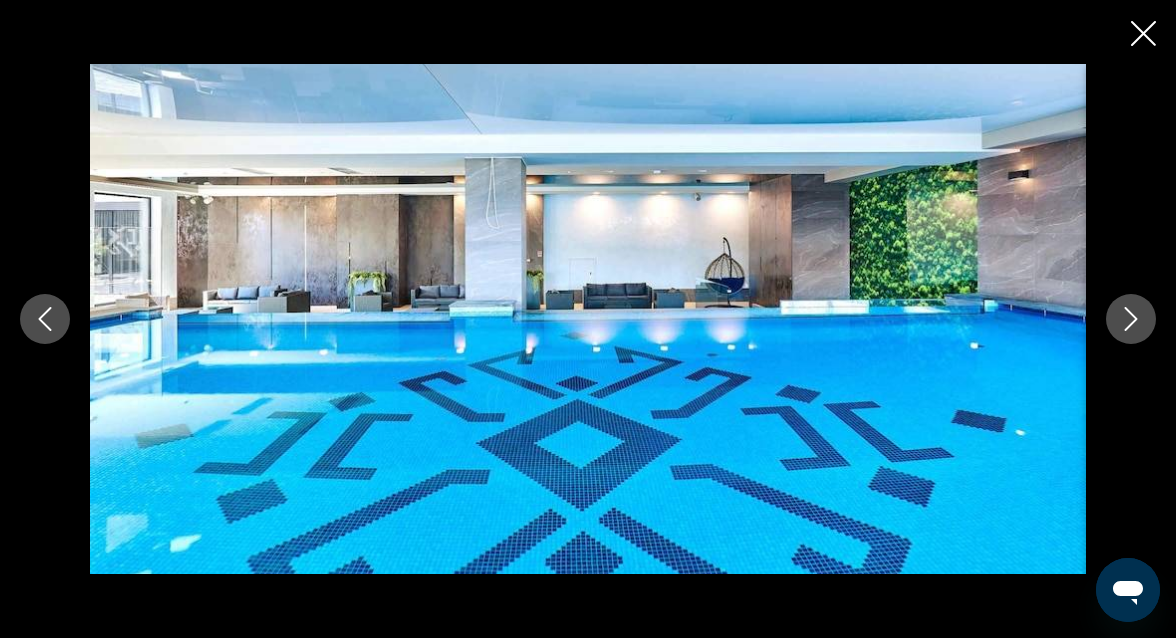 click 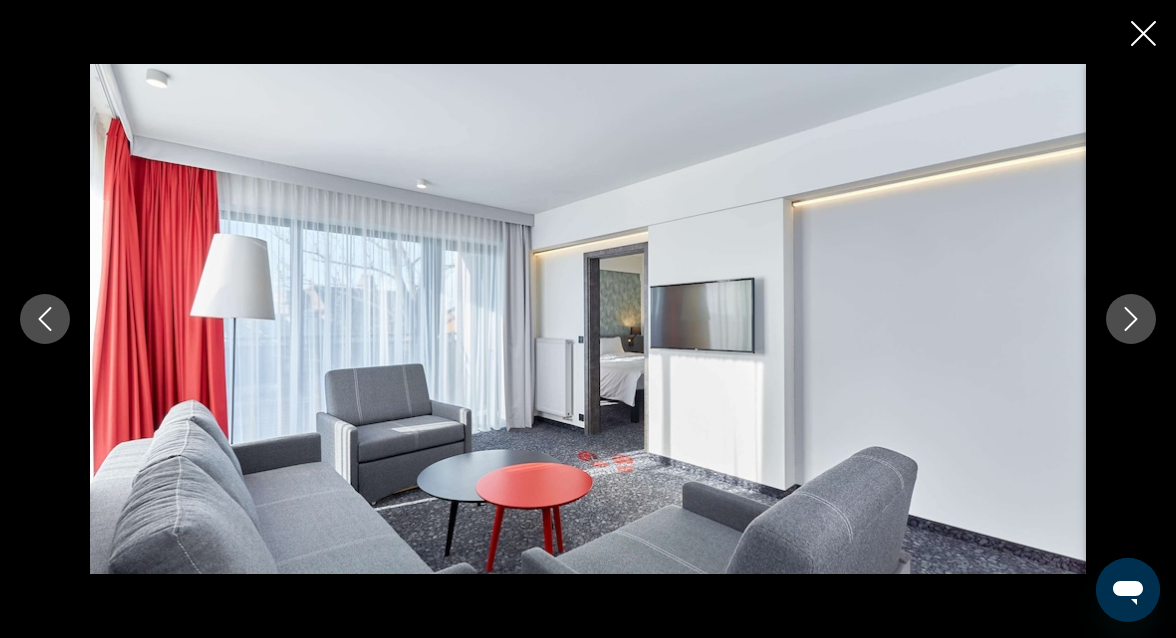 click 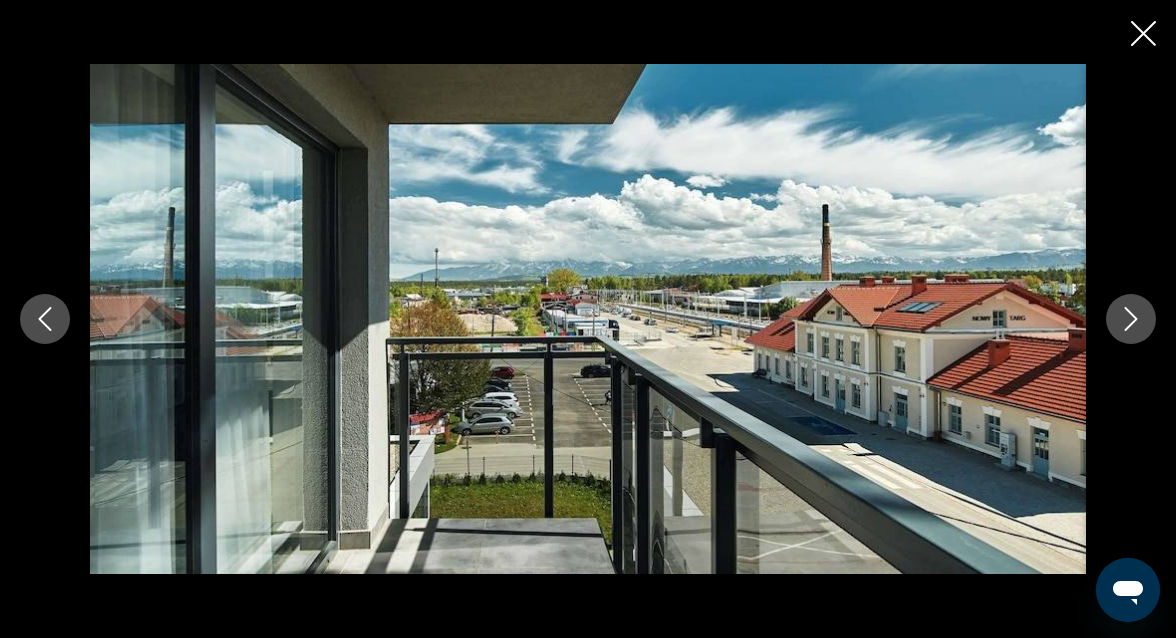 click 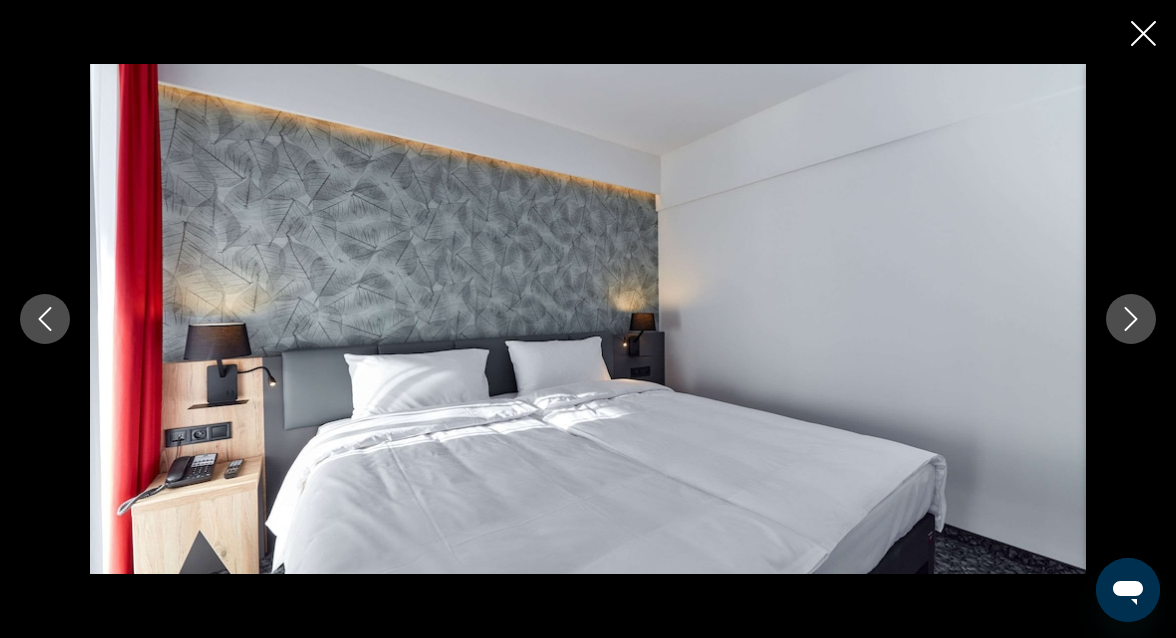 click 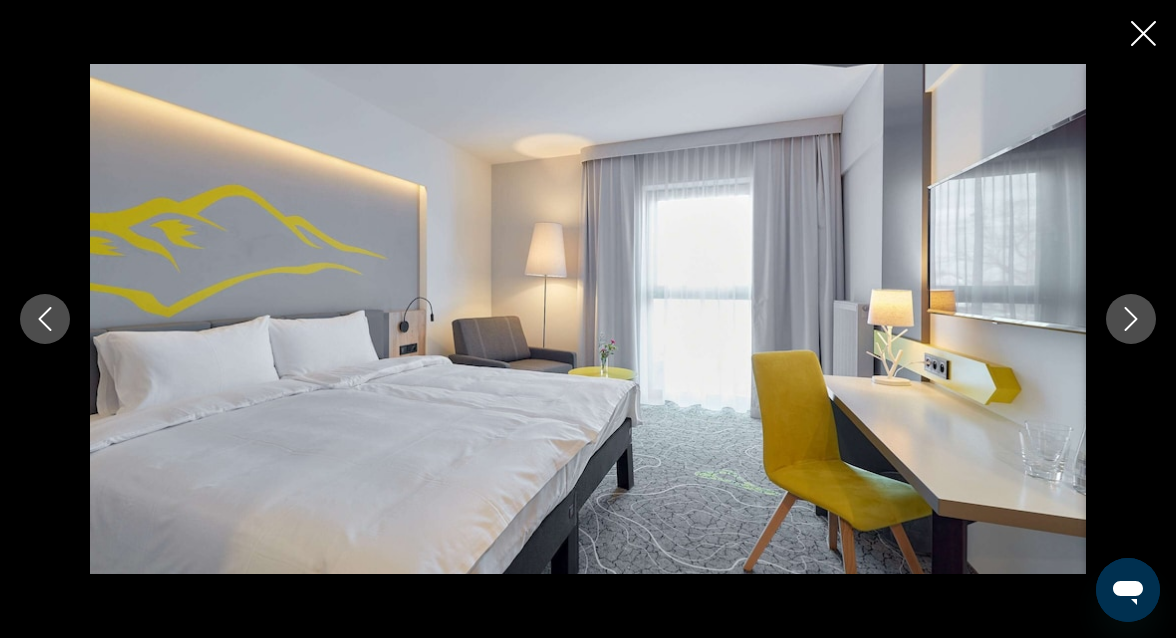 click 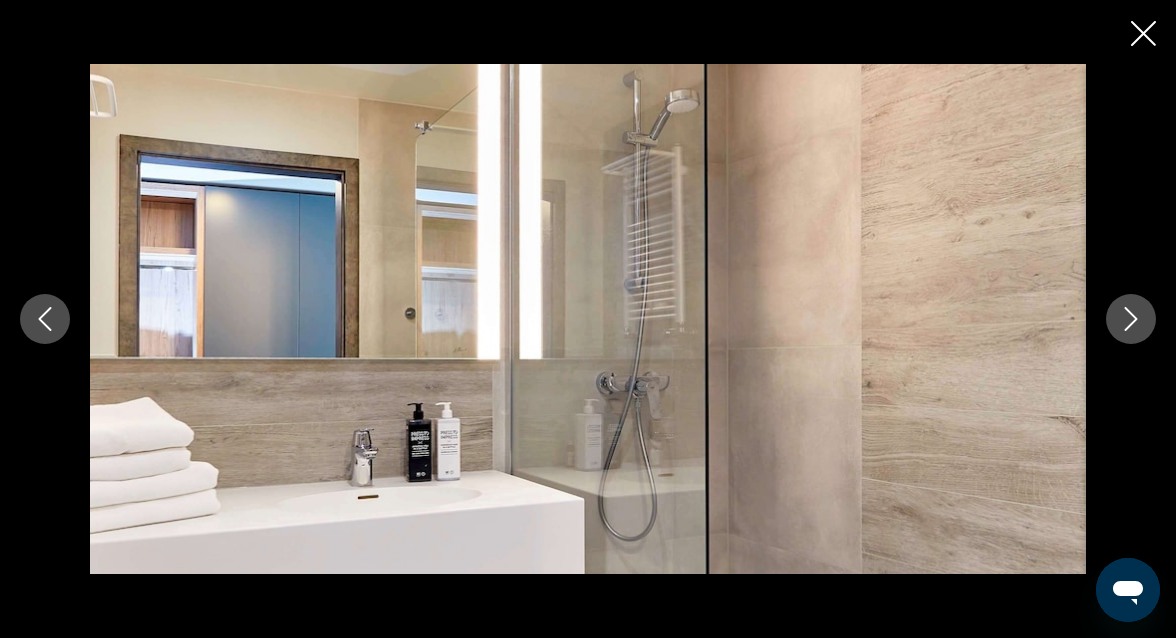 click 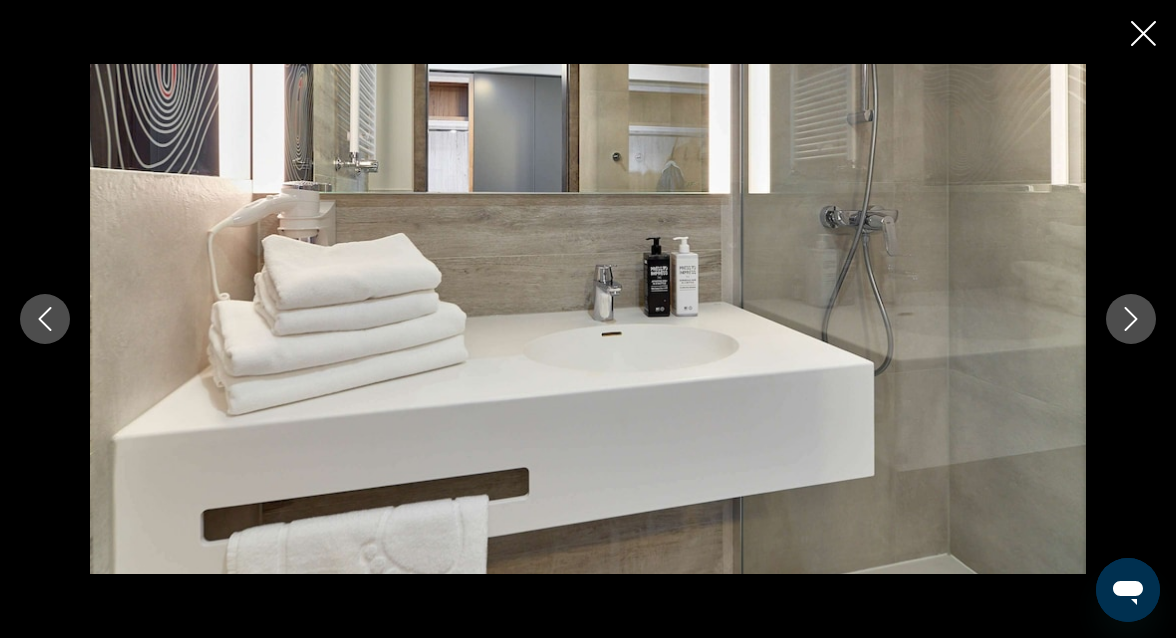 click 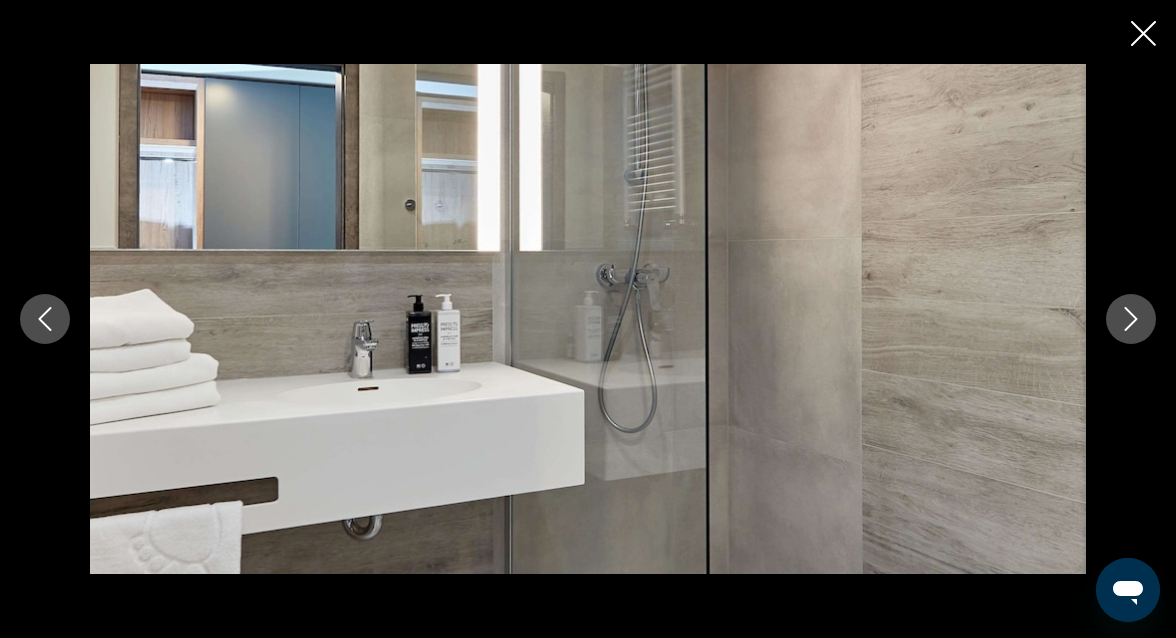 click 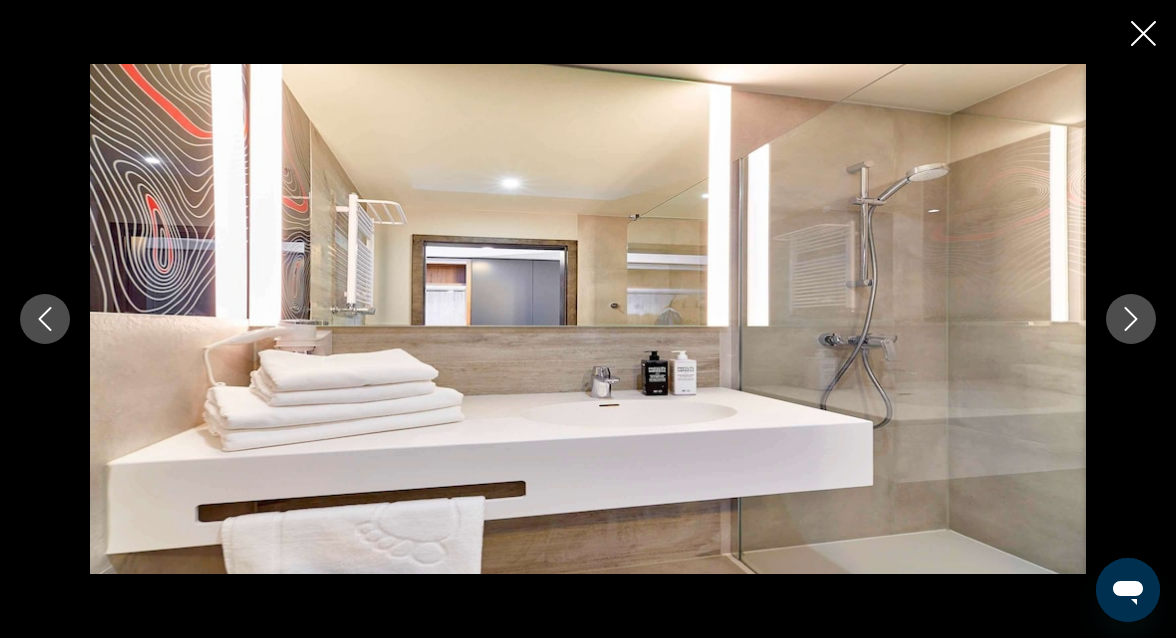 click 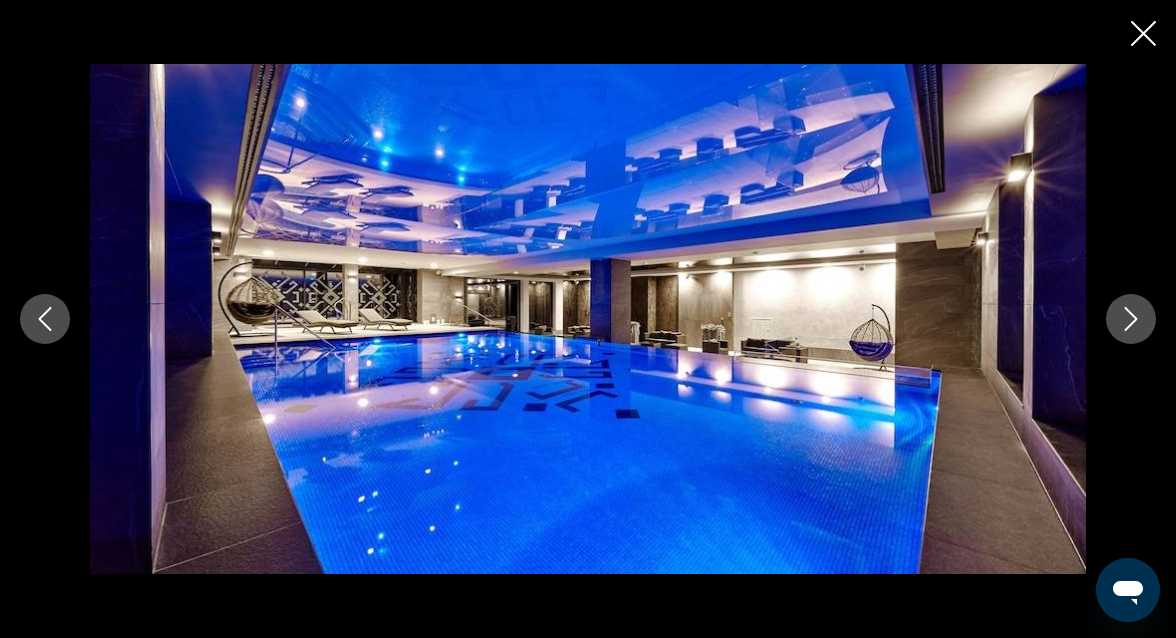 click 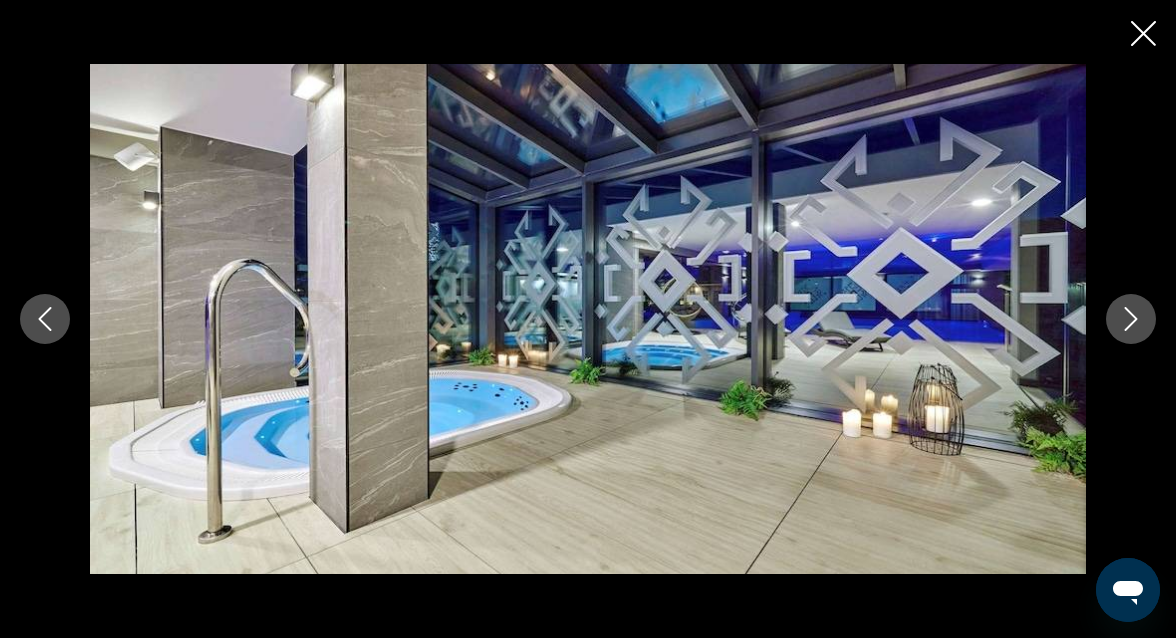 click 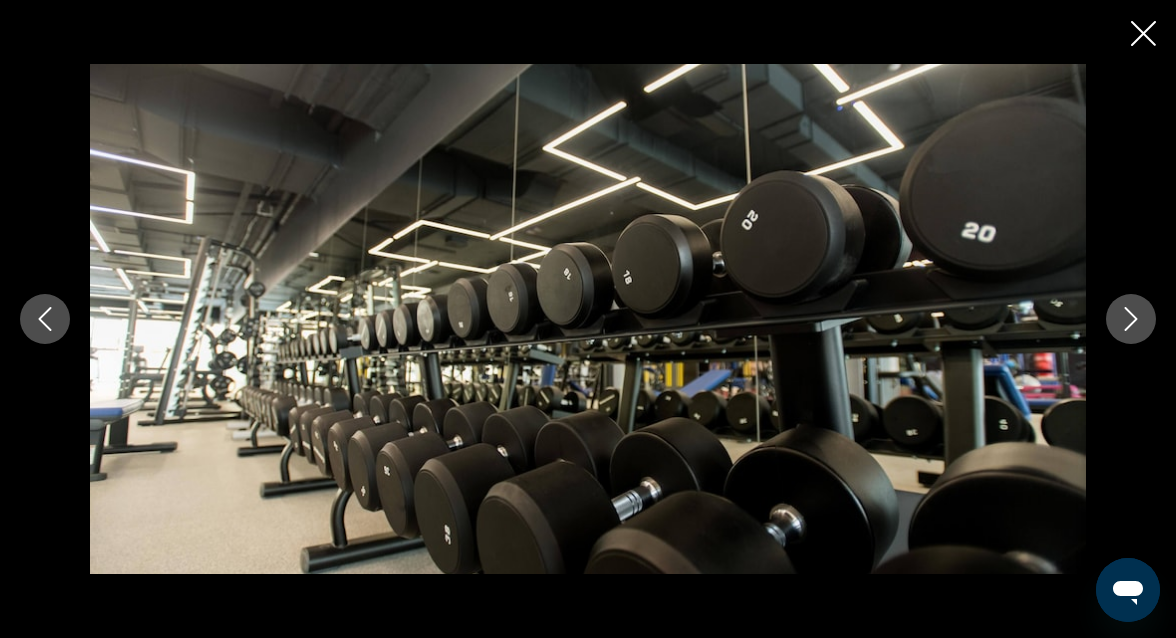 click 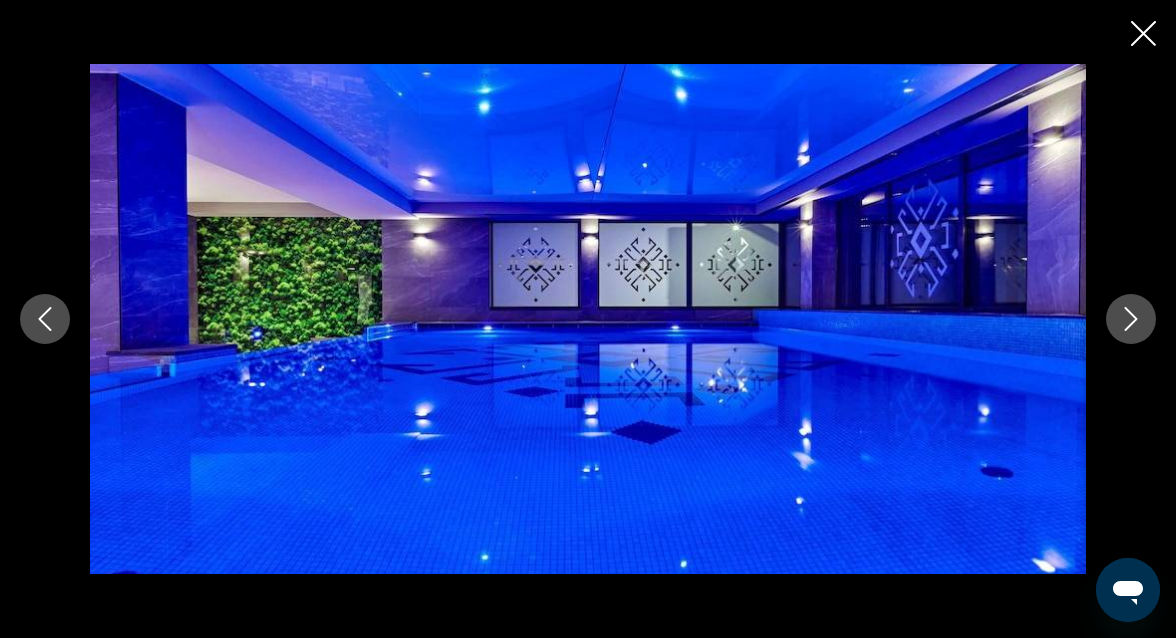 click 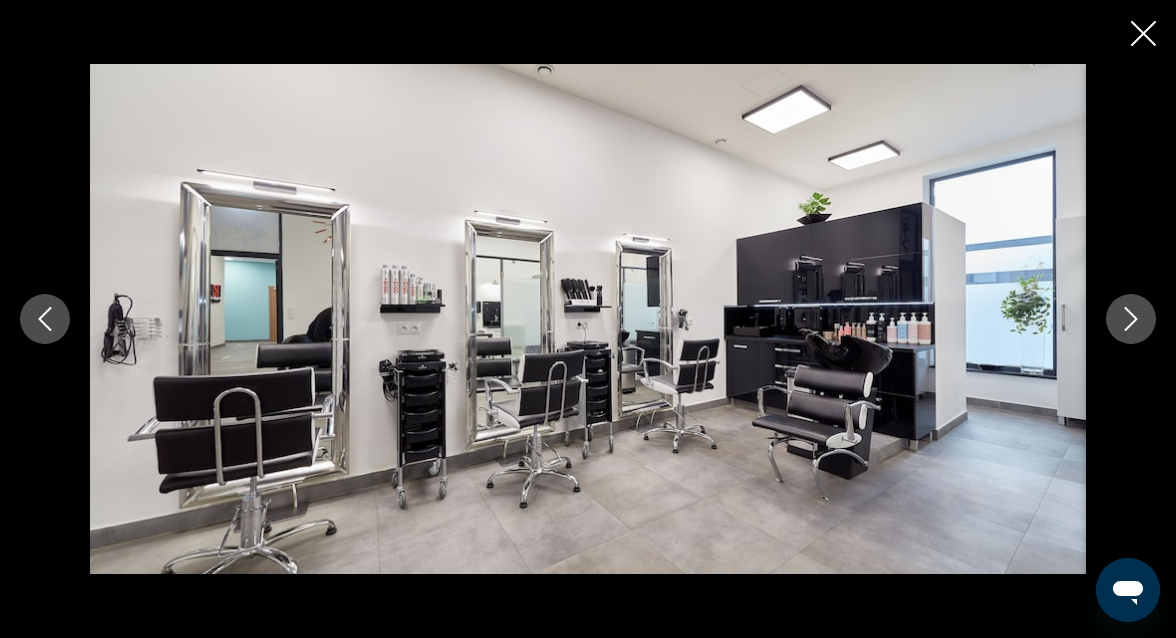 click 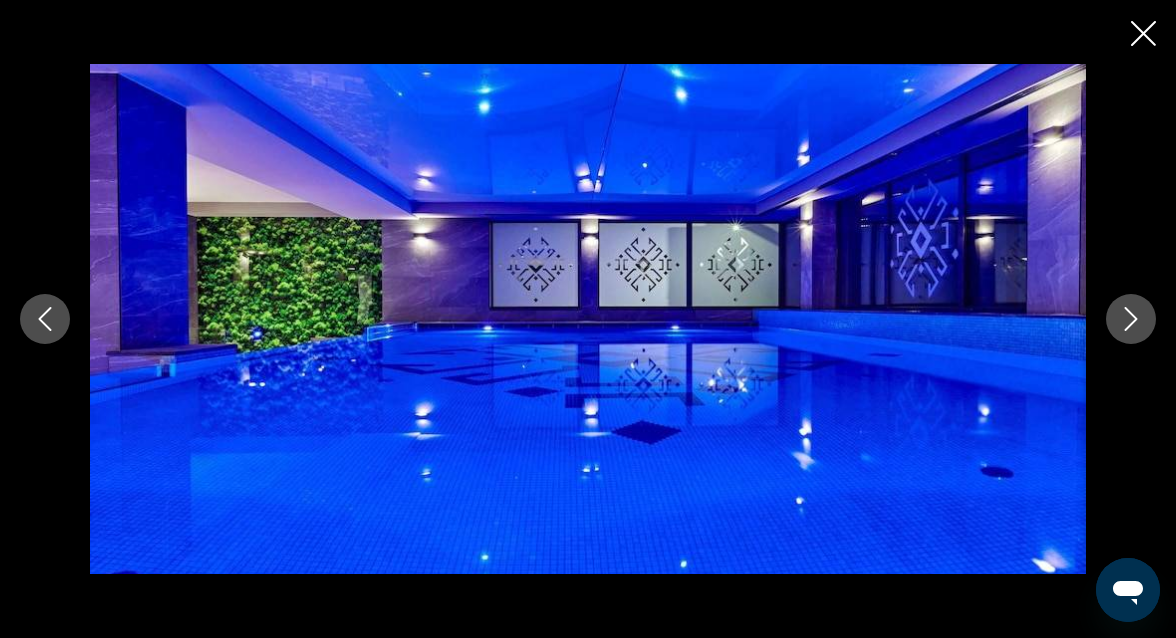 click 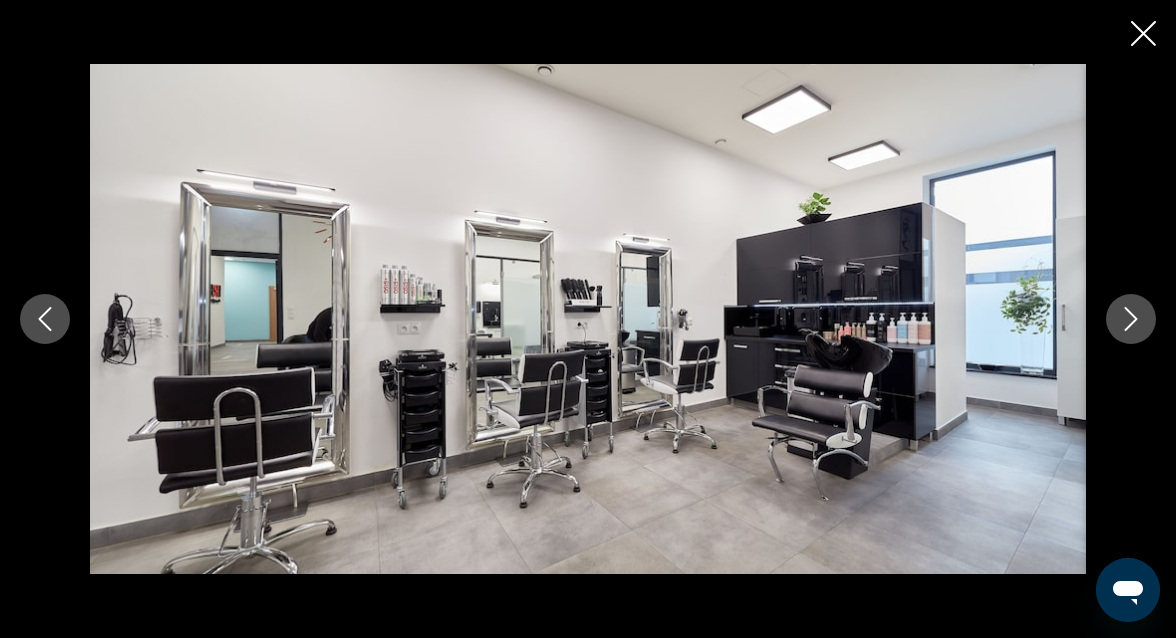 click 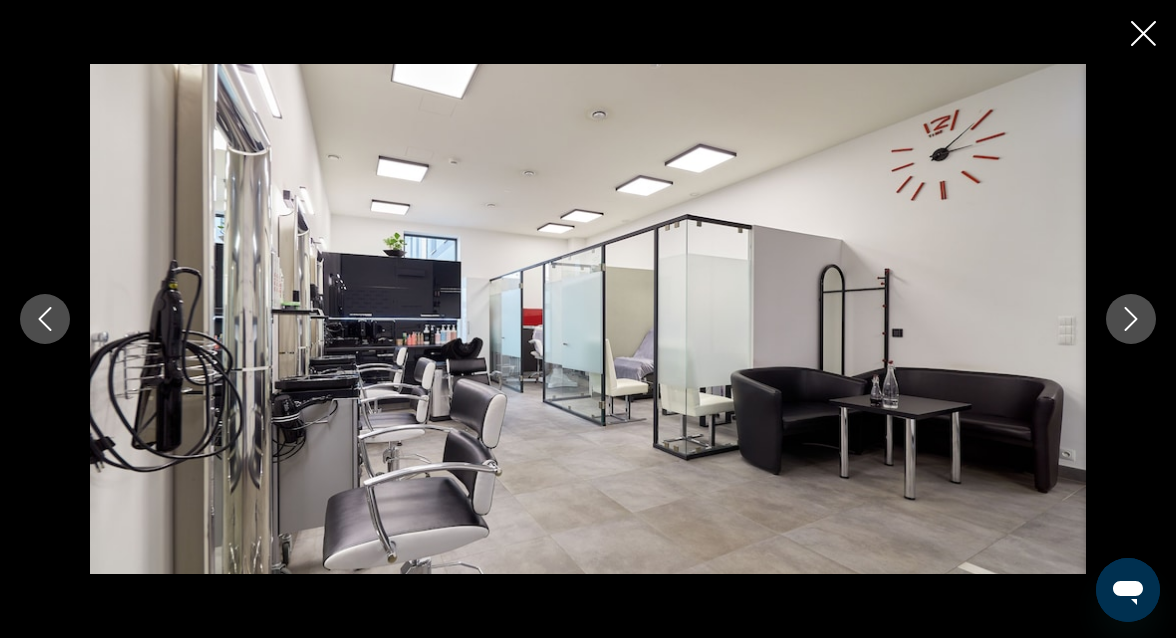 click 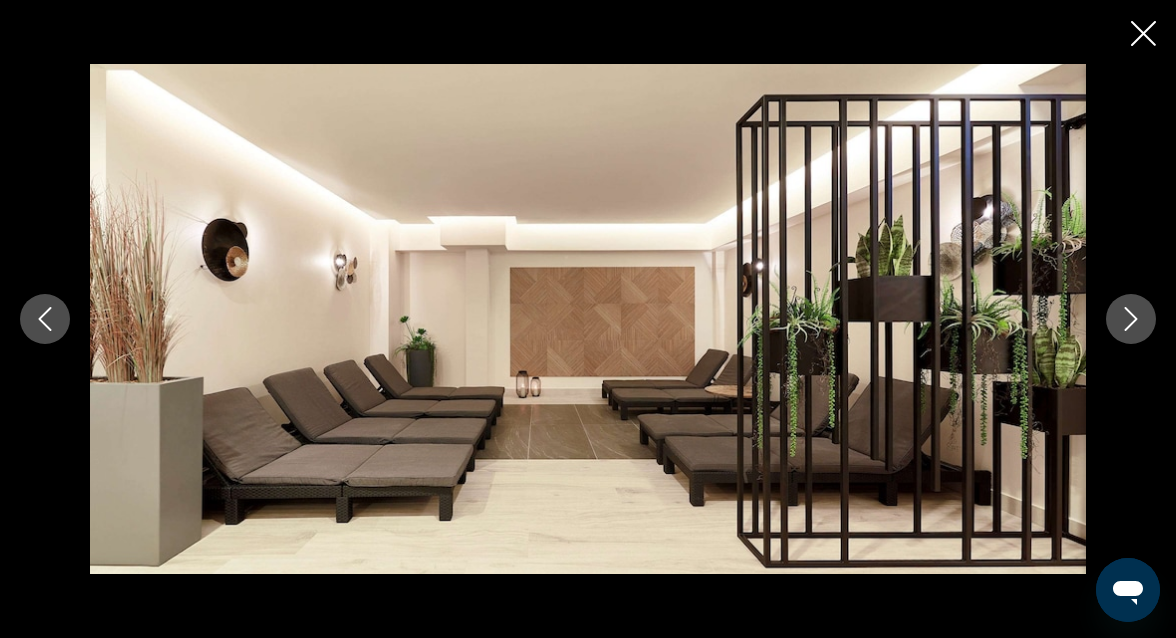 click 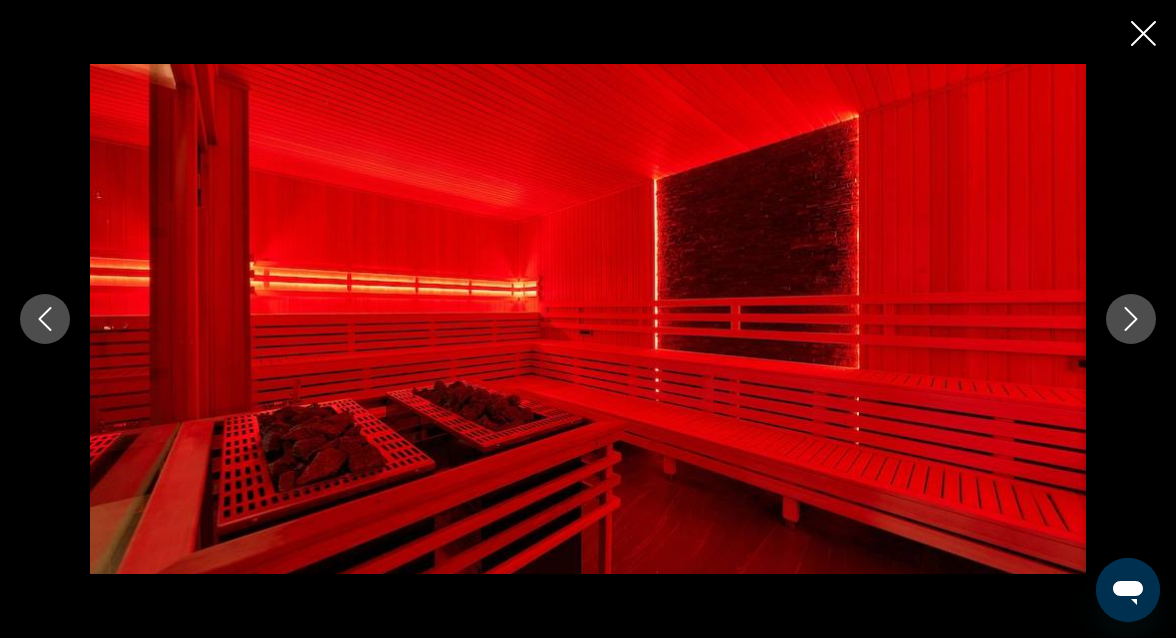 click 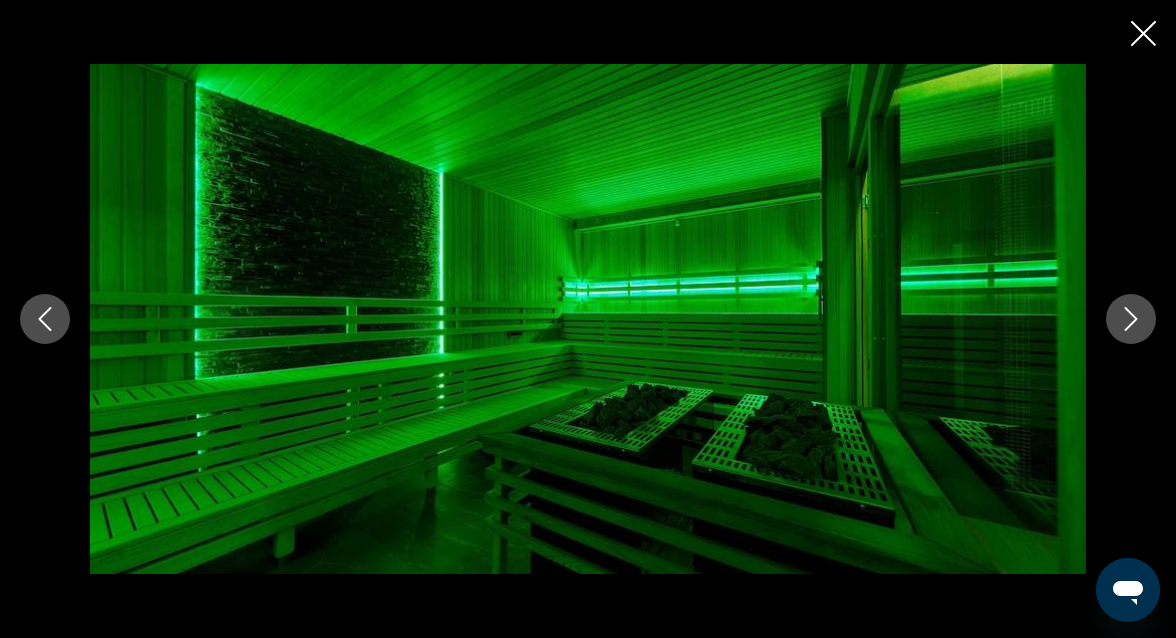 click 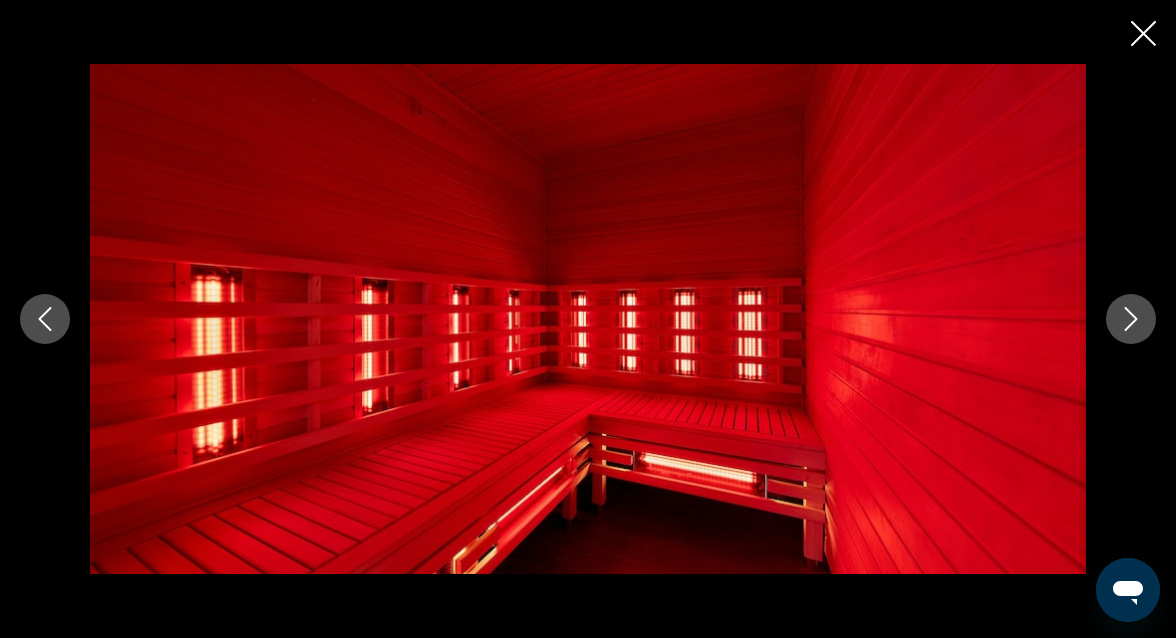 click 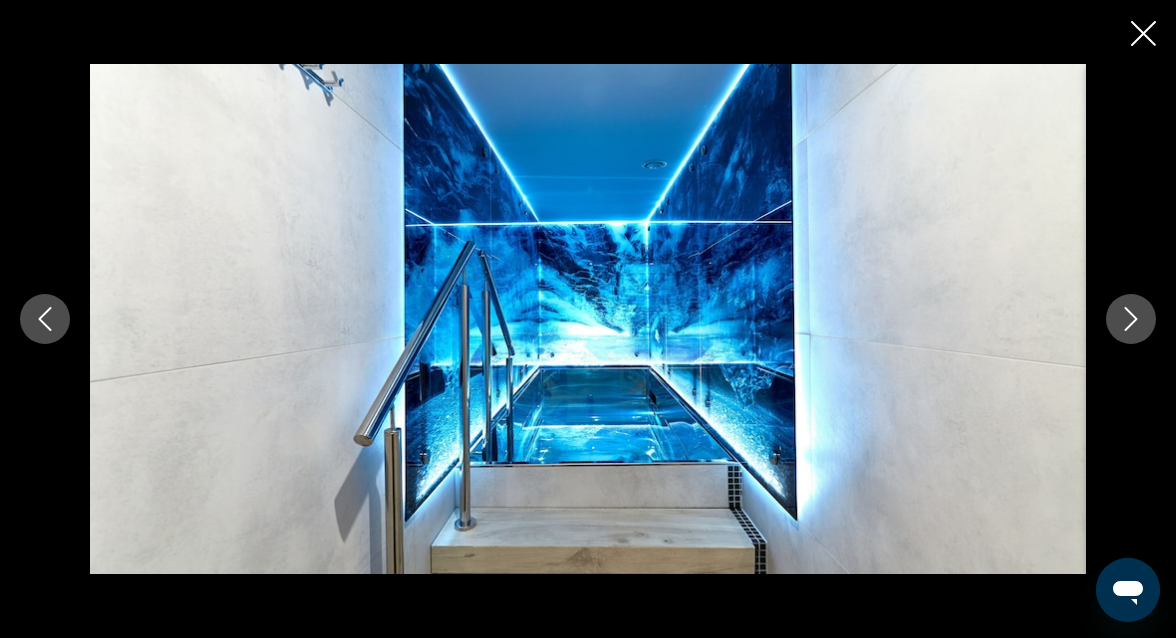 click 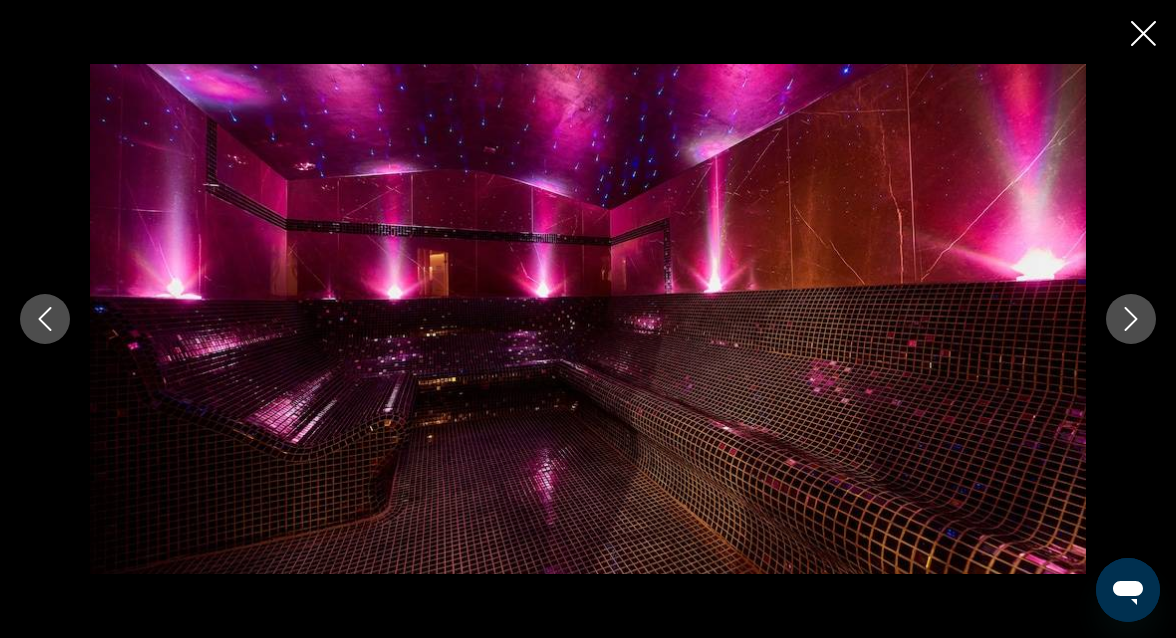 click 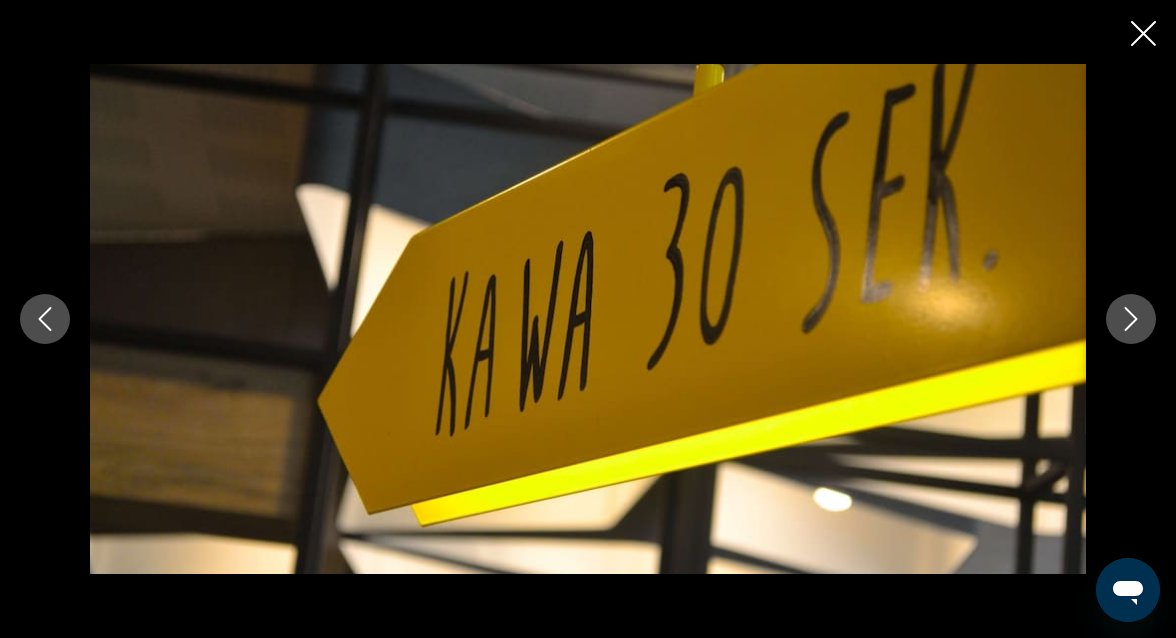 click 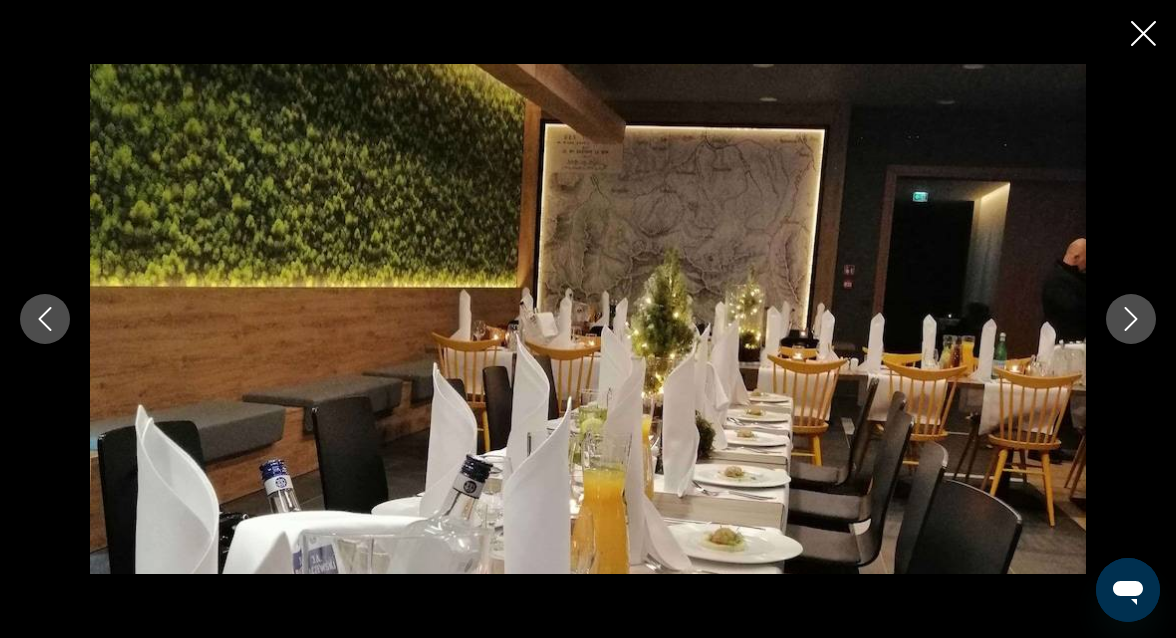 click 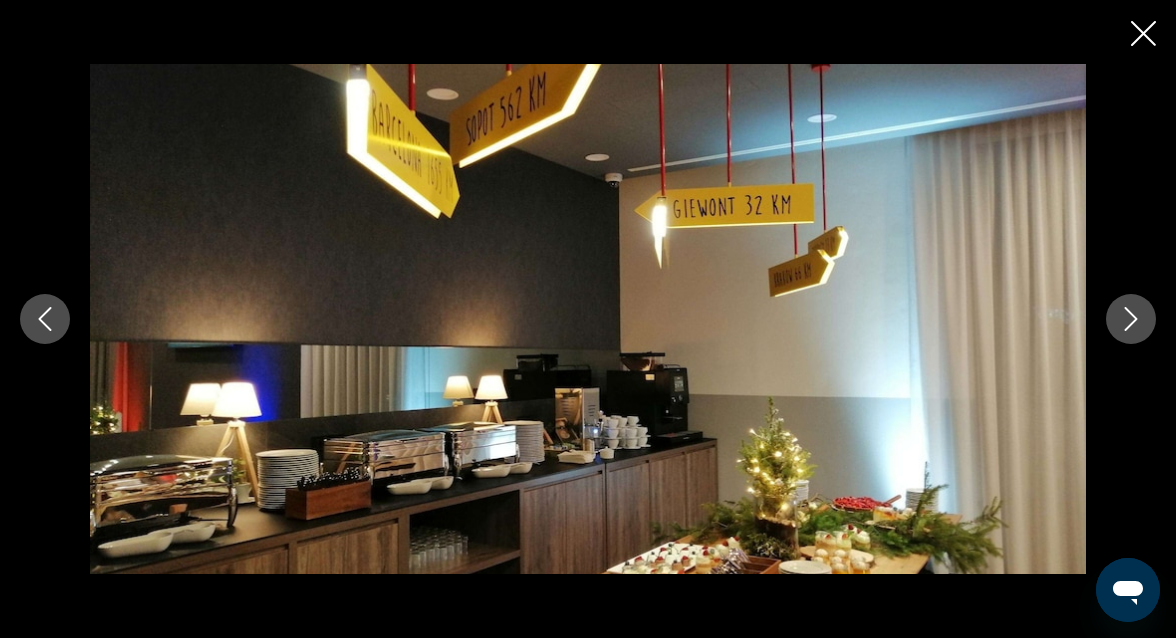 click 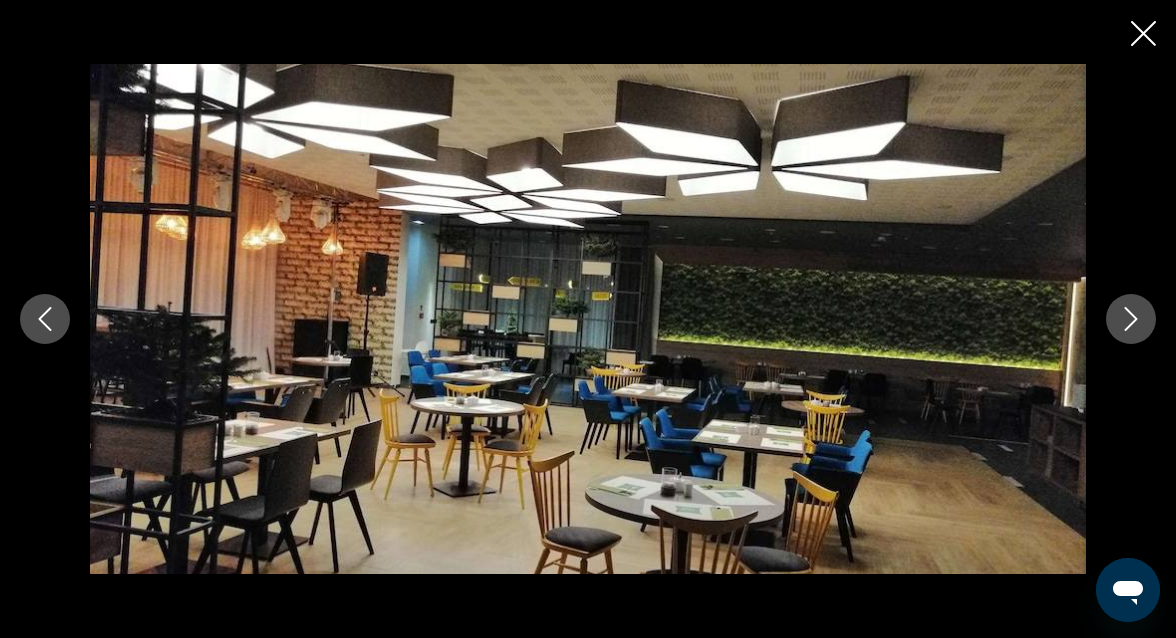 click 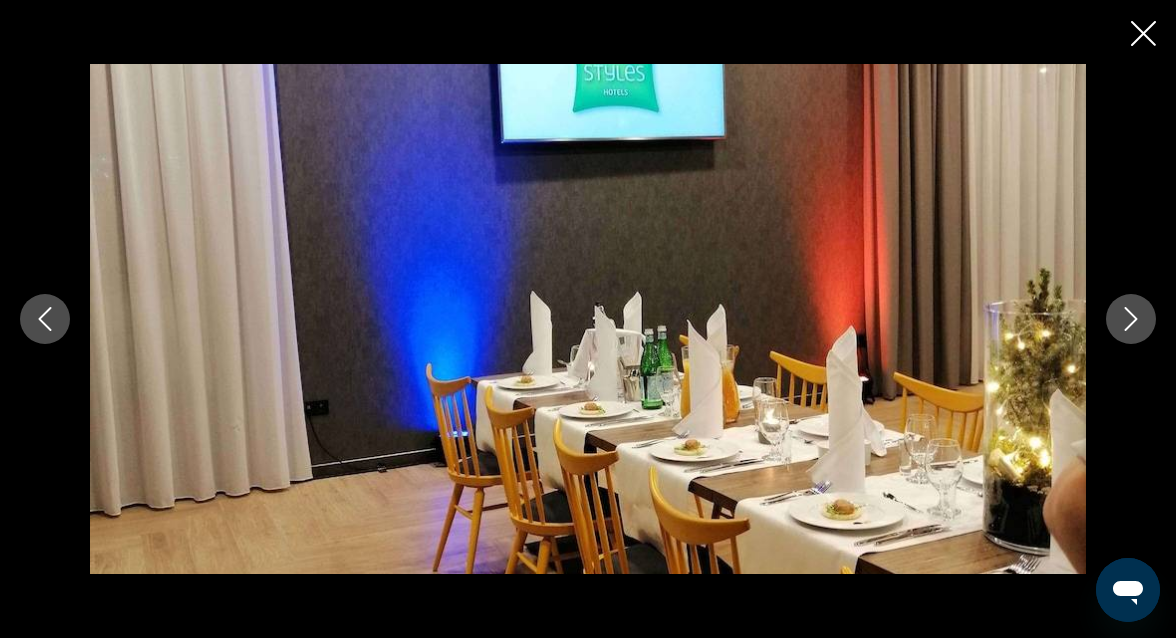 click 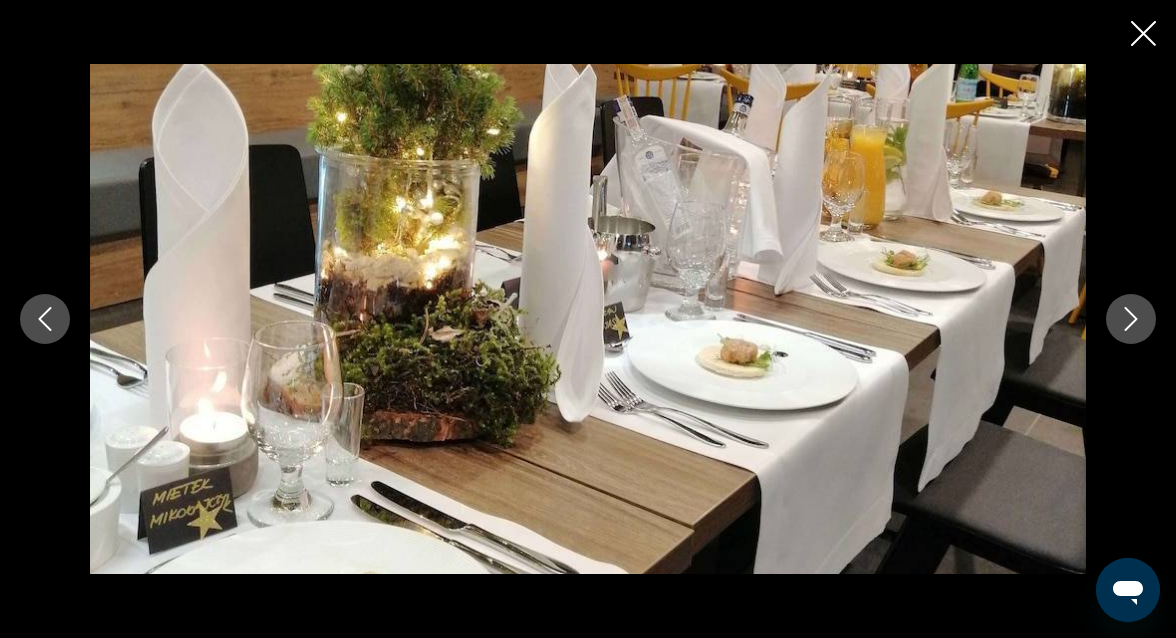 click 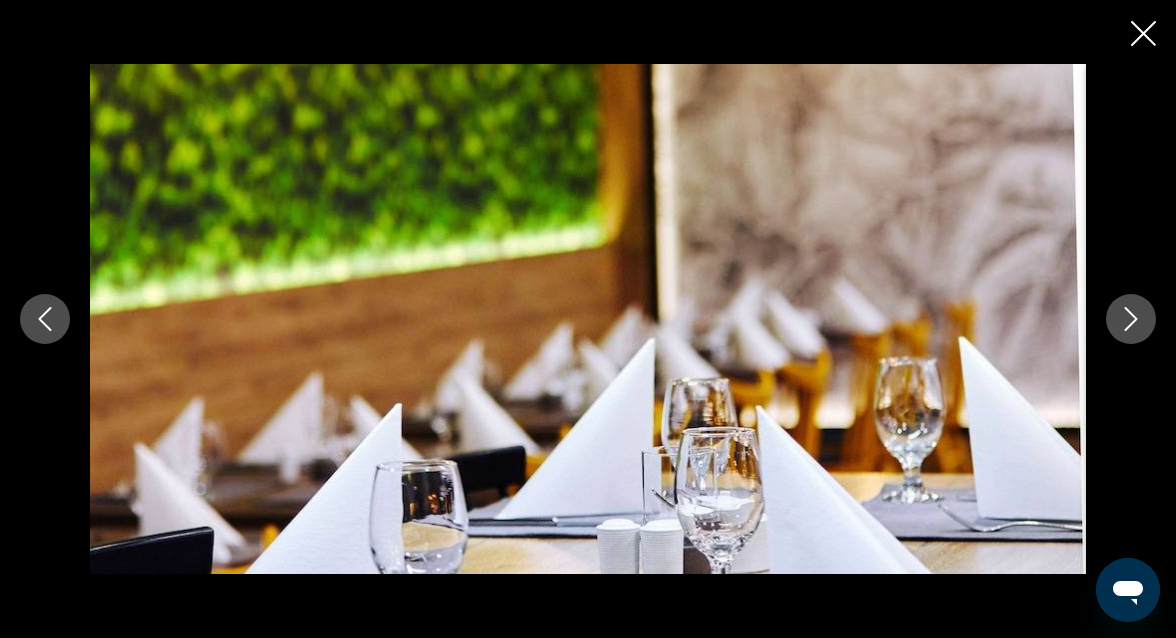 click 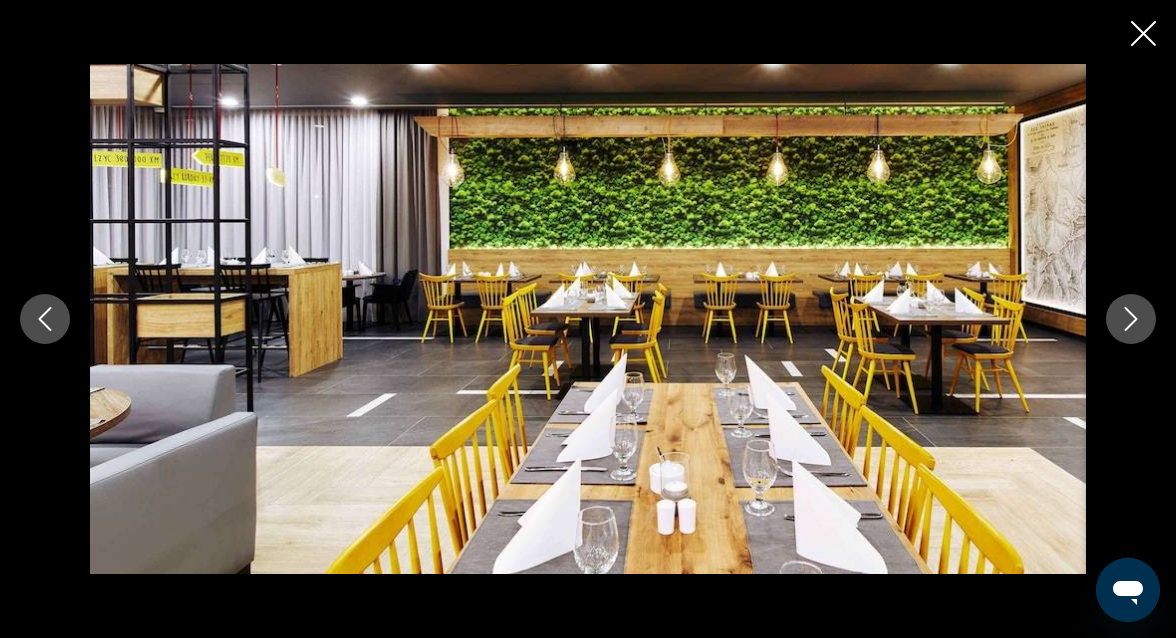 click 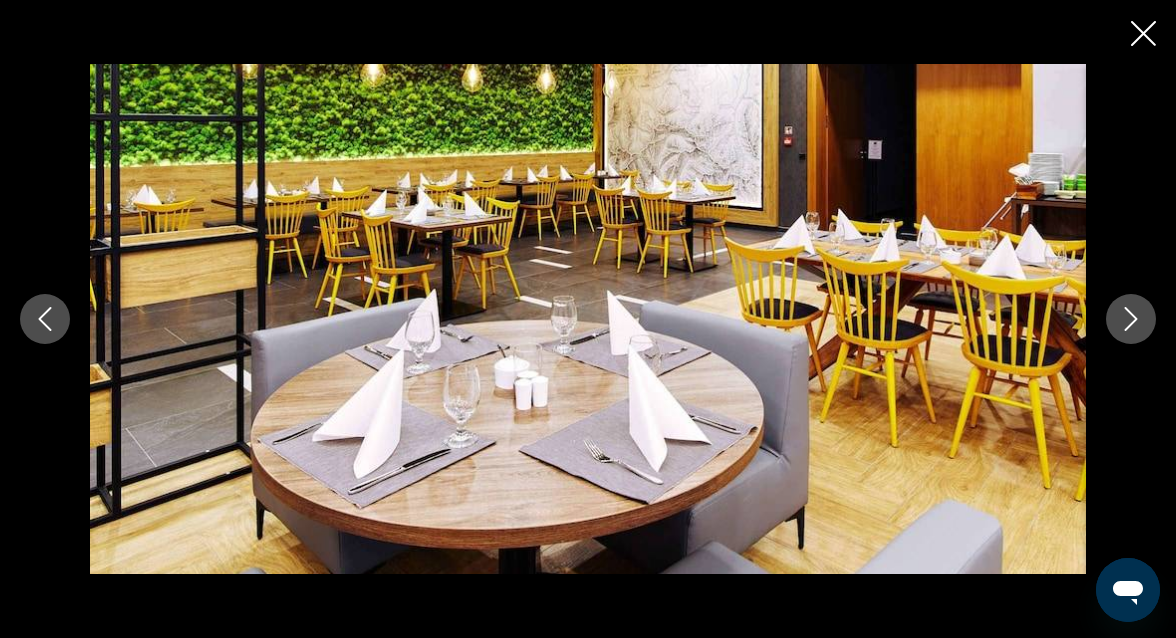 click 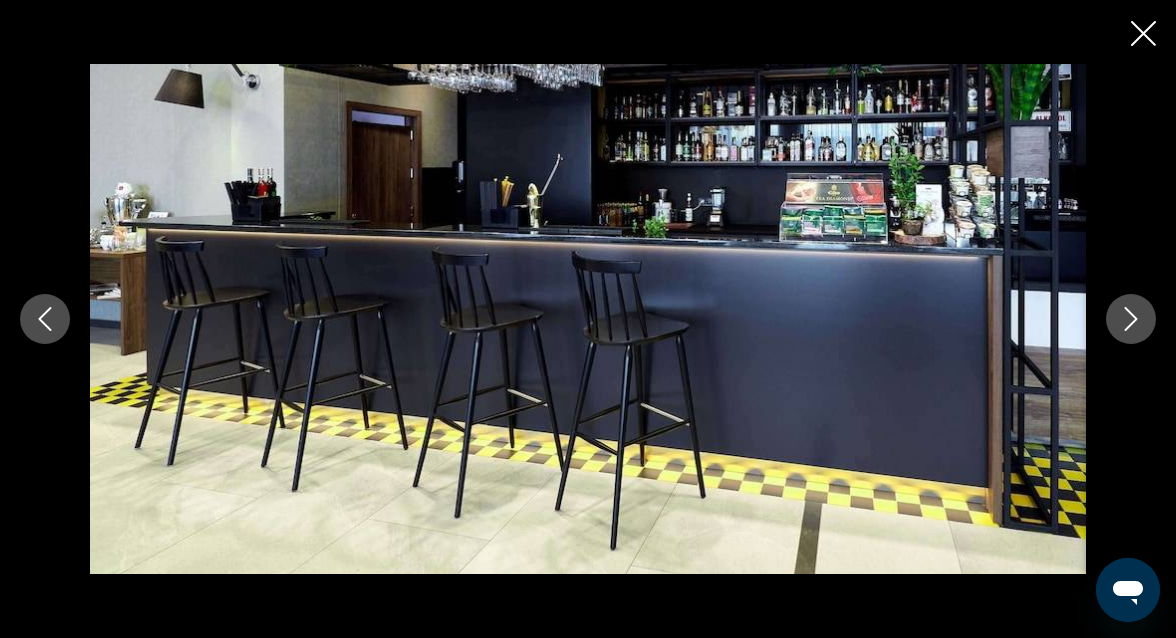 click 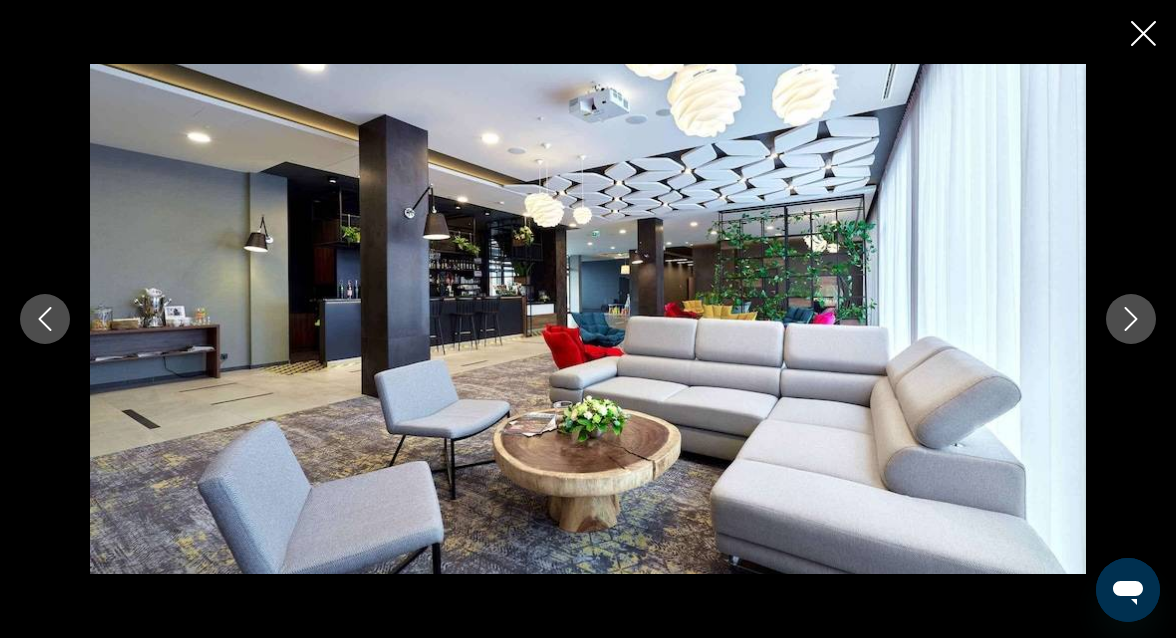 click 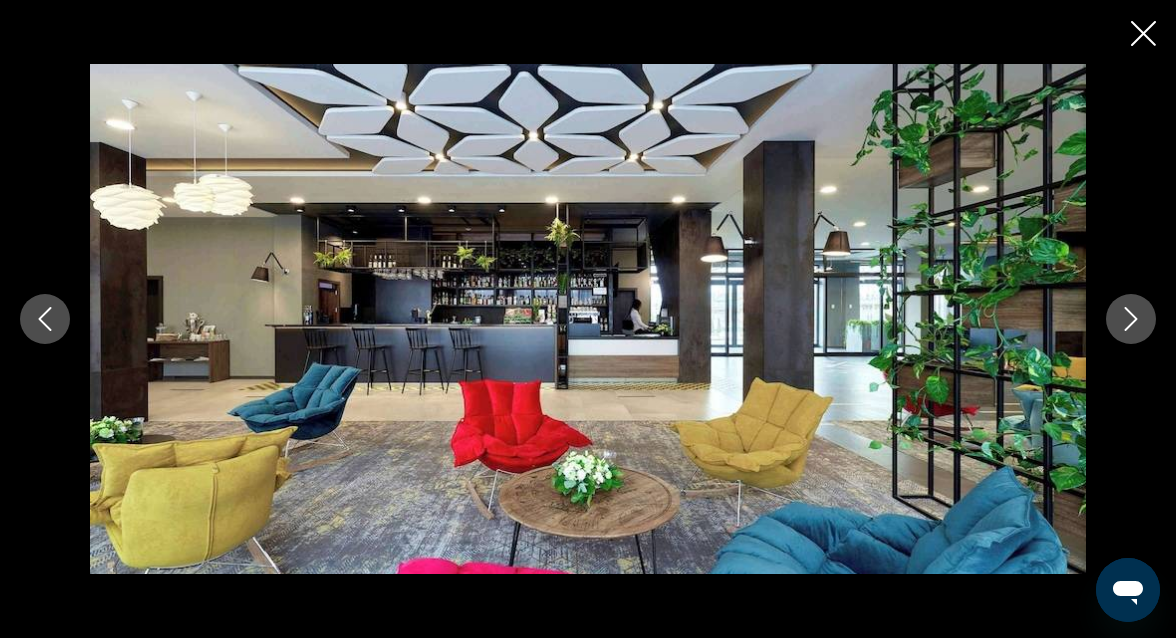click 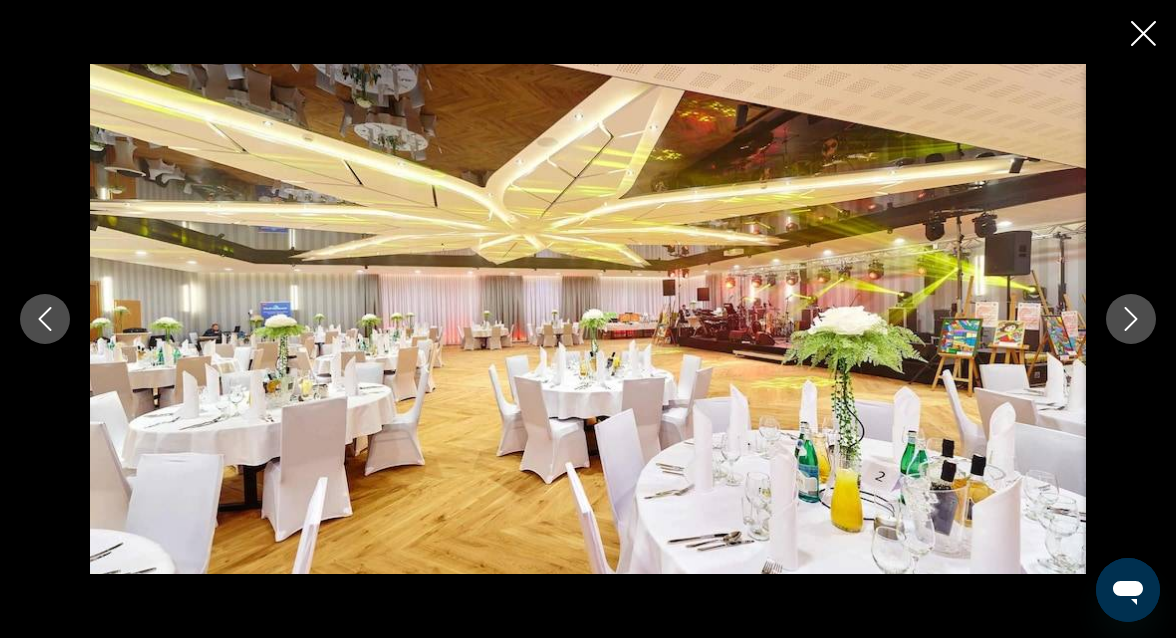 click 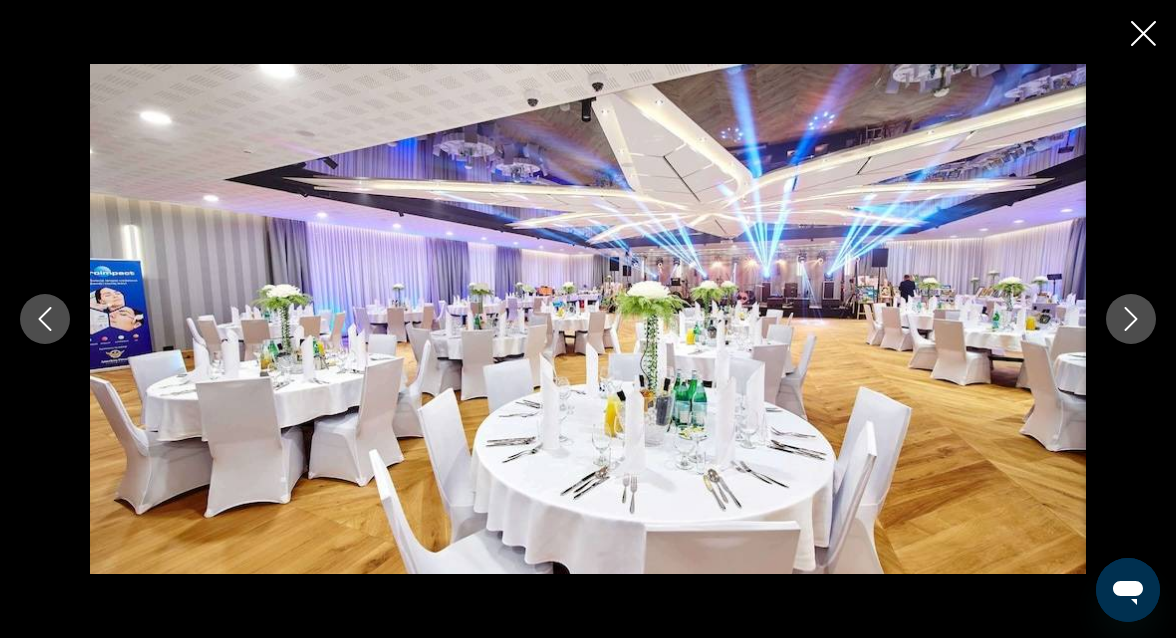 click 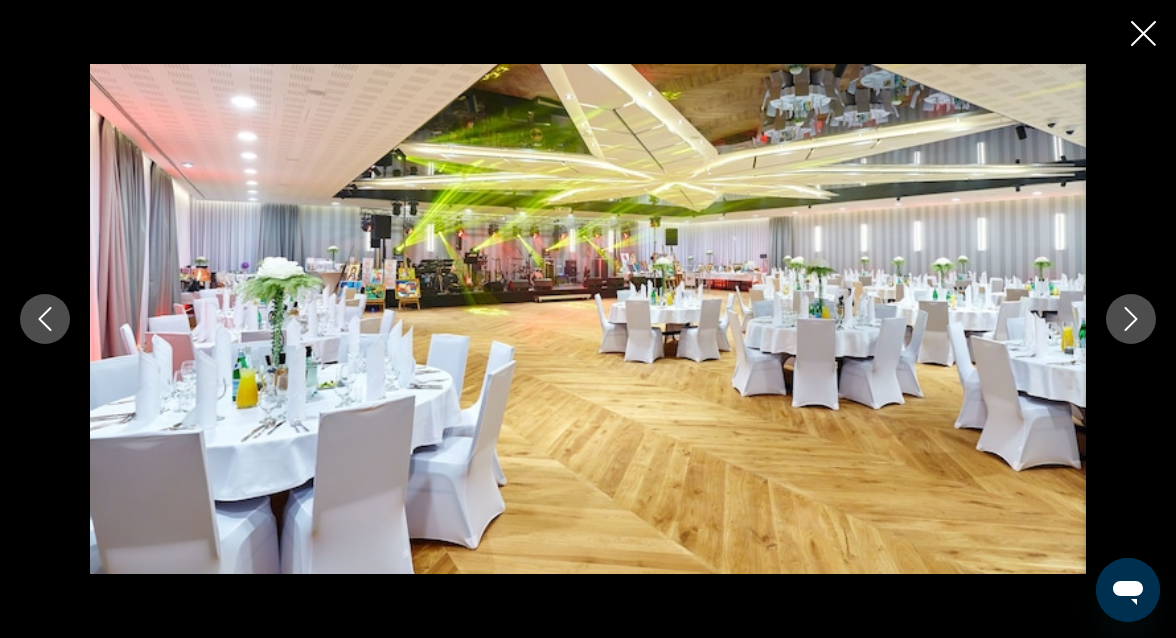 click 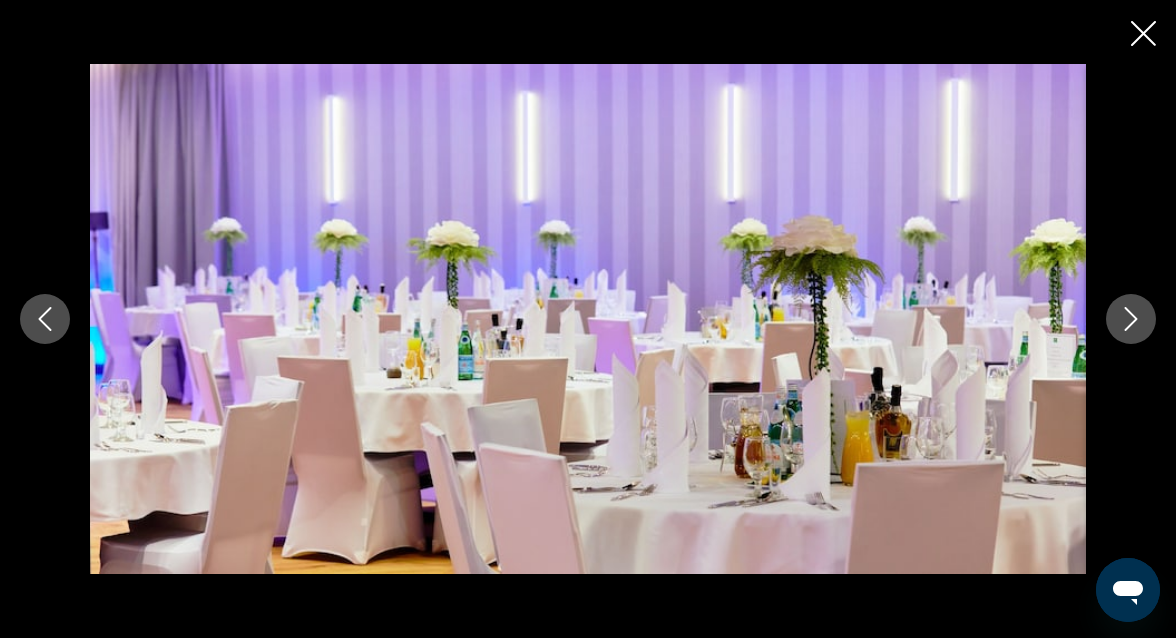 click 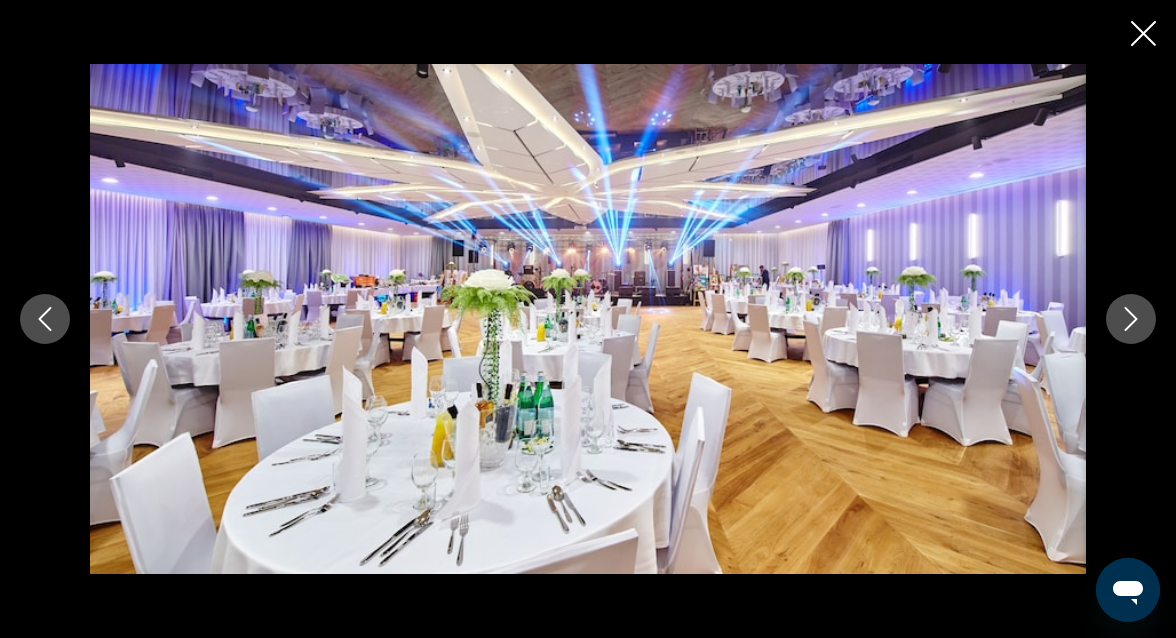 click 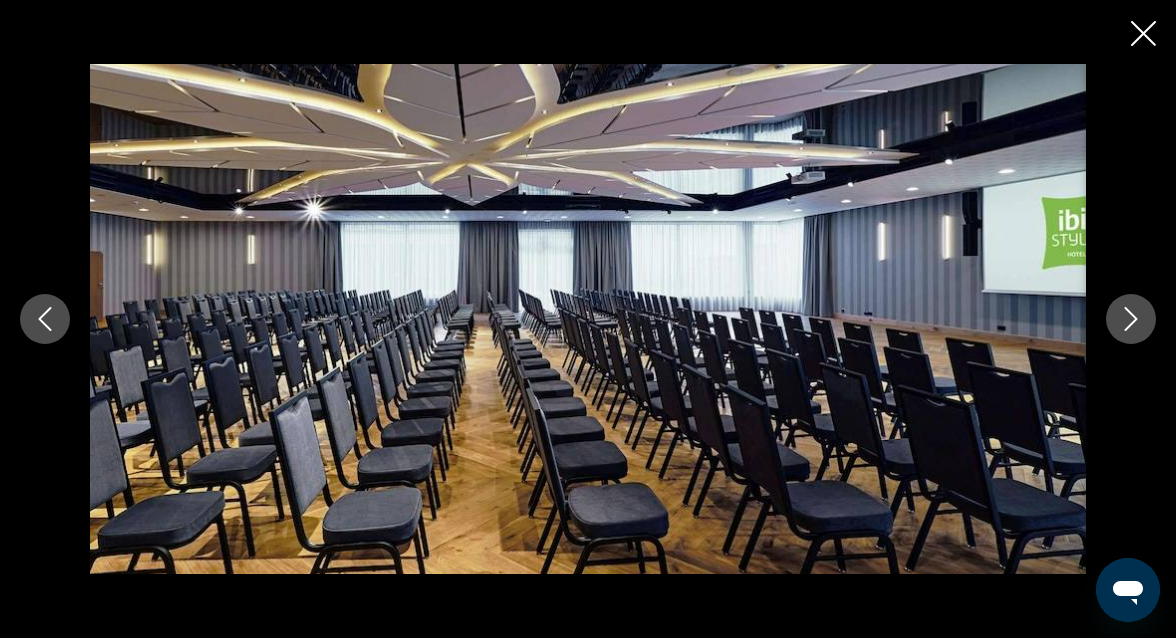 click 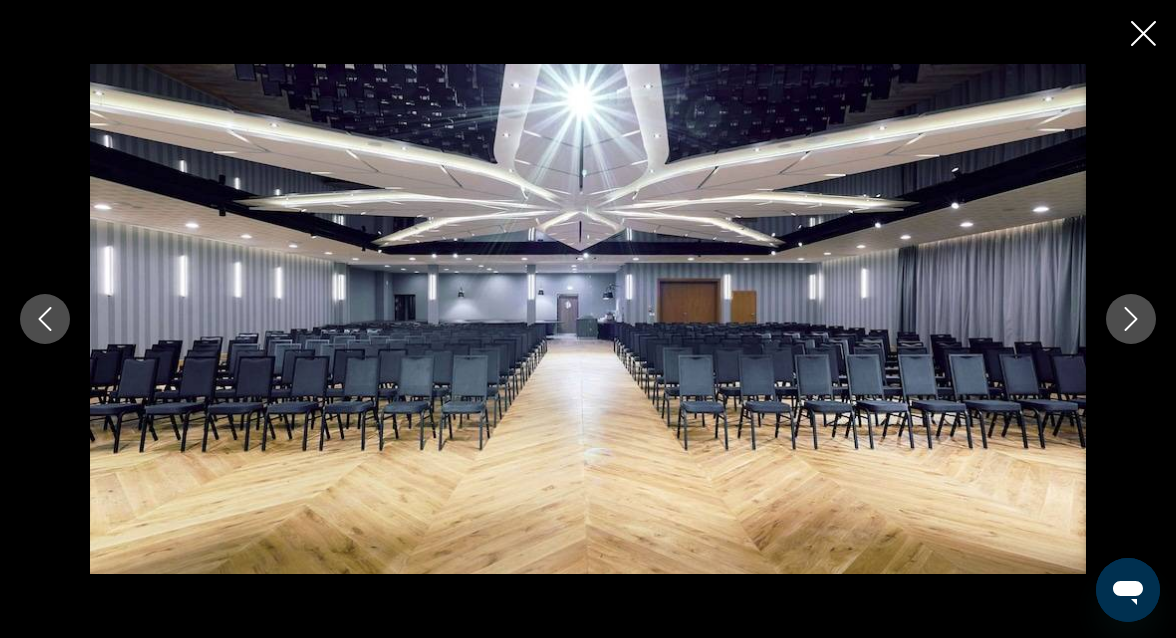 click 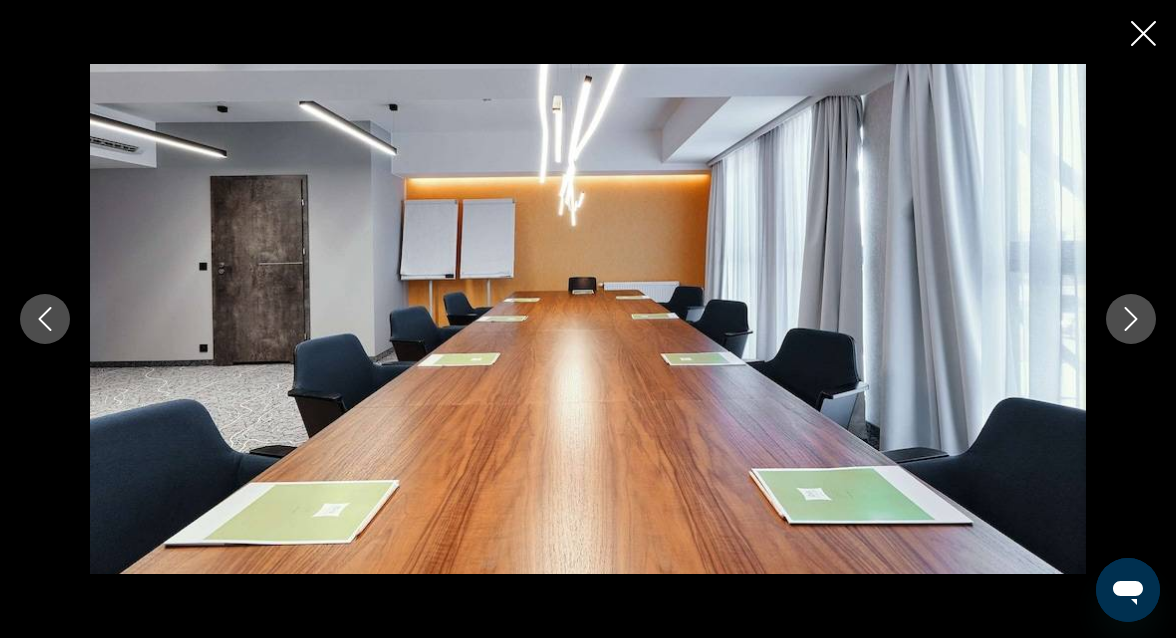 click 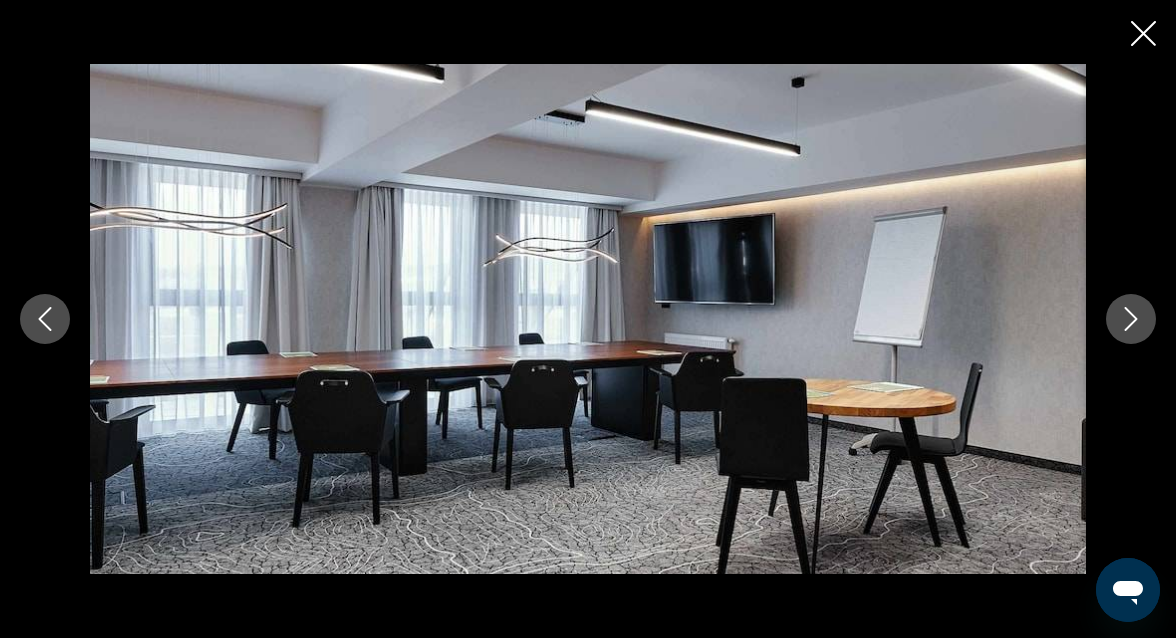click 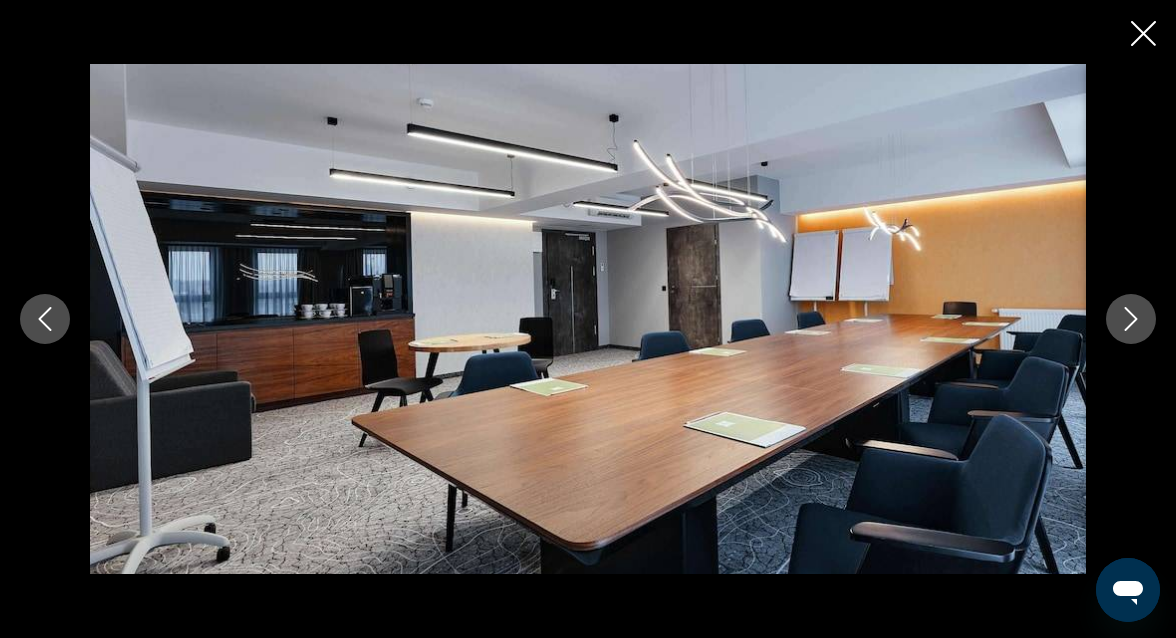click 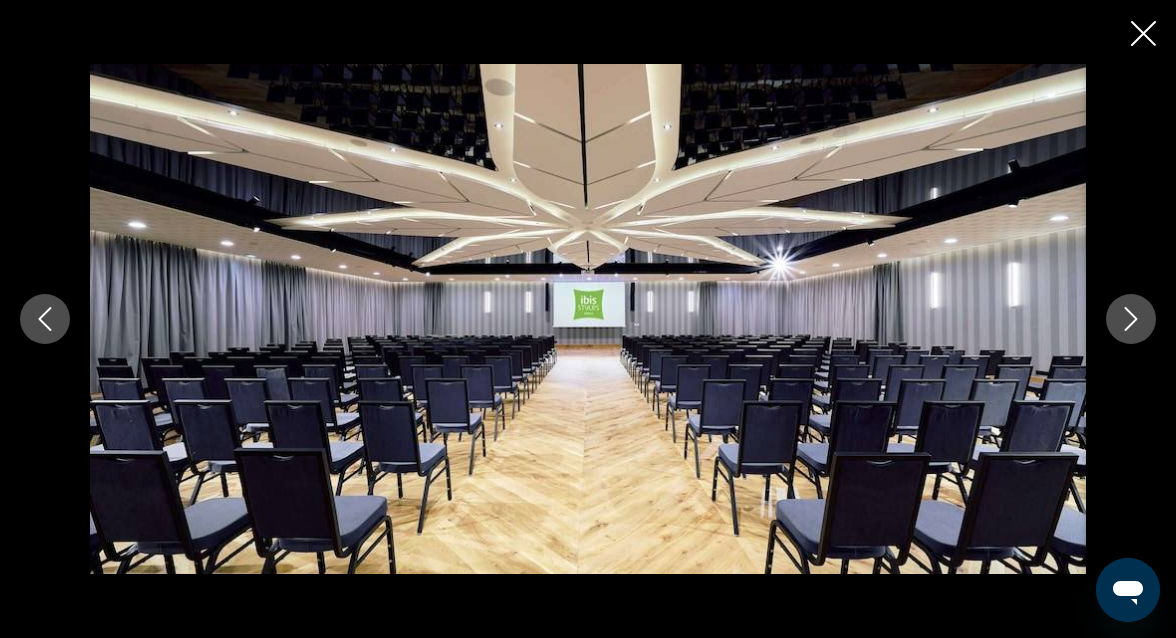 click 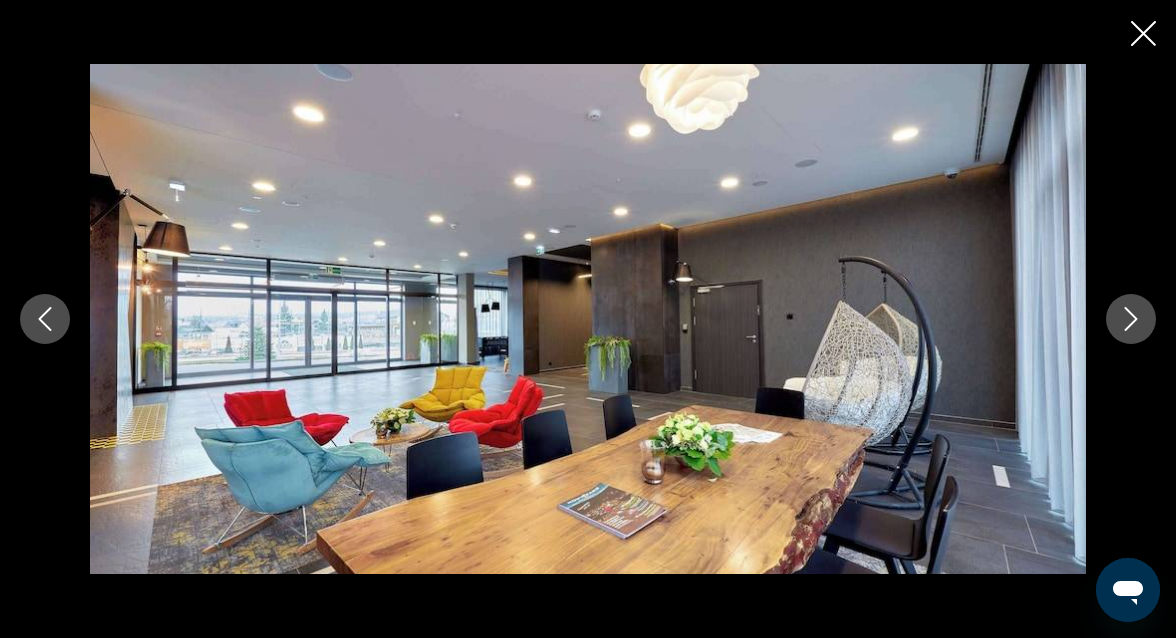 click 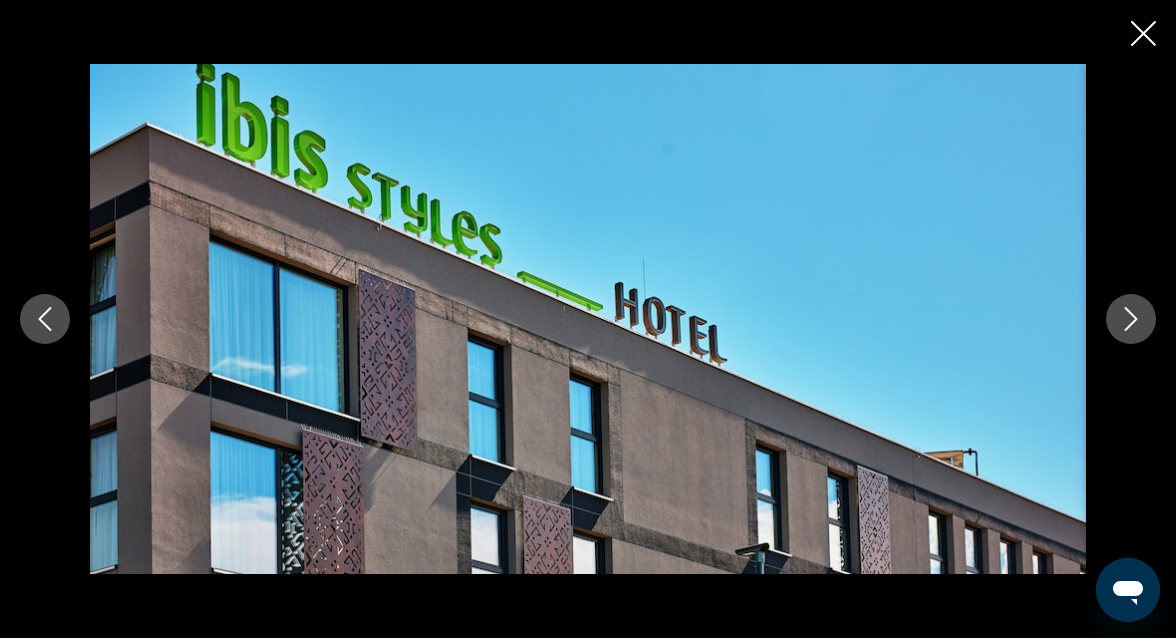 click 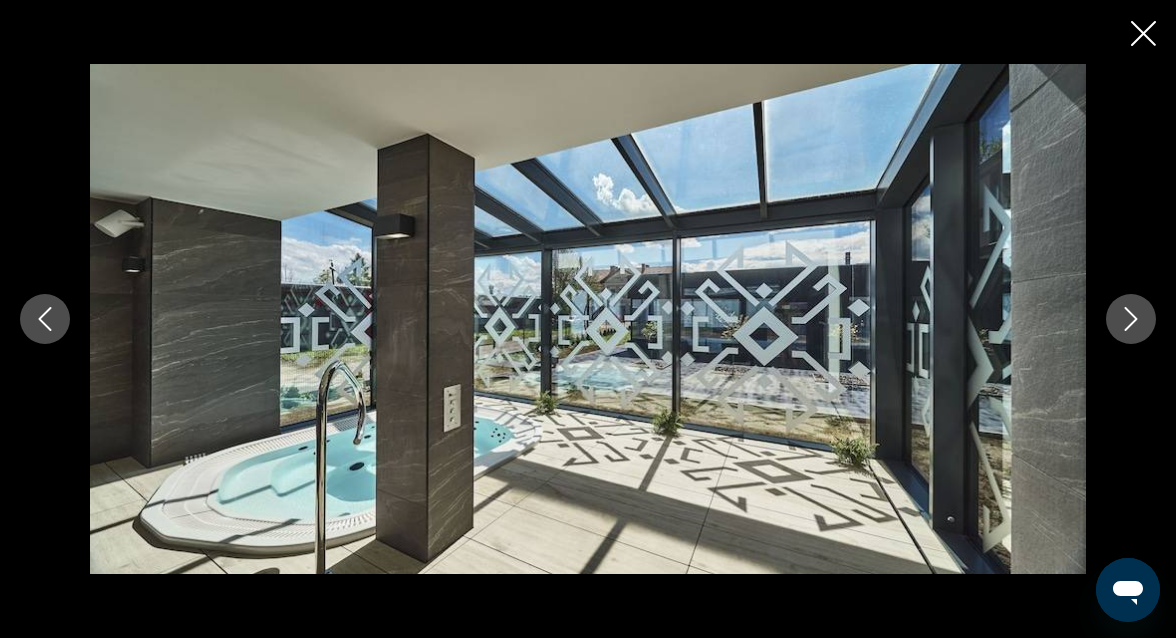 click 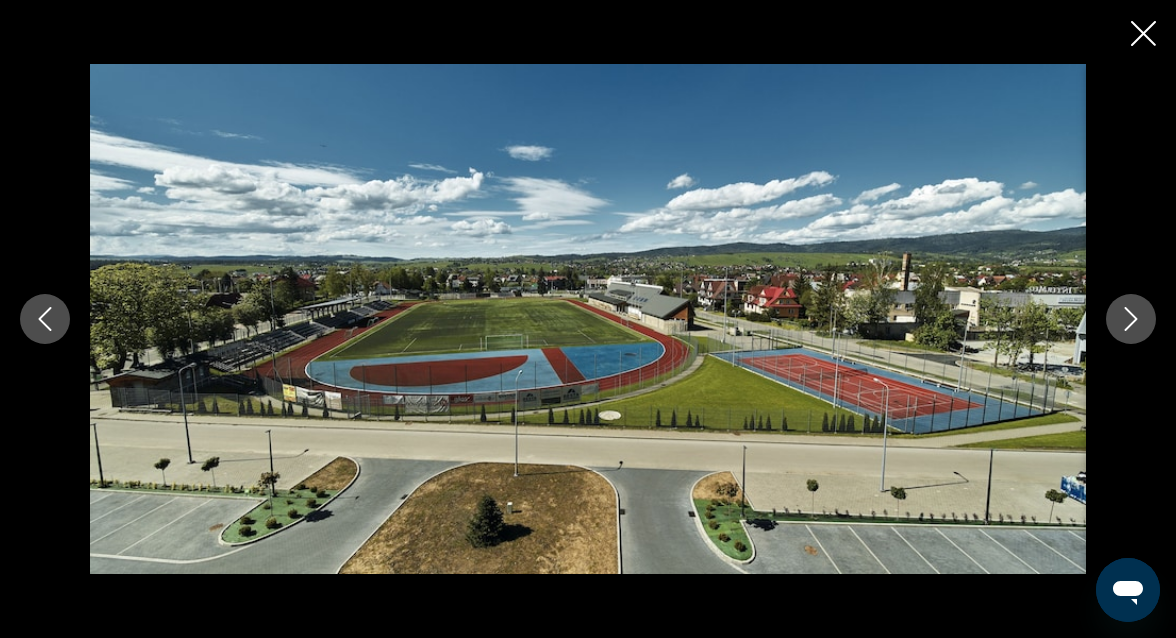 click 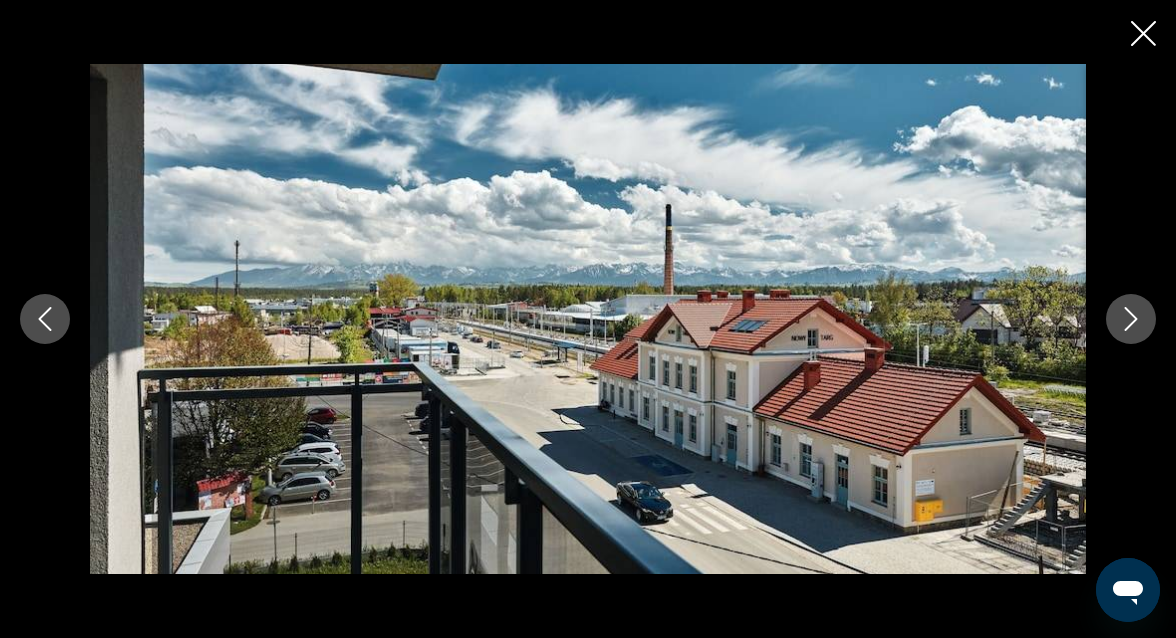 click 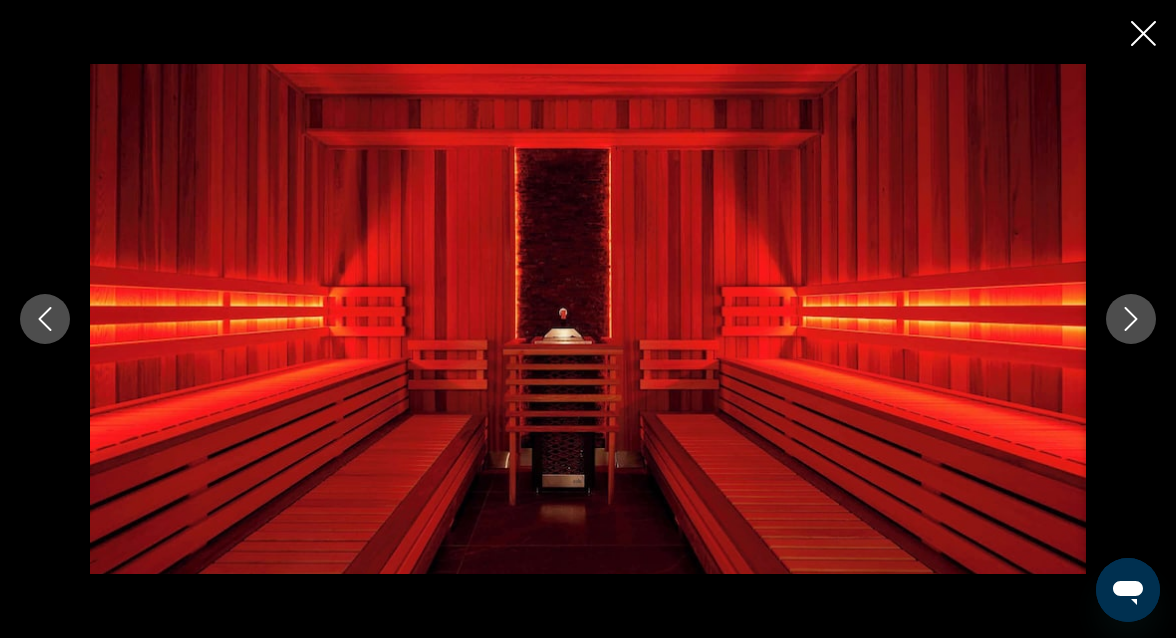 click 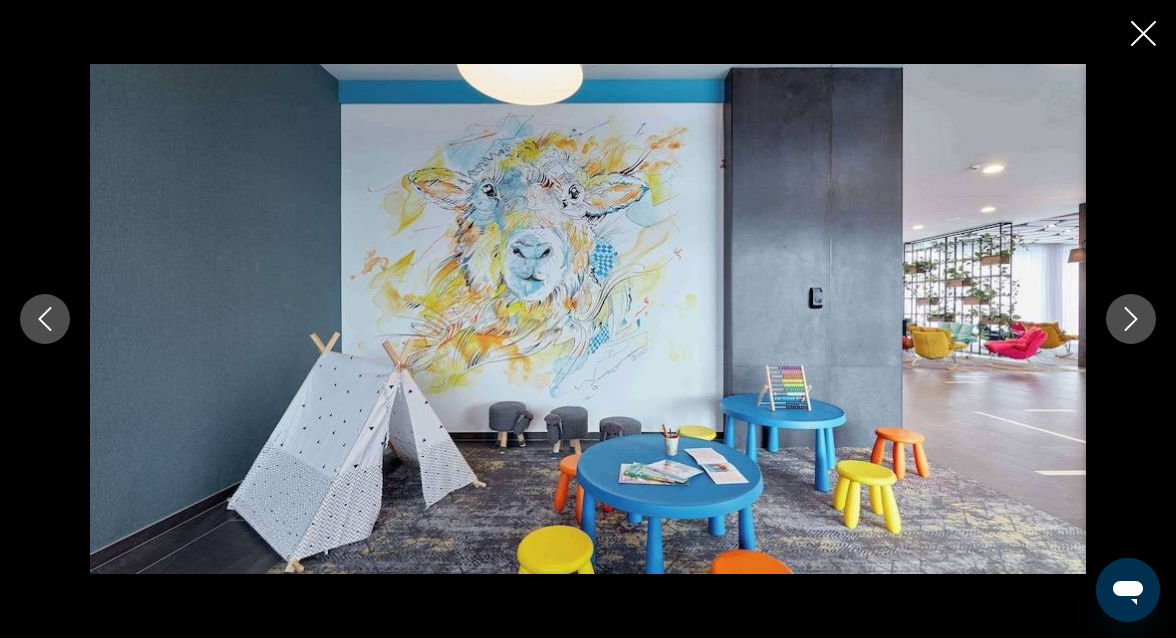 click 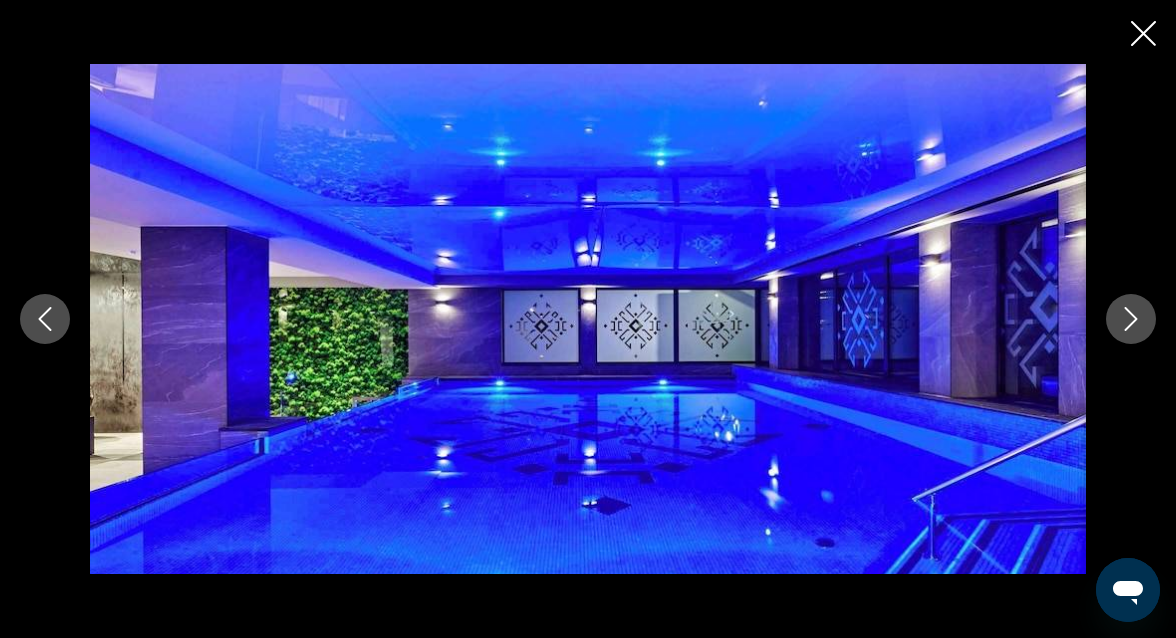 click 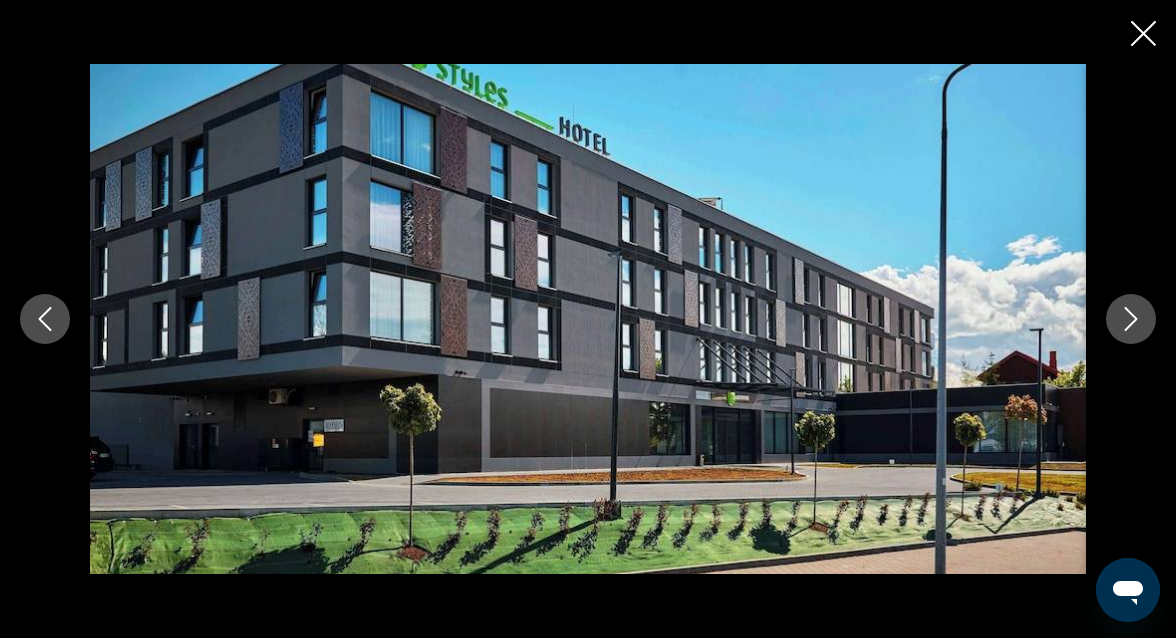 click 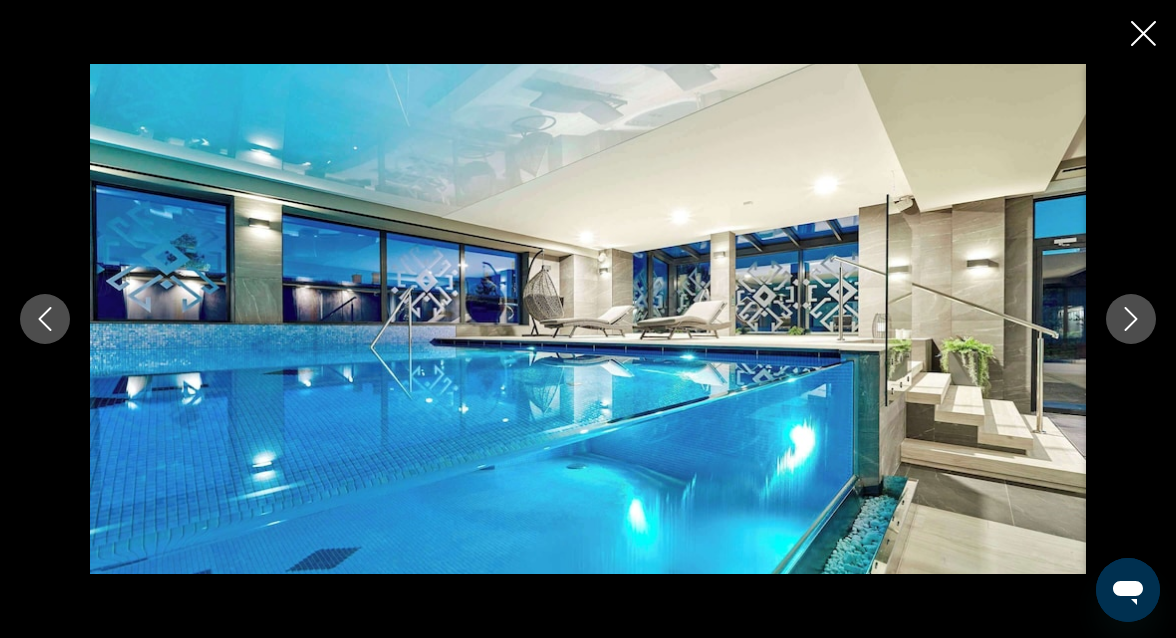 click 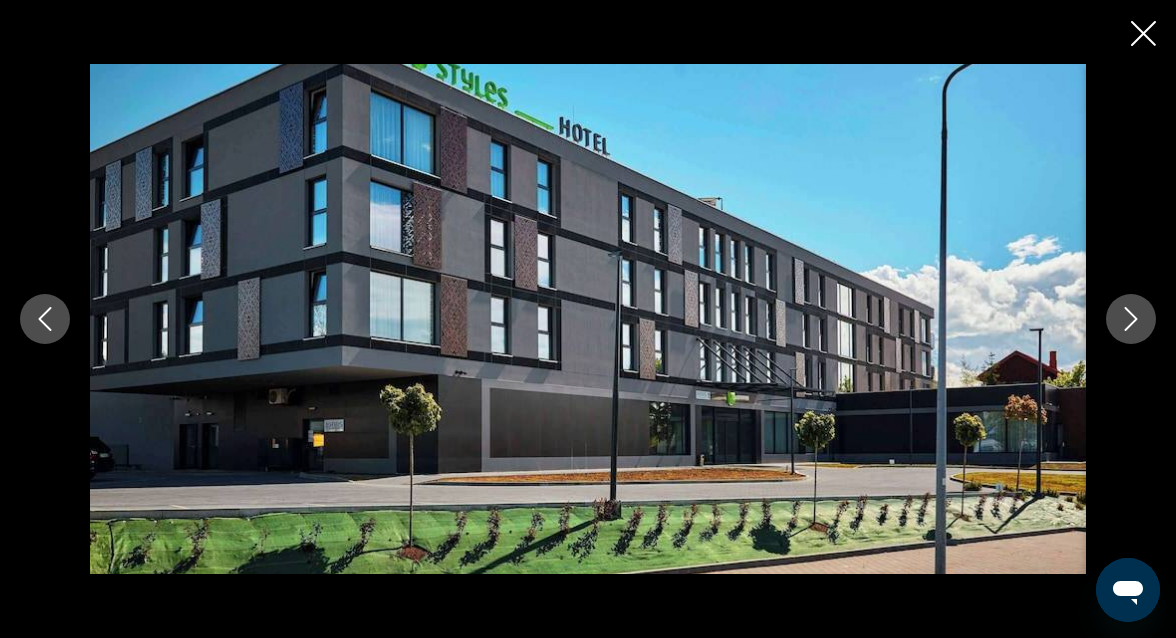 click 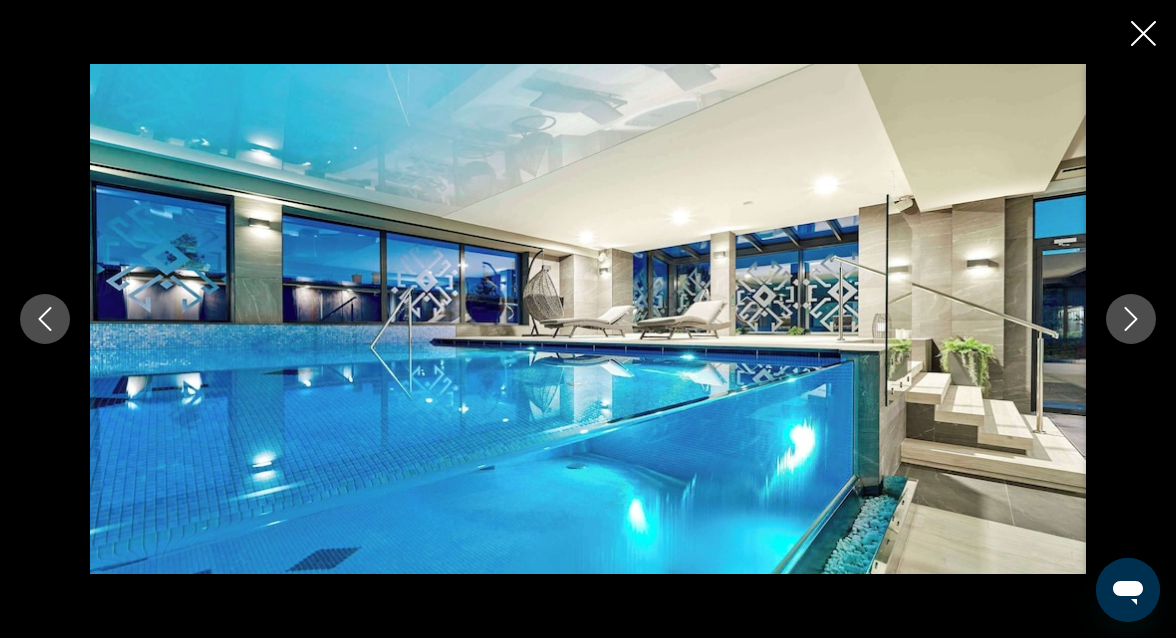 click 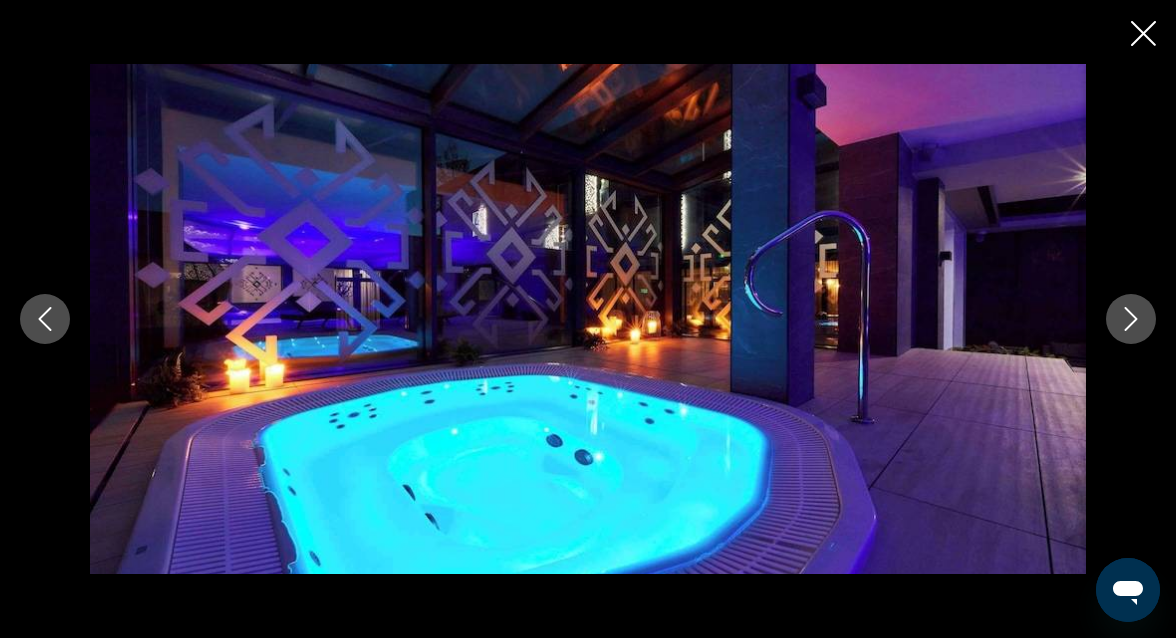click 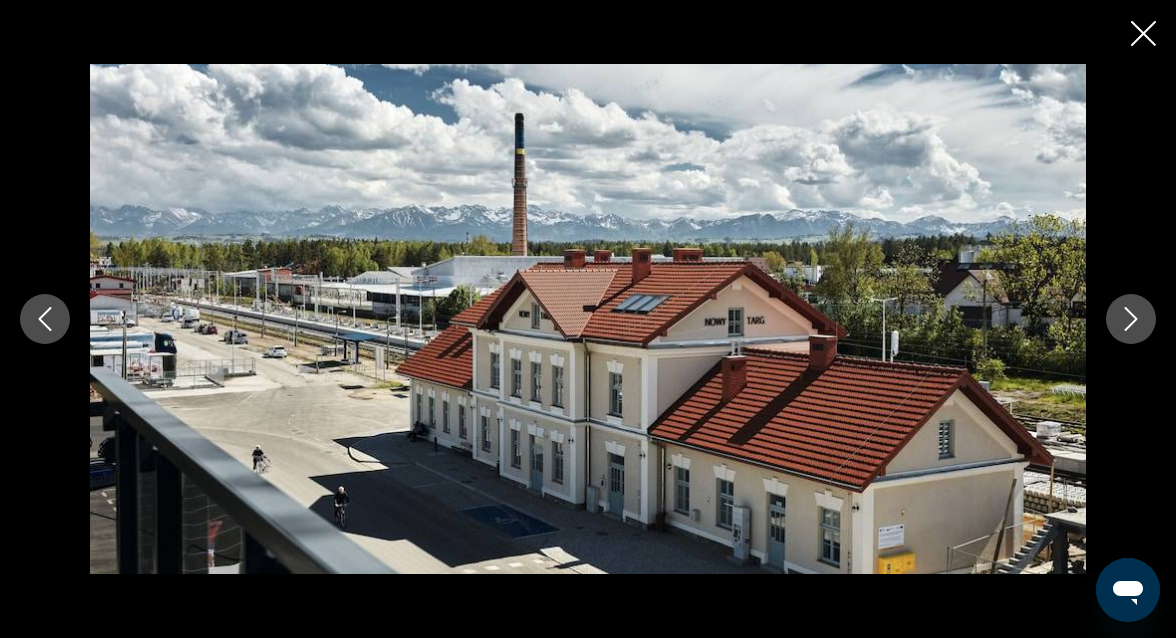 click 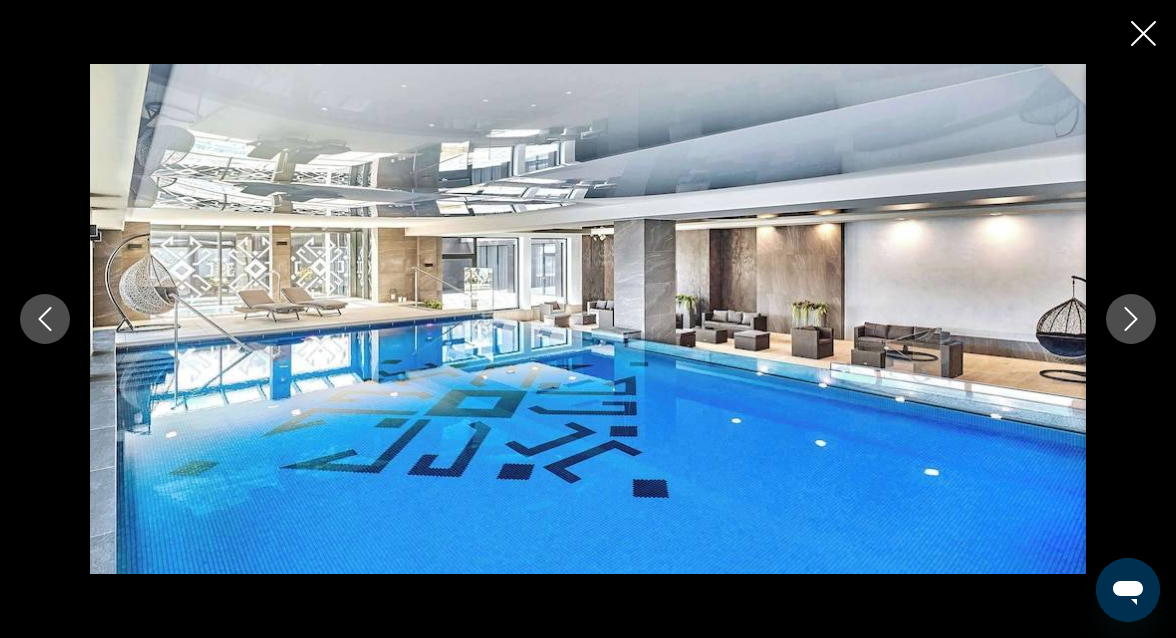 click 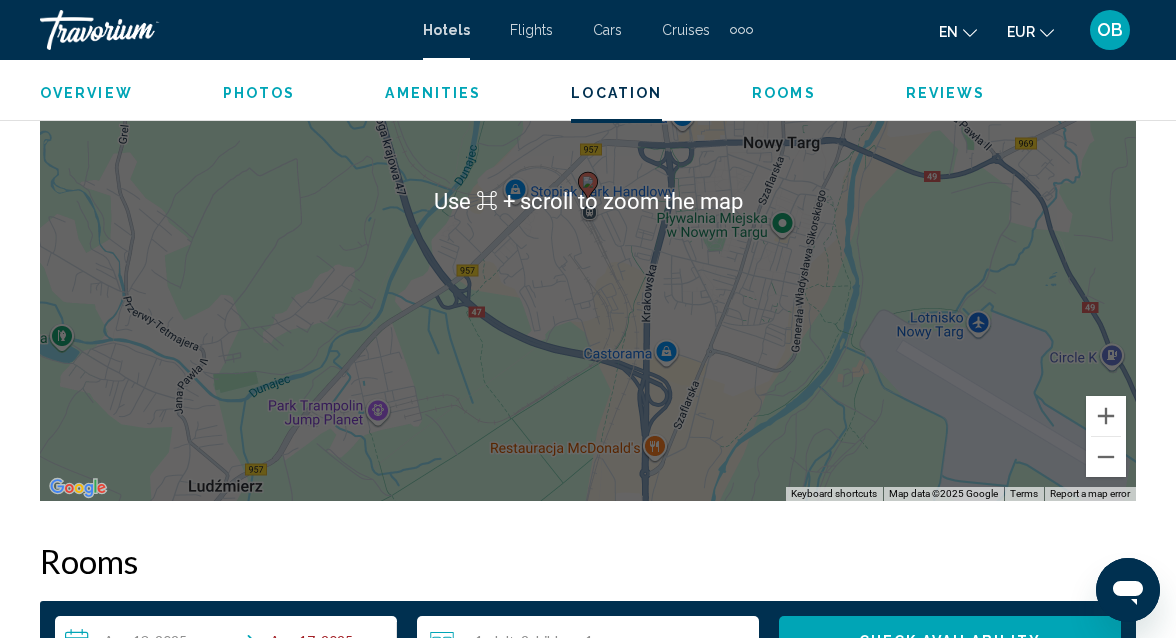 scroll, scrollTop: 2448, scrollLeft: 0, axis: vertical 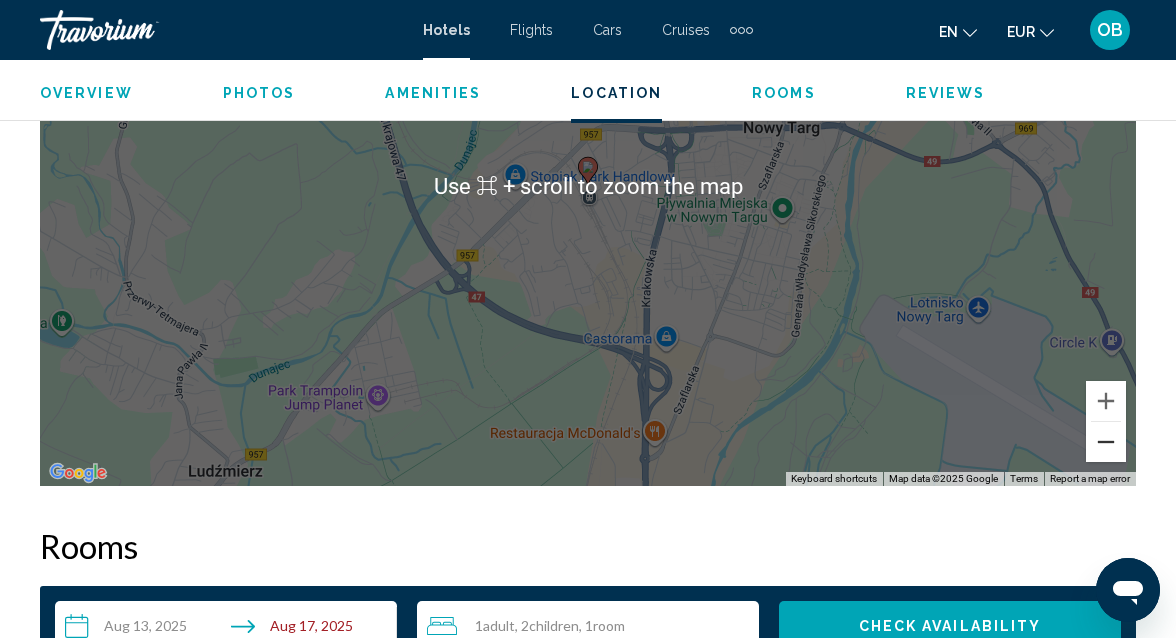 click at bounding box center (1106, 442) 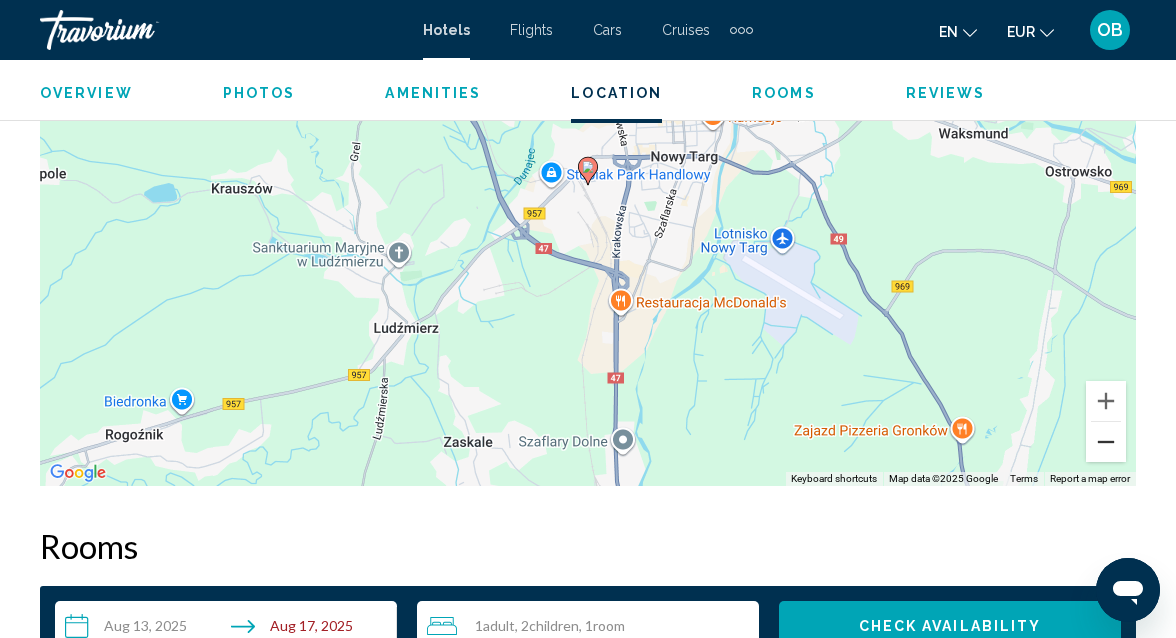 click at bounding box center (1106, 442) 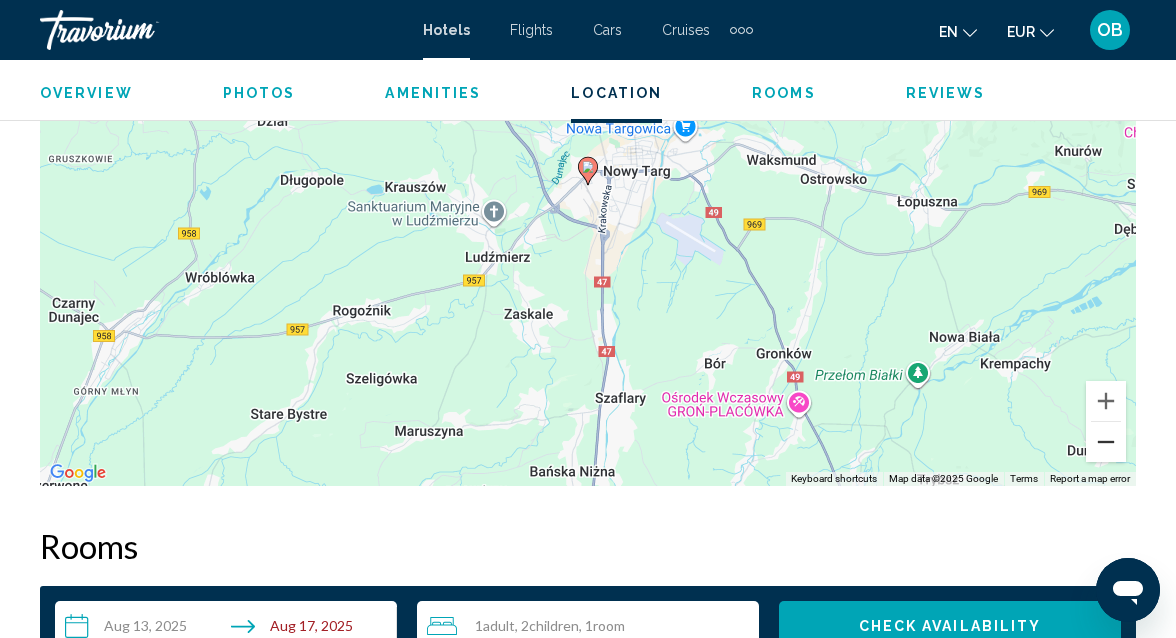 click at bounding box center [1106, 442] 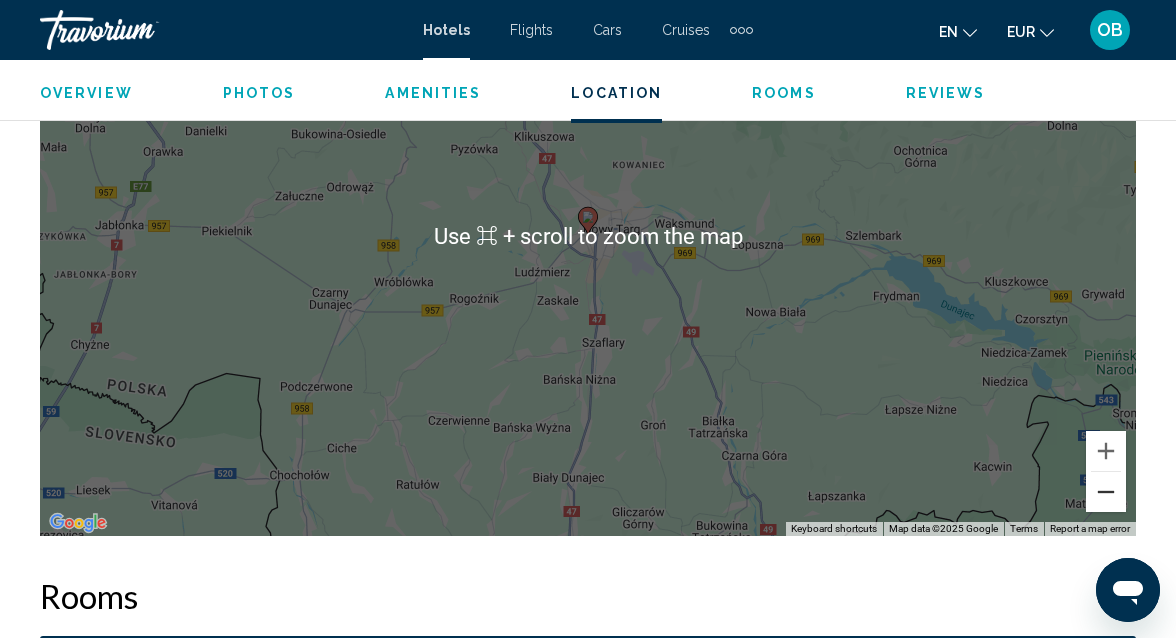 scroll, scrollTop: 2396, scrollLeft: 0, axis: vertical 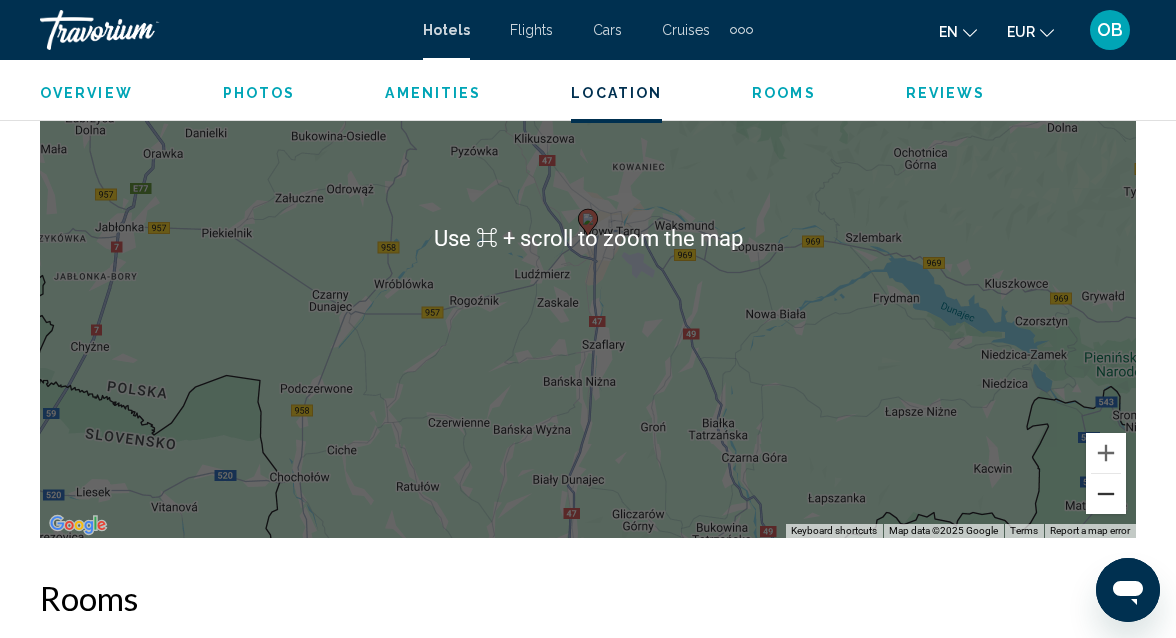 click at bounding box center [1106, 494] 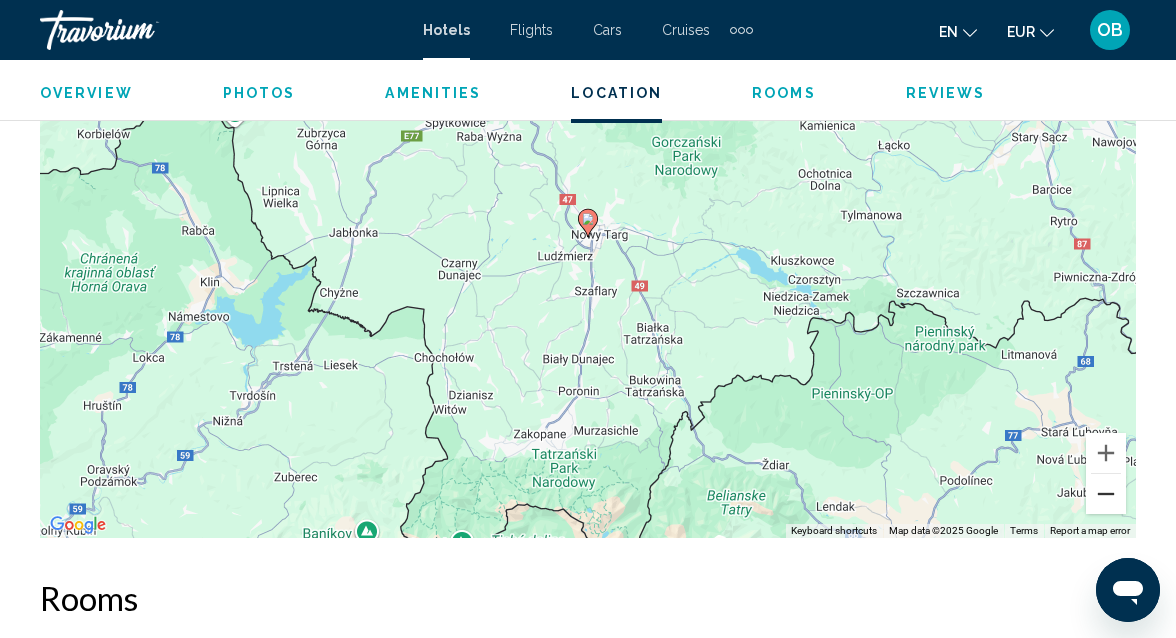 click at bounding box center [1106, 494] 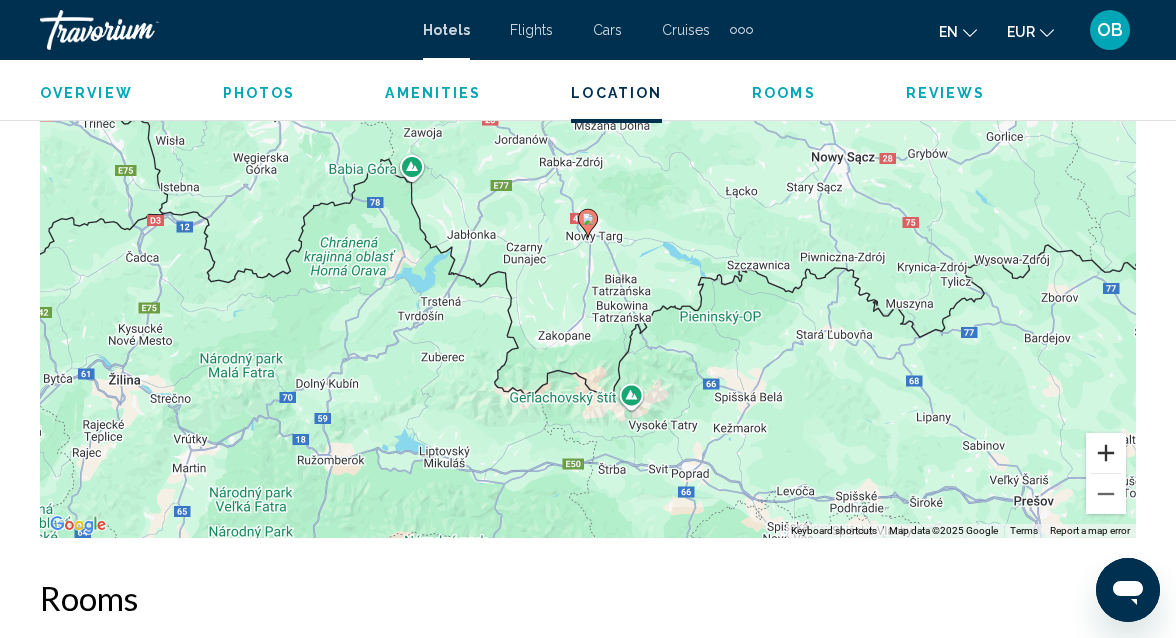 click at bounding box center [1106, 453] 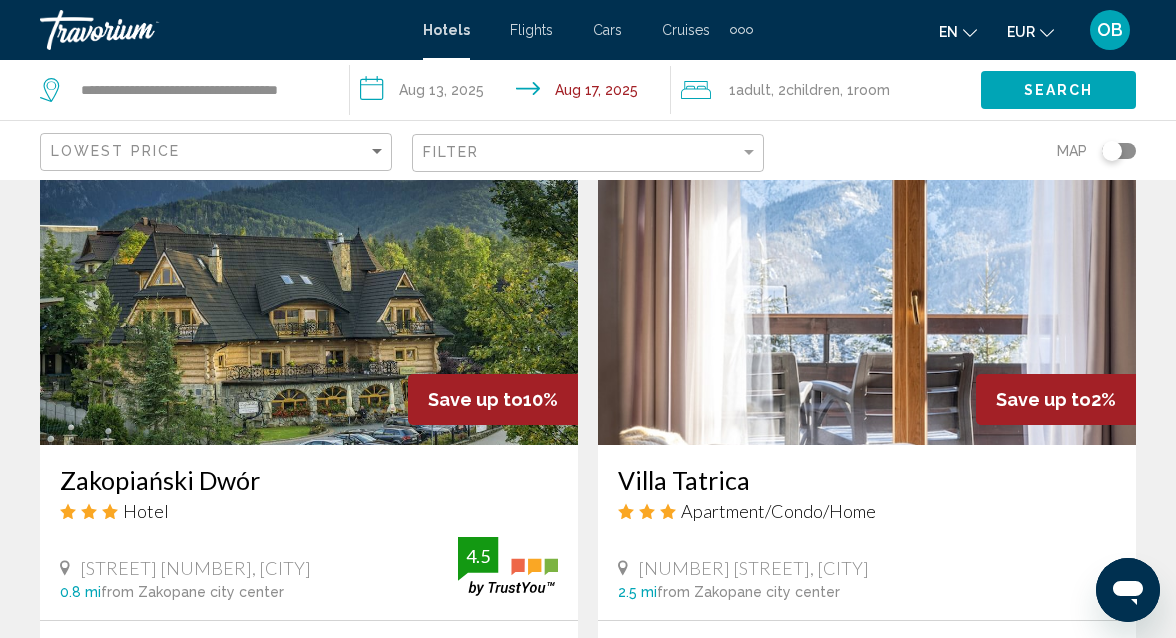 scroll, scrollTop: 2938, scrollLeft: 0, axis: vertical 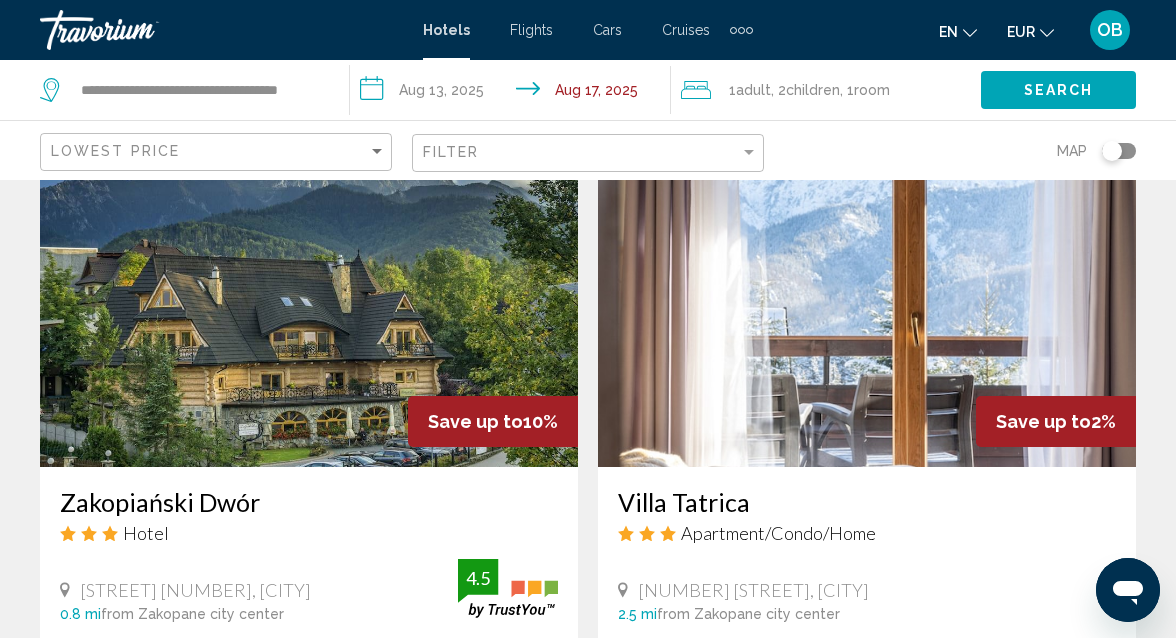 click at bounding box center [309, 307] 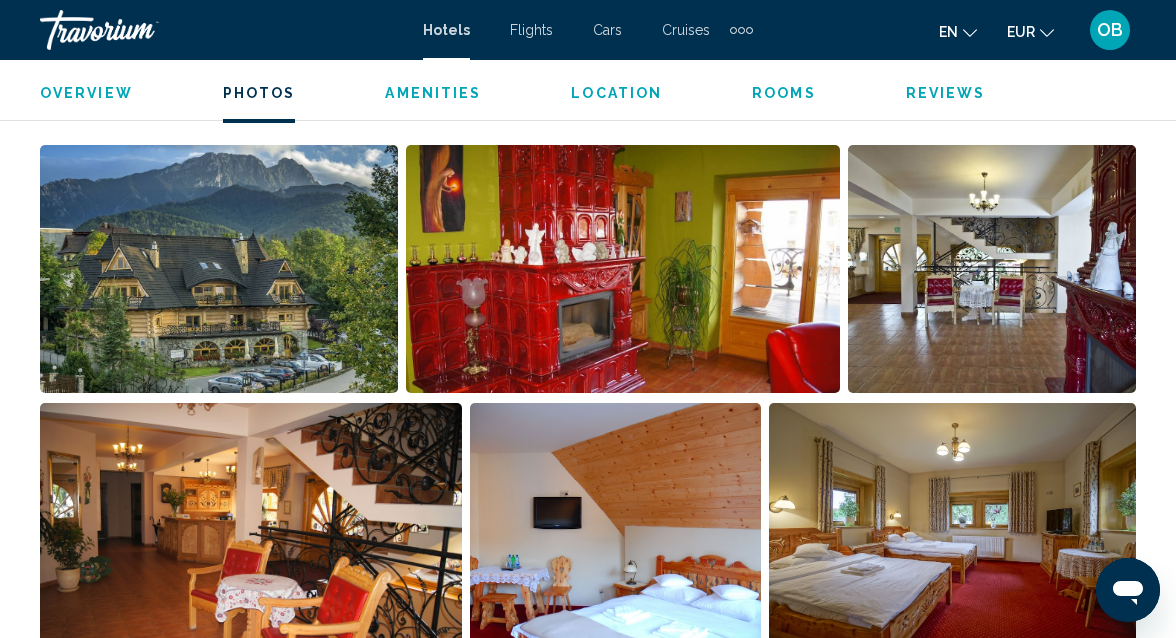 scroll, scrollTop: 1312, scrollLeft: 0, axis: vertical 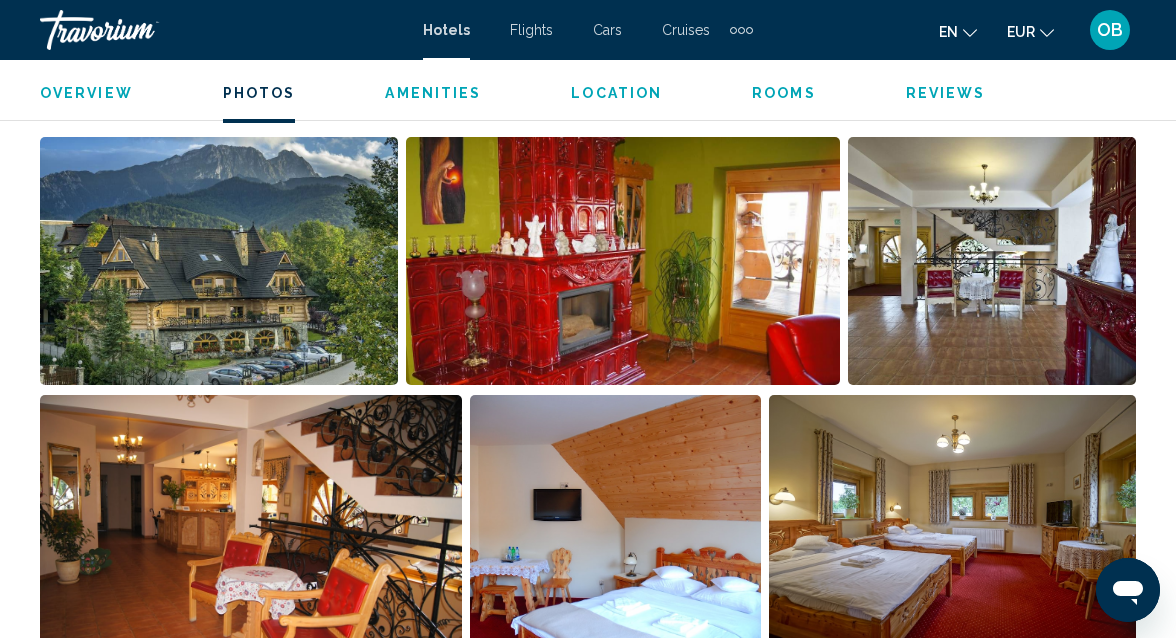 click at bounding box center [219, 261] 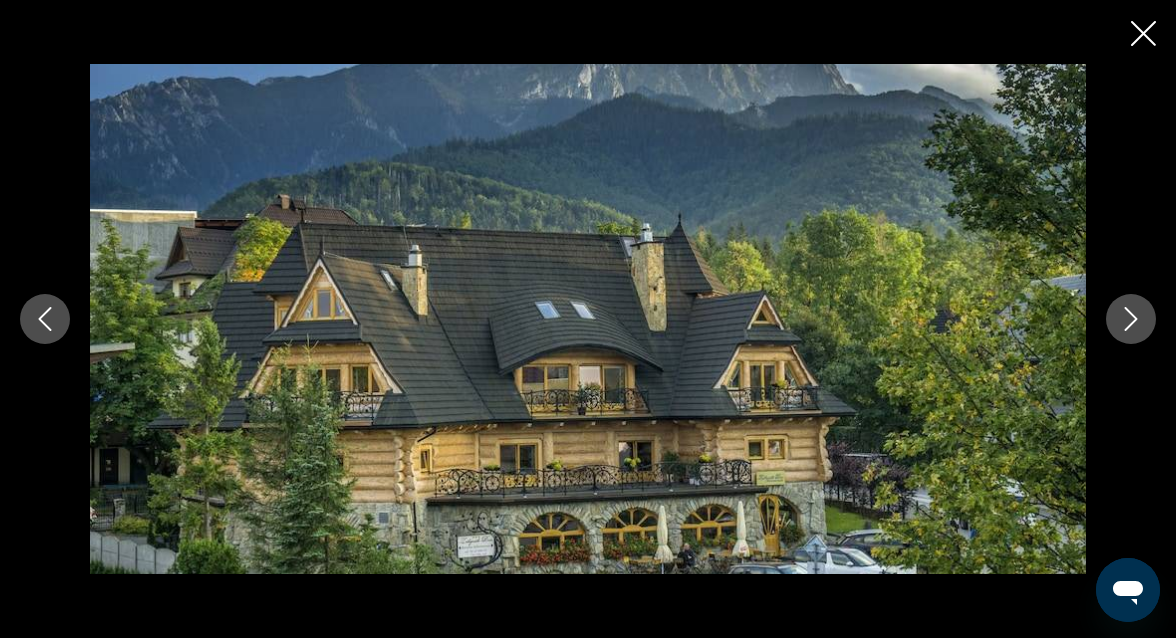 click 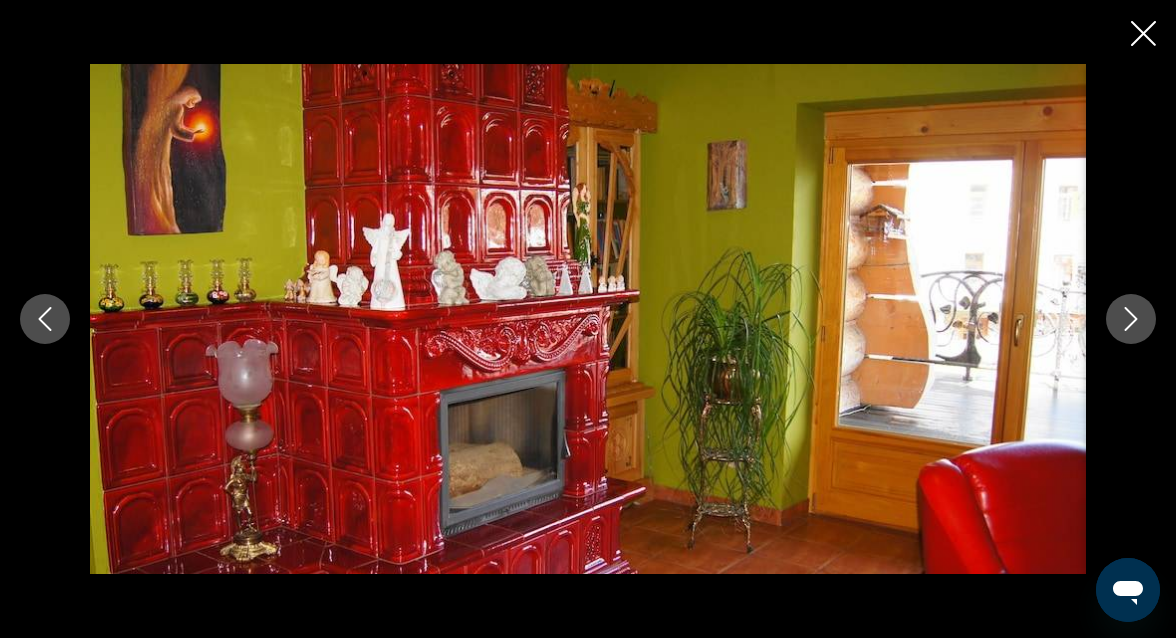 click 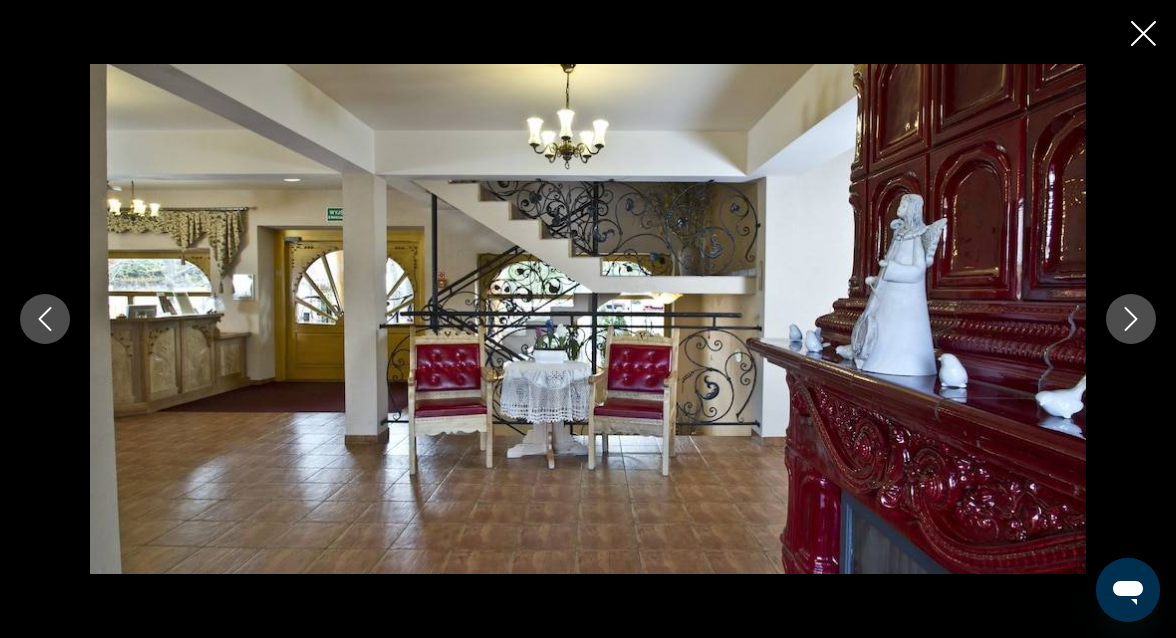 click 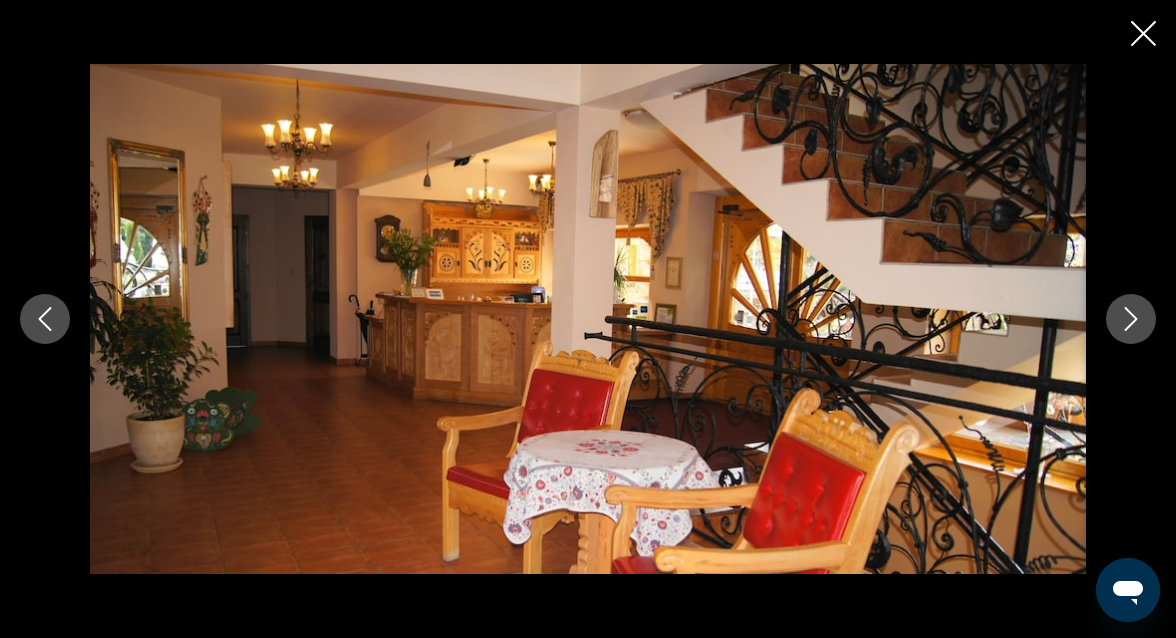 click 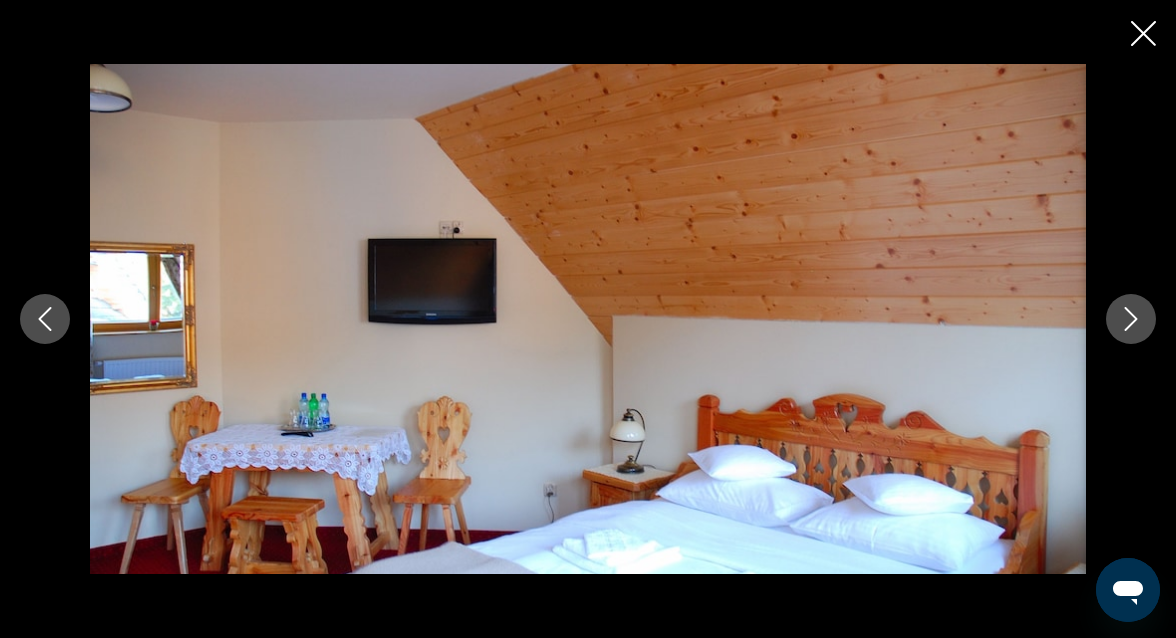 click 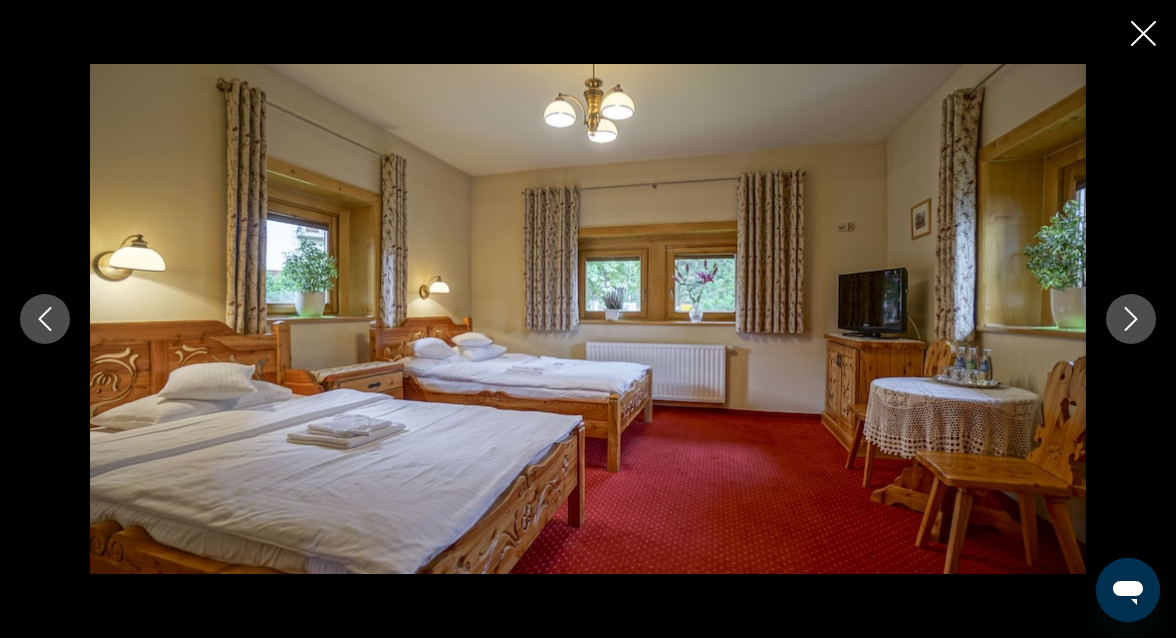 click 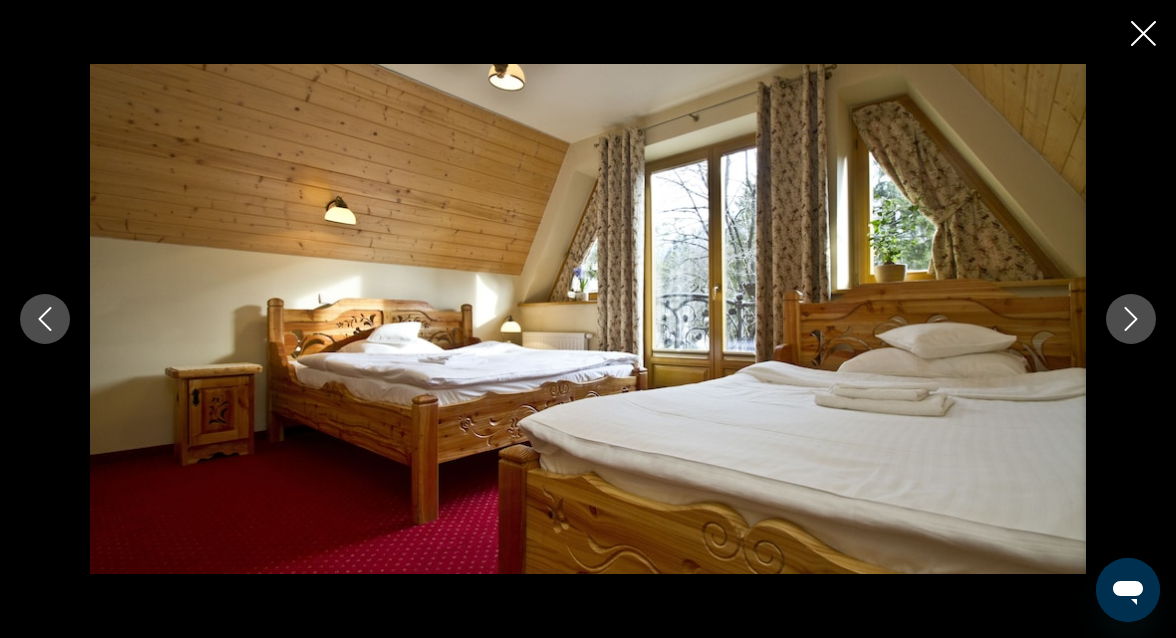 click 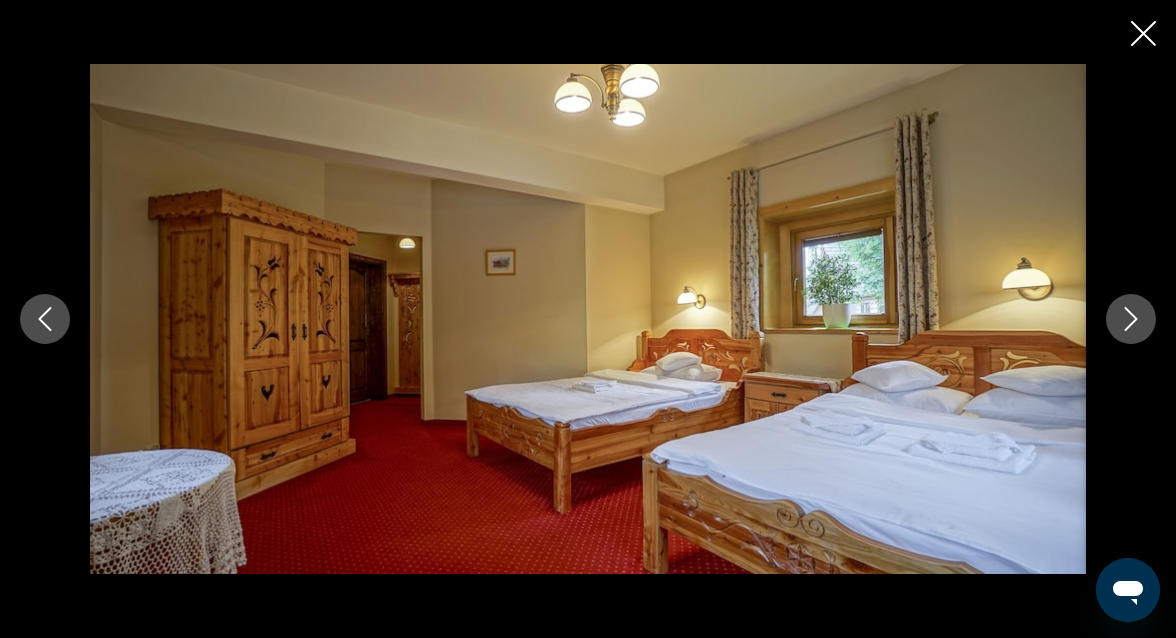 click 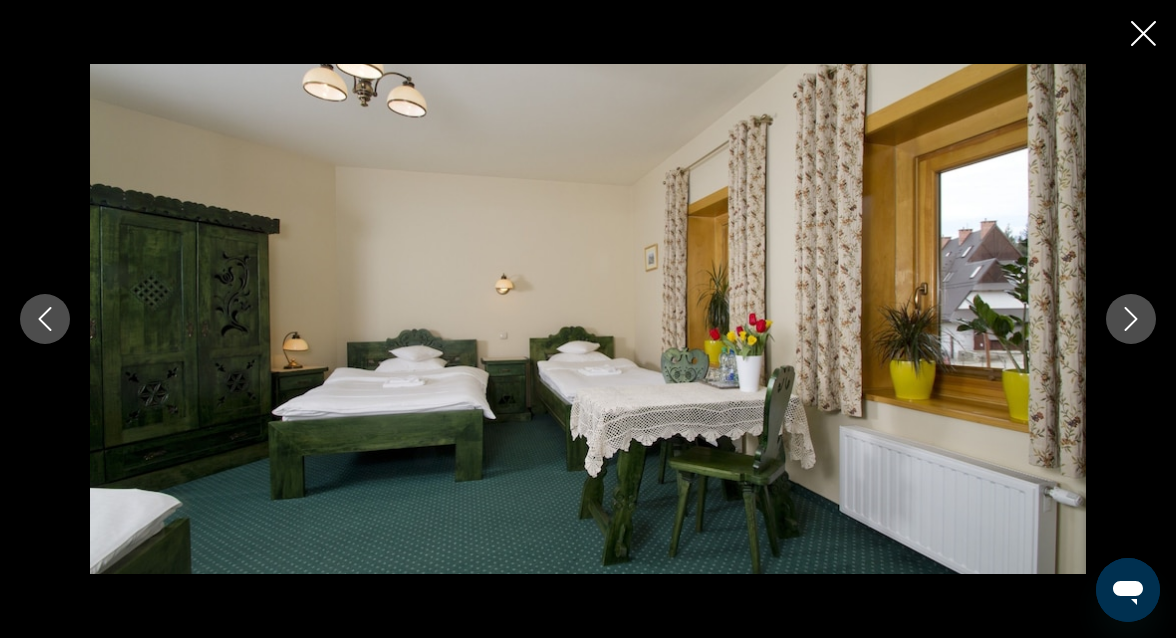 click 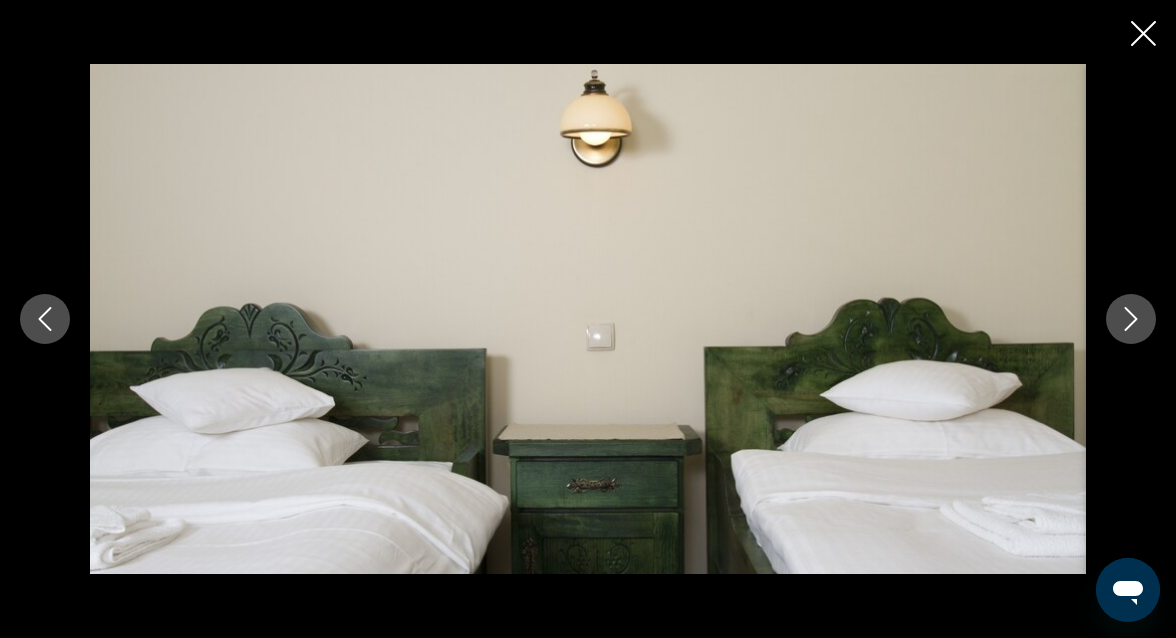 click 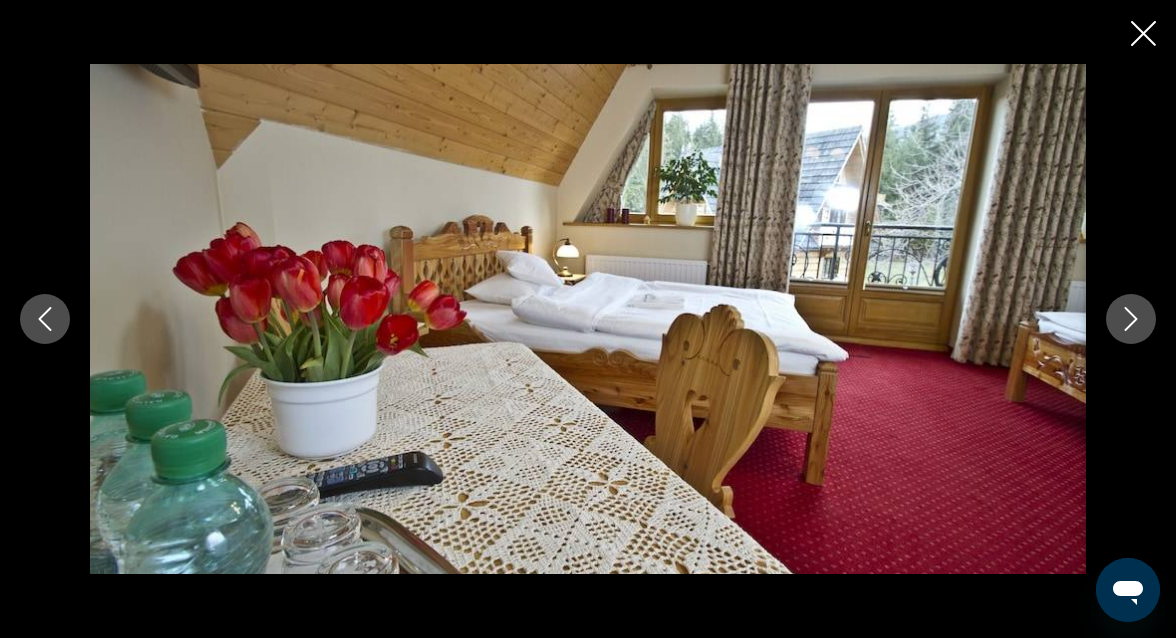 click 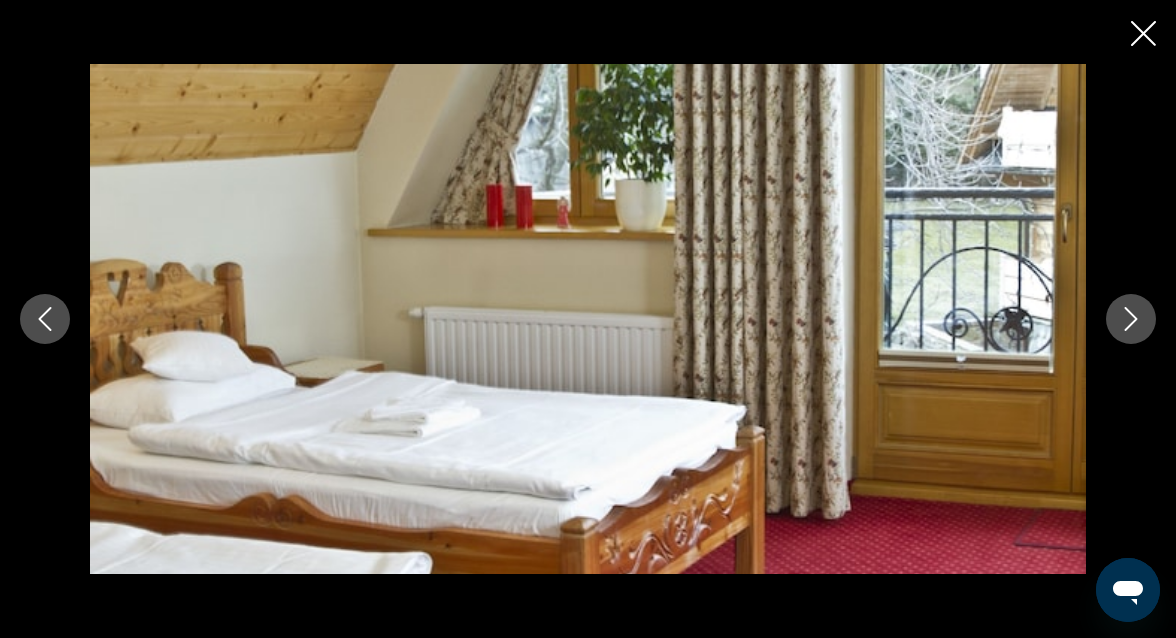 click 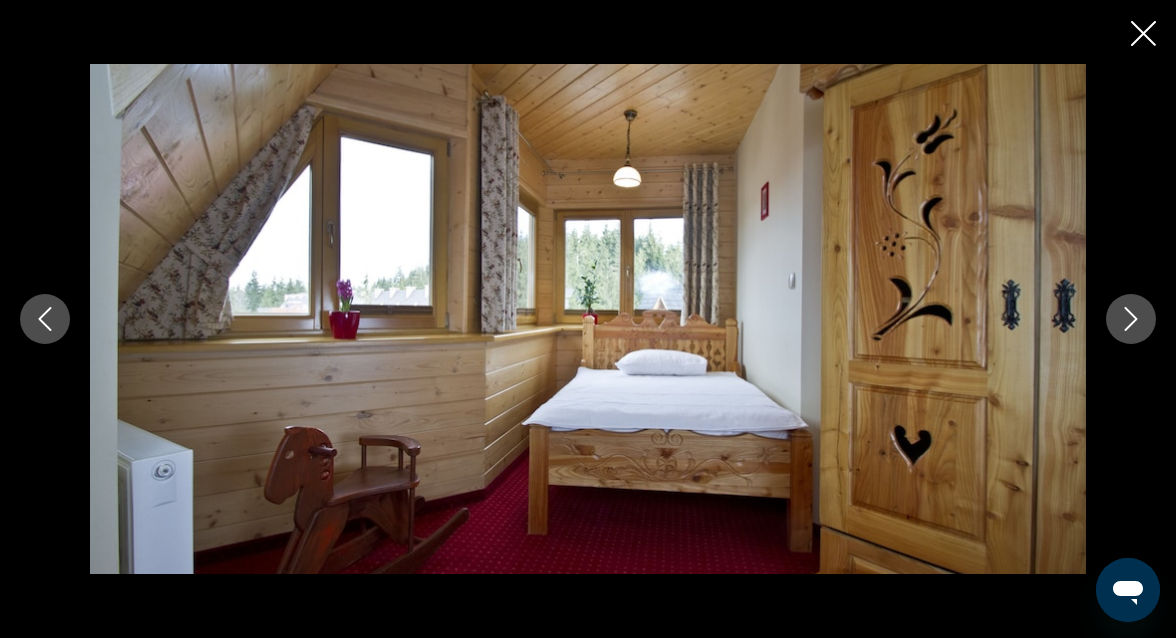 click 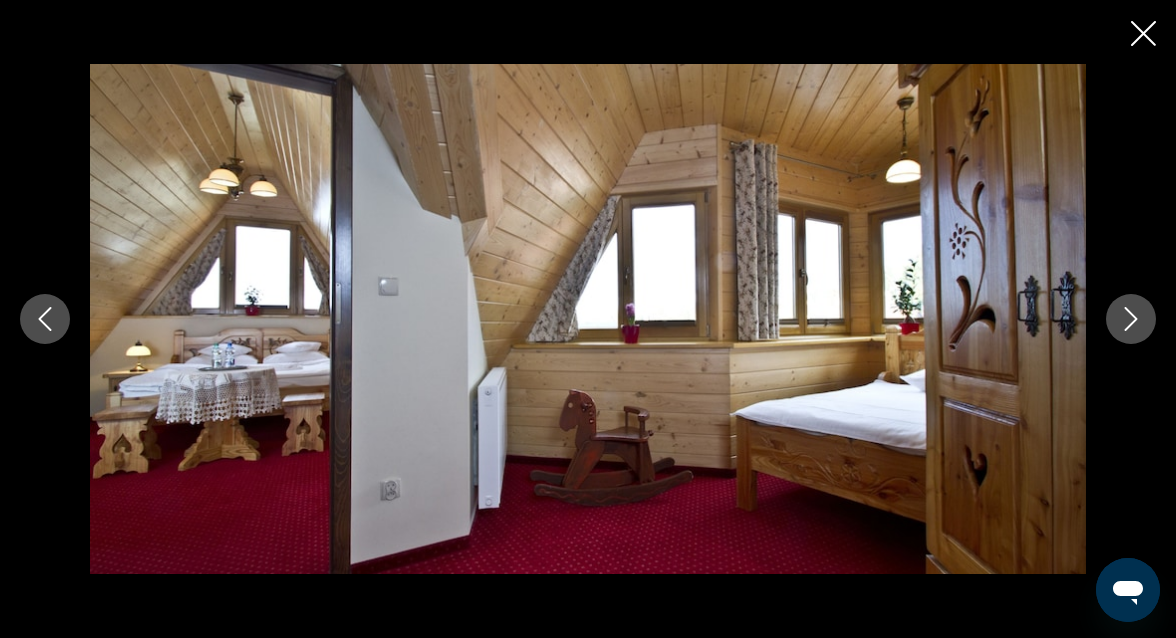 click 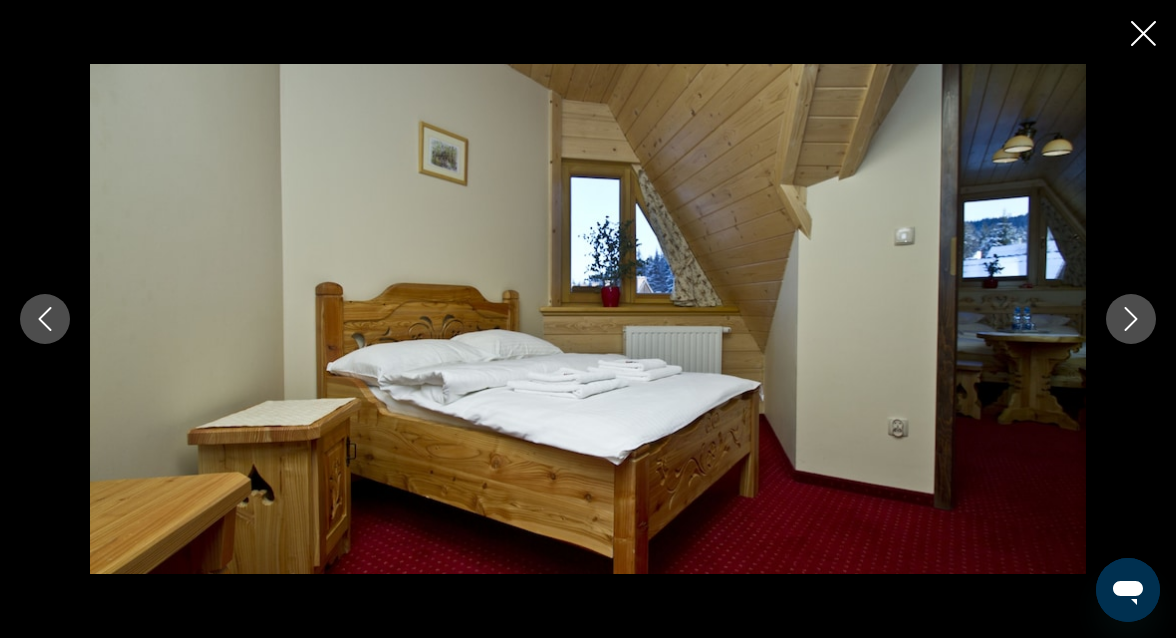 click 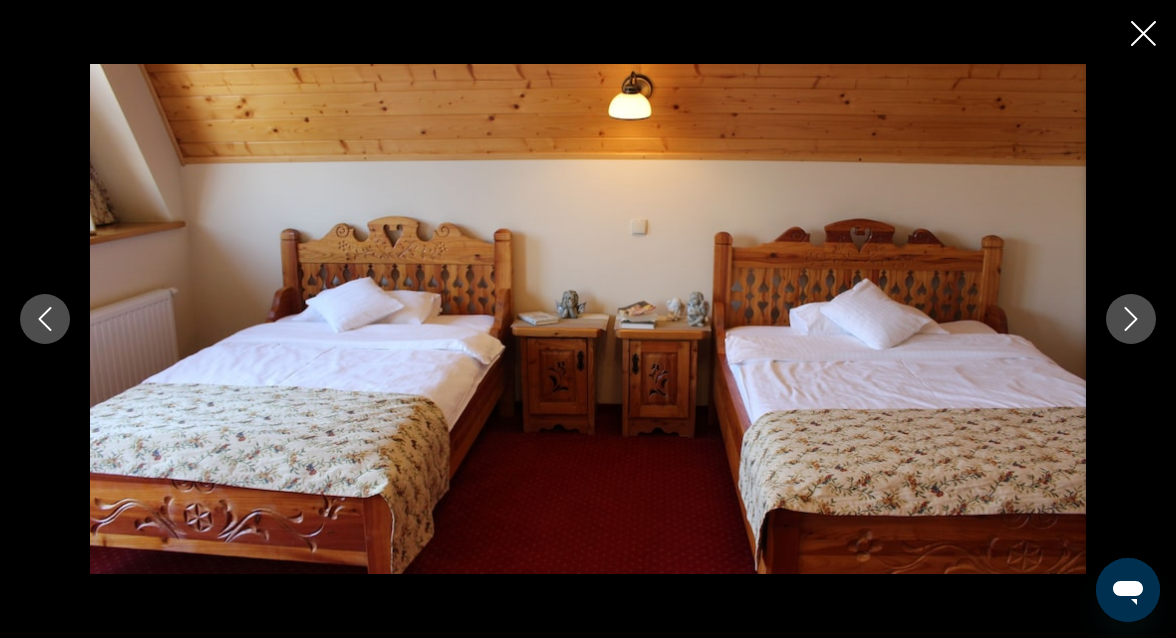 click 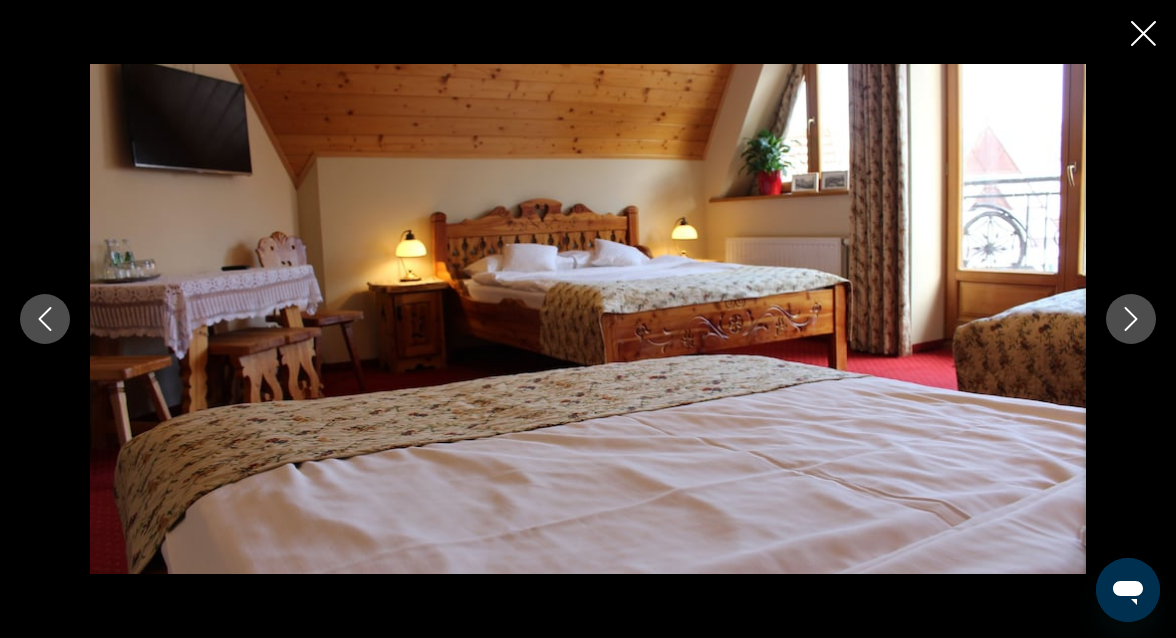 click 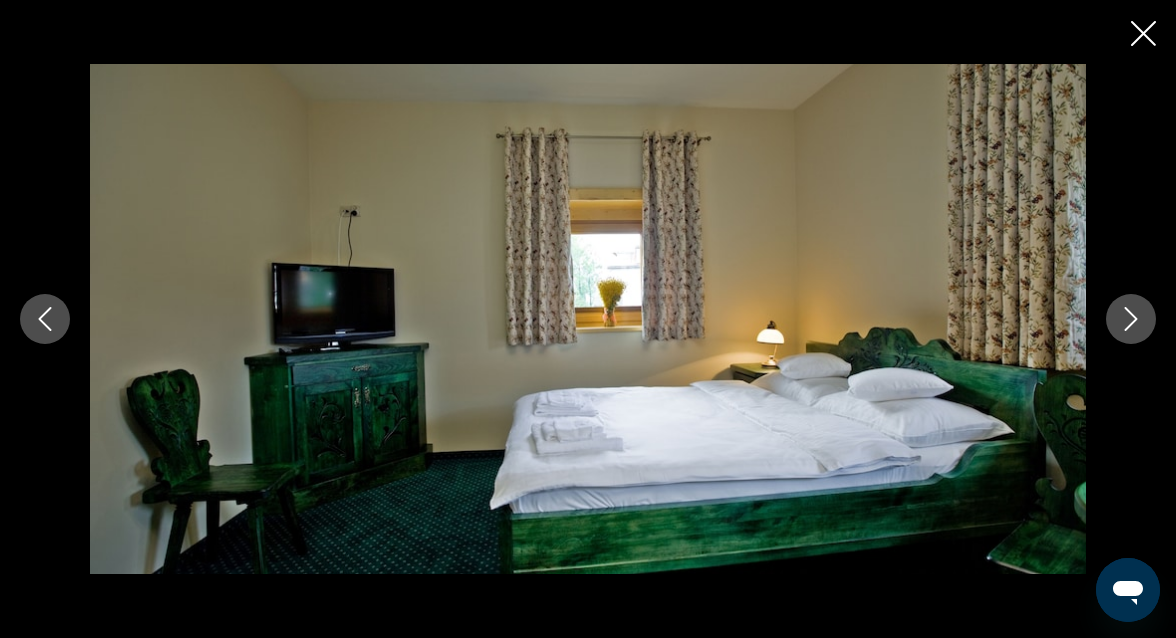 click 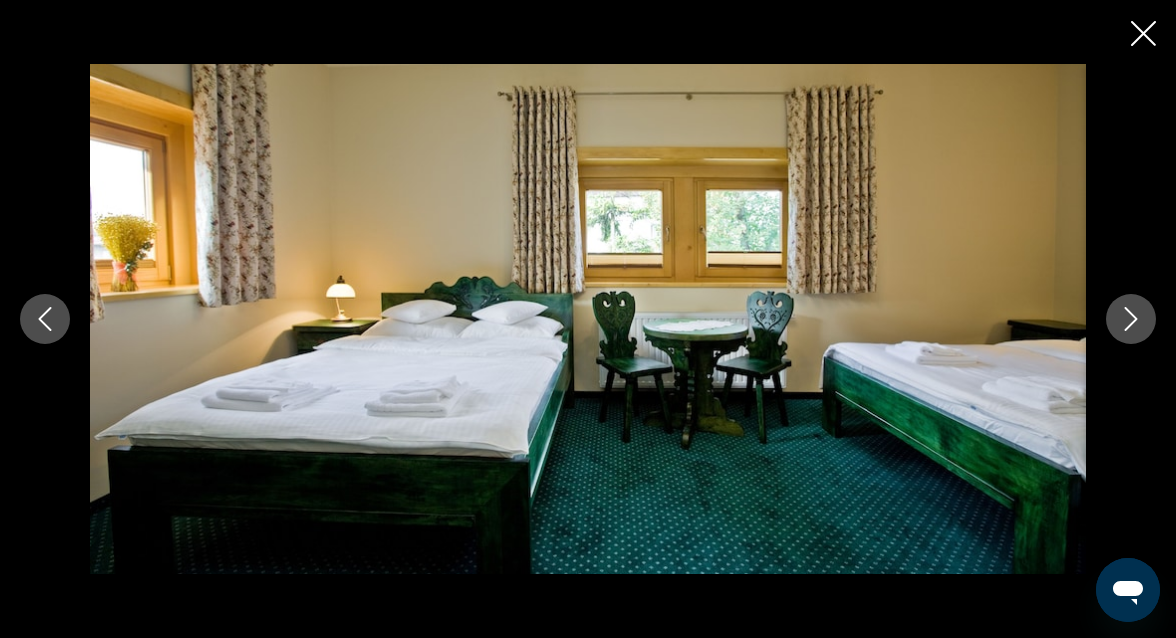 click 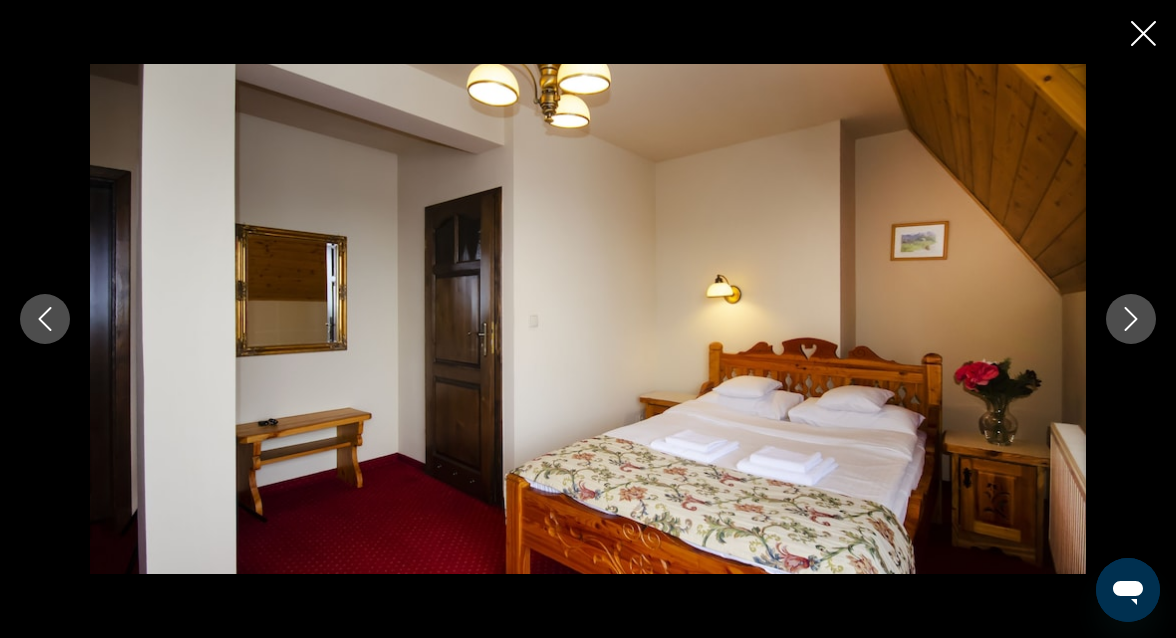 click 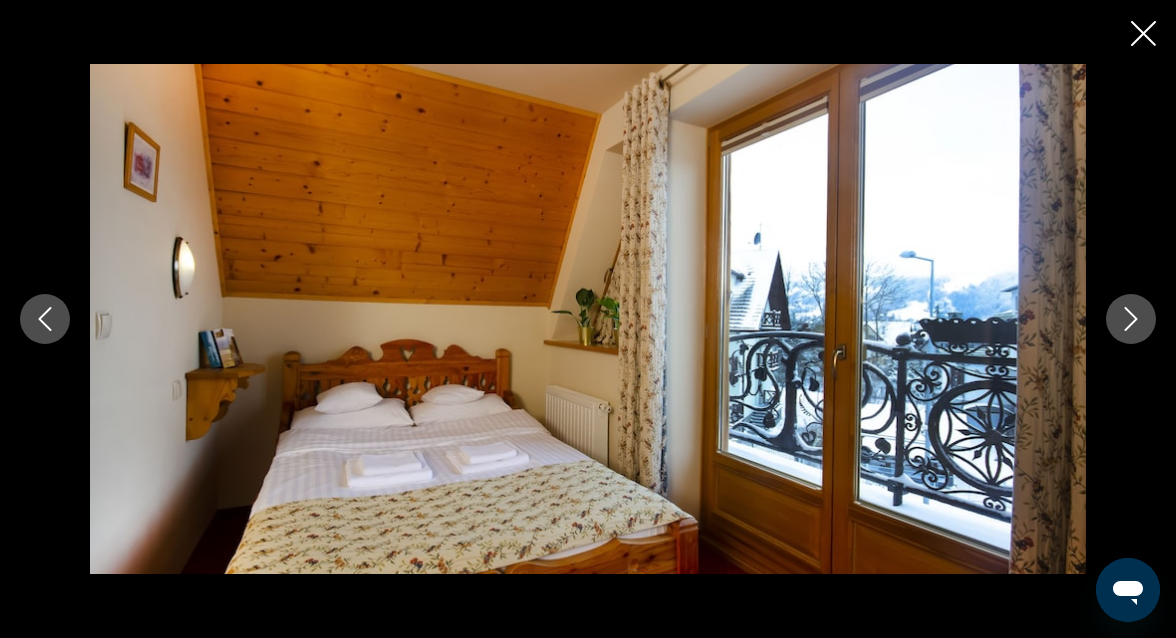 click 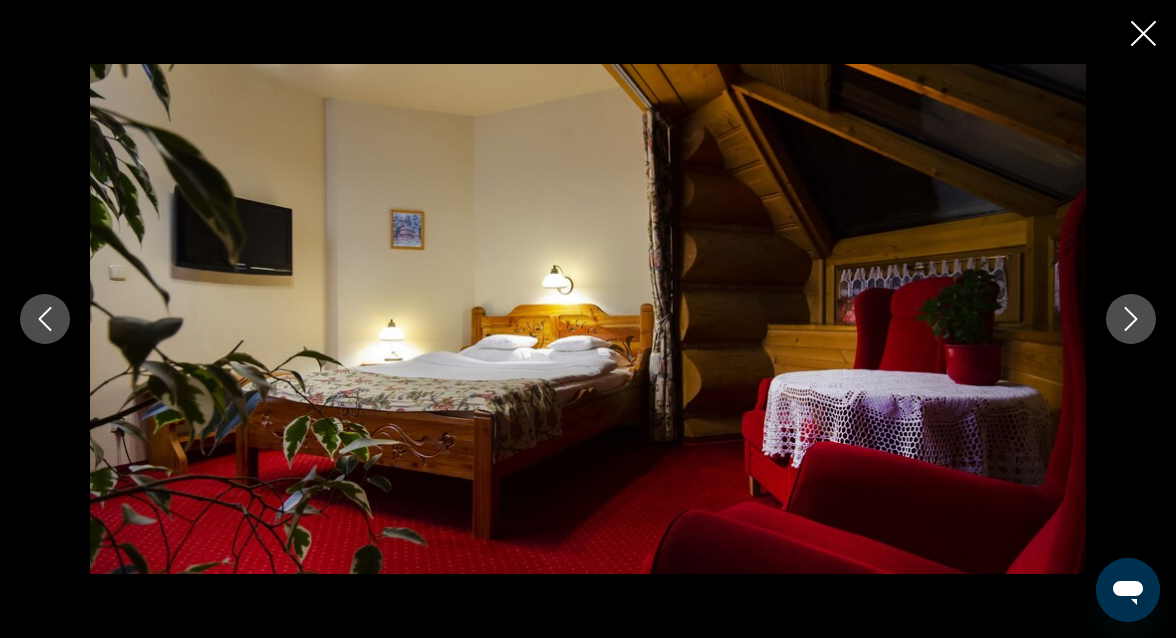 click 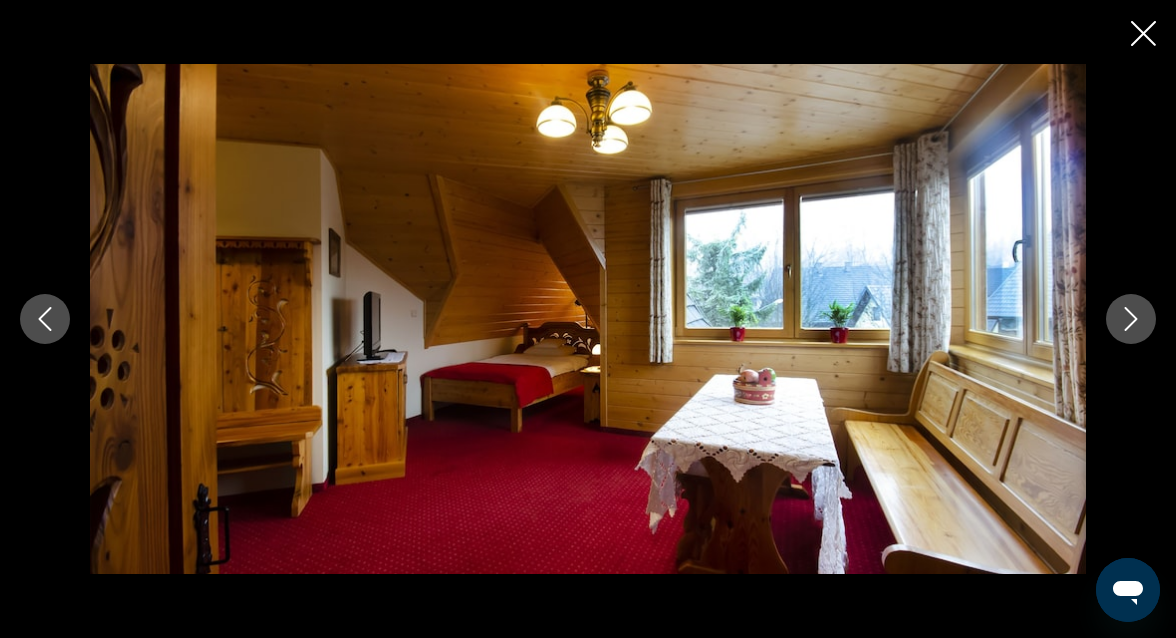 click 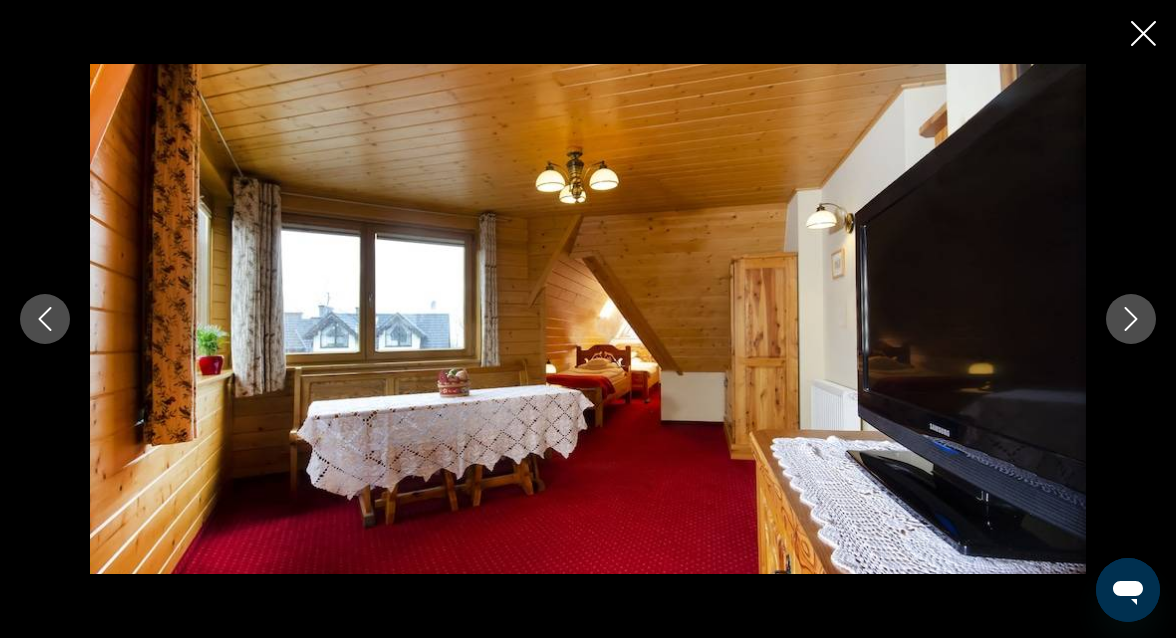 click 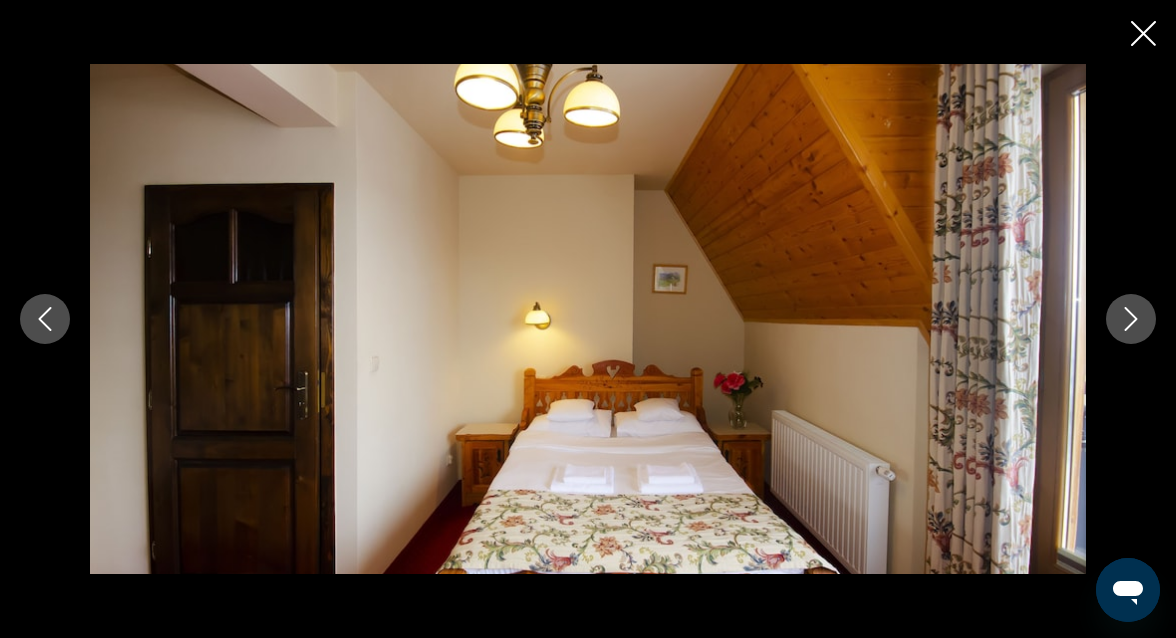 click 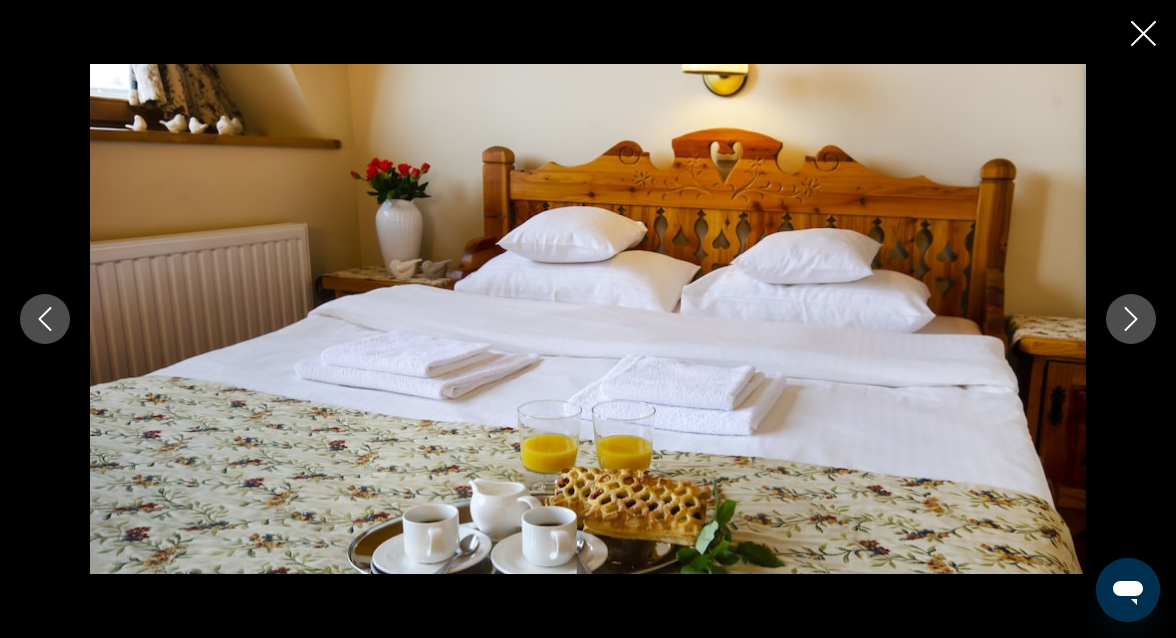 click 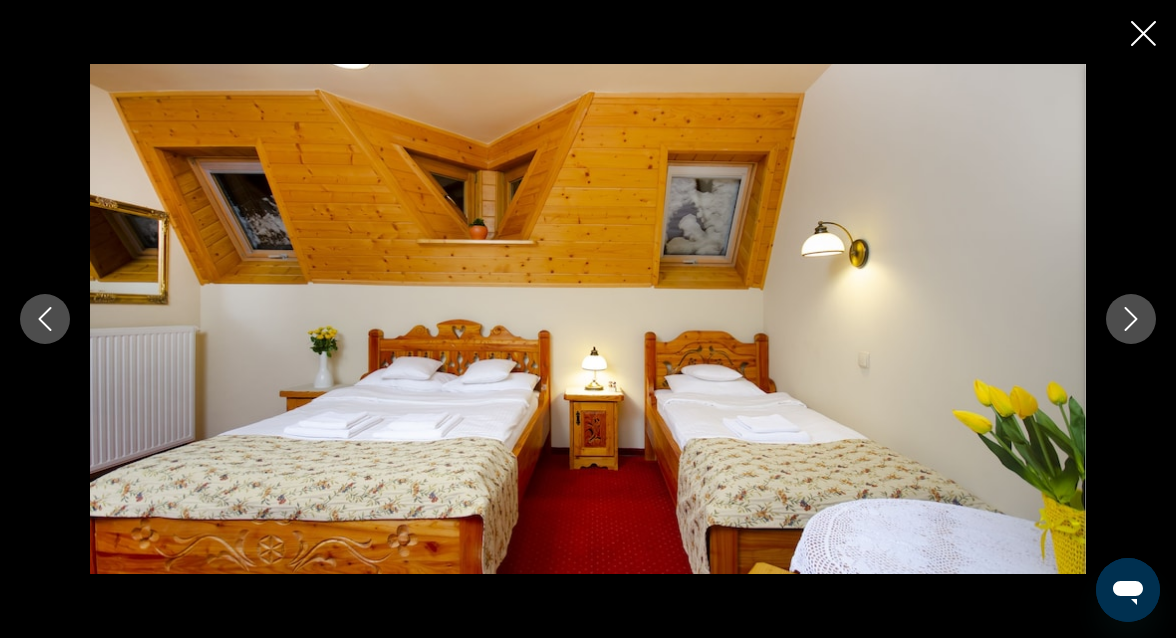 click 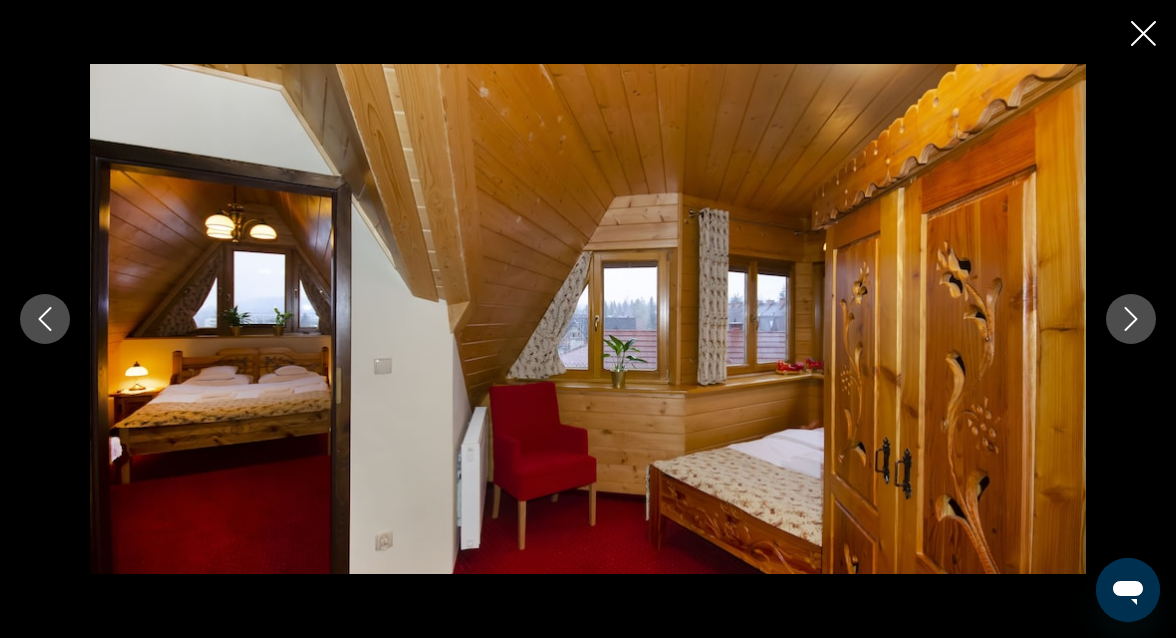 click 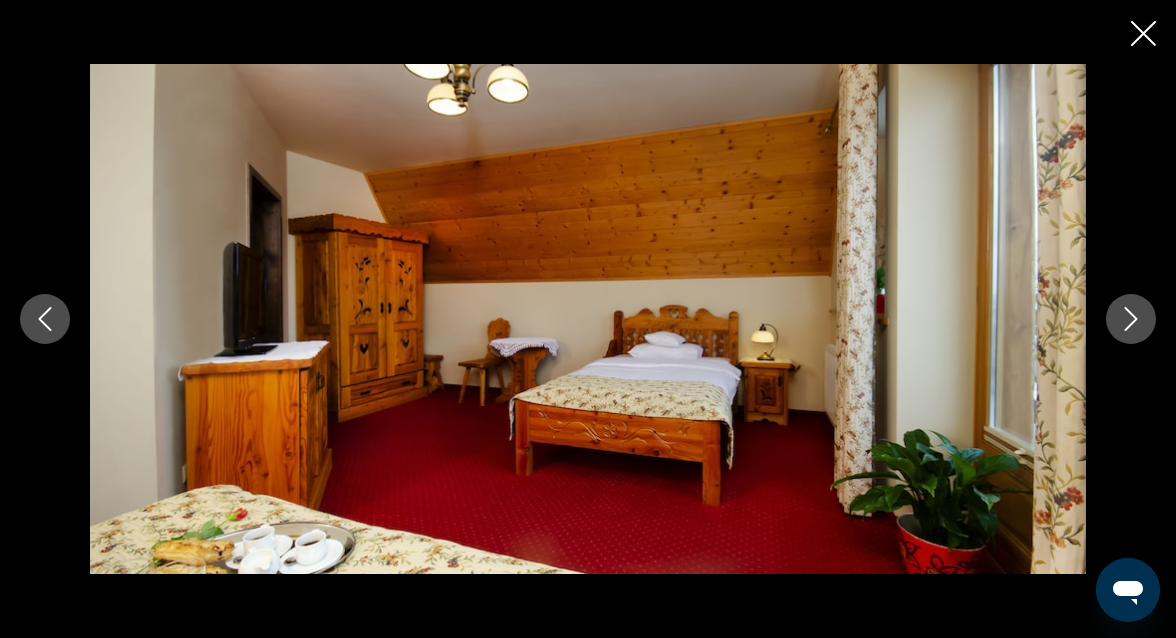 click 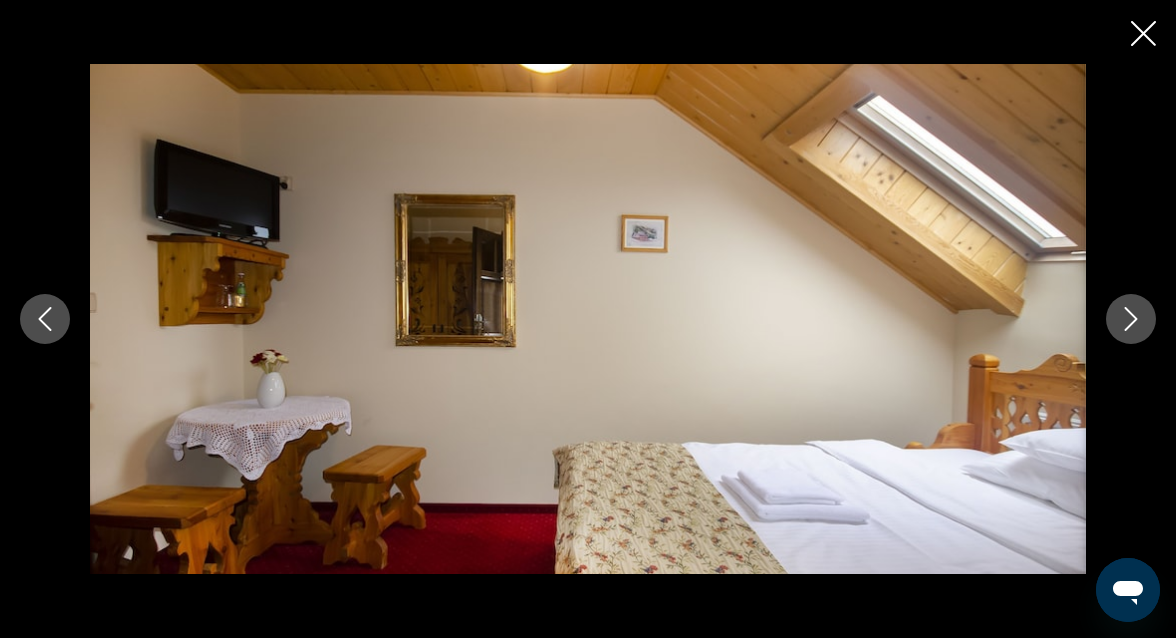 click 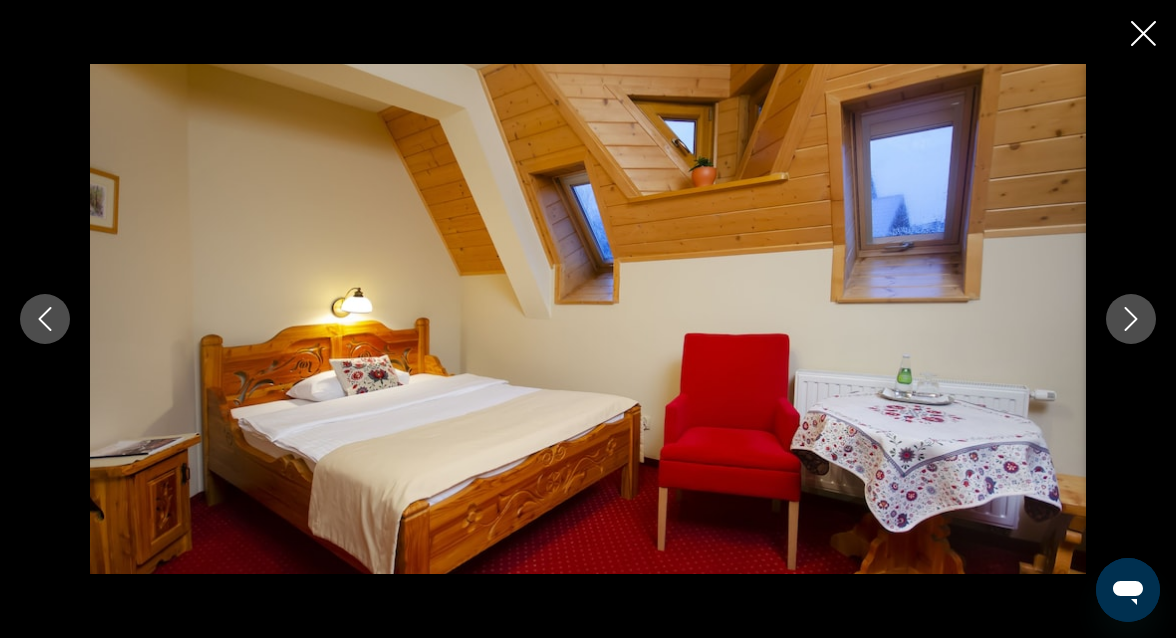 click 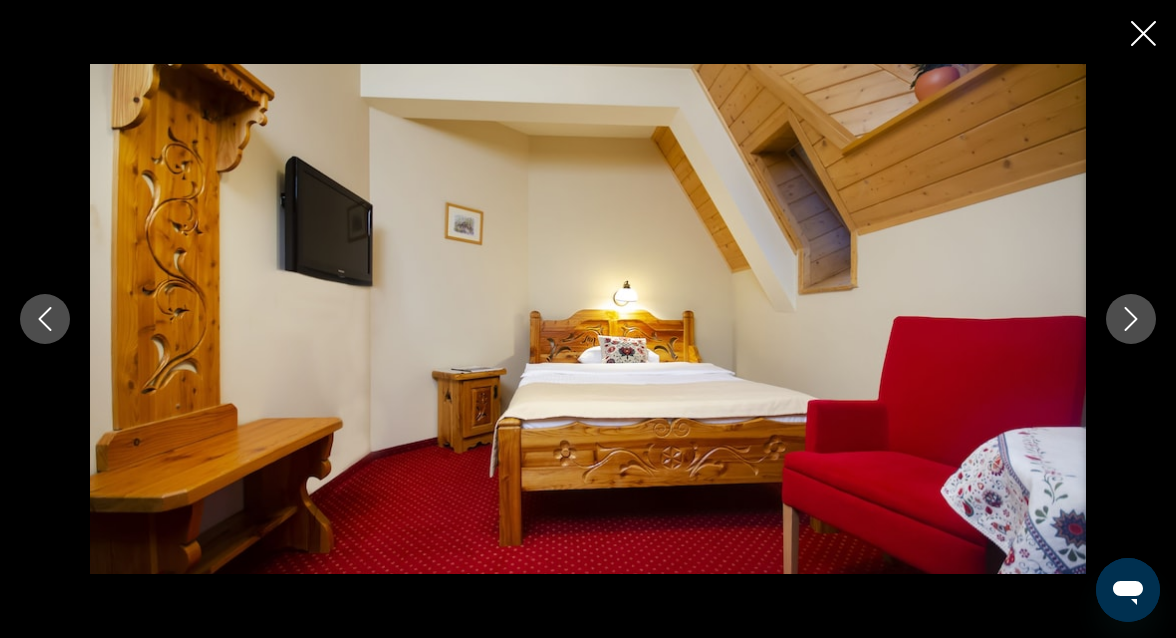 click 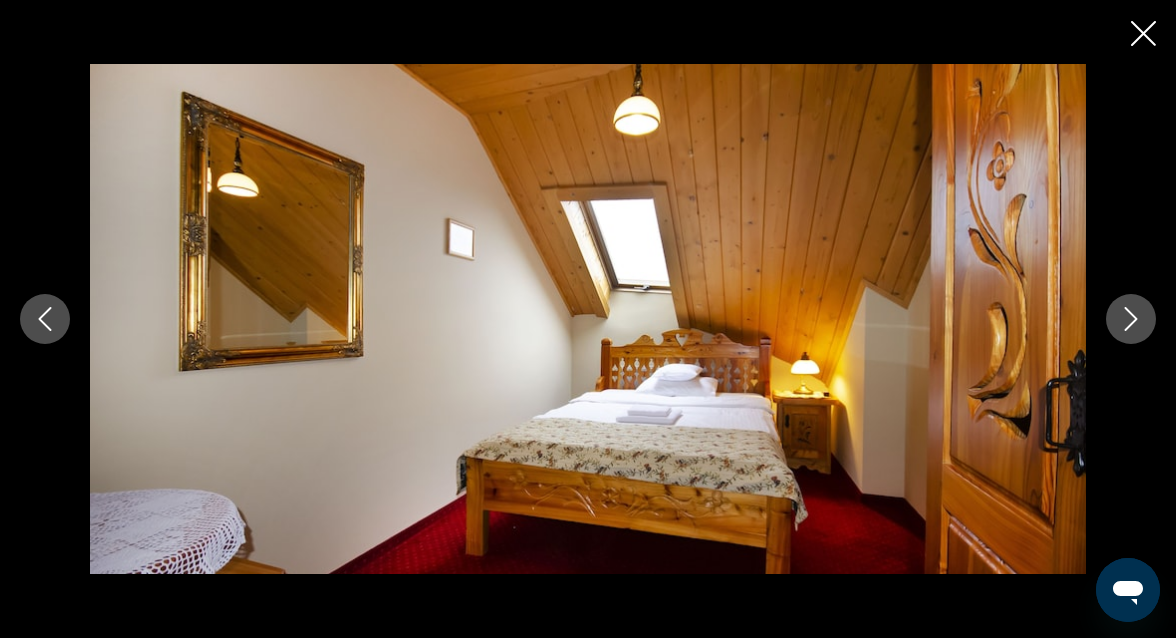 click 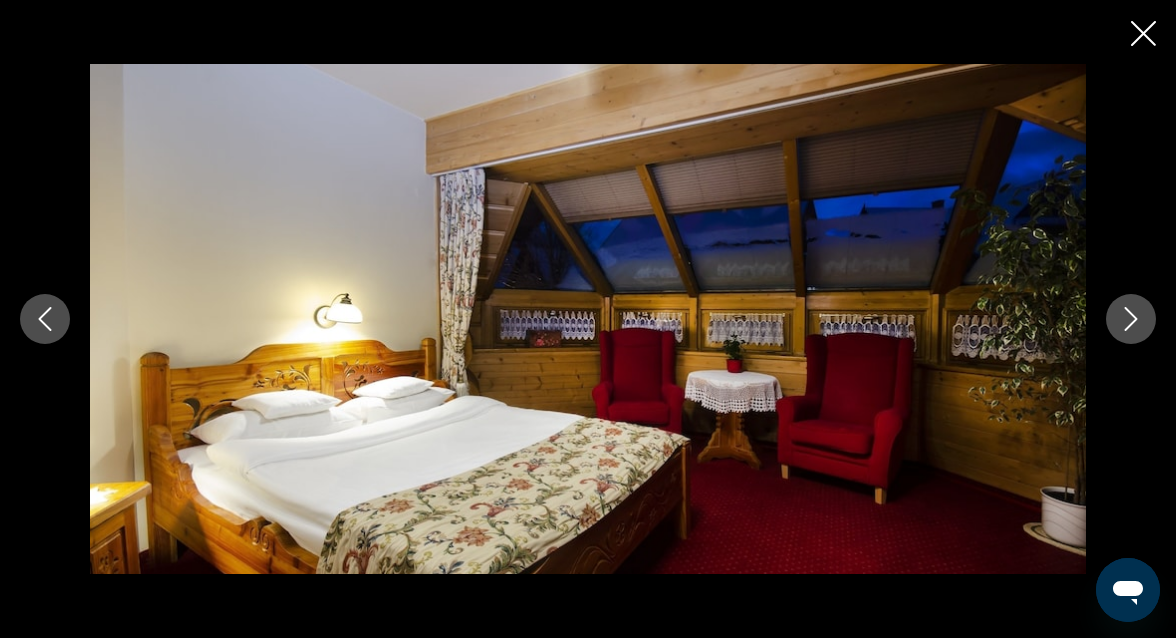click 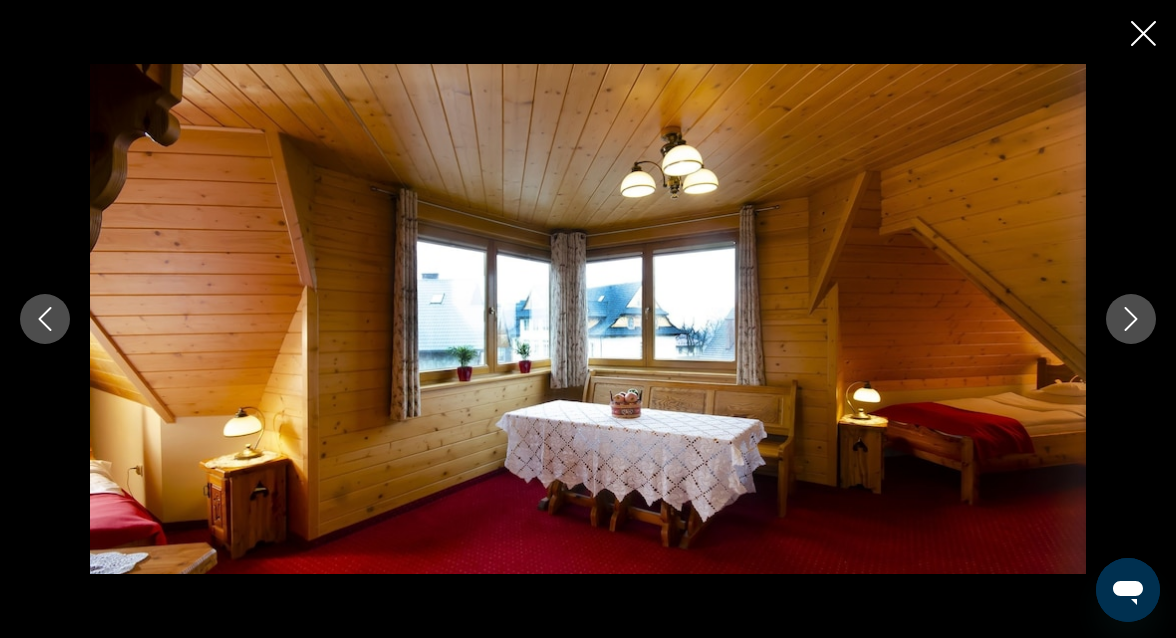 click 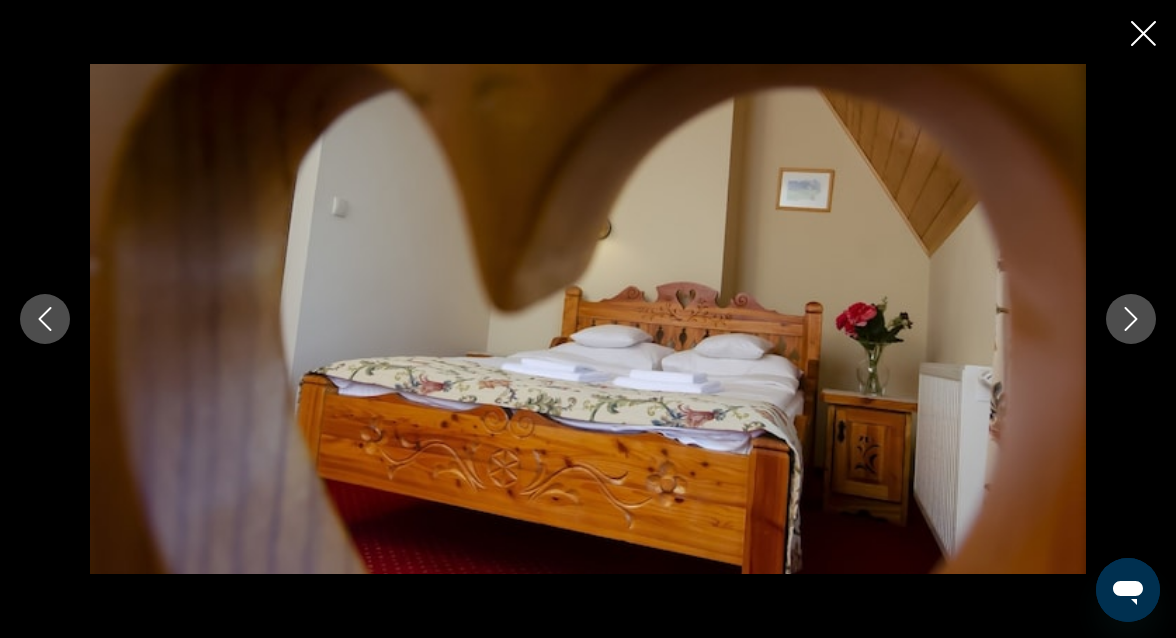 click 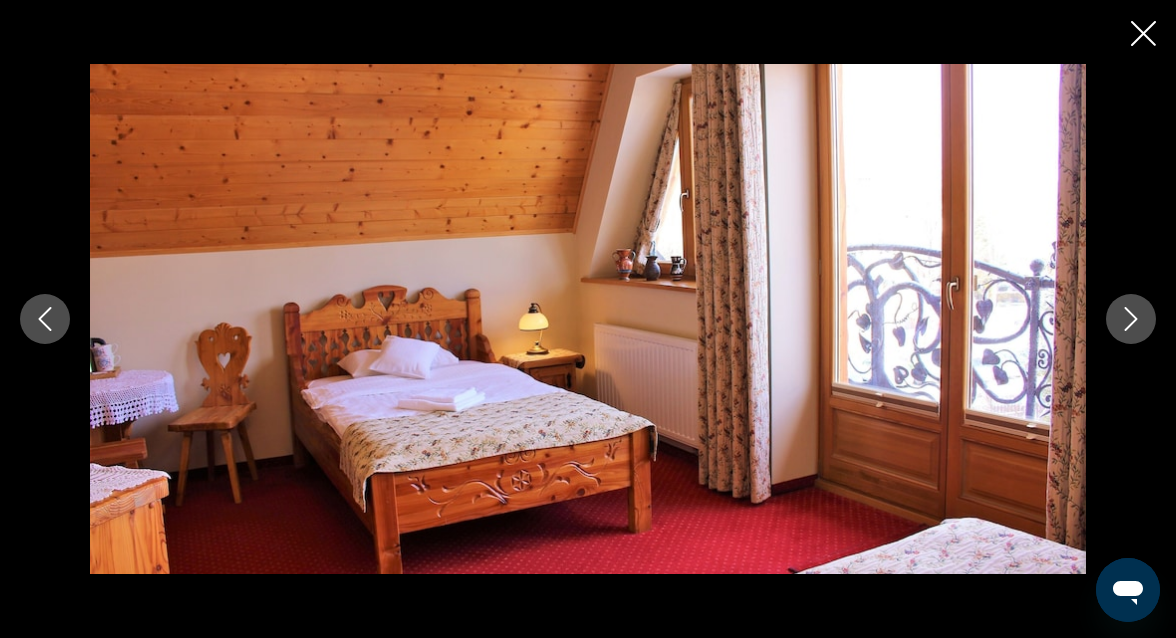 click 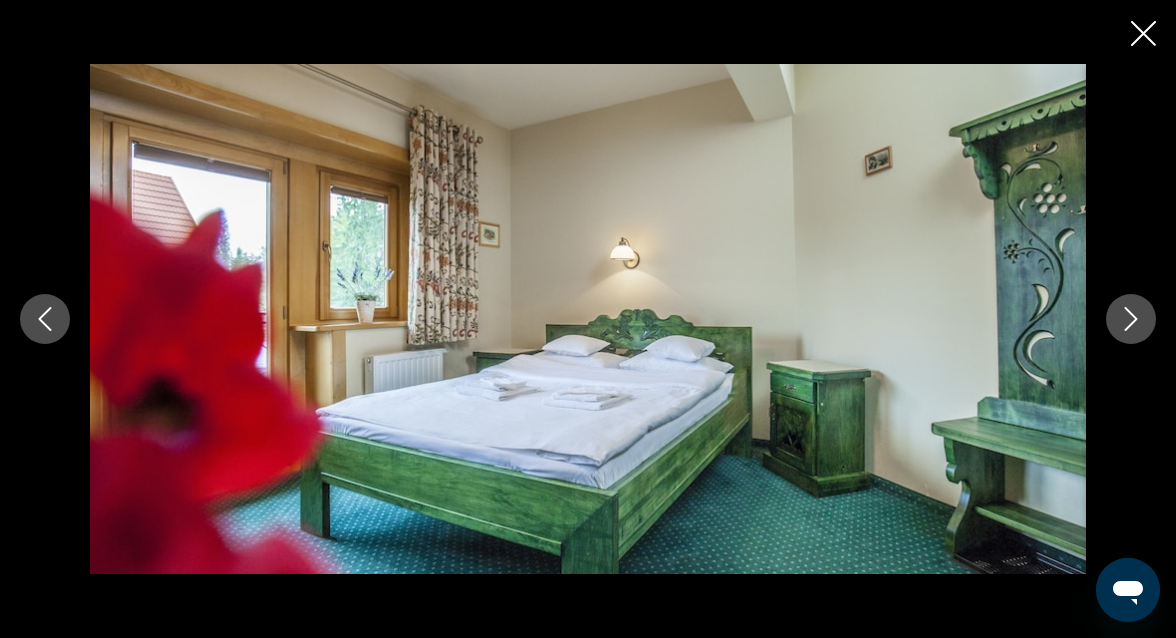 click 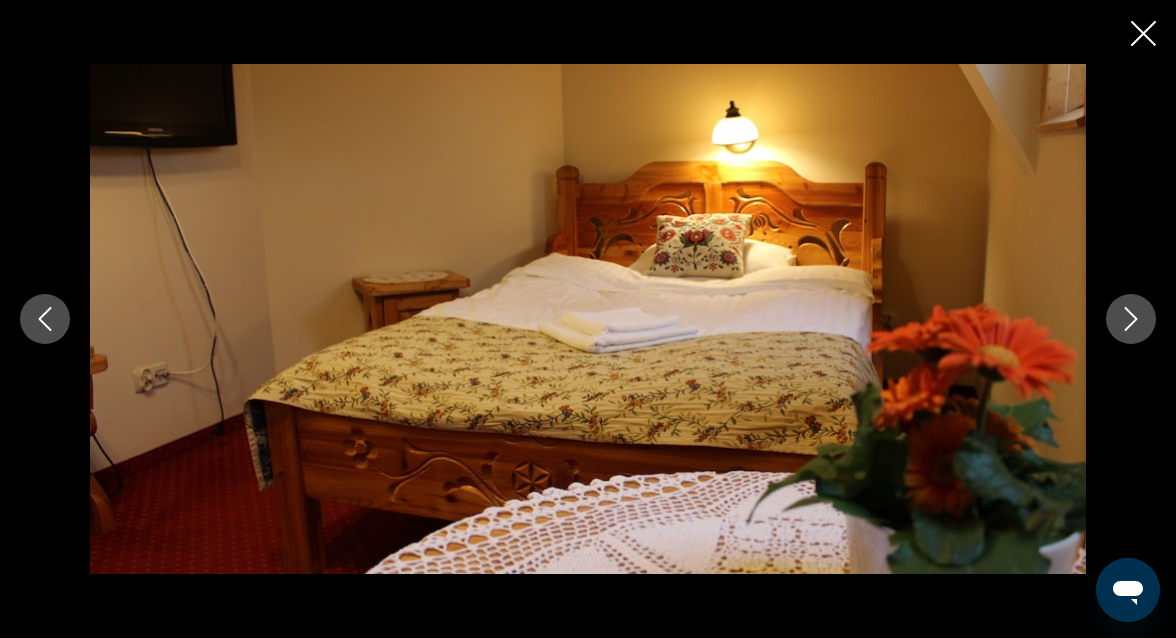click 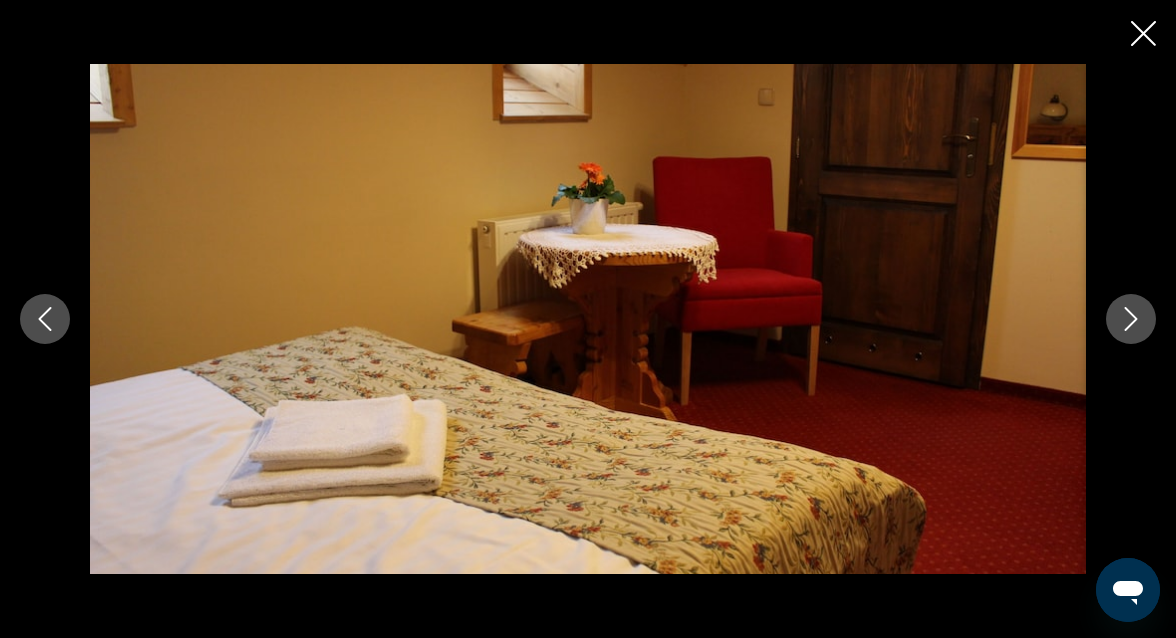 click 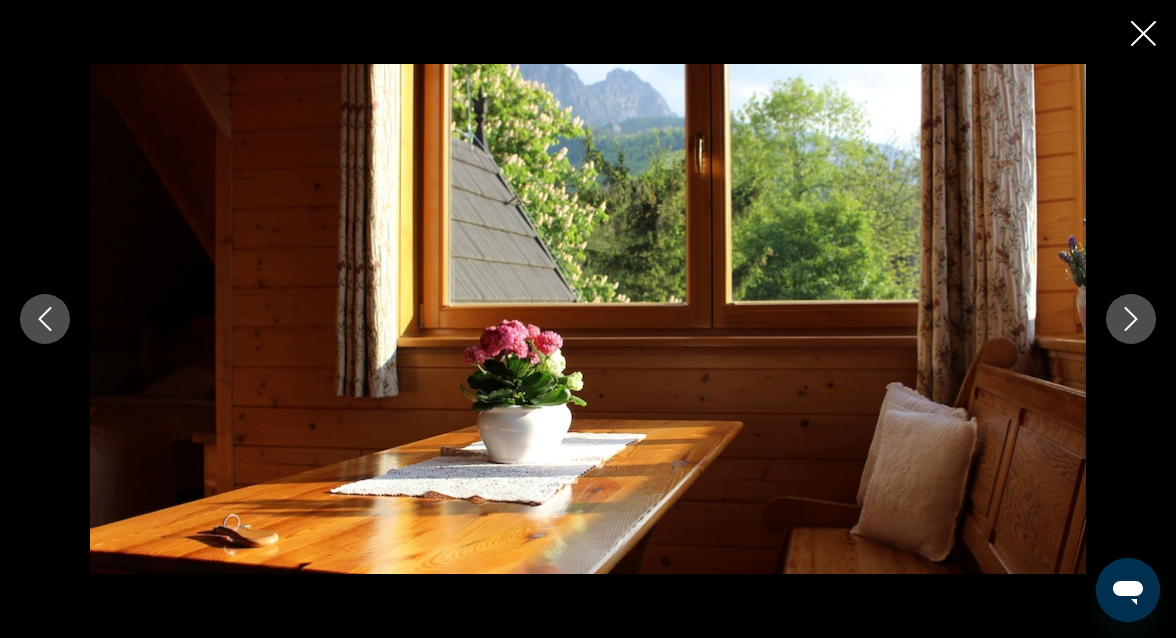 click 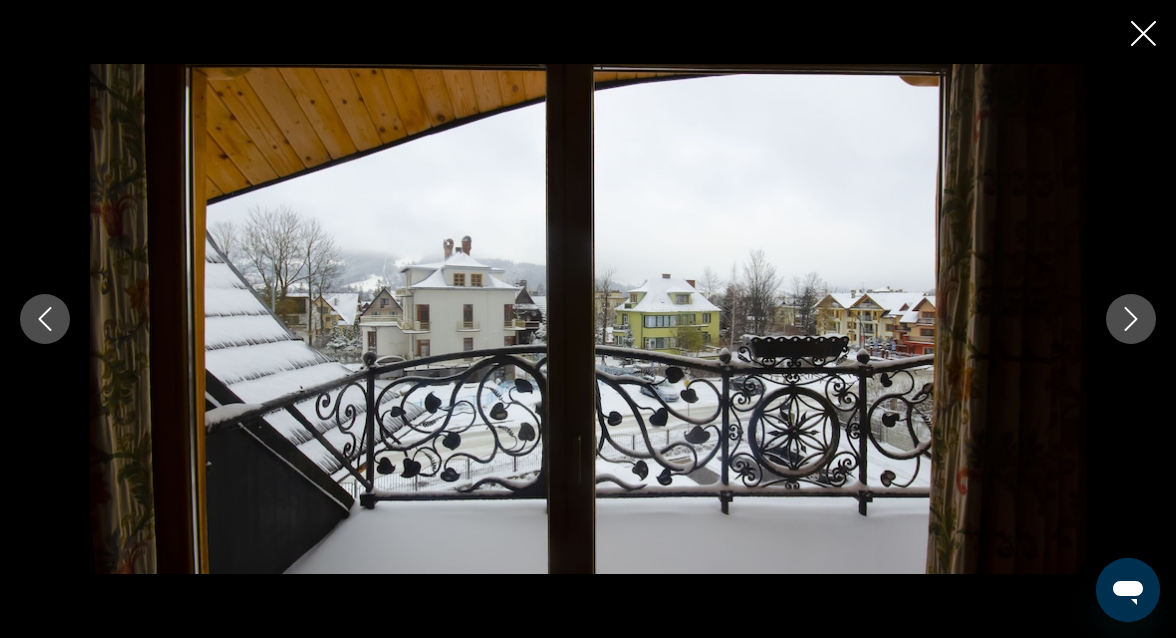 click 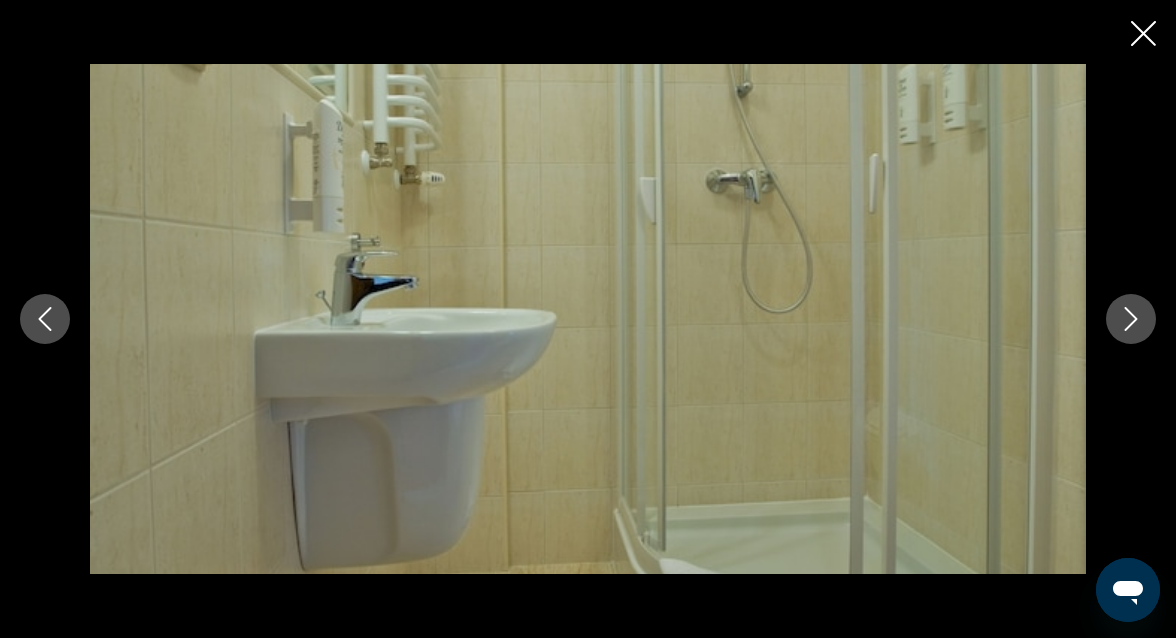 click 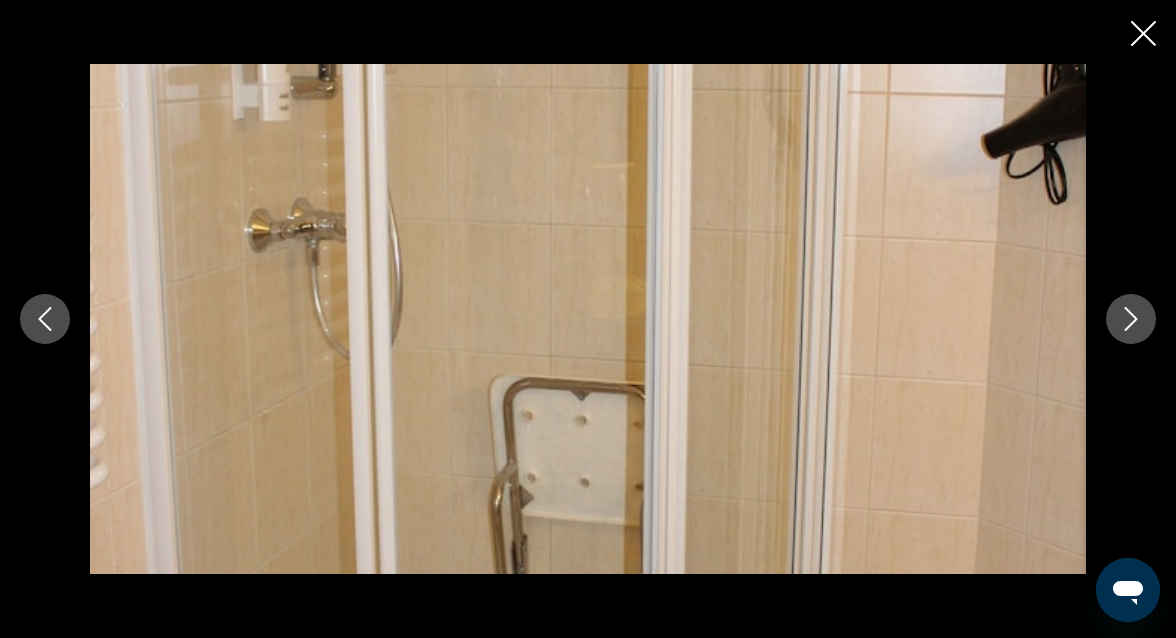 click 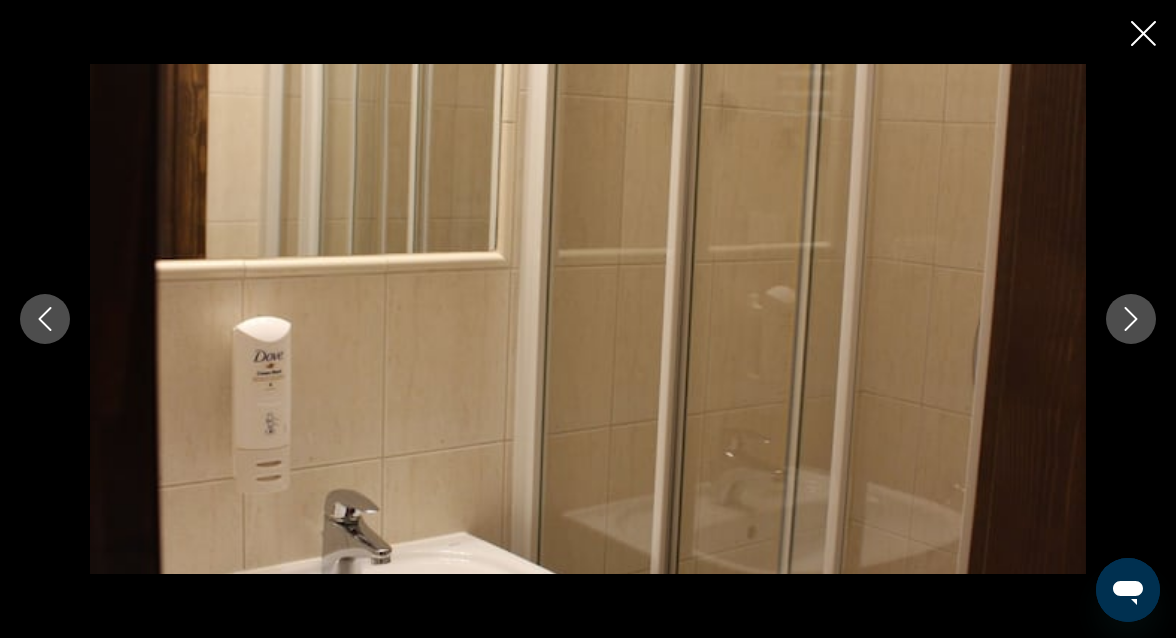 click 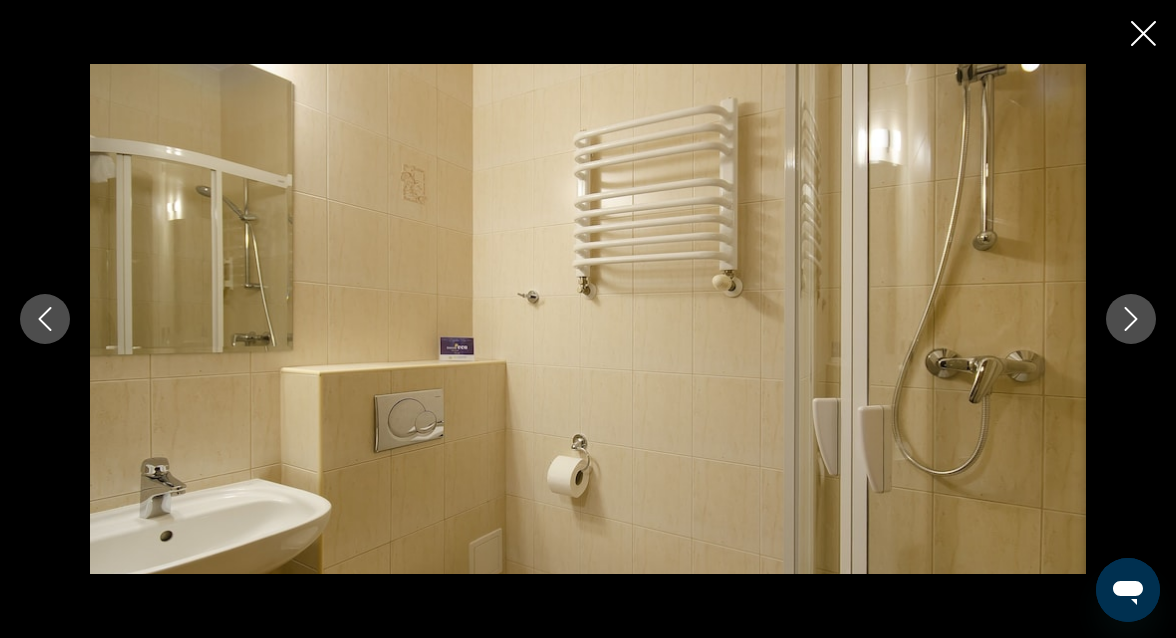 click 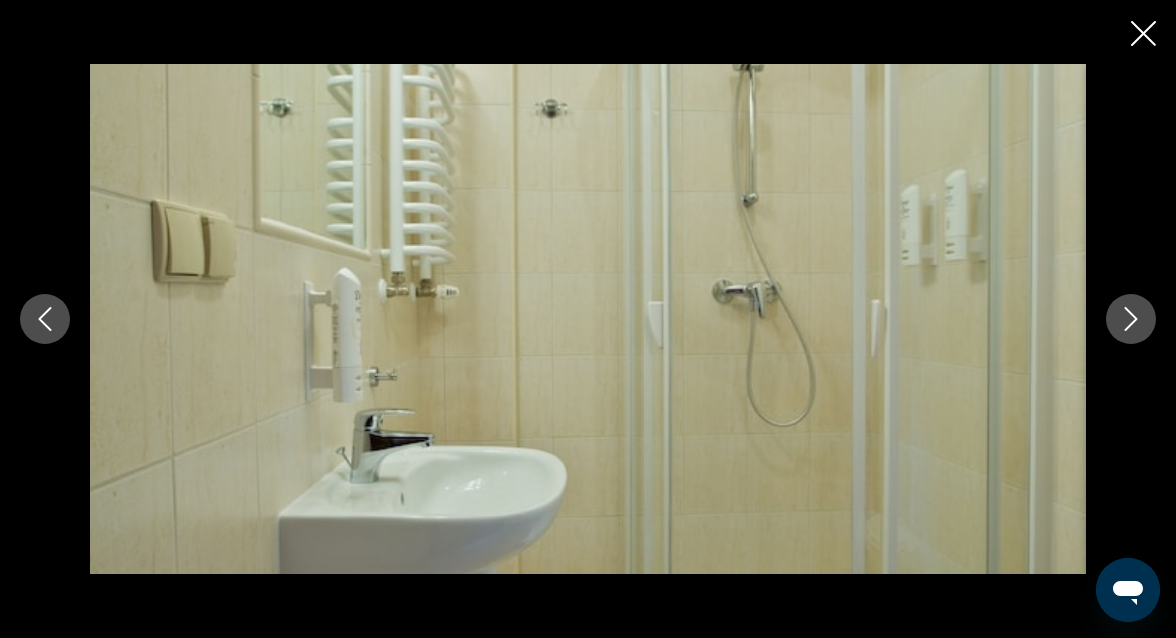 click 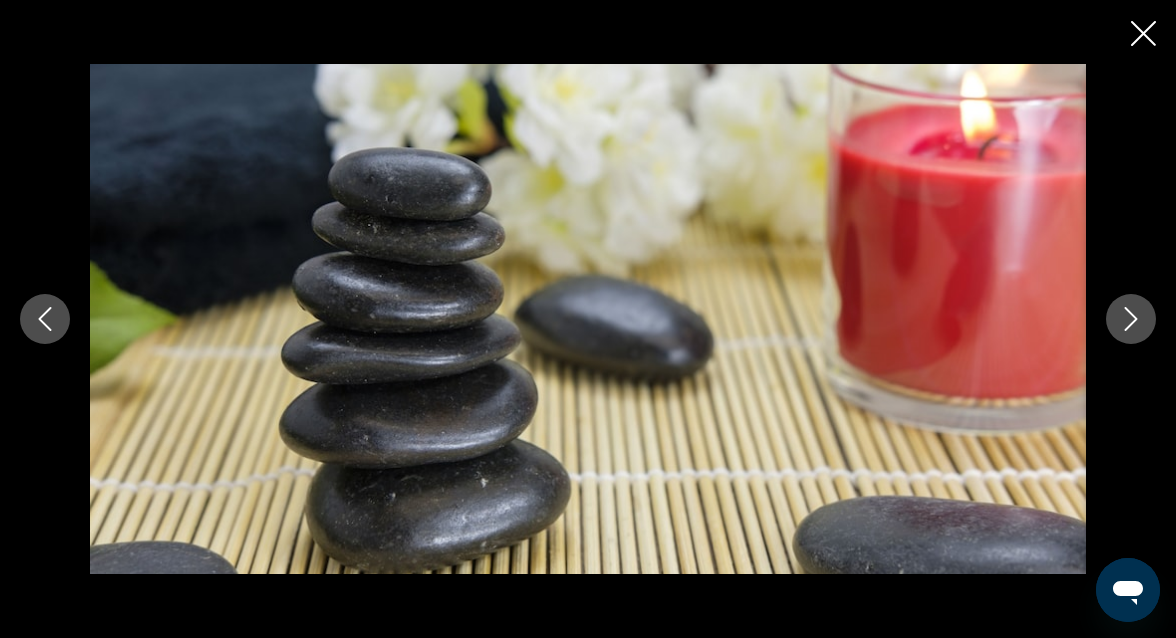 click 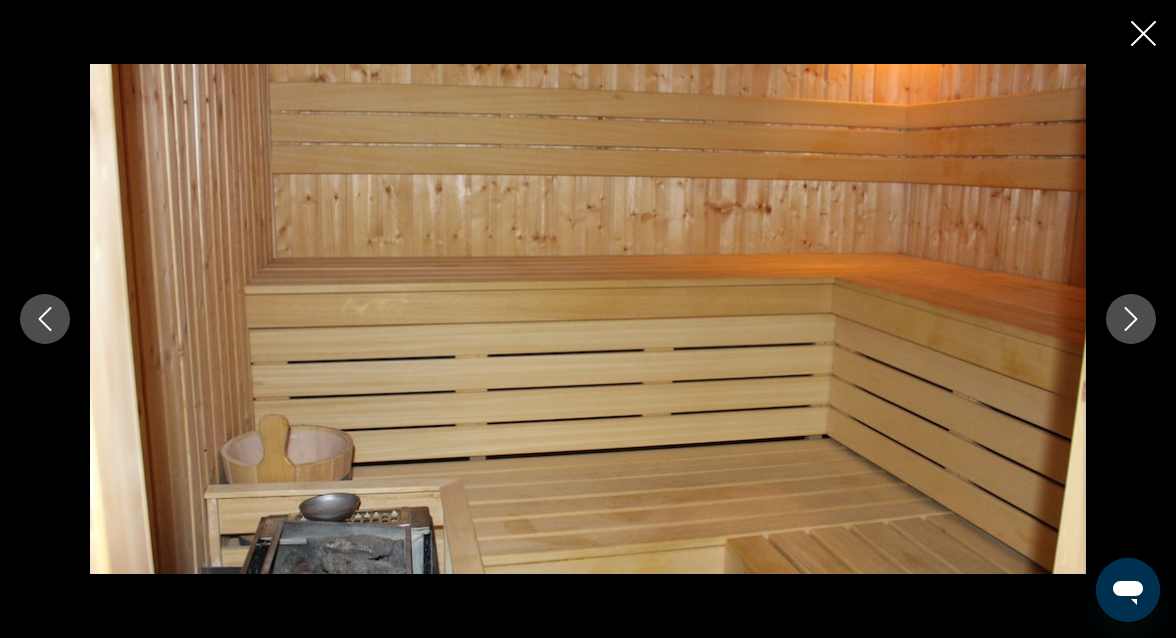 click 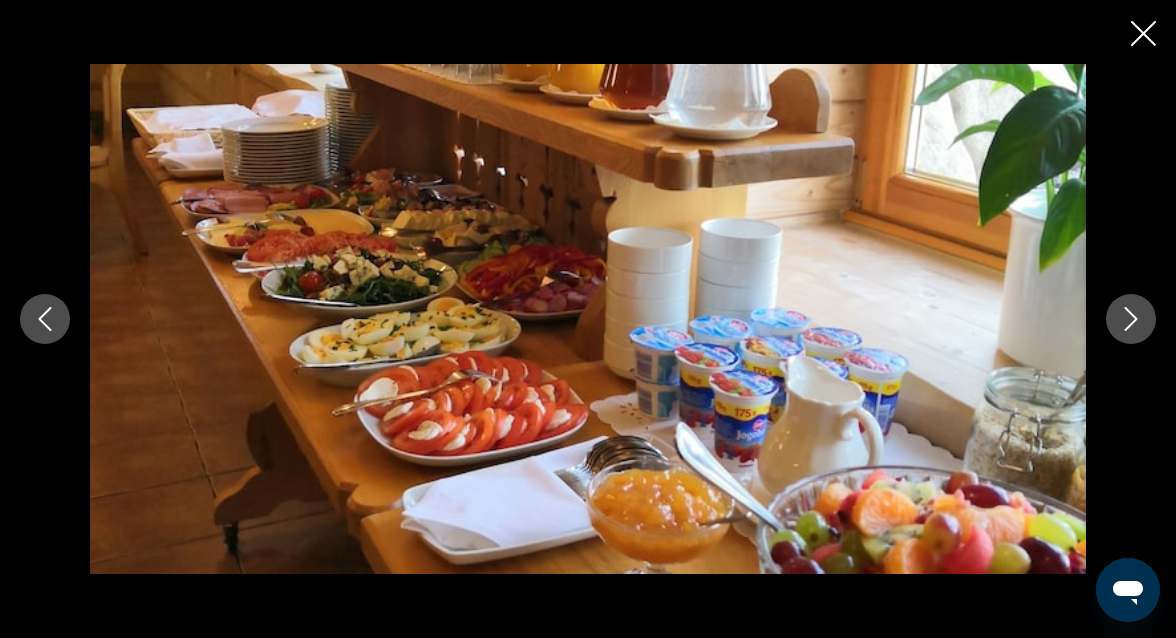 click at bounding box center (45, 319) 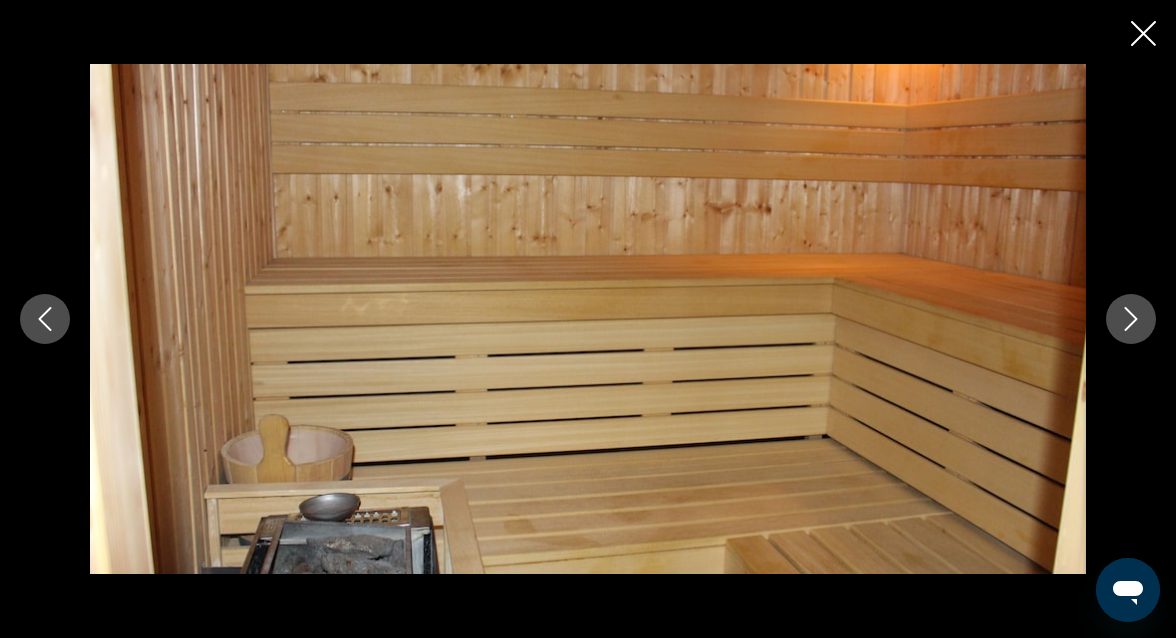 click at bounding box center (1131, 319) 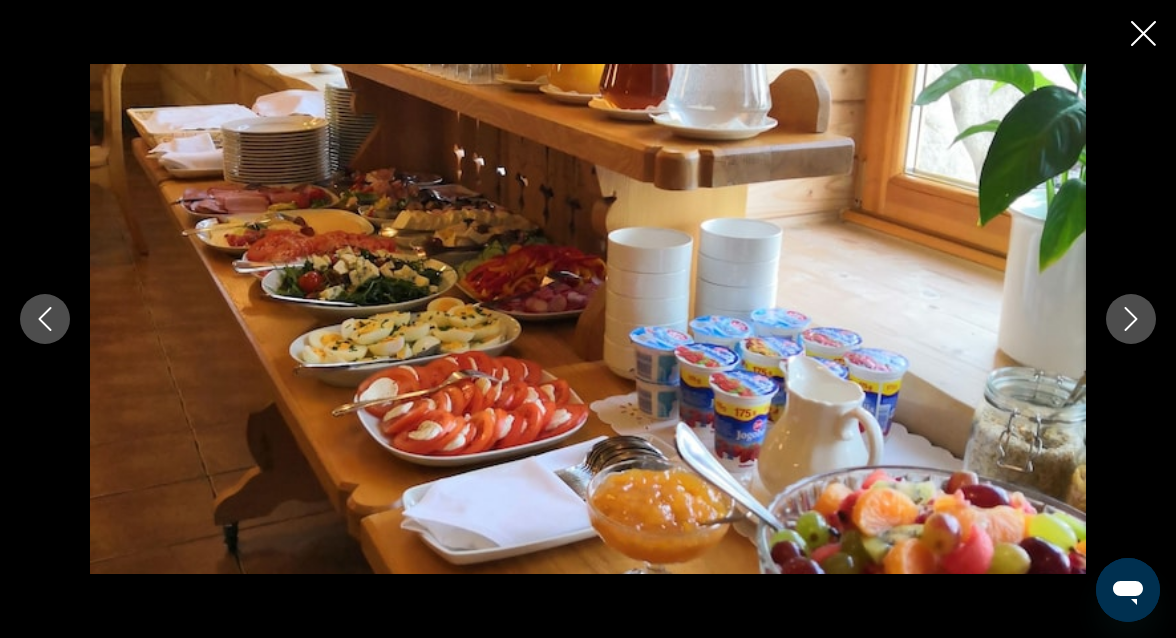 click at bounding box center [1131, 319] 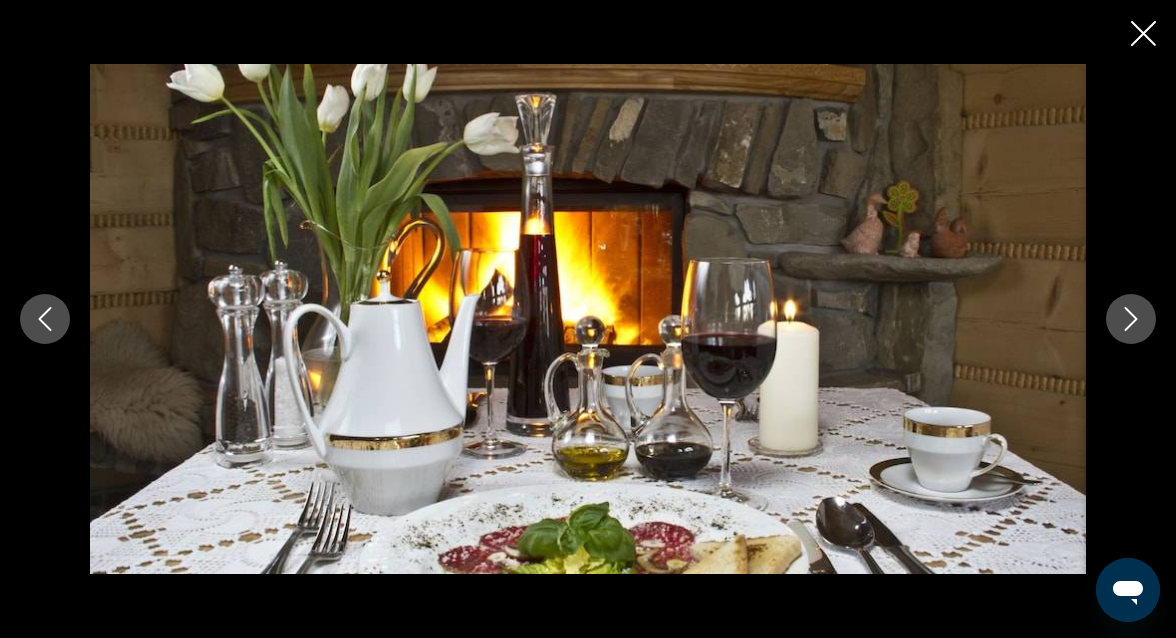 click at bounding box center [1131, 319] 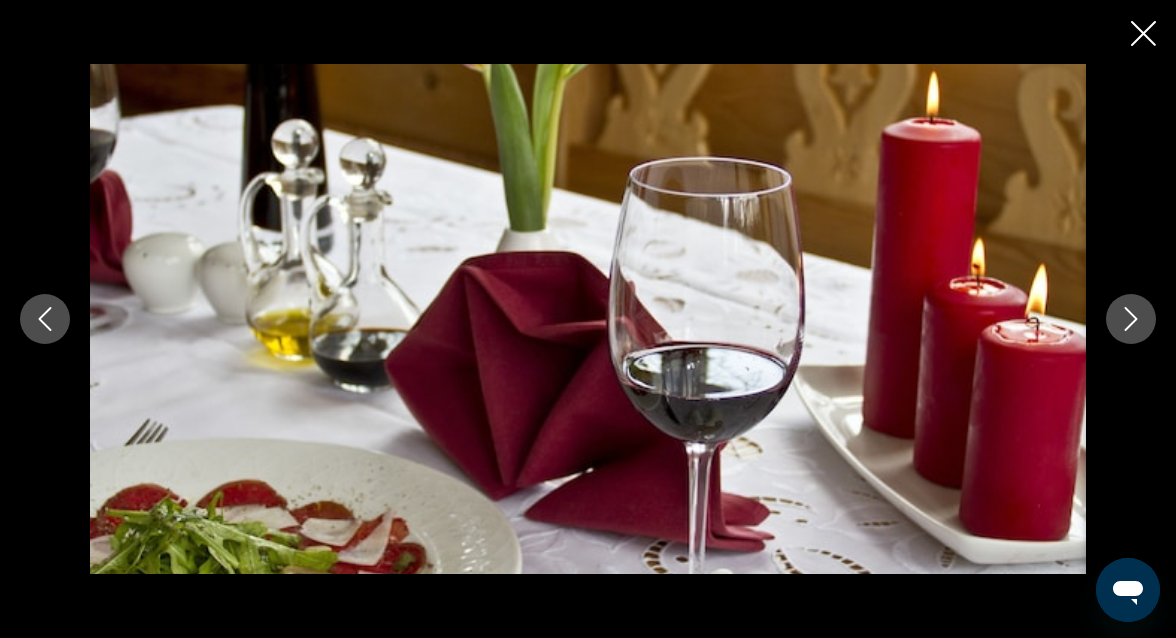 click at bounding box center [1131, 319] 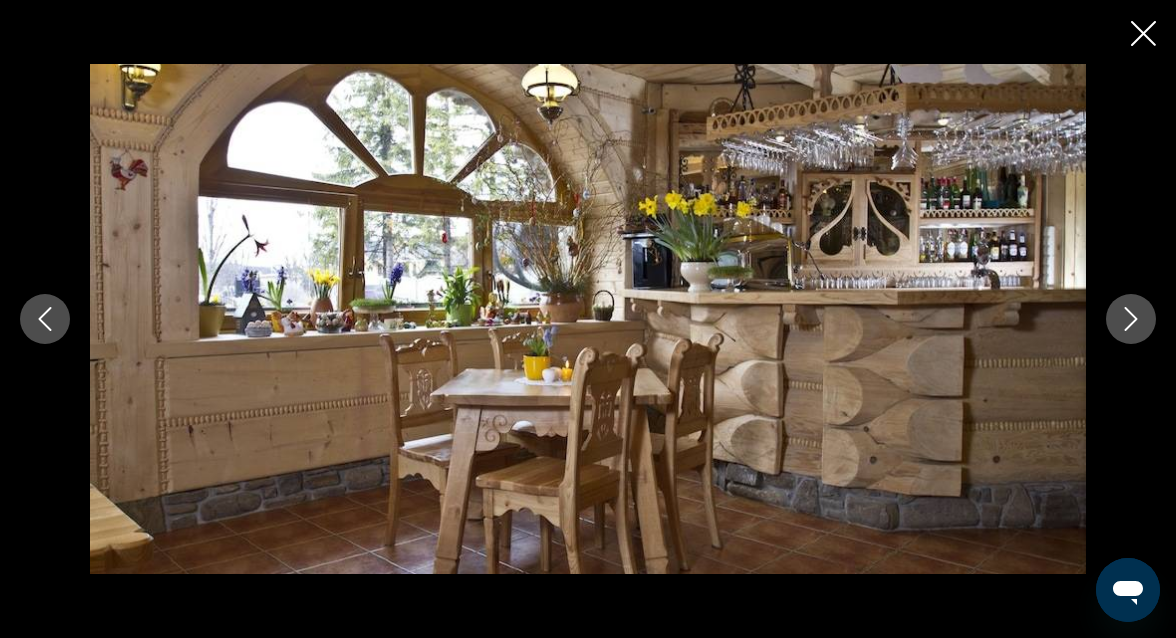 click at bounding box center (1131, 319) 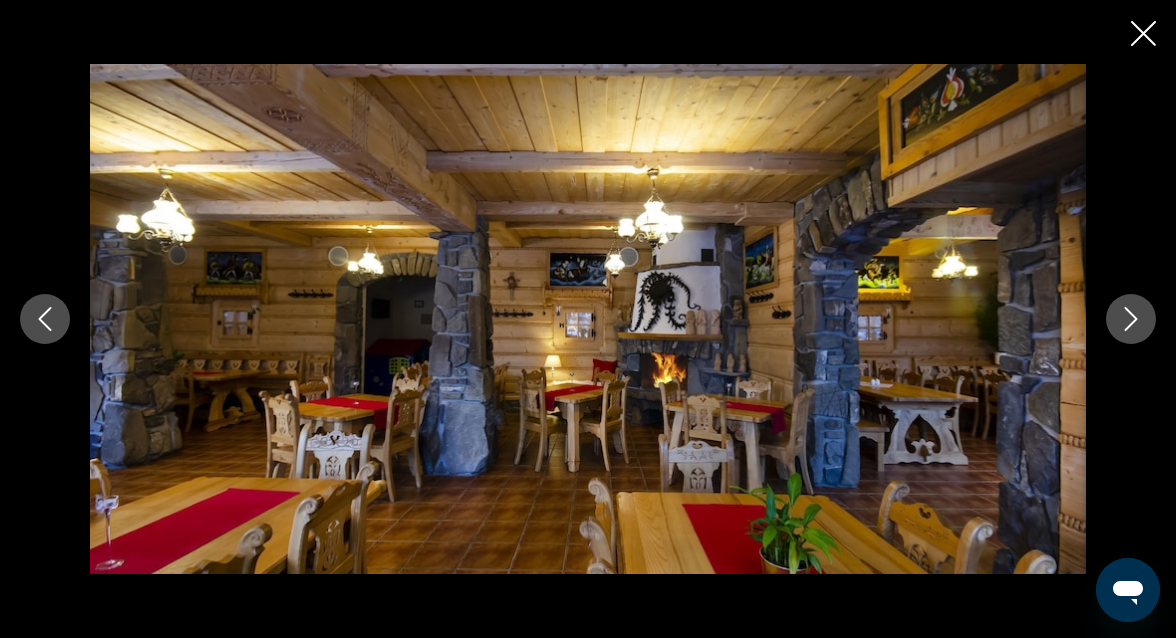 click at bounding box center [1131, 319] 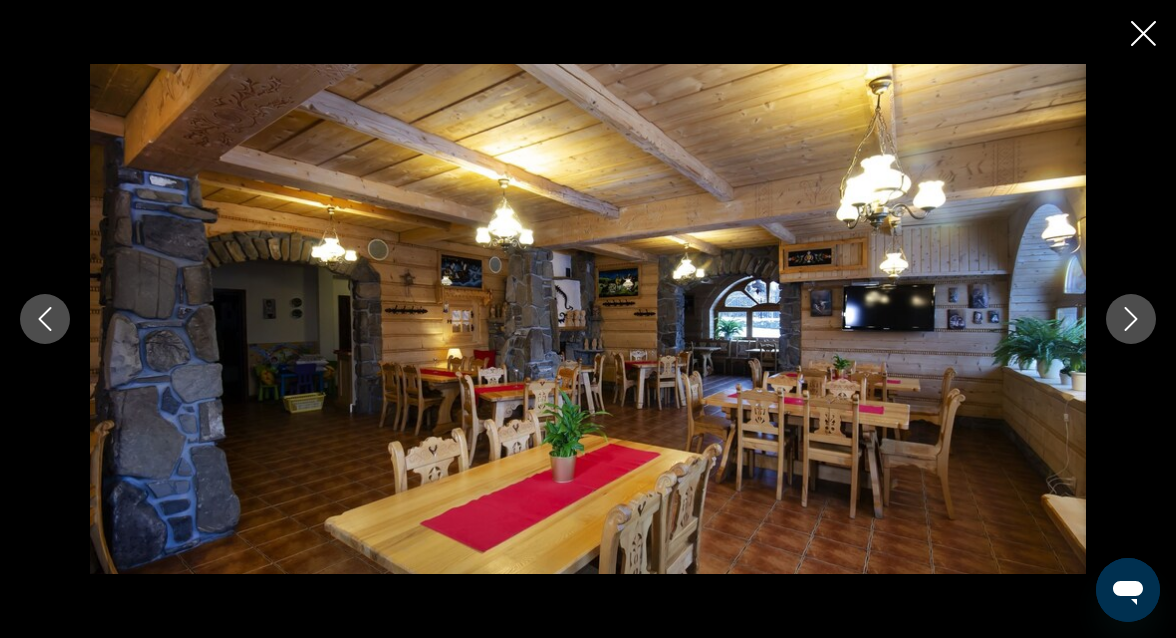 click at bounding box center (1131, 319) 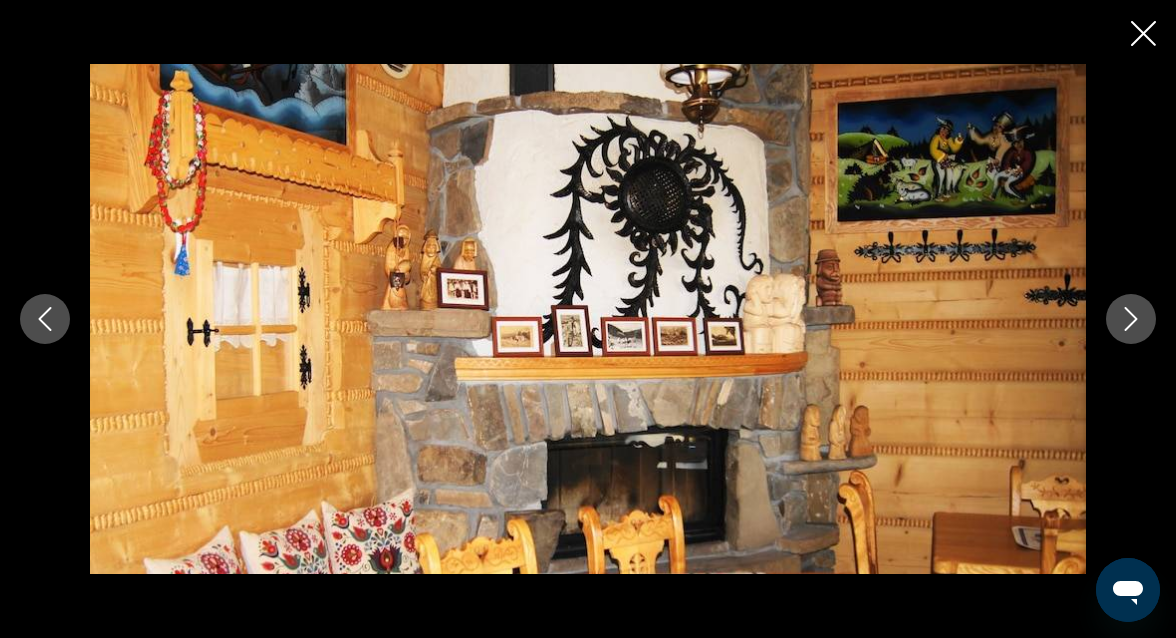 click at bounding box center [1131, 319] 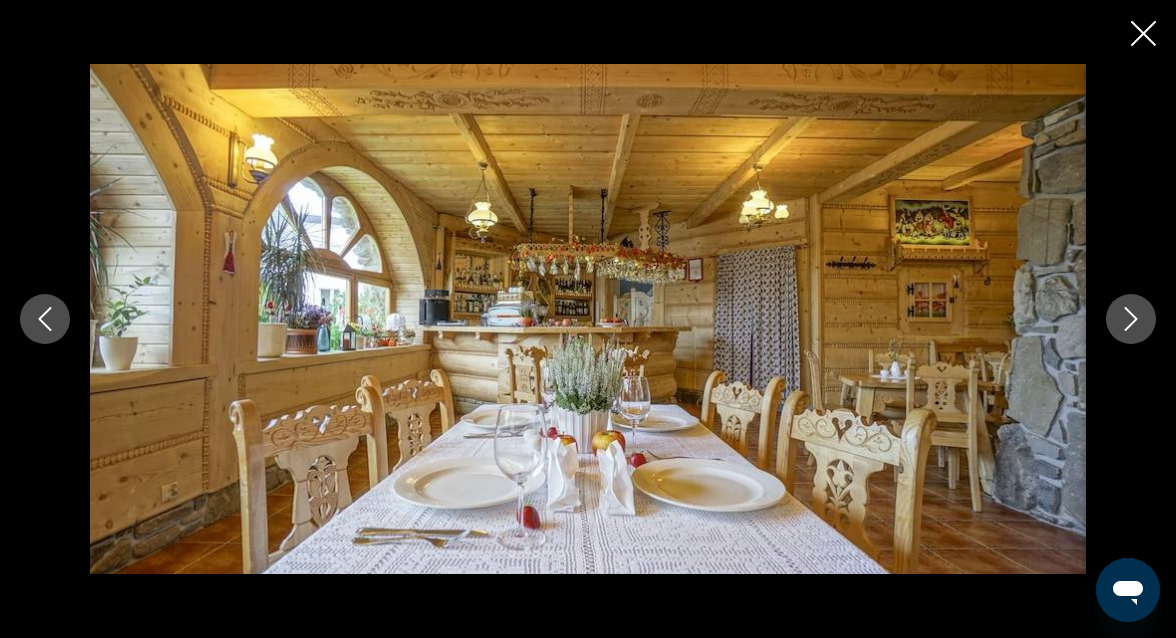 click at bounding box center [1131, 319] 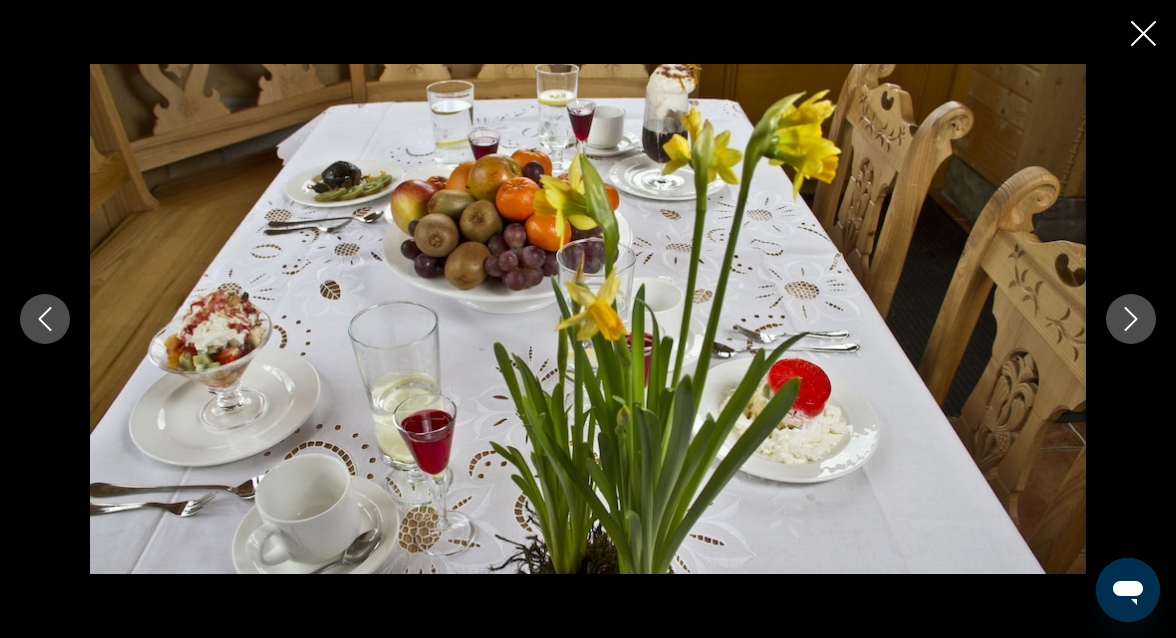 click at bounding box center [1131, 319] 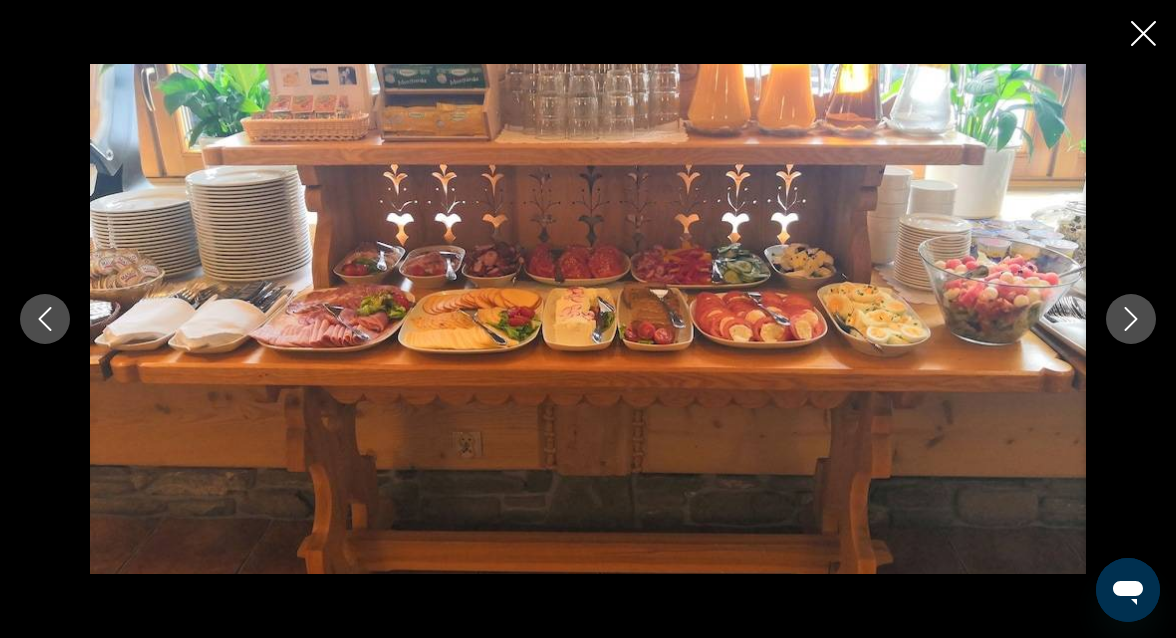 click at bounding box center (1131, 319) 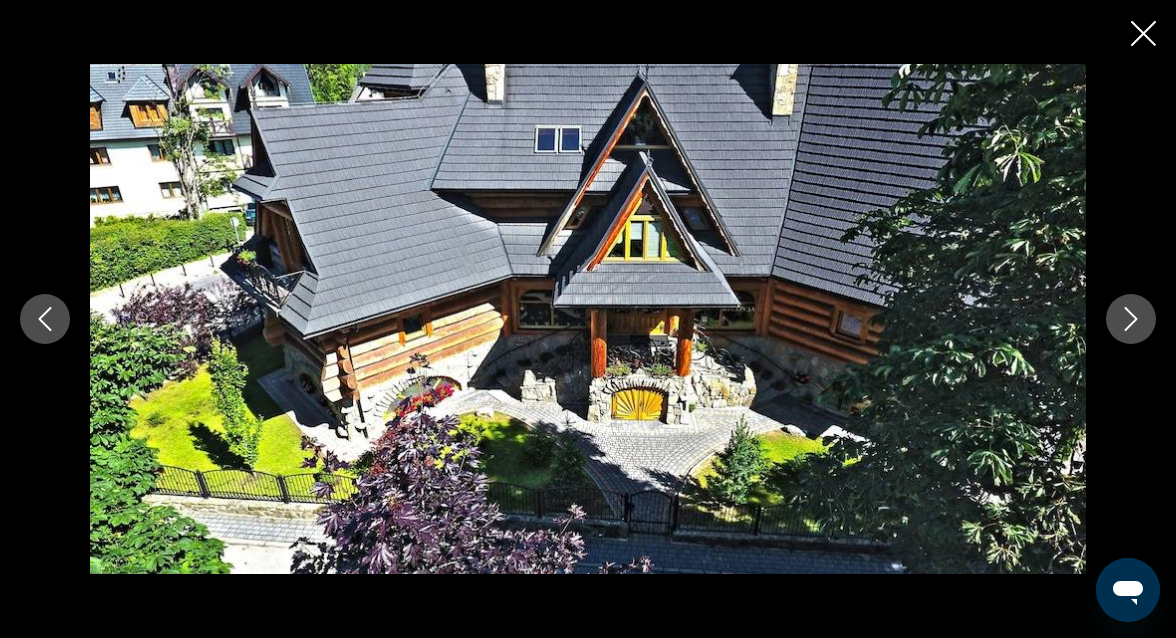 click at bounding box center (1131, 319) 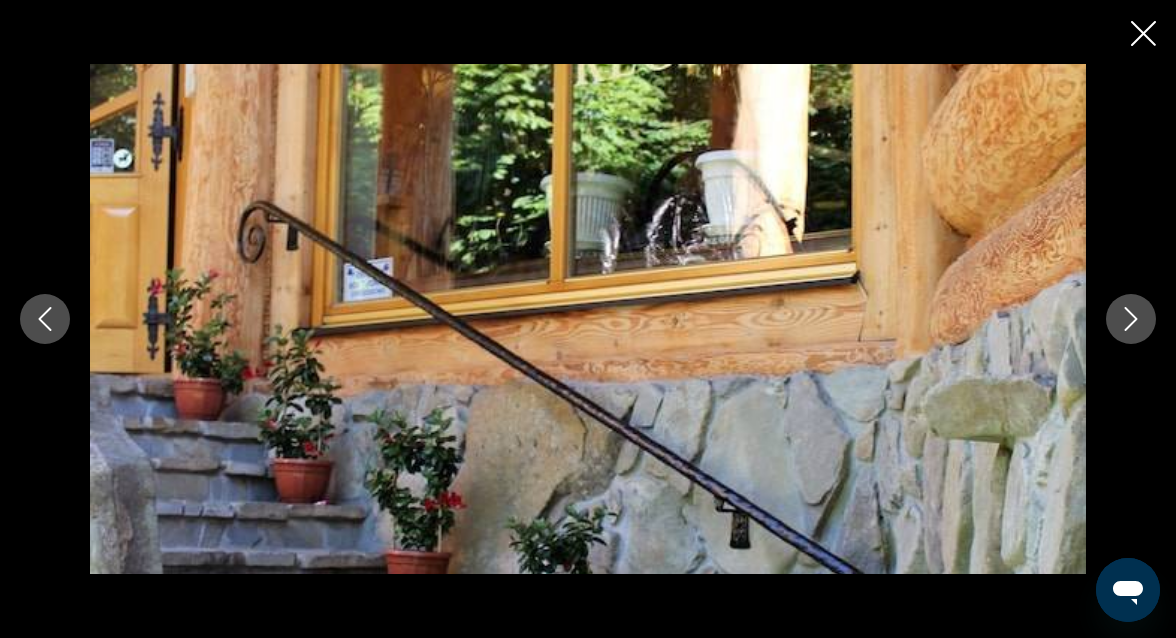 click at bounding box center [1131, 319] 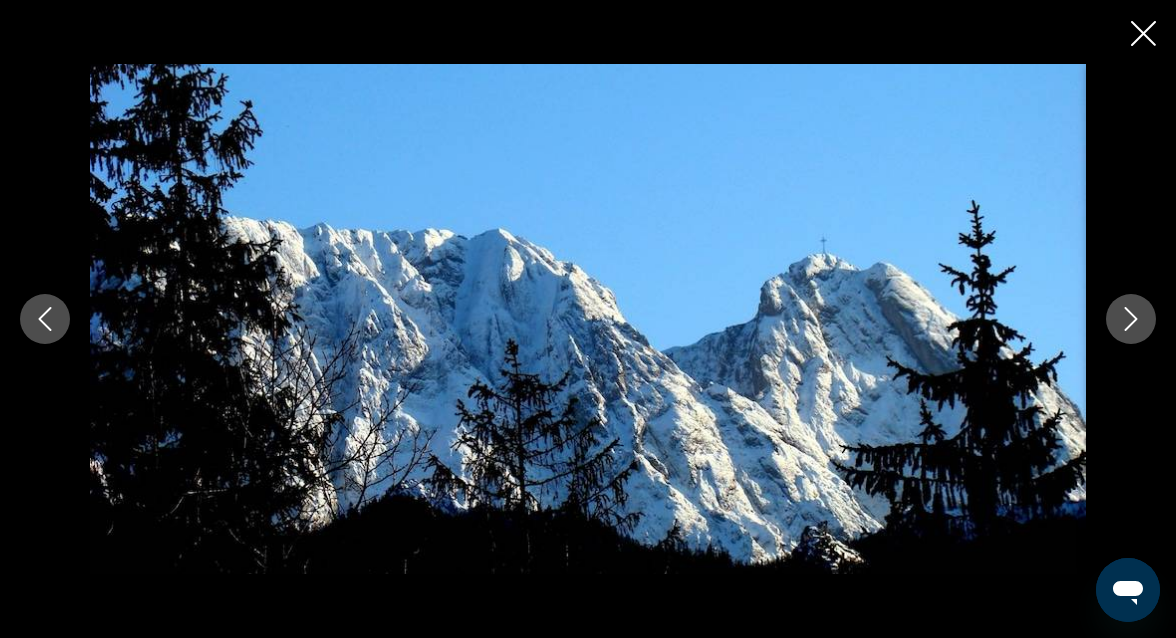 click at bounding box center (1131, 319) 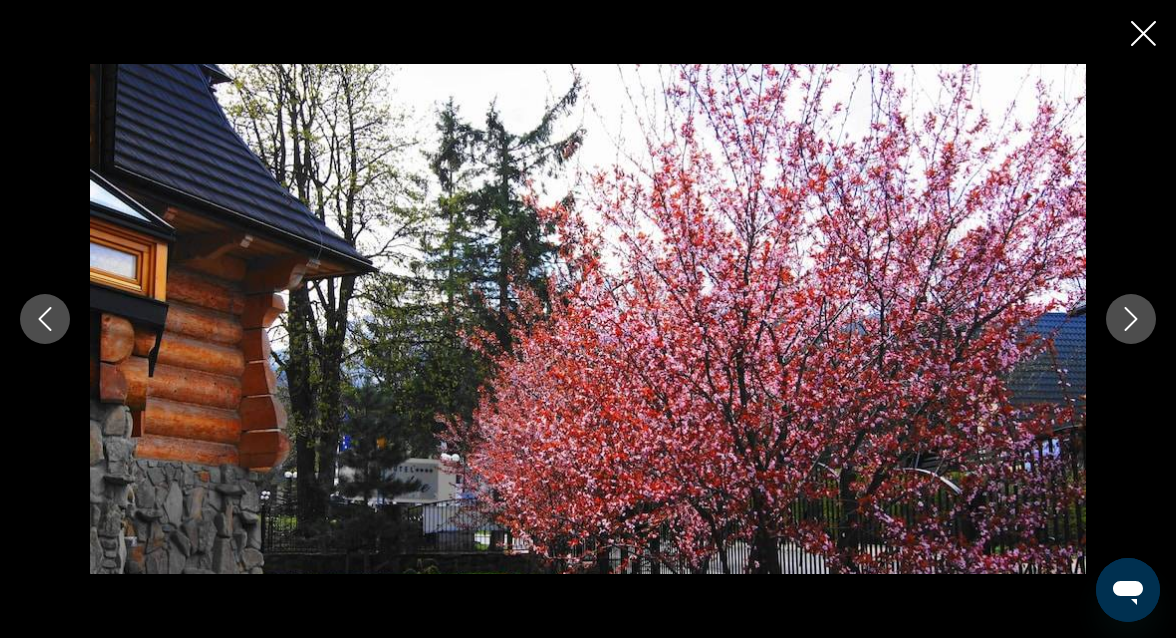 click at bounding box center [1131, 319] 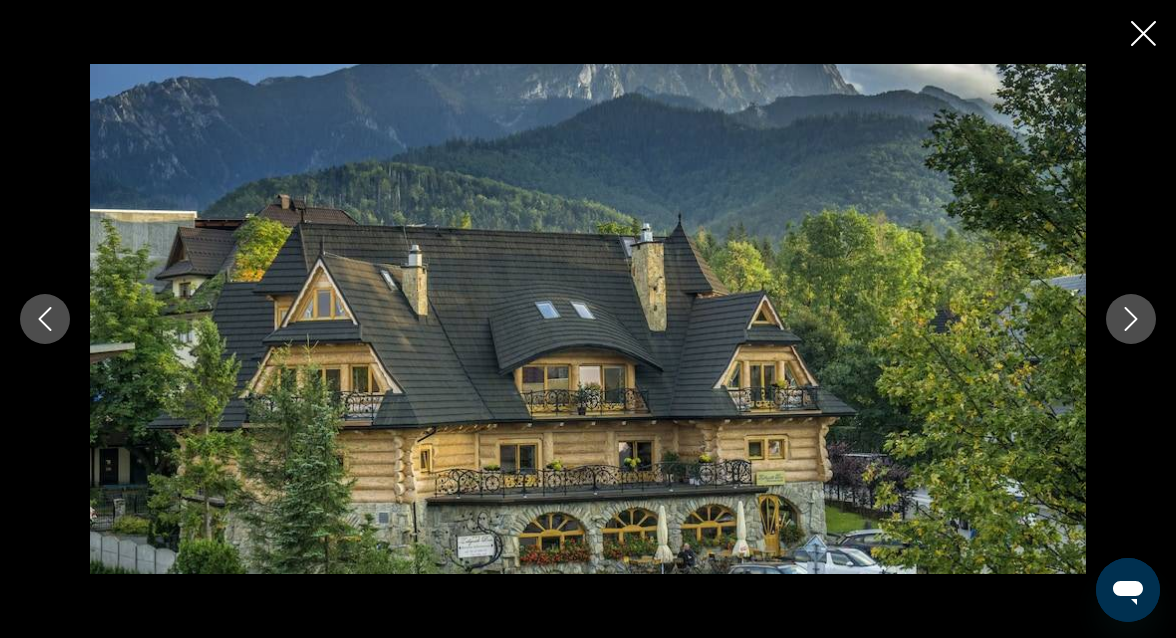 click 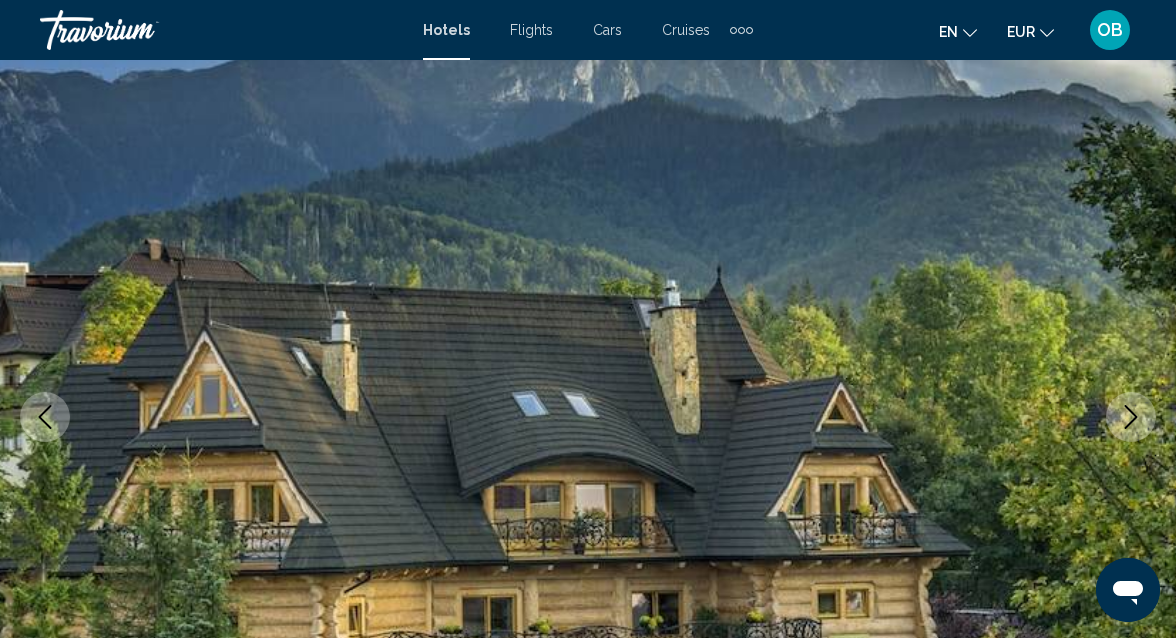 scroll, scrollTop: 0, scrollLeft: 0, axis: both 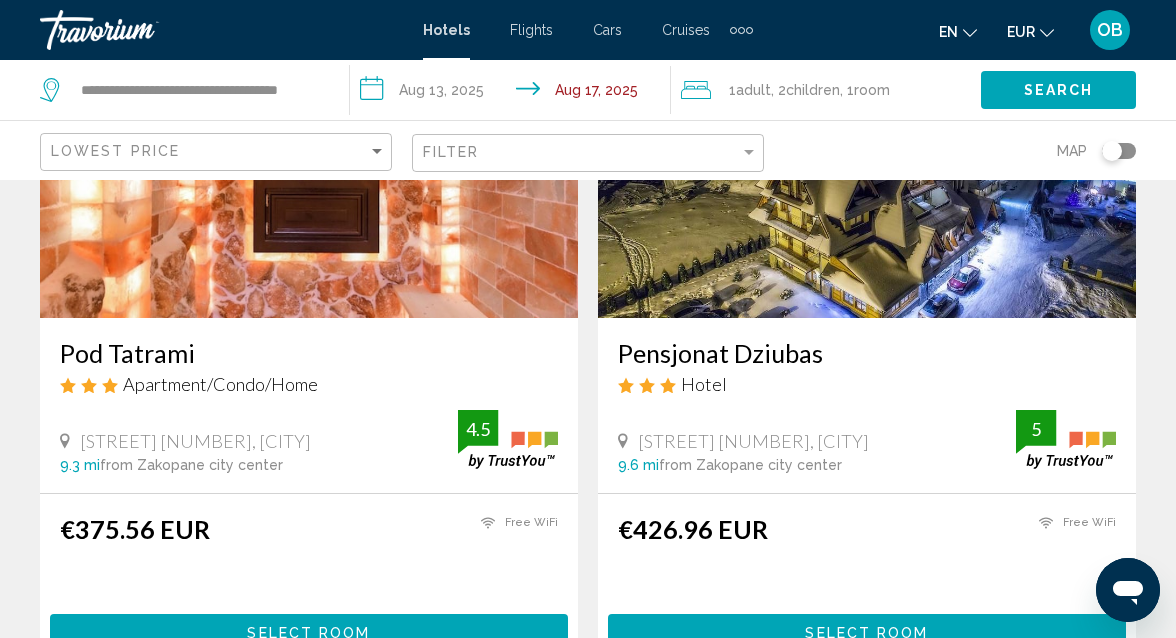 click at bounding box center (309, 158) 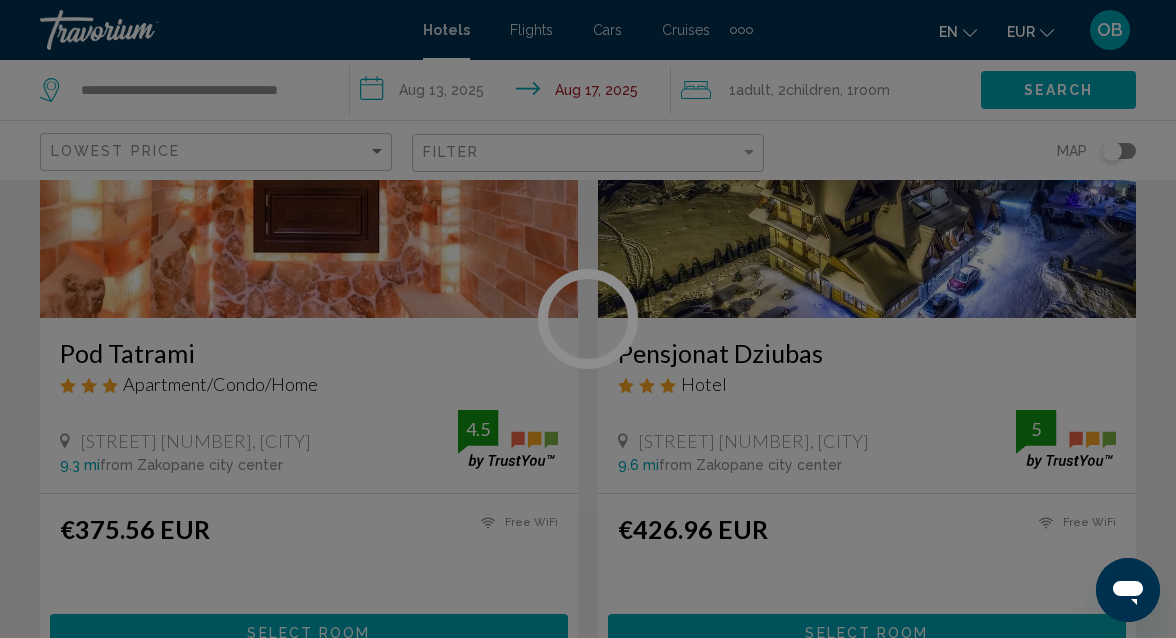 scroll, scrollTop: 215, scrollLeft: 0, axis: vertical 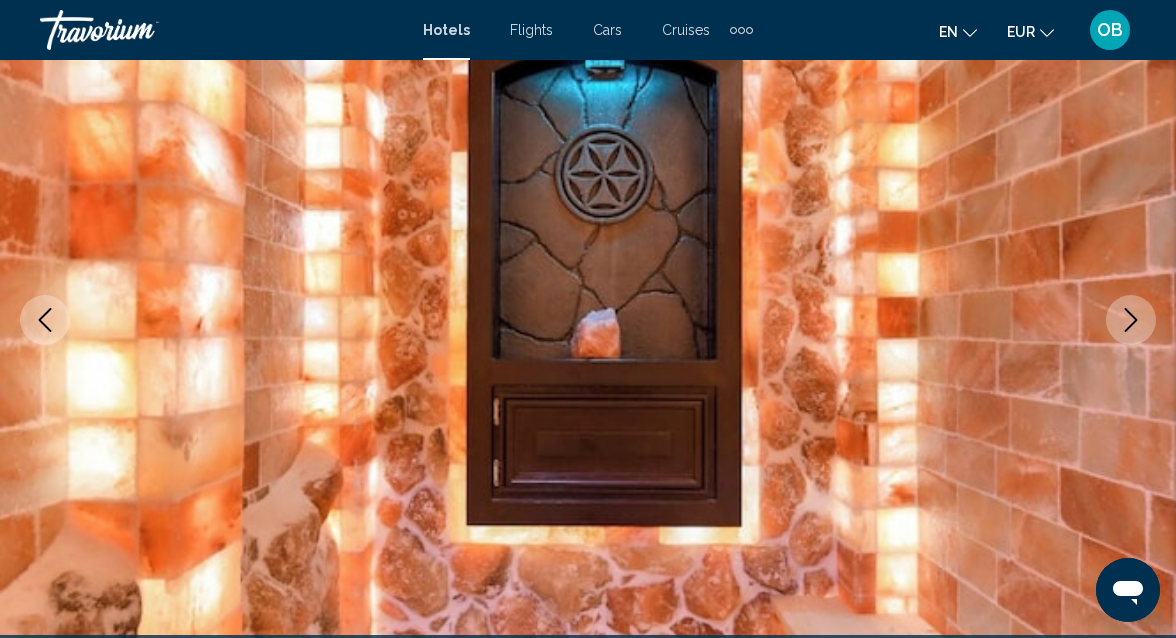 click 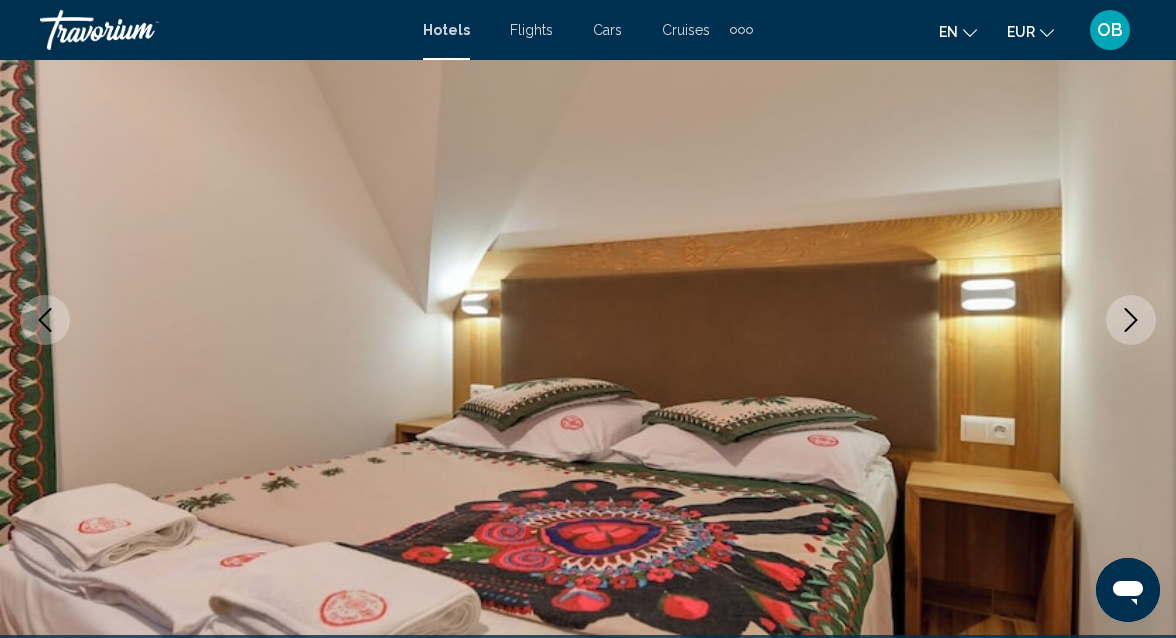 click at bounding box center [45, 320] 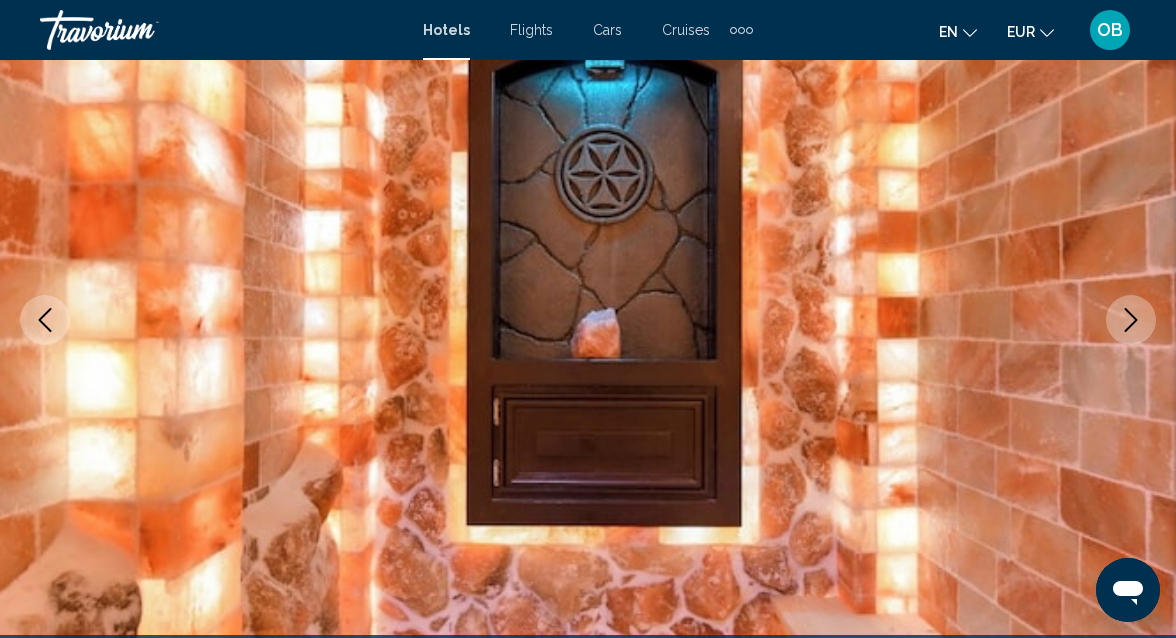 click 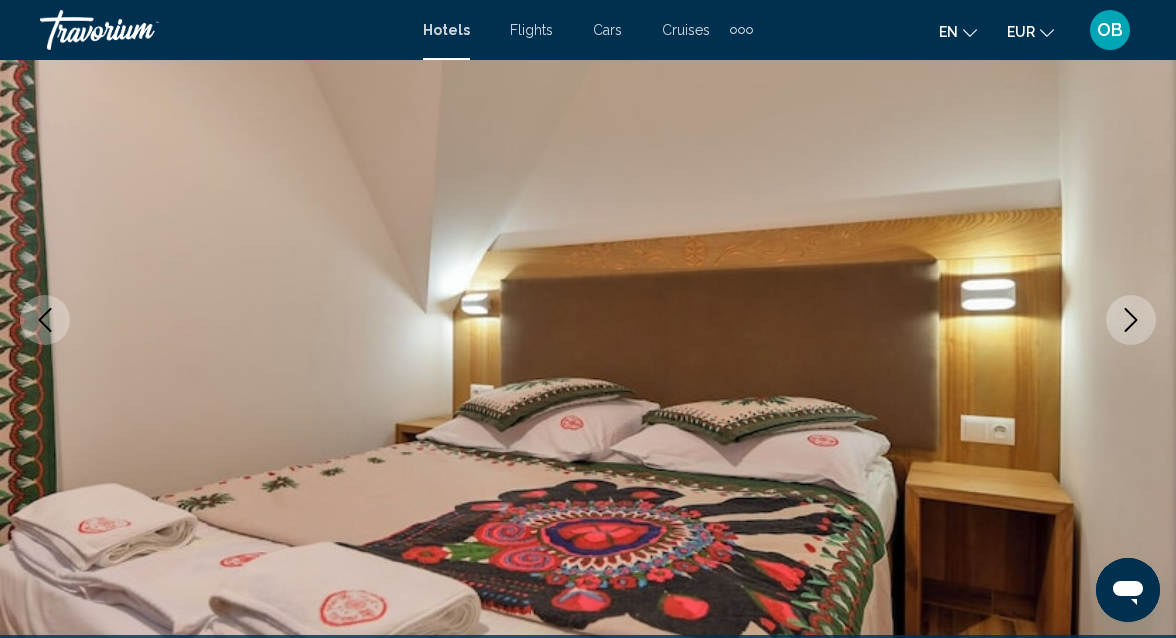 click 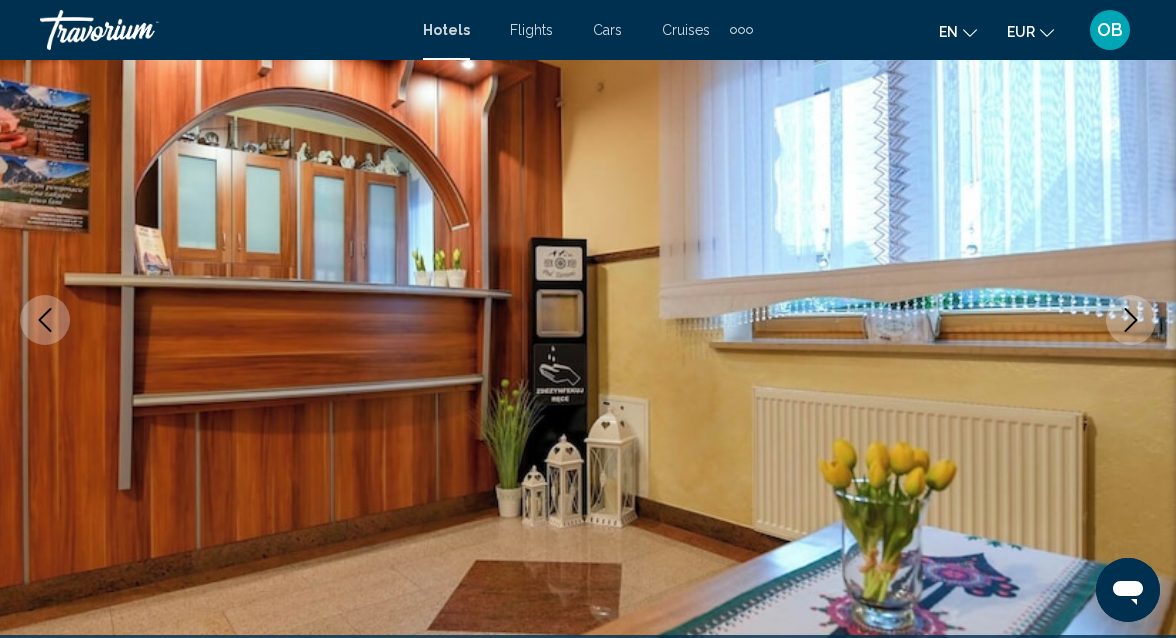 click 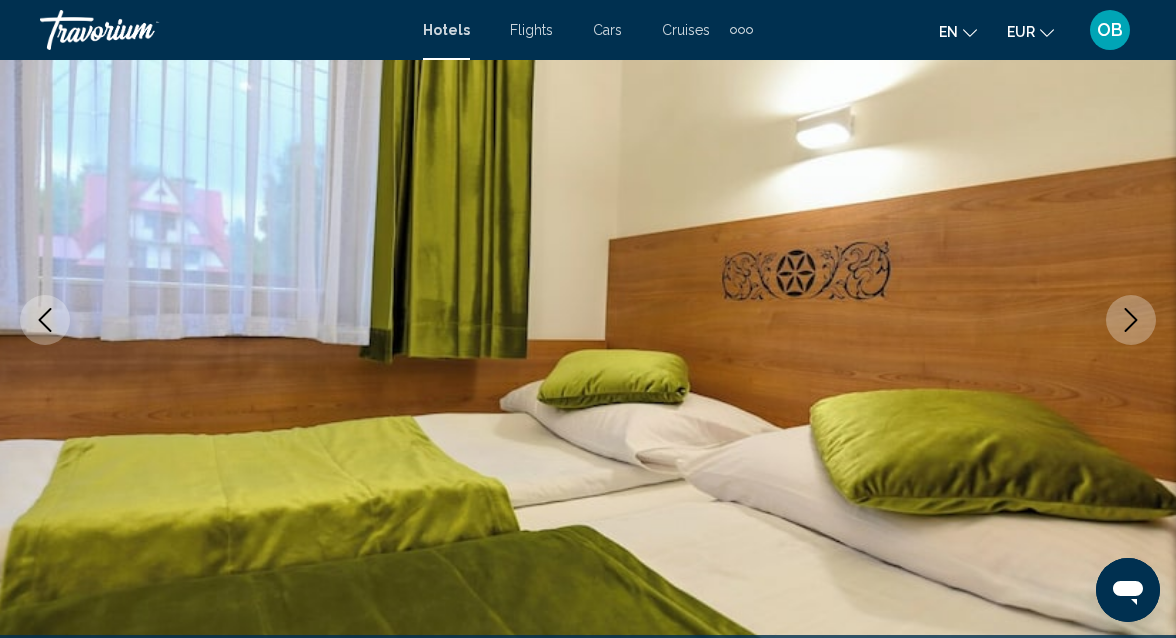 click 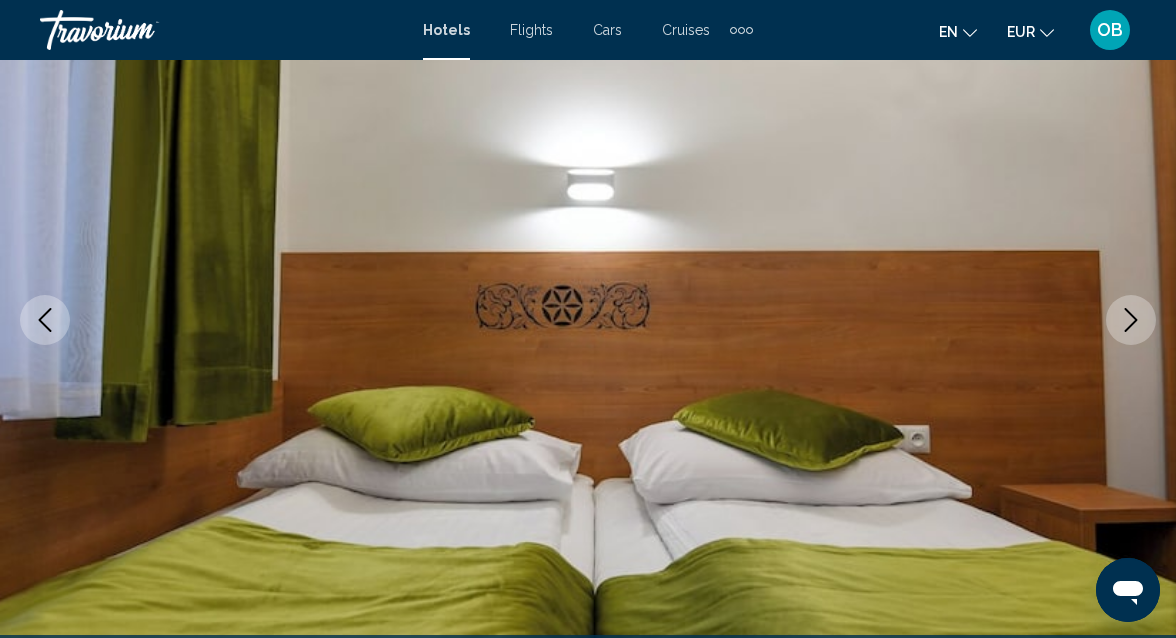 click 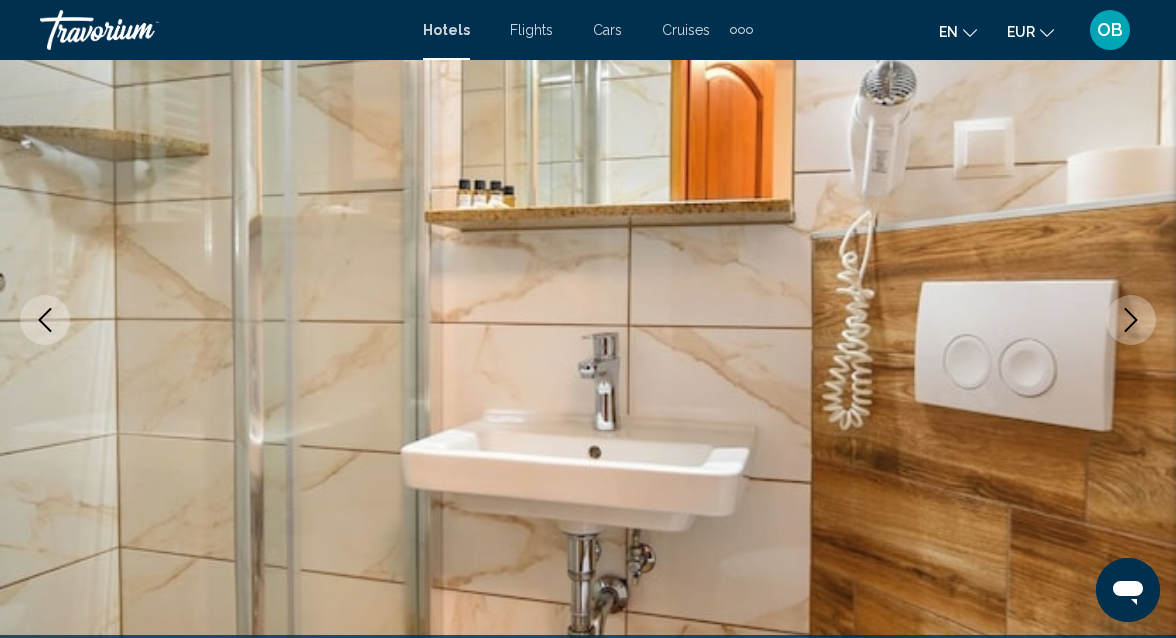 click 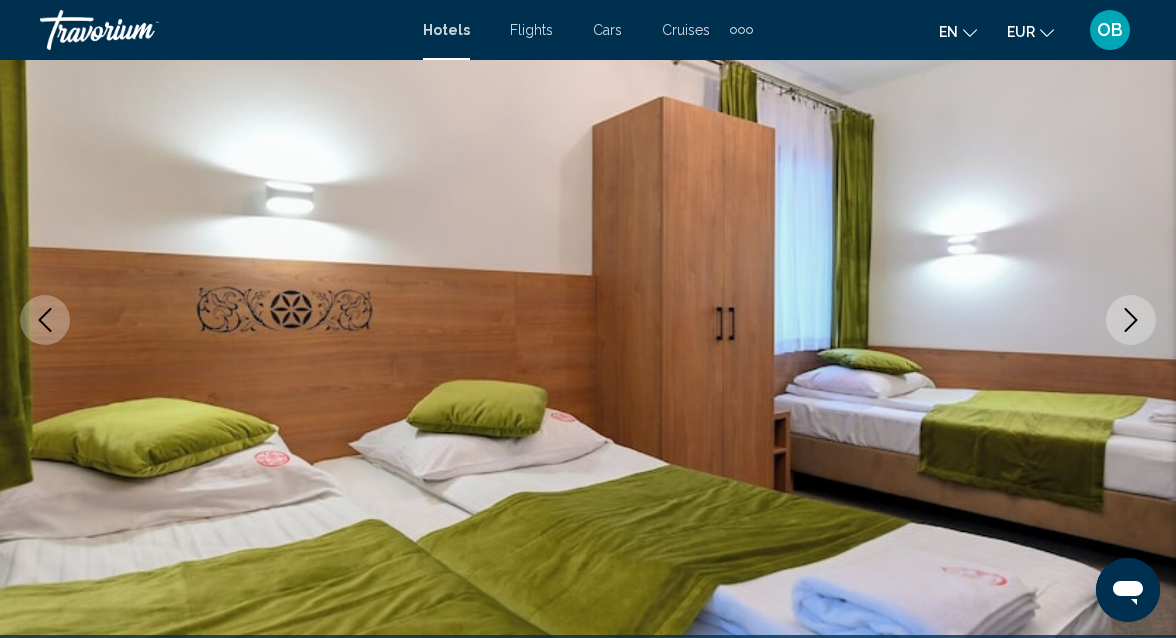click 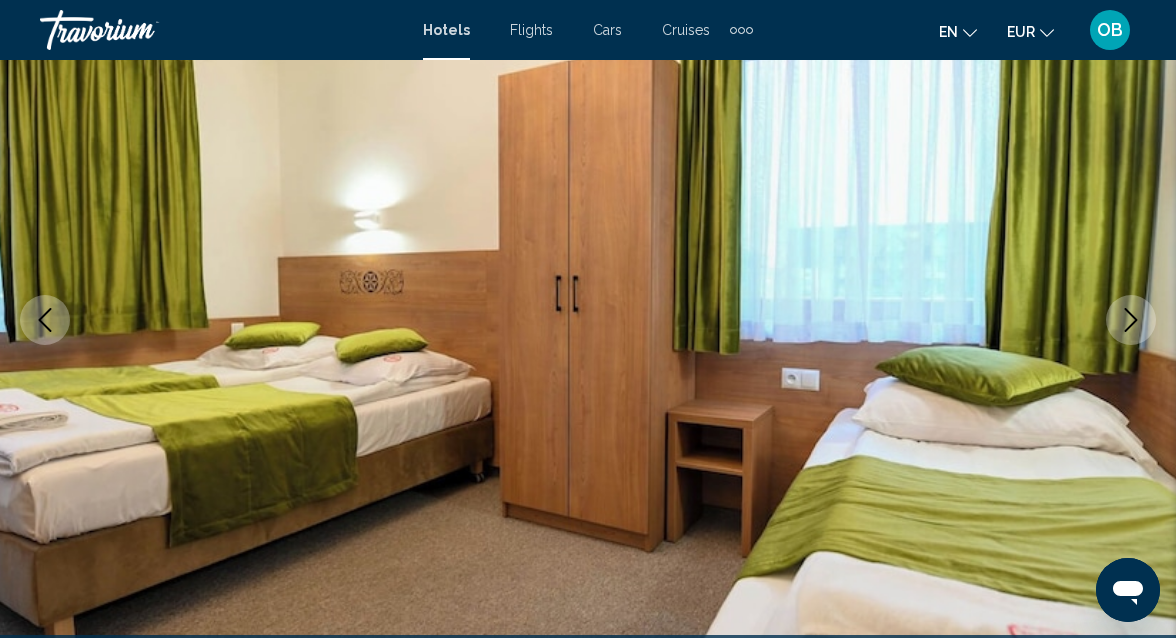 click 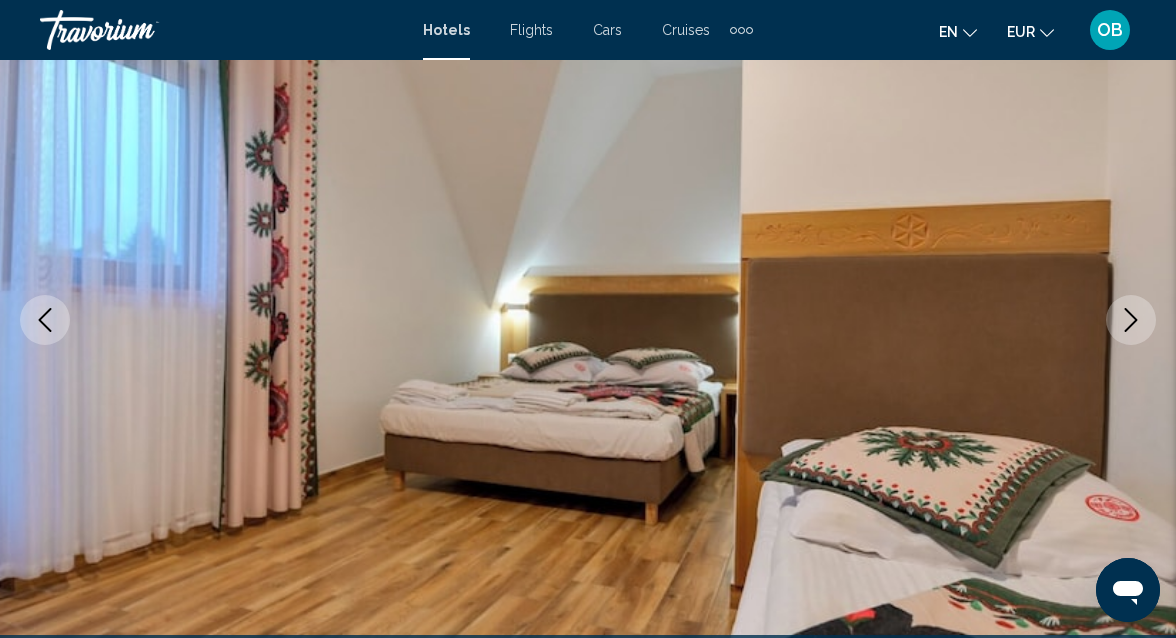 click 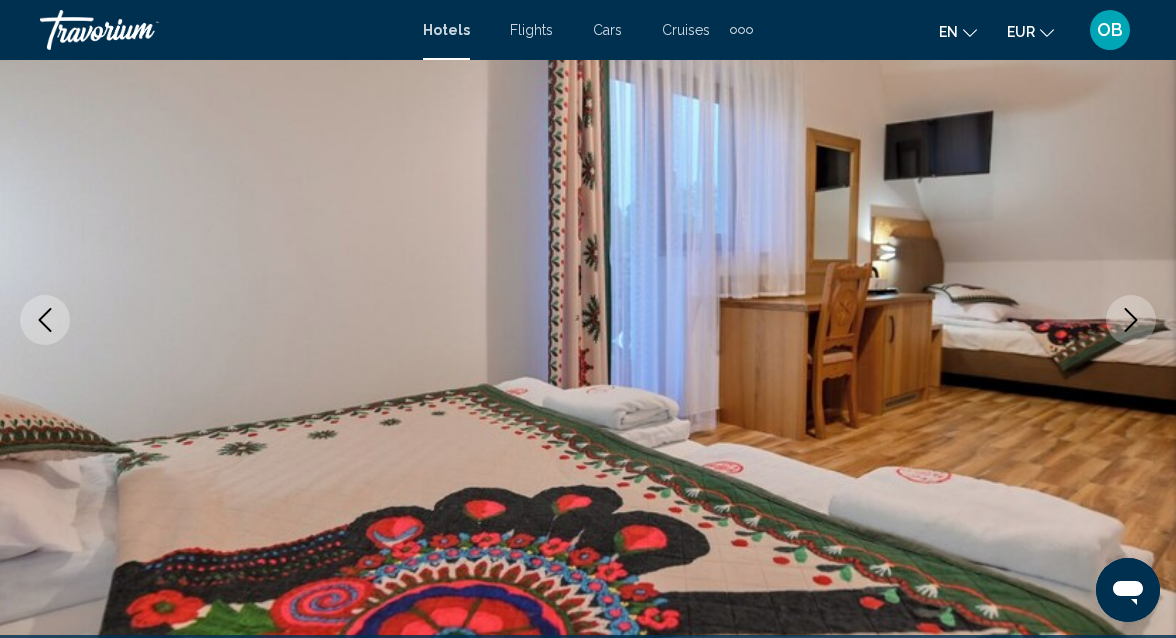 click 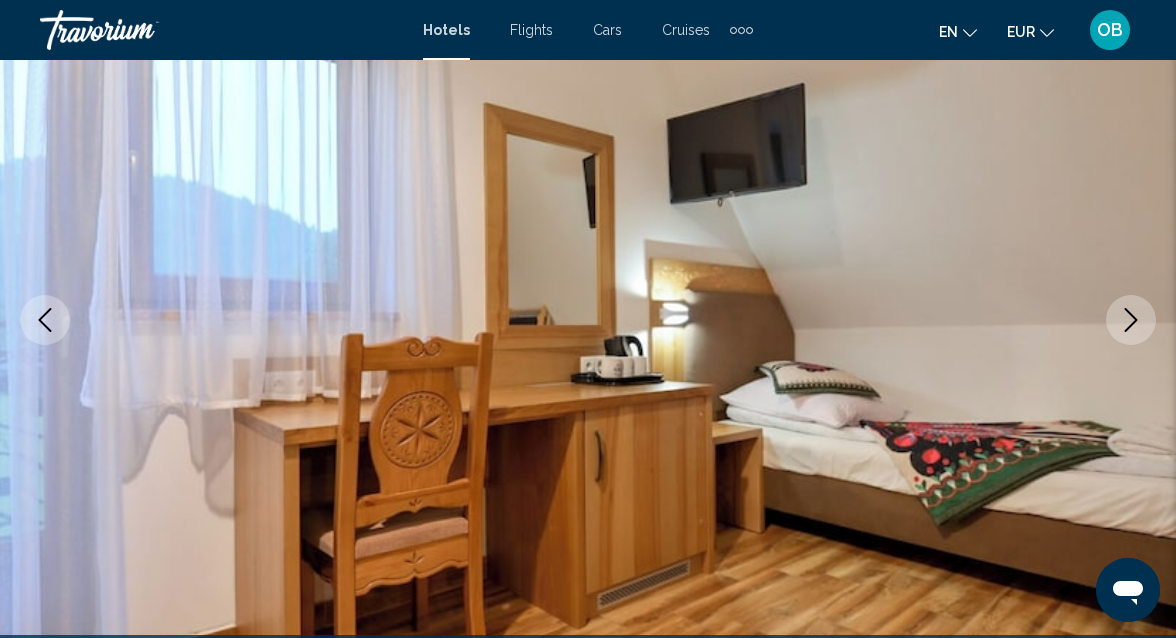 click 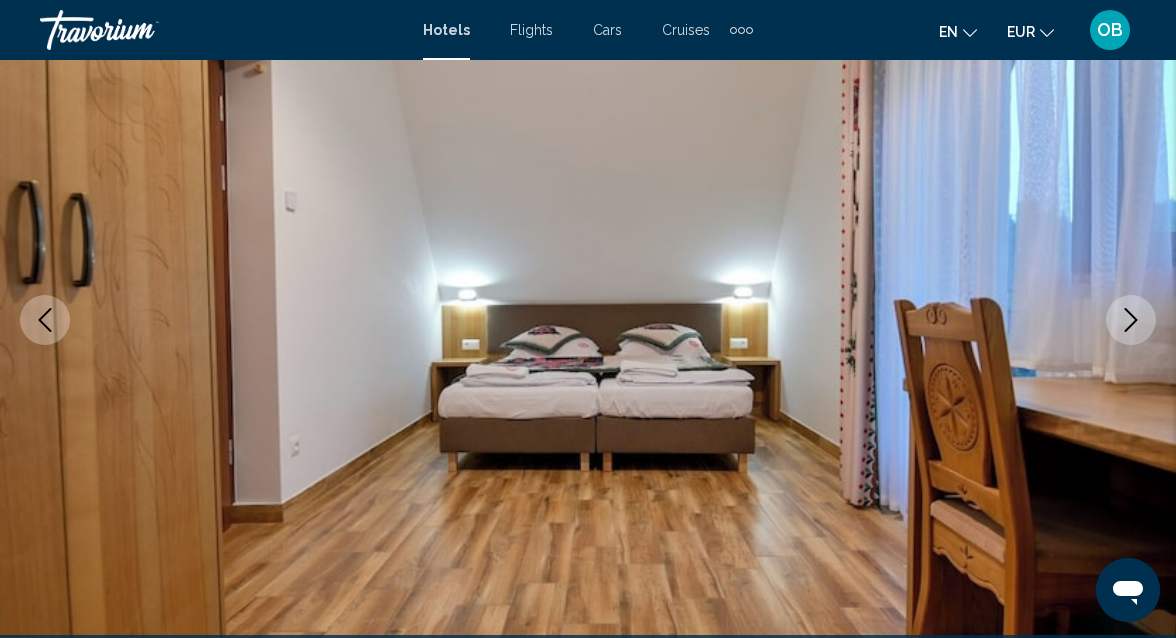click 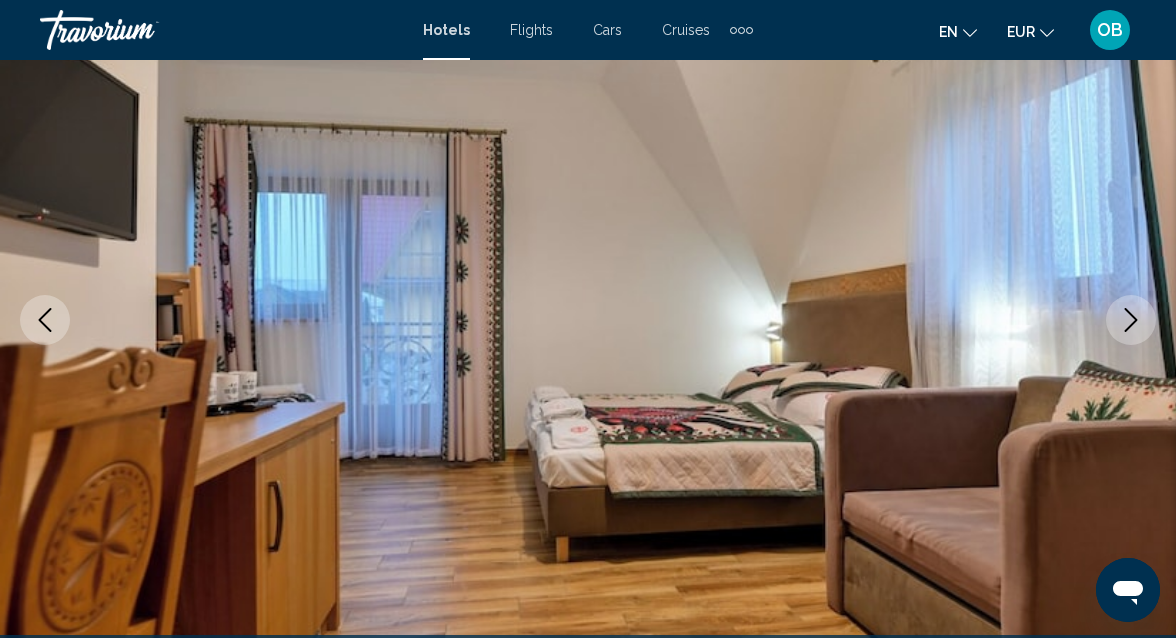 click 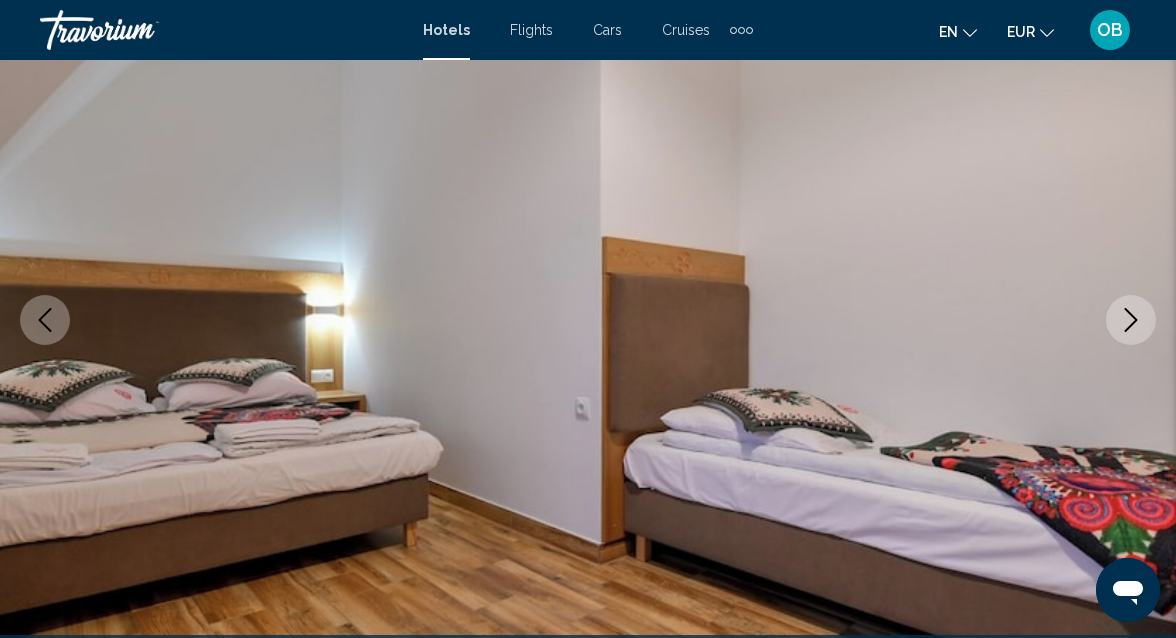 click 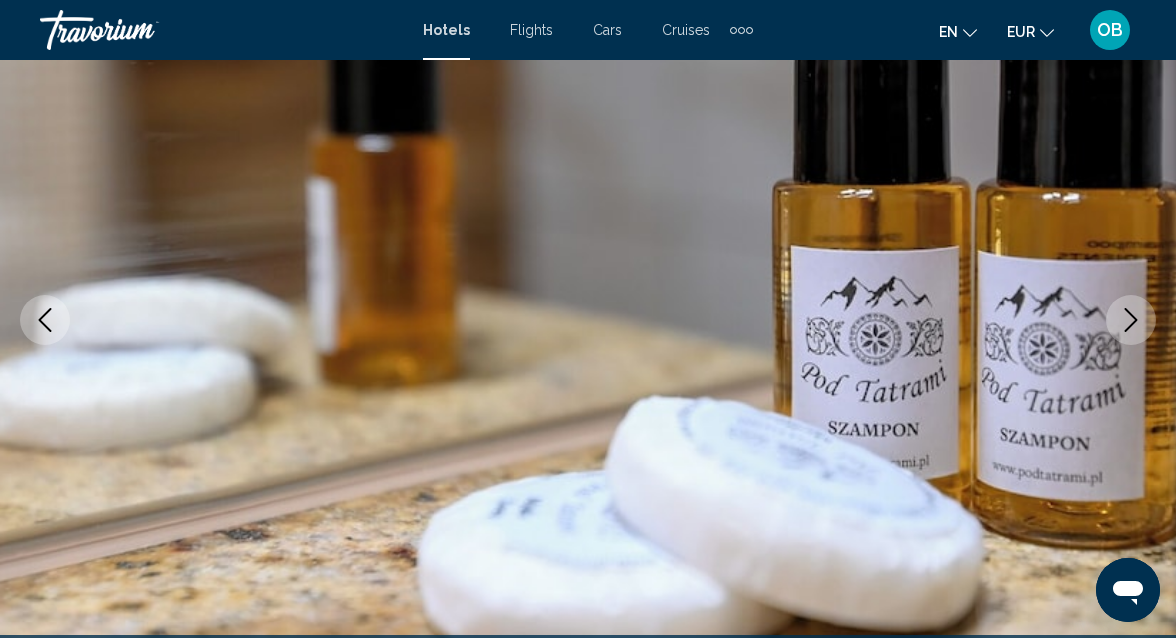 click 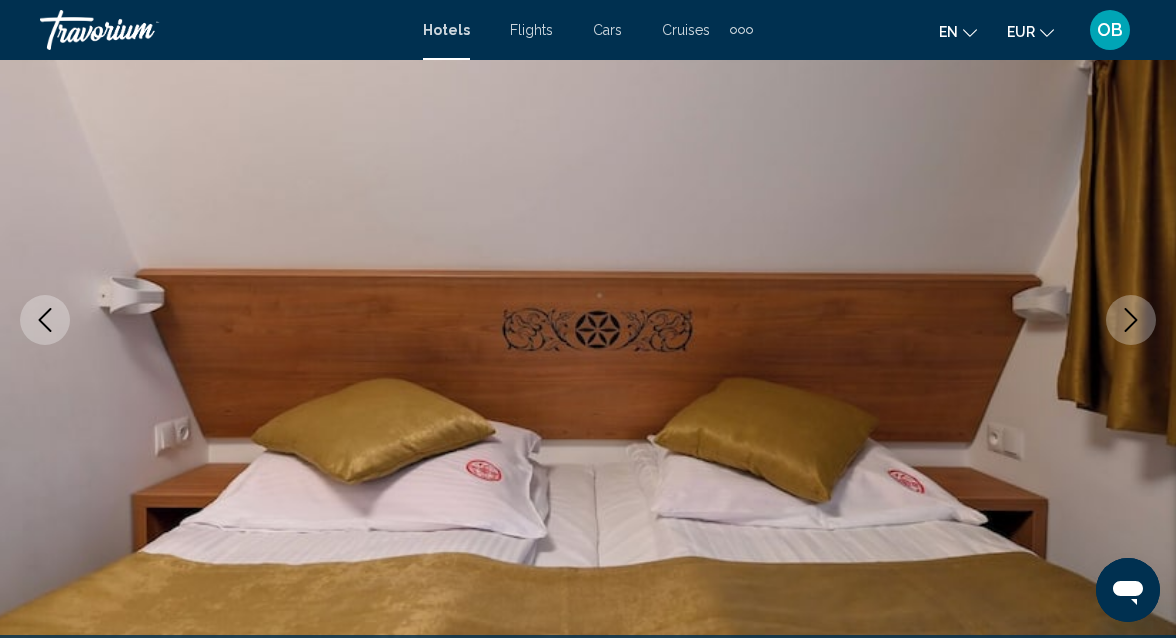 click 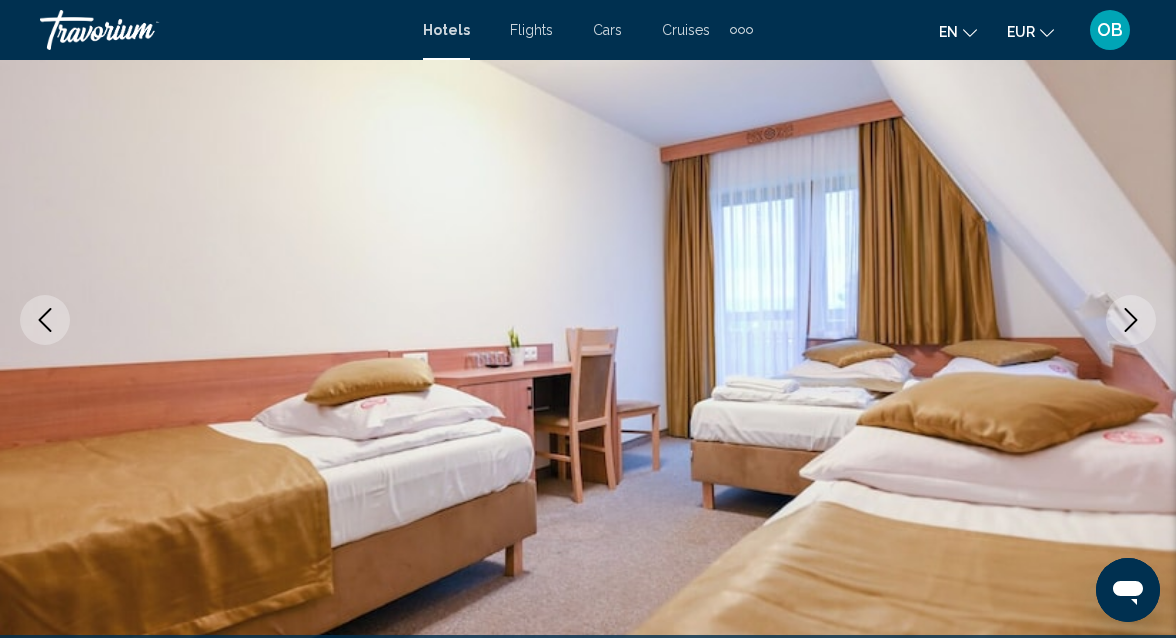 click 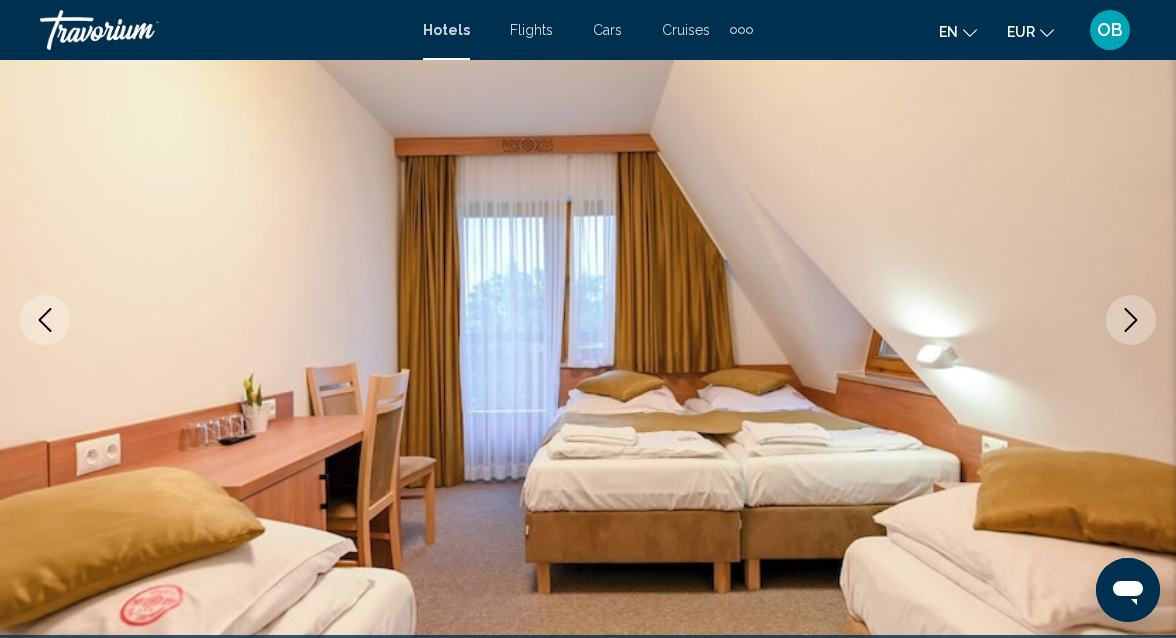 click 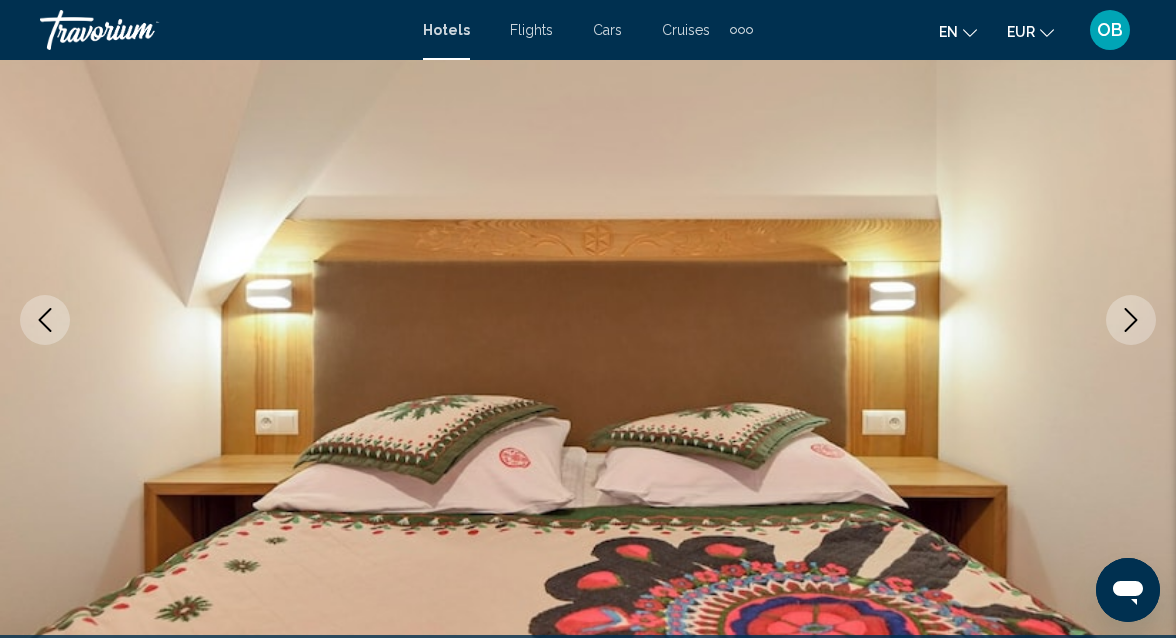 click 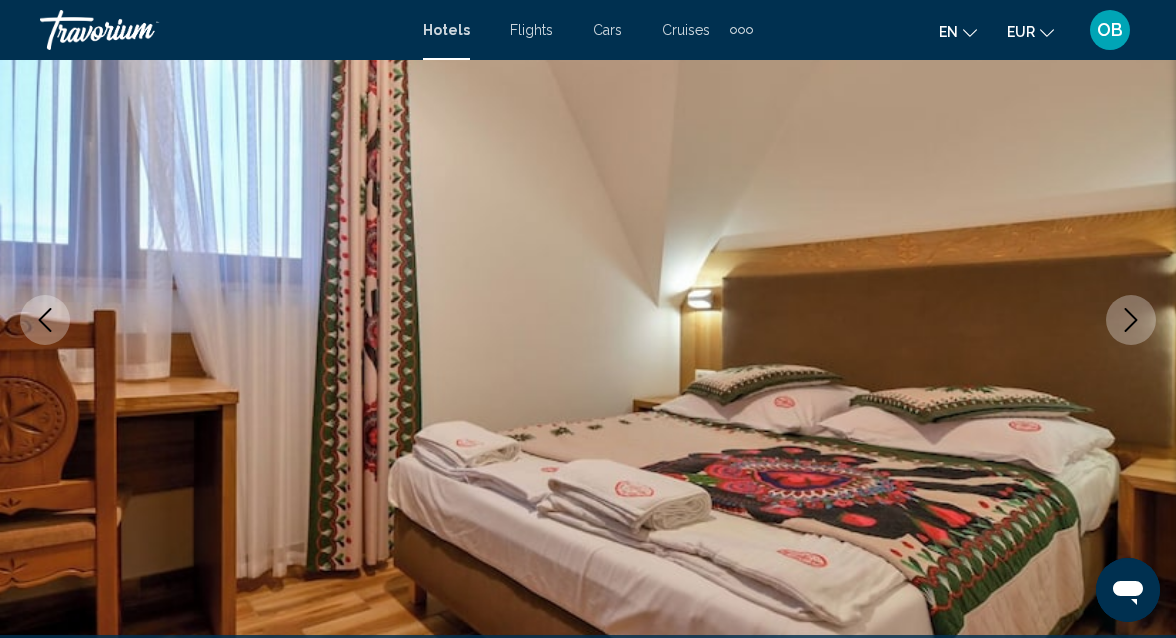 click 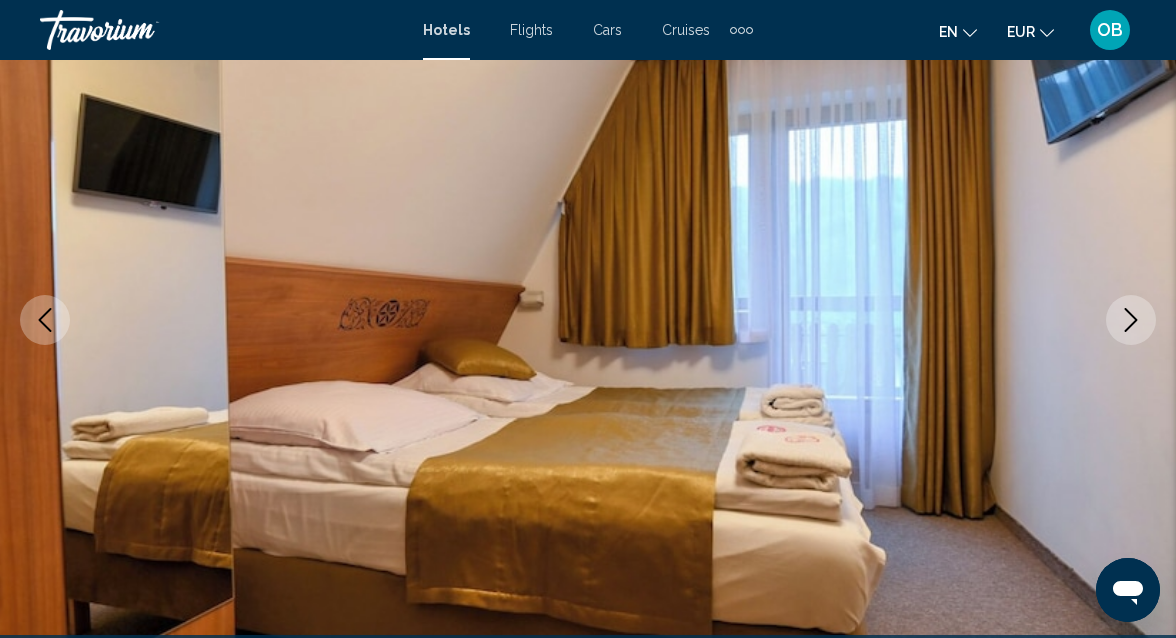 click 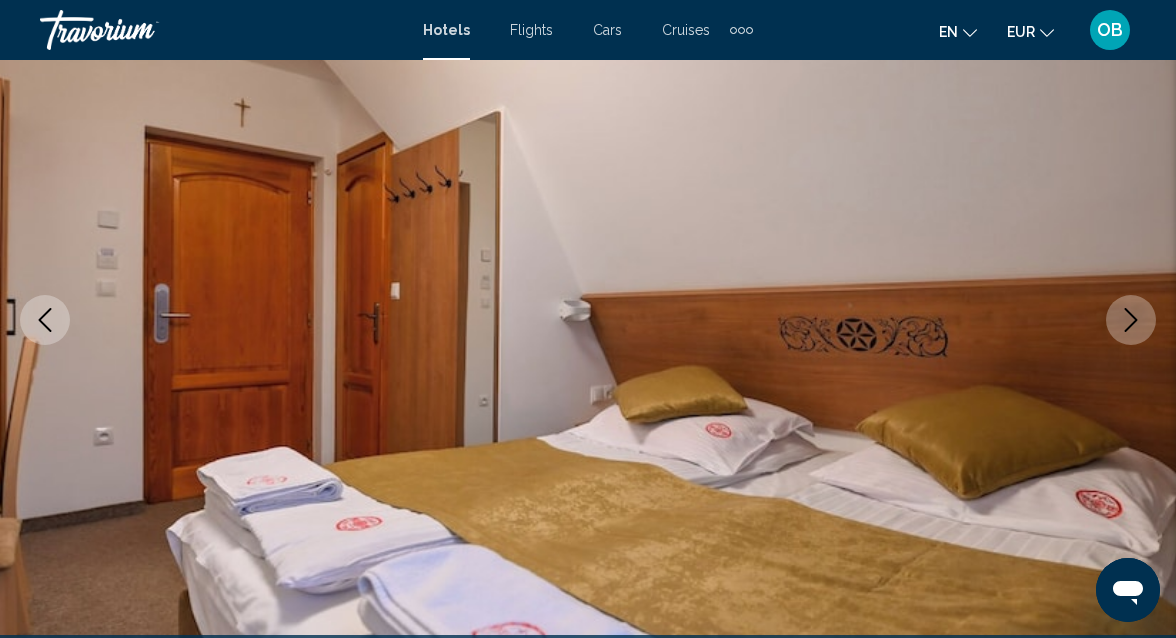 click 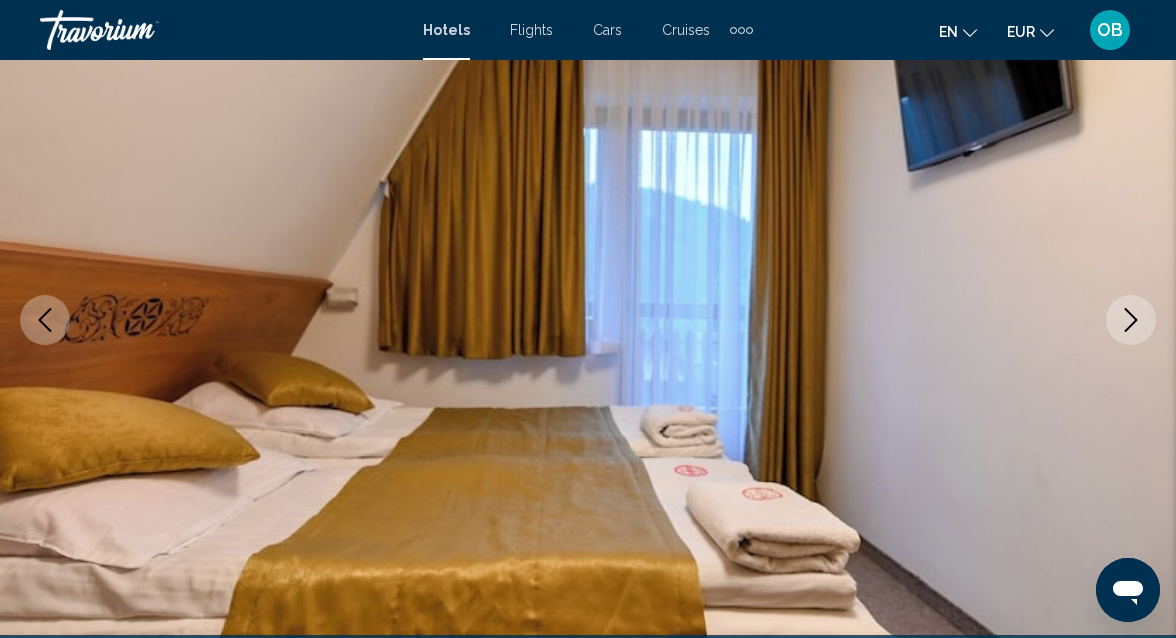 click 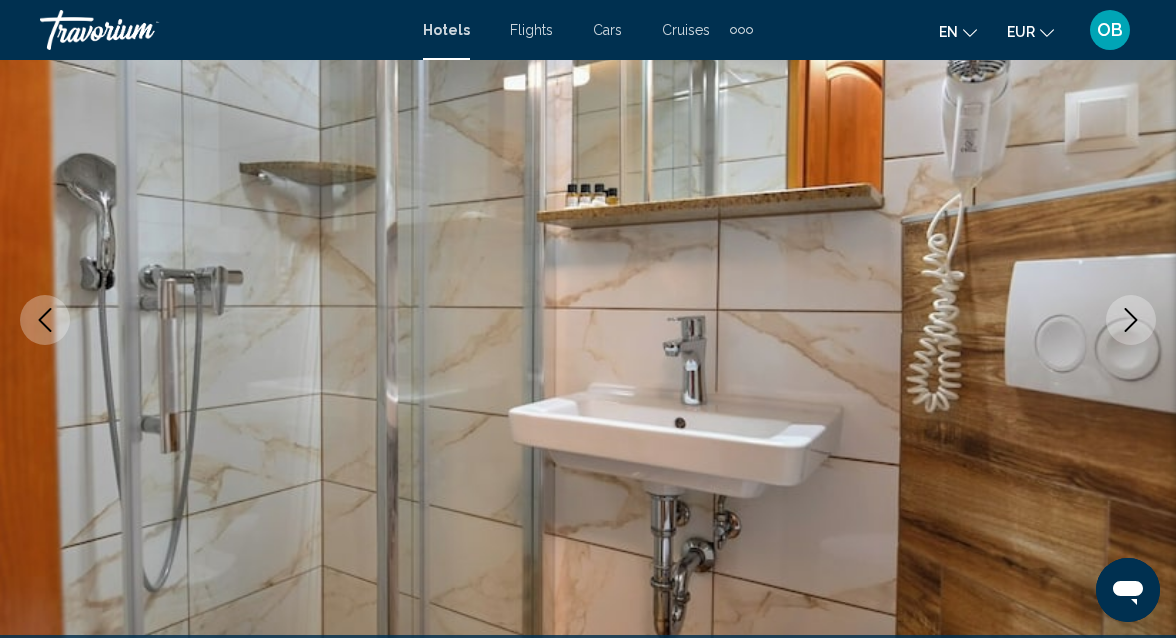 click 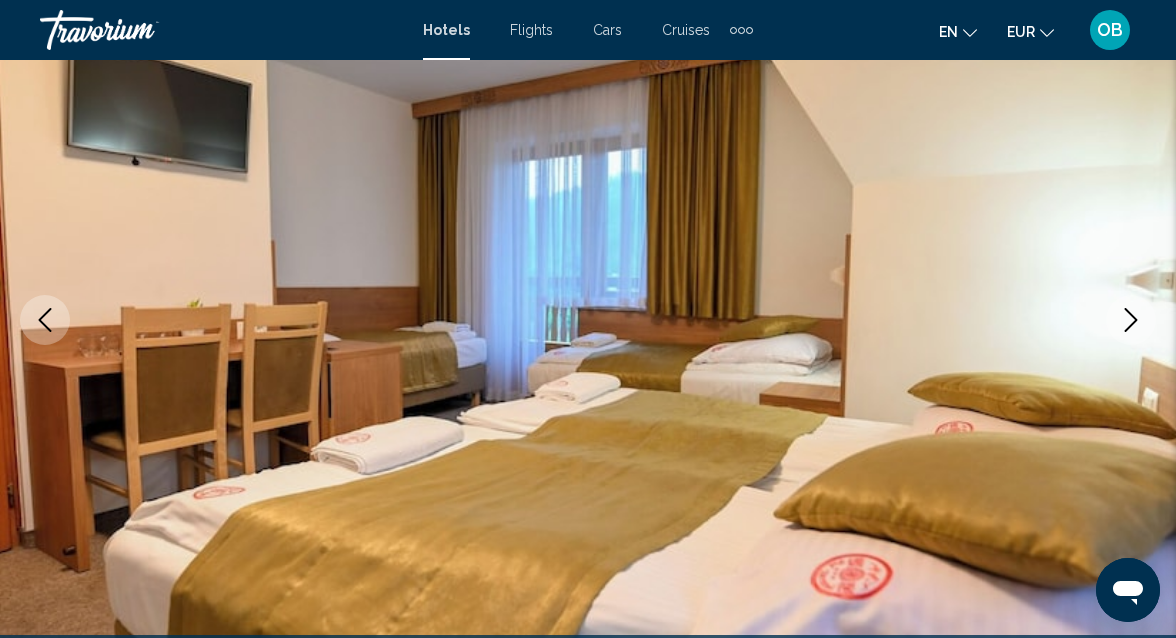 click 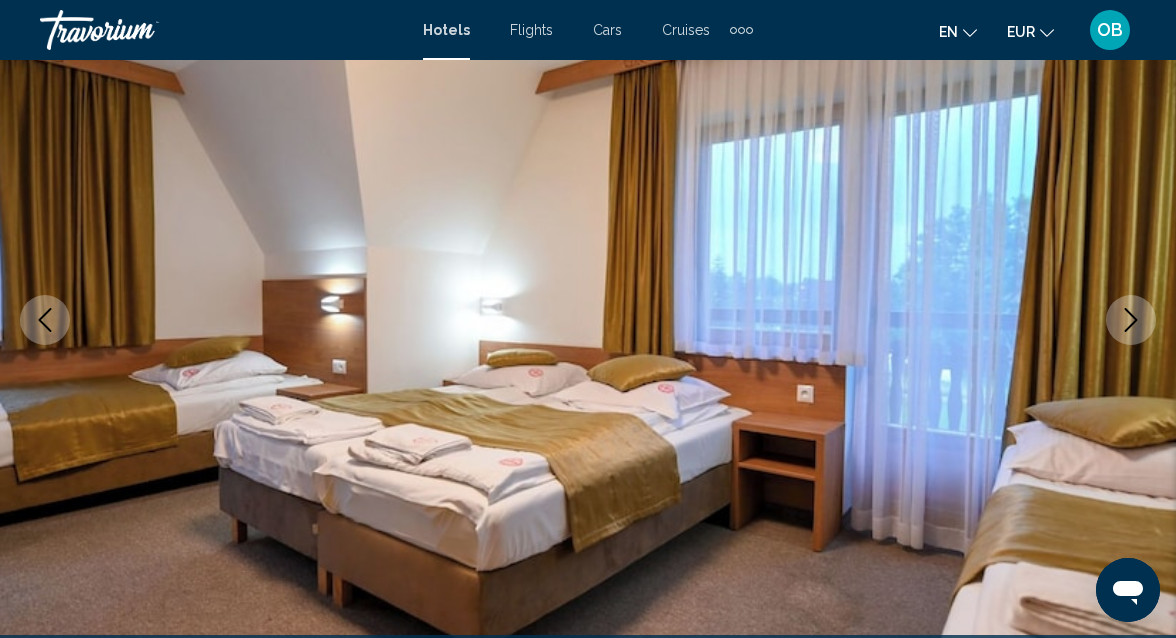 click 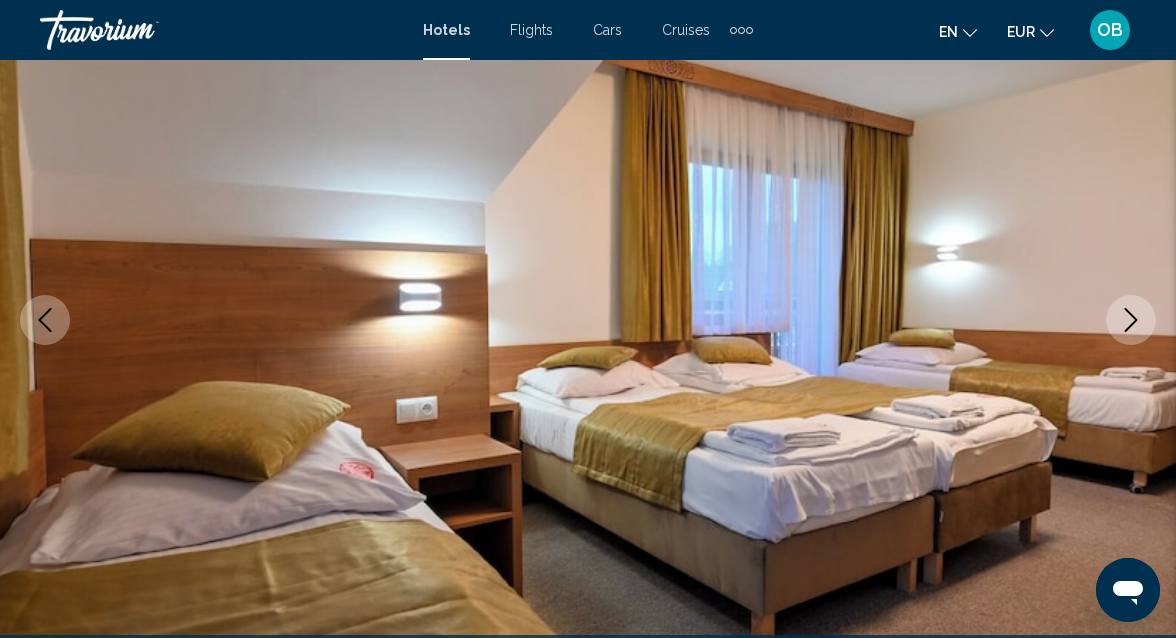click 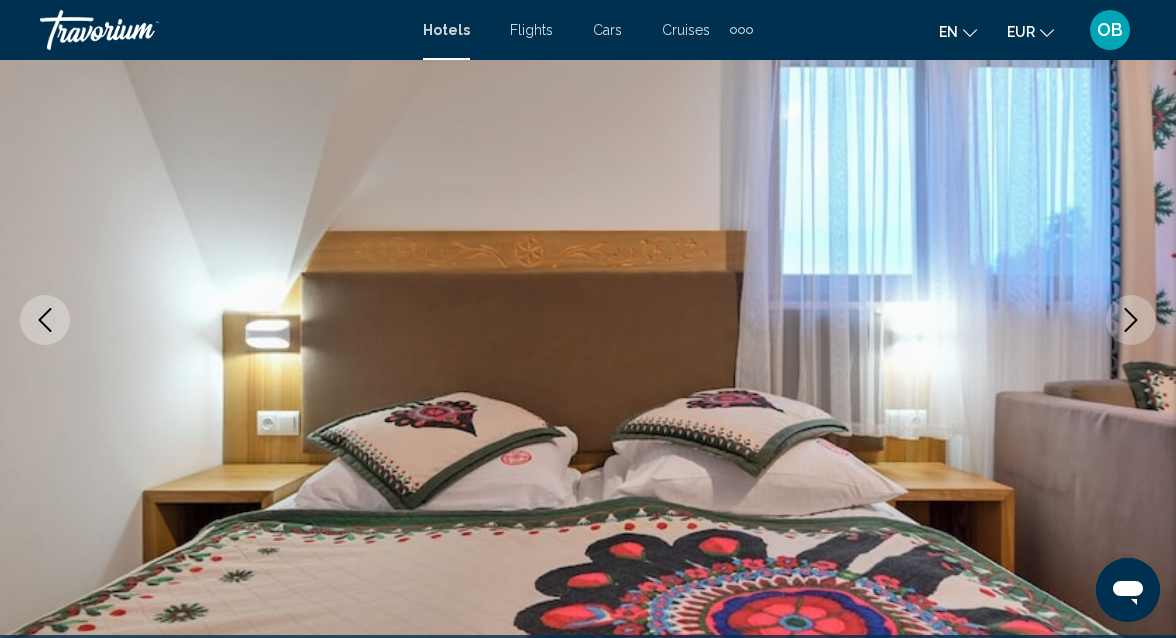 click 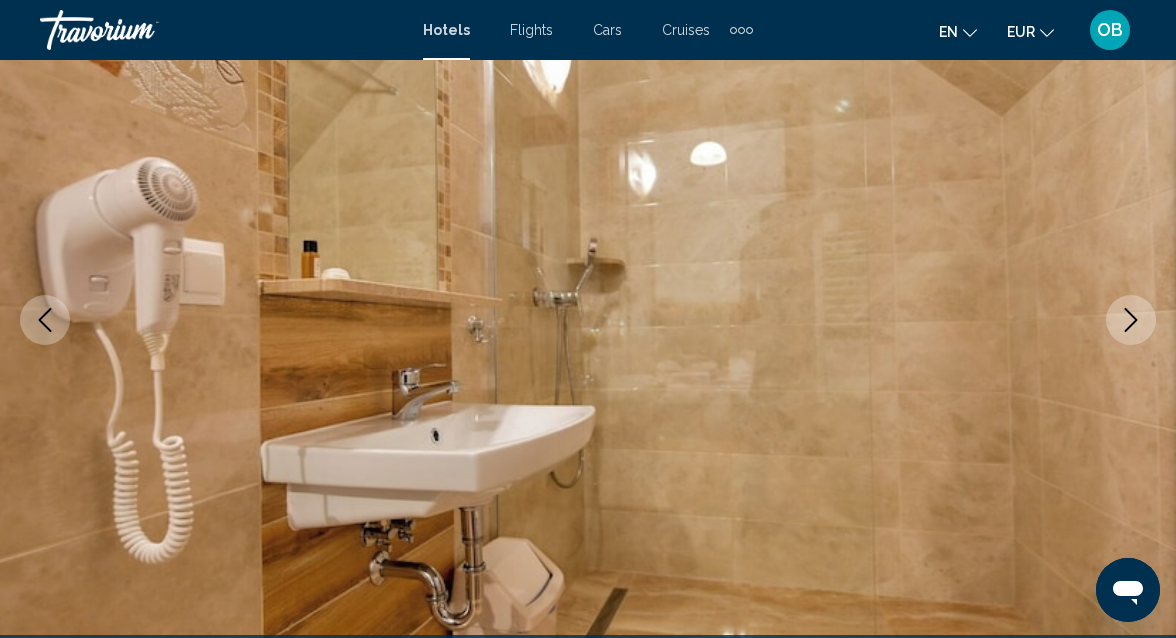 click 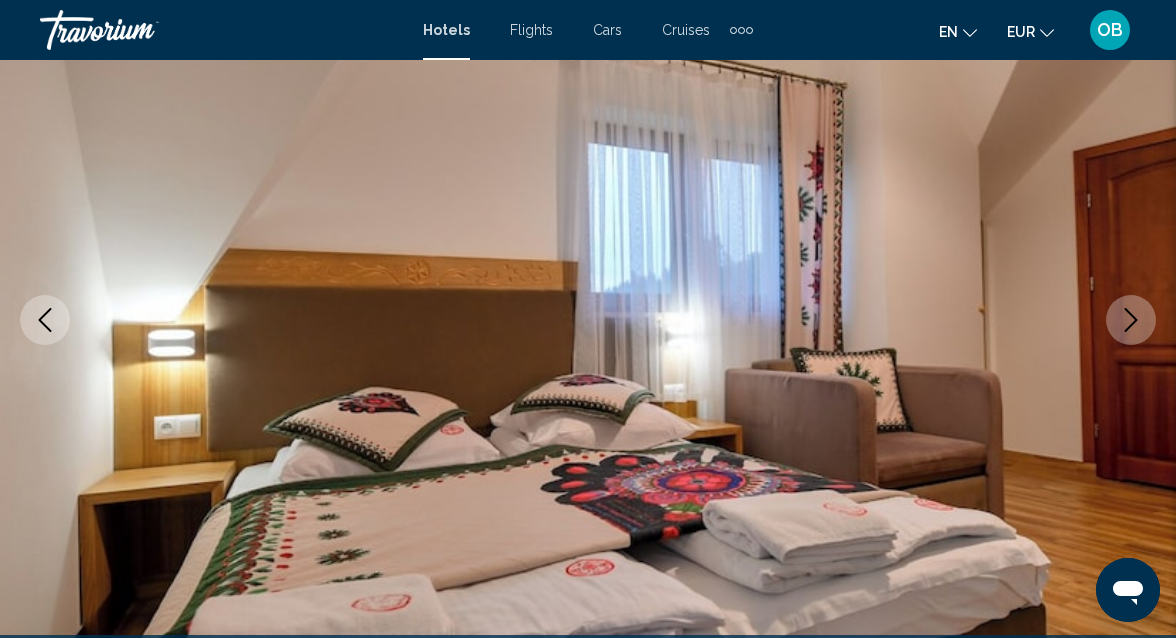 click 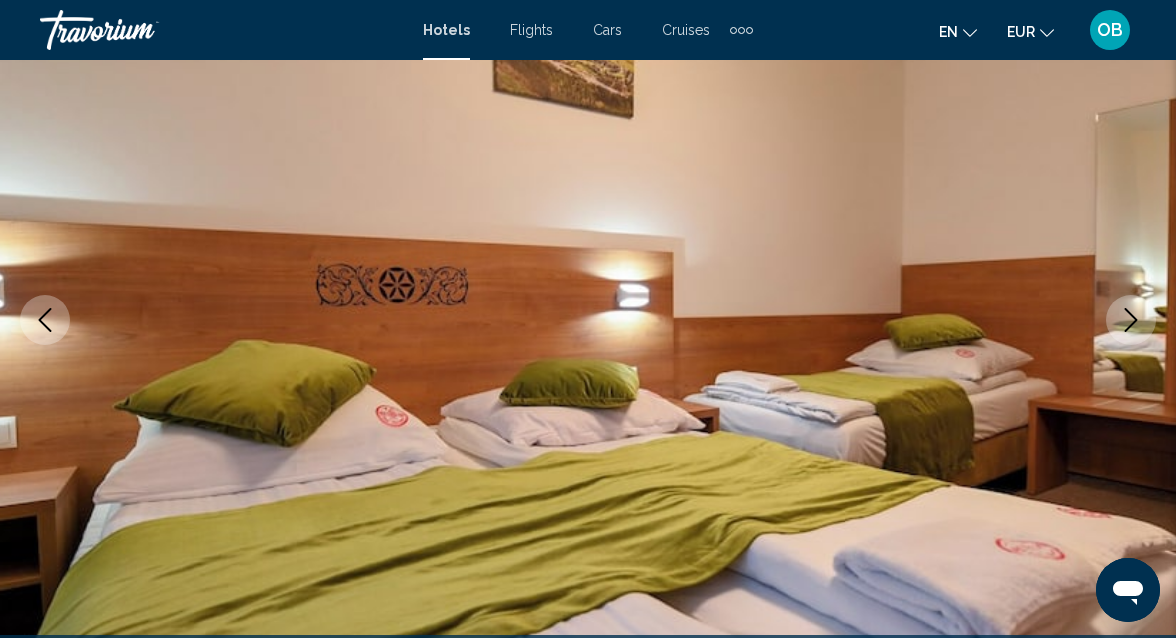 click 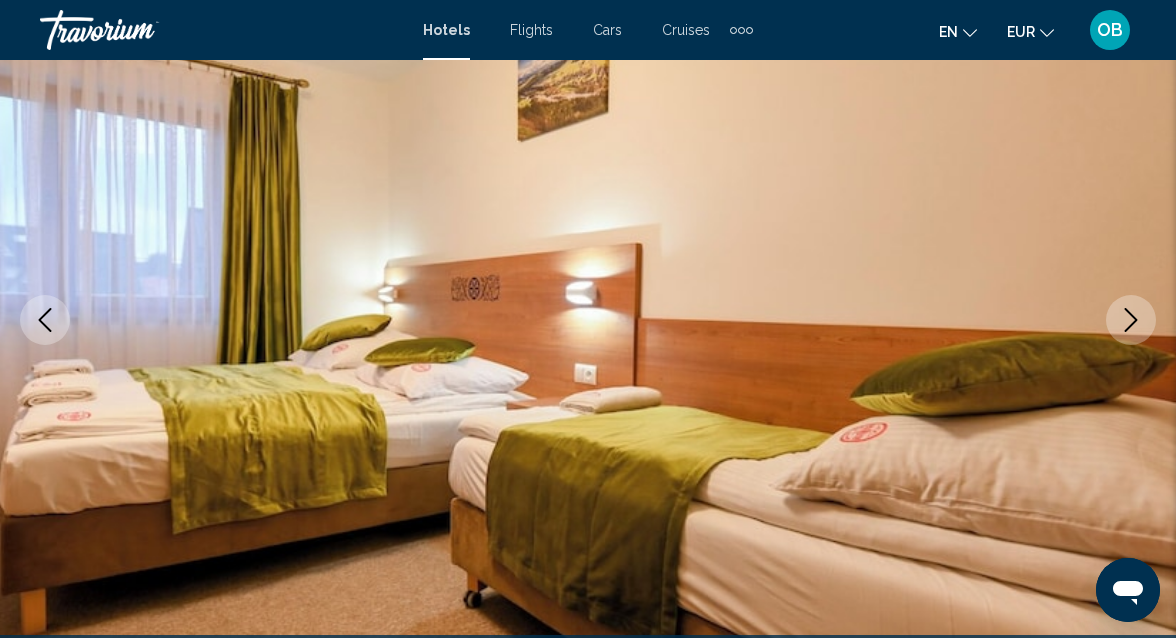 click 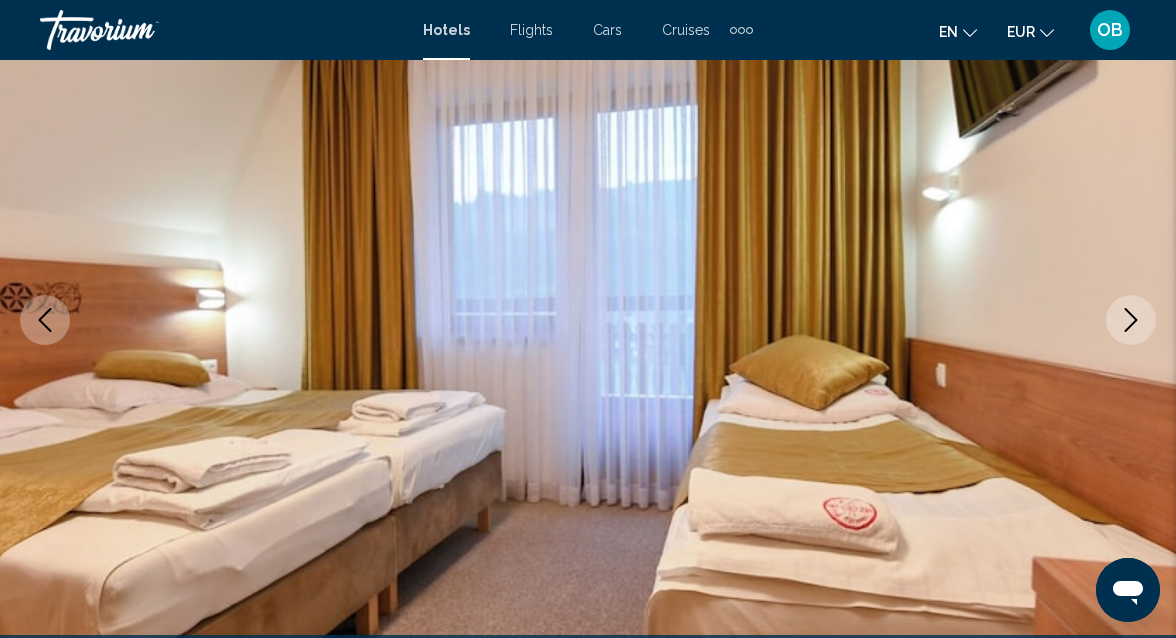 click 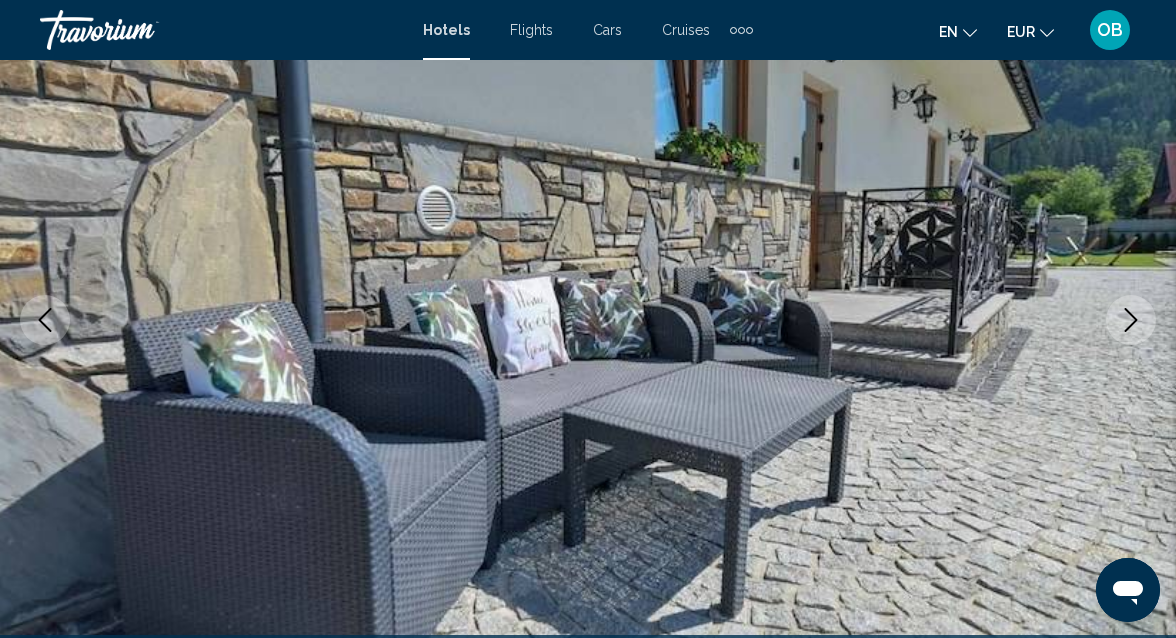 click 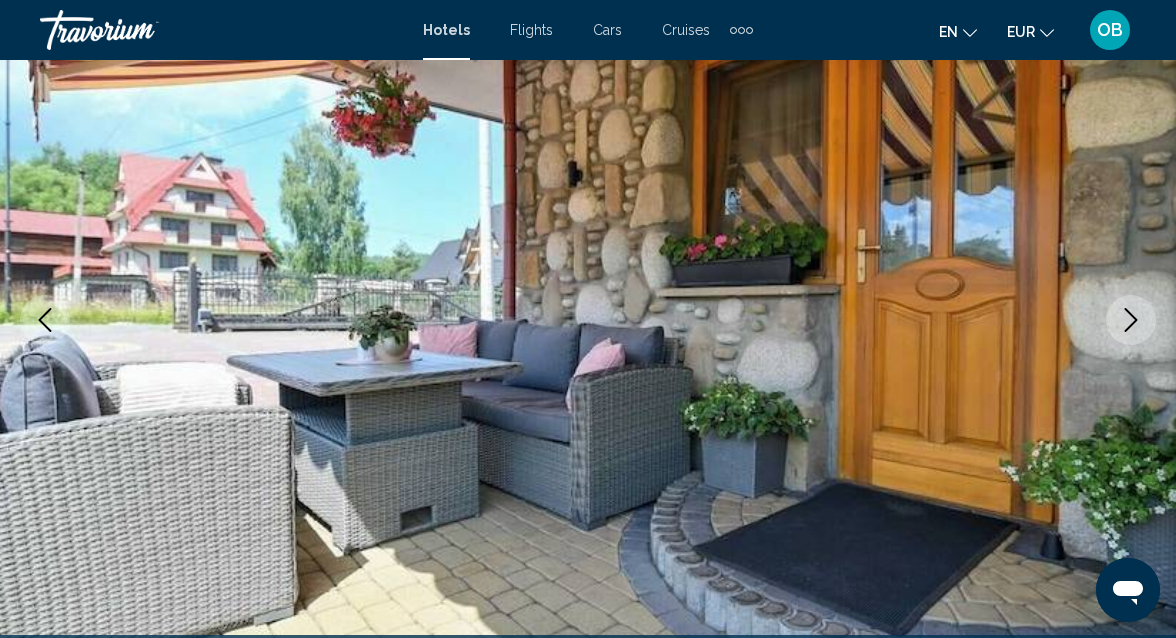 click at bounding box center (45, 320) 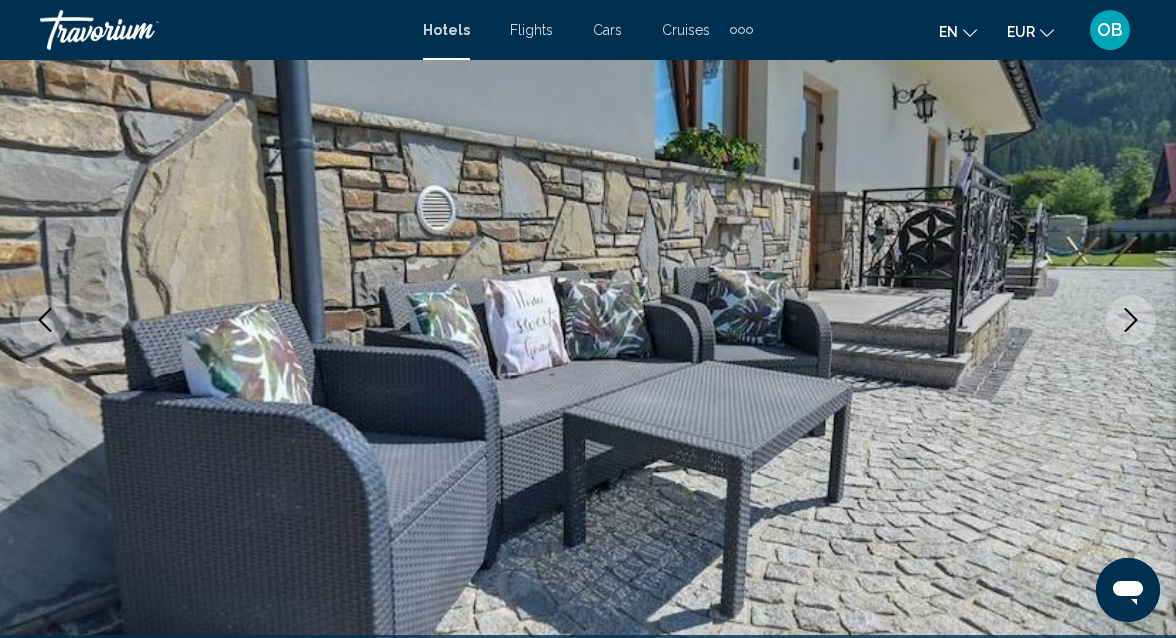 click 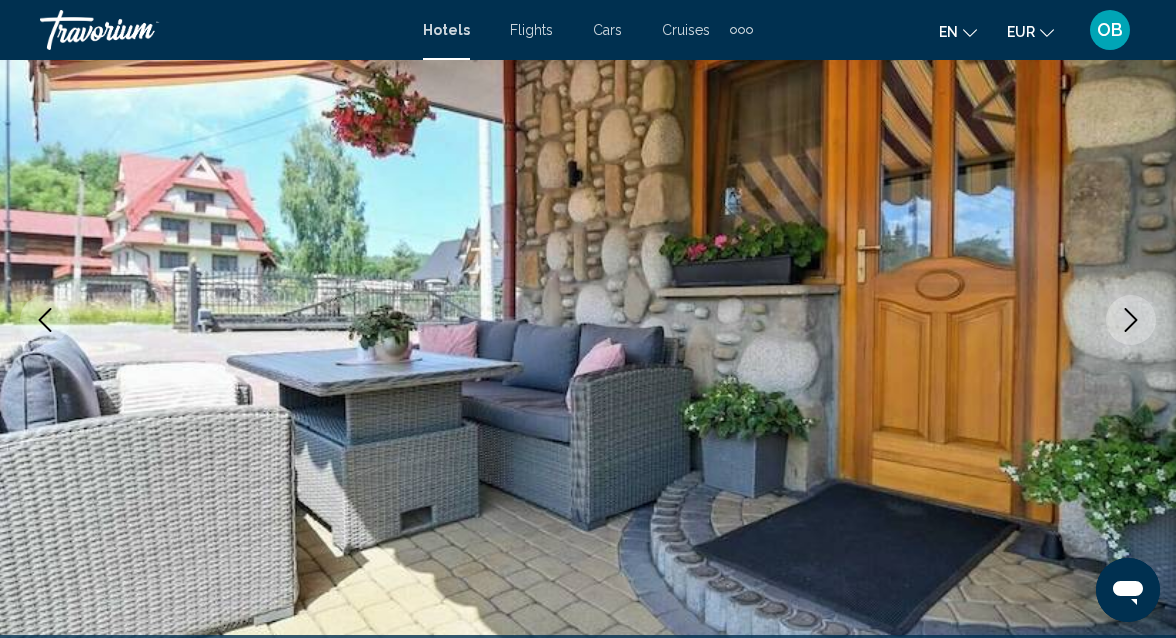 click 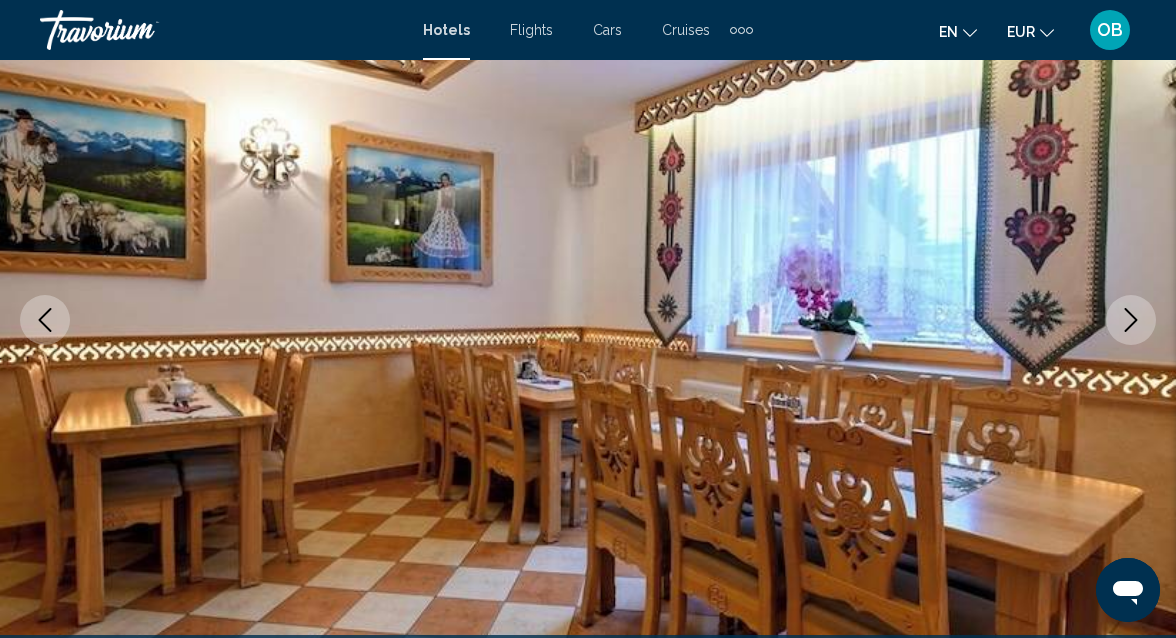 click 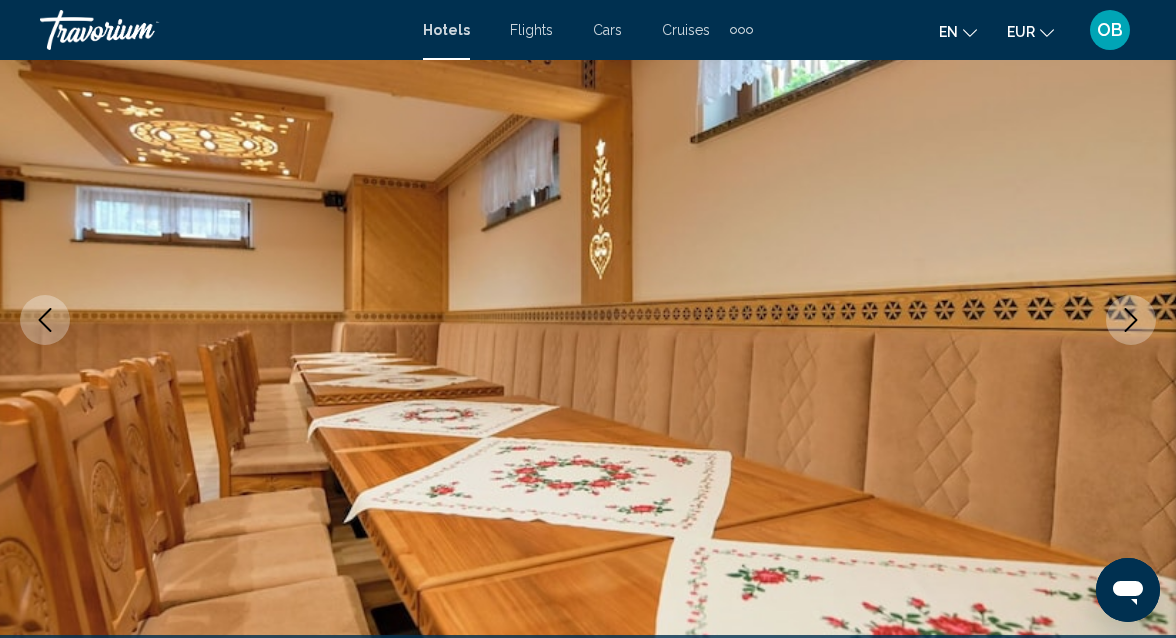 click 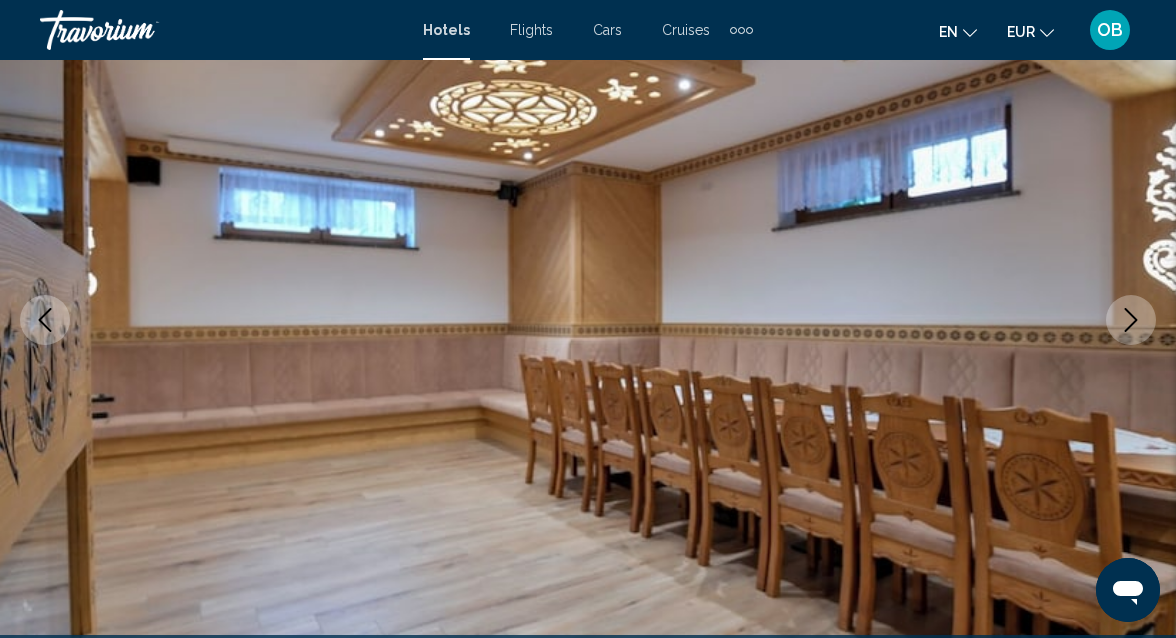 click 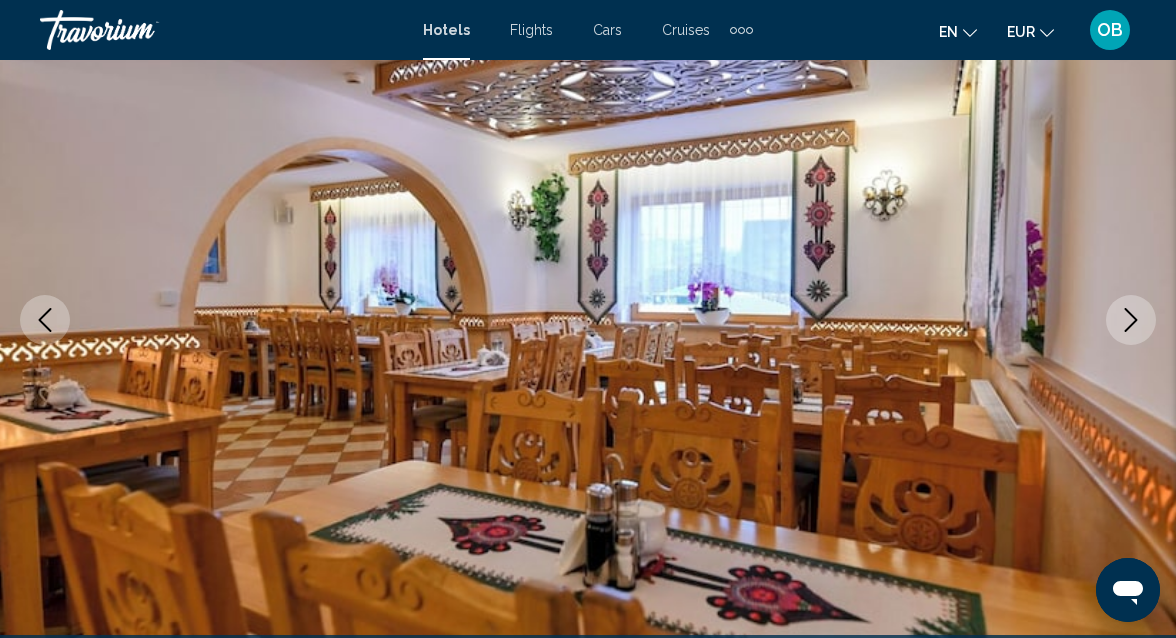click 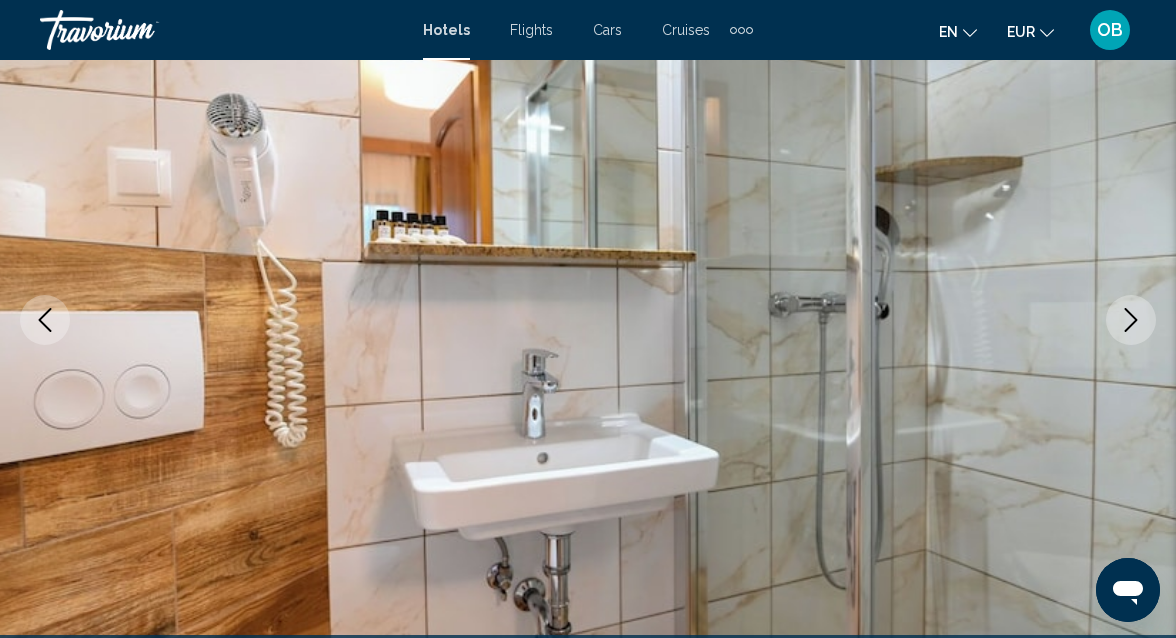 click 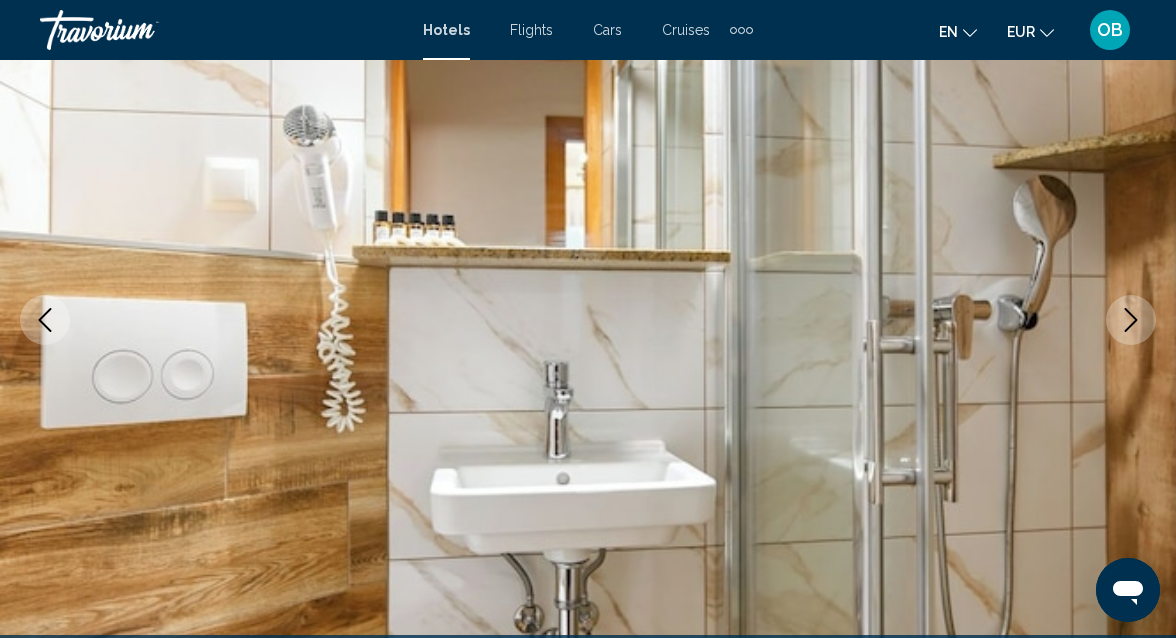 click 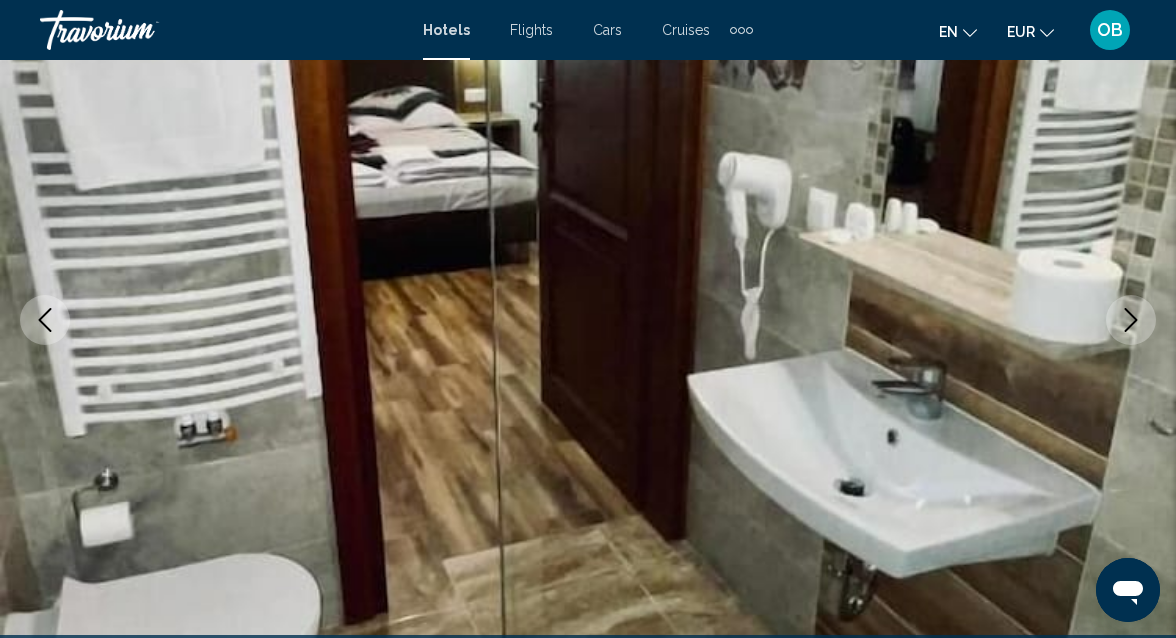 click 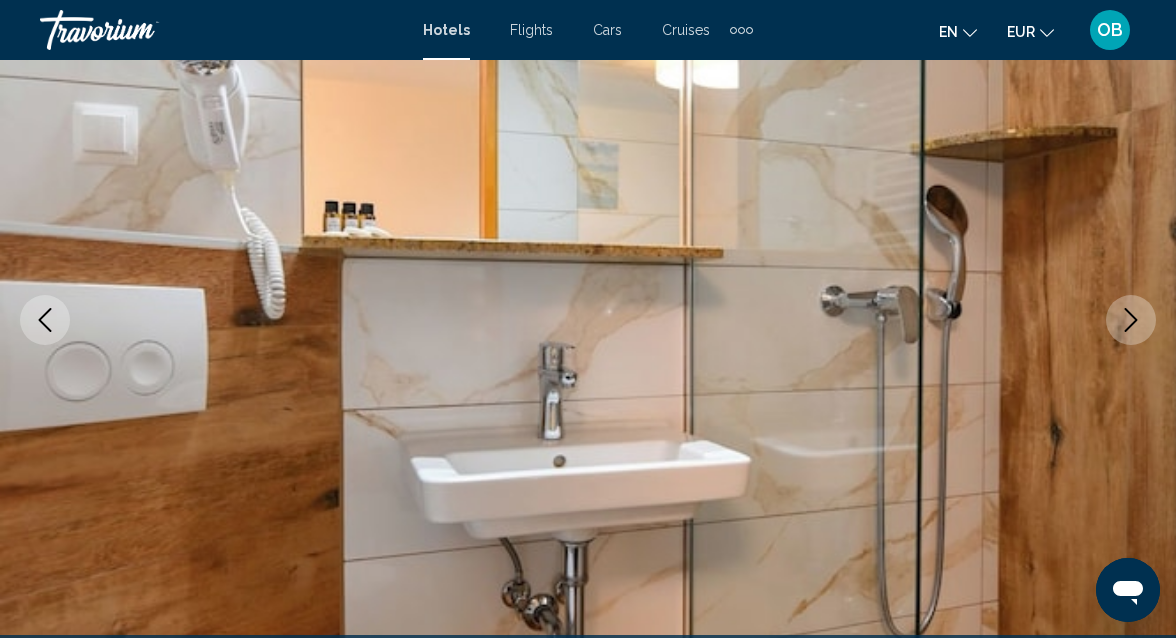 click 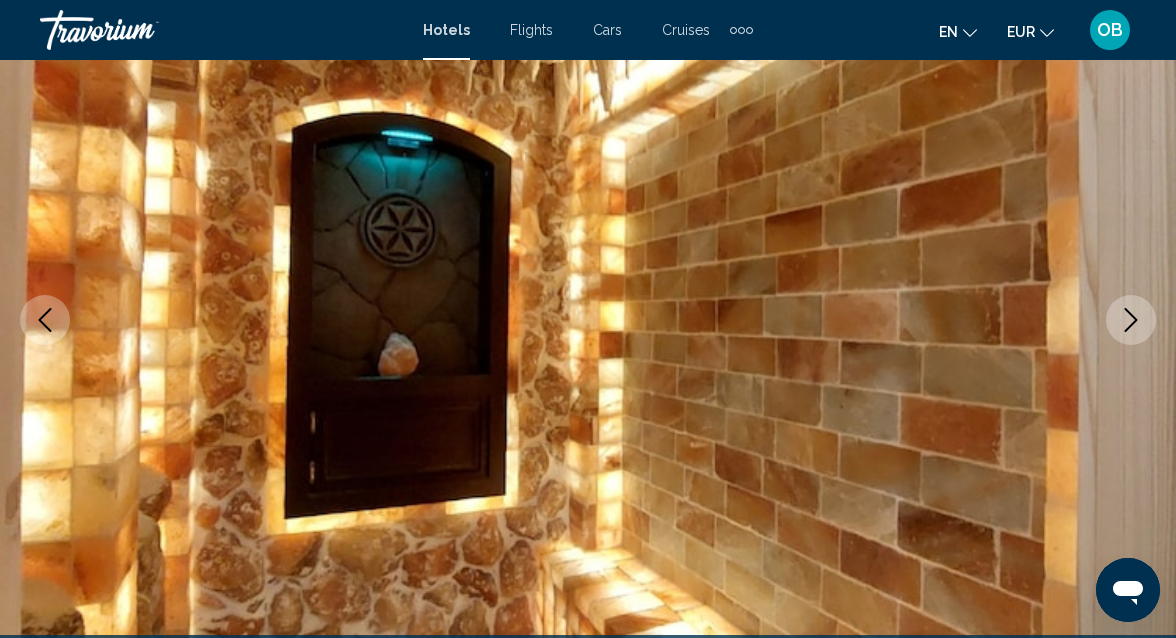 click 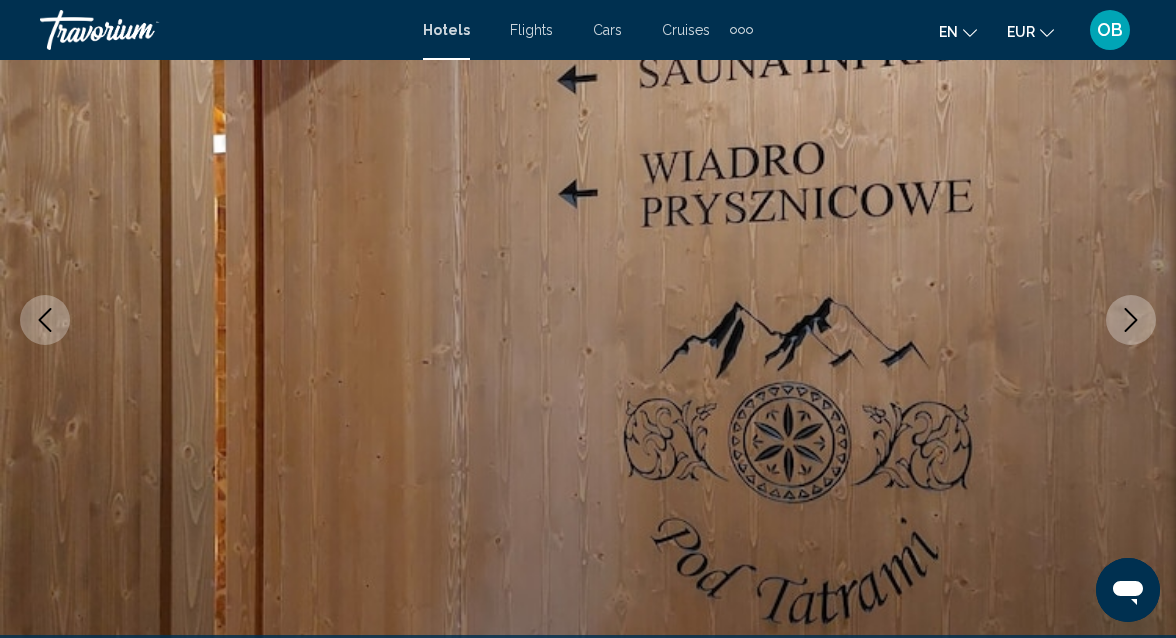 click 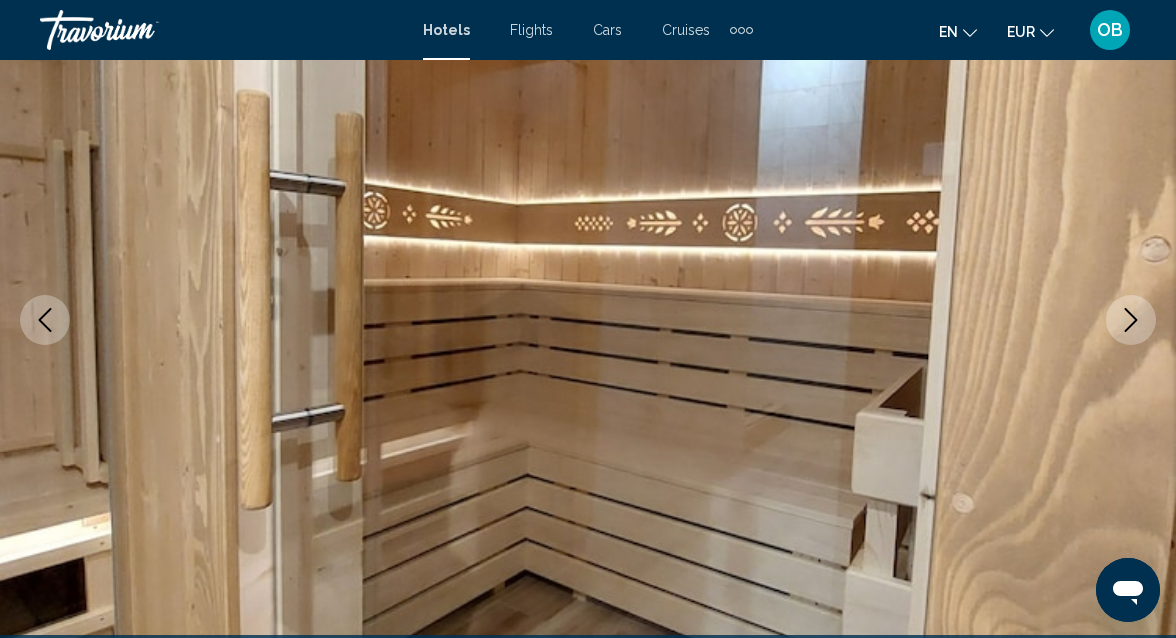 click 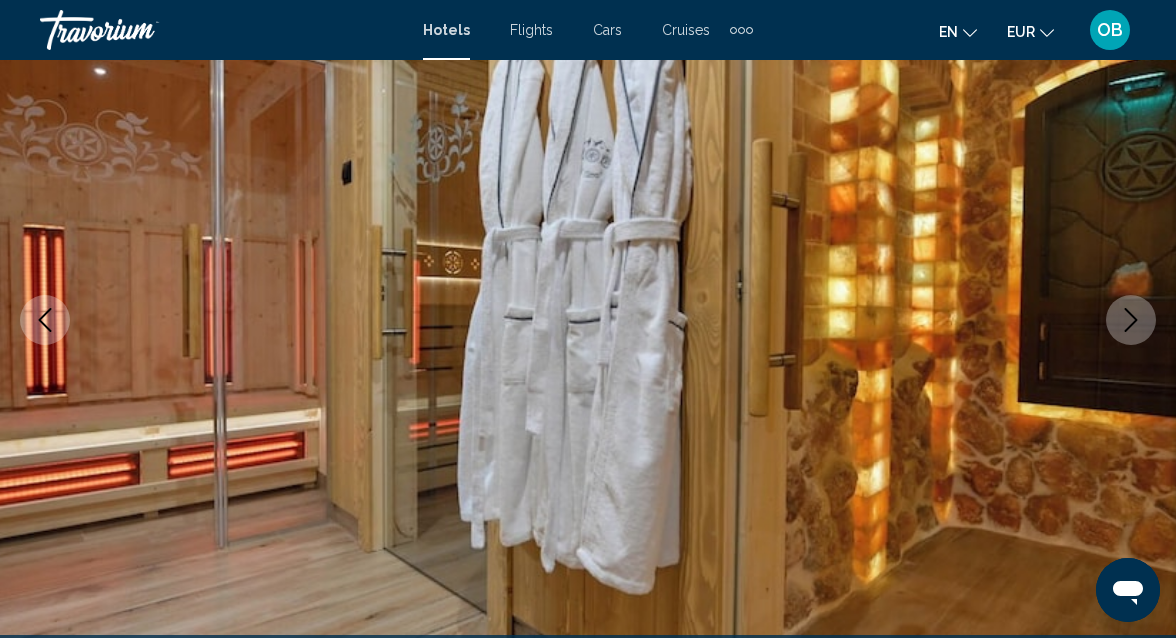 click 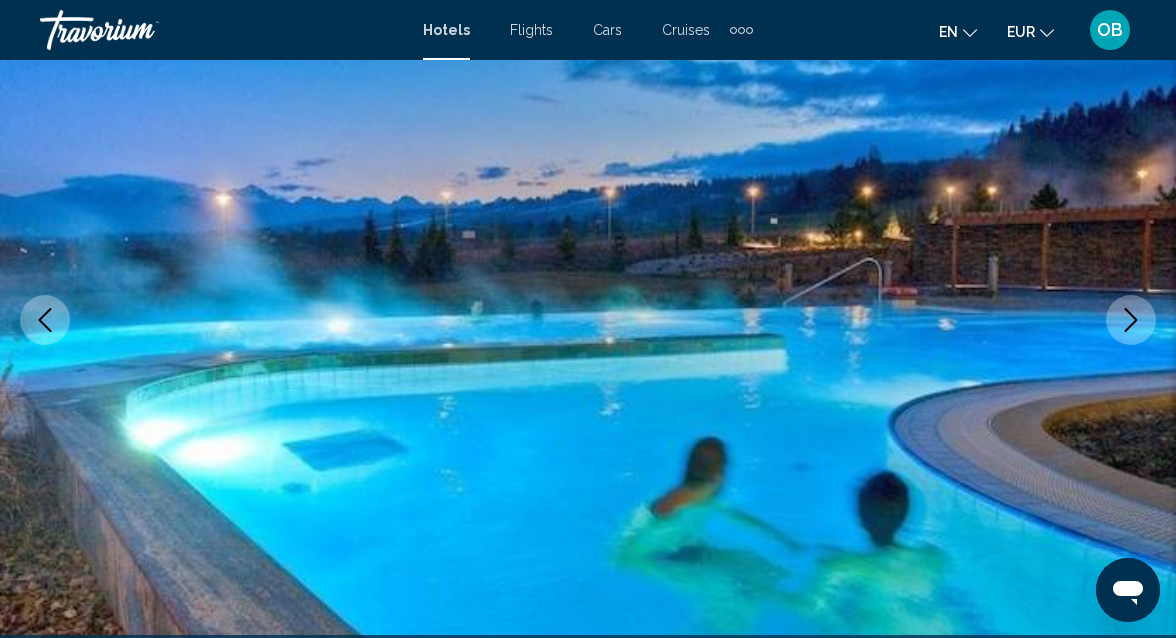 click 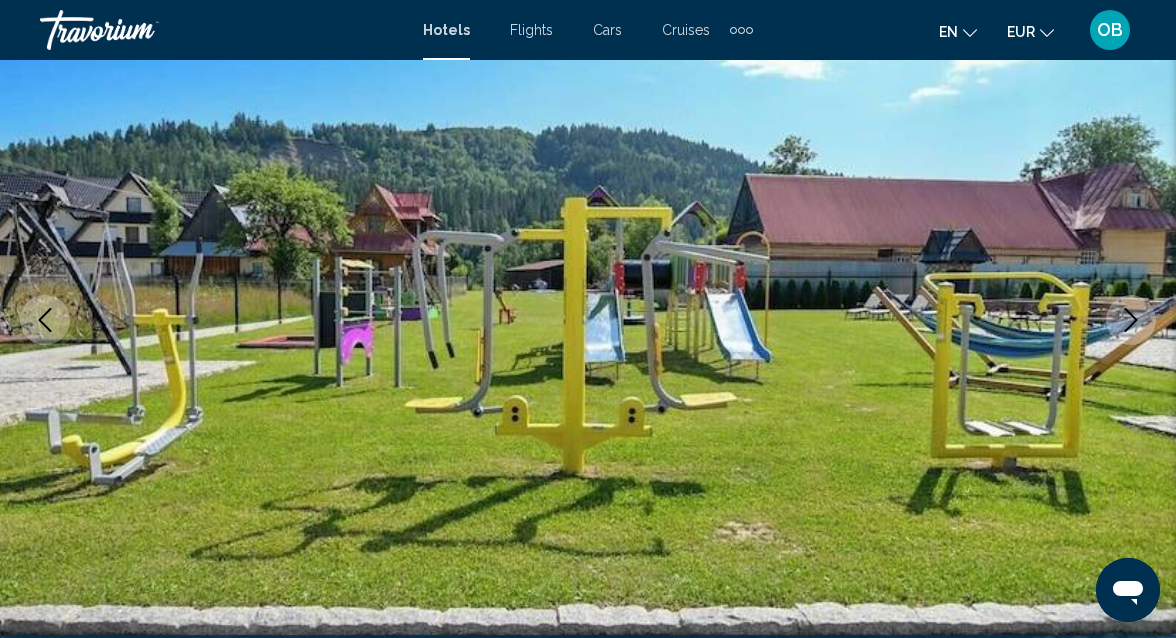 click 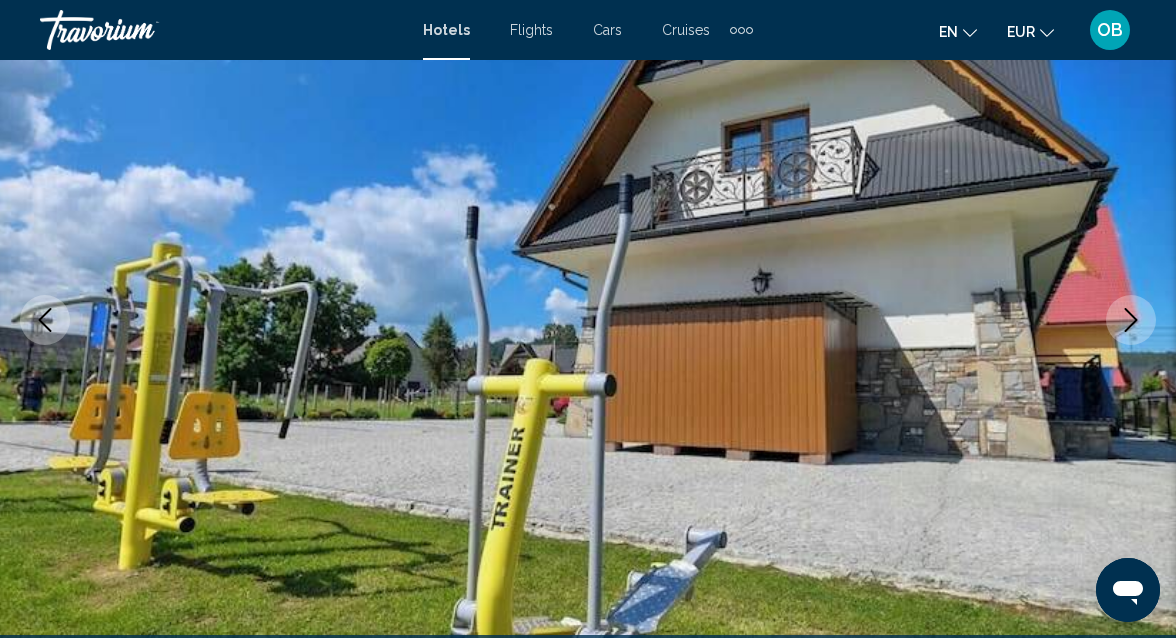 click 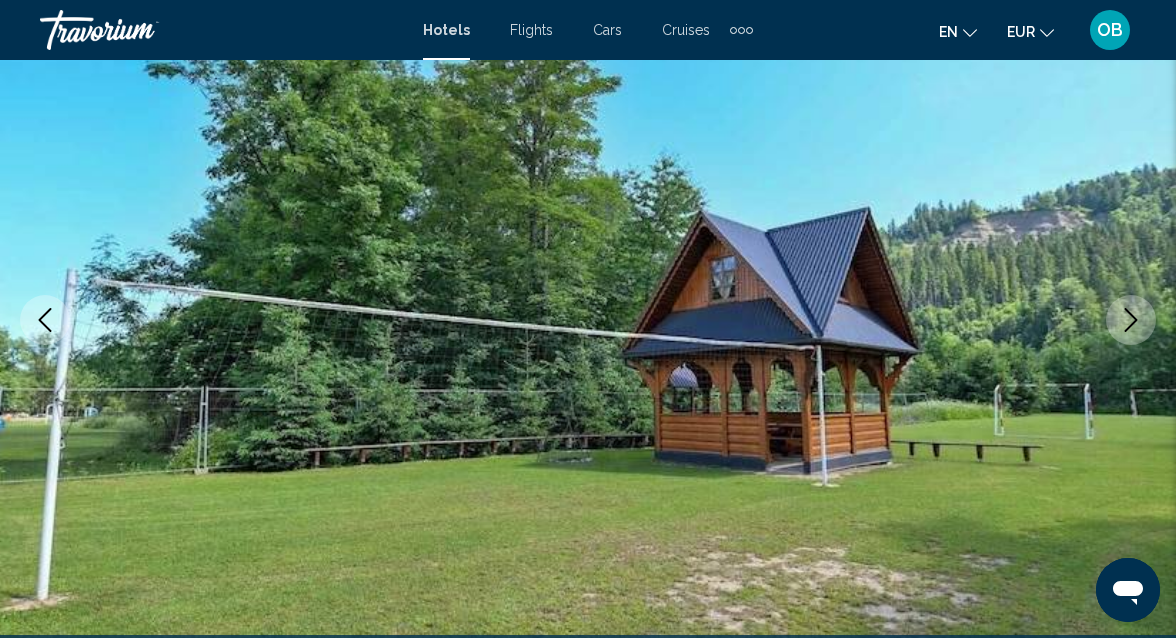 click at bounding box center (1131, 320) 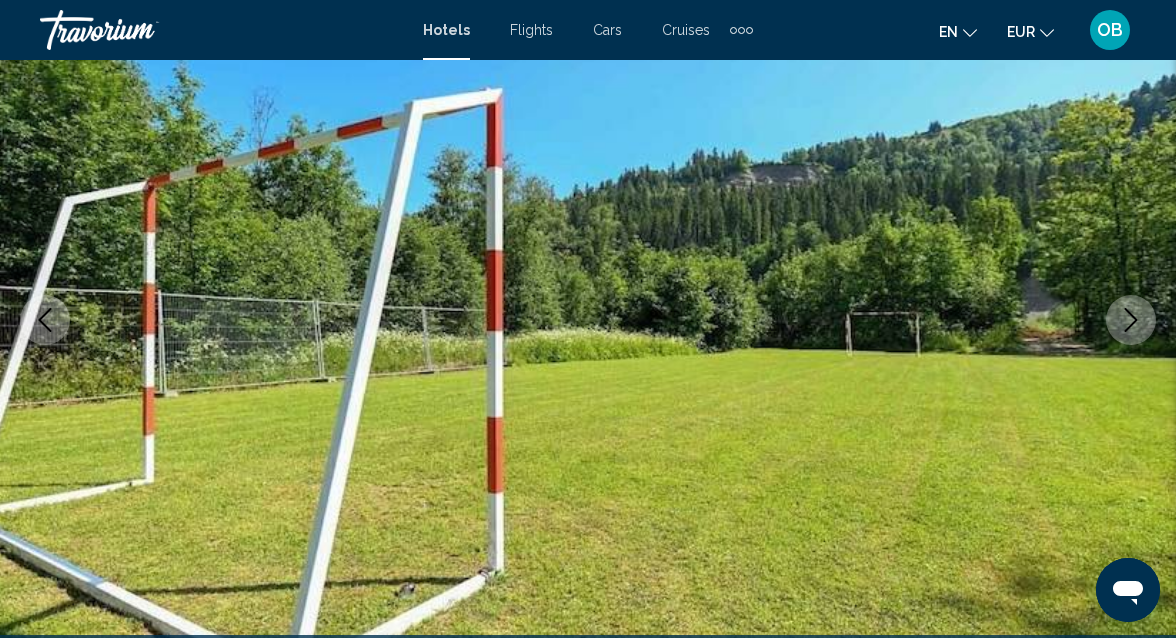 click 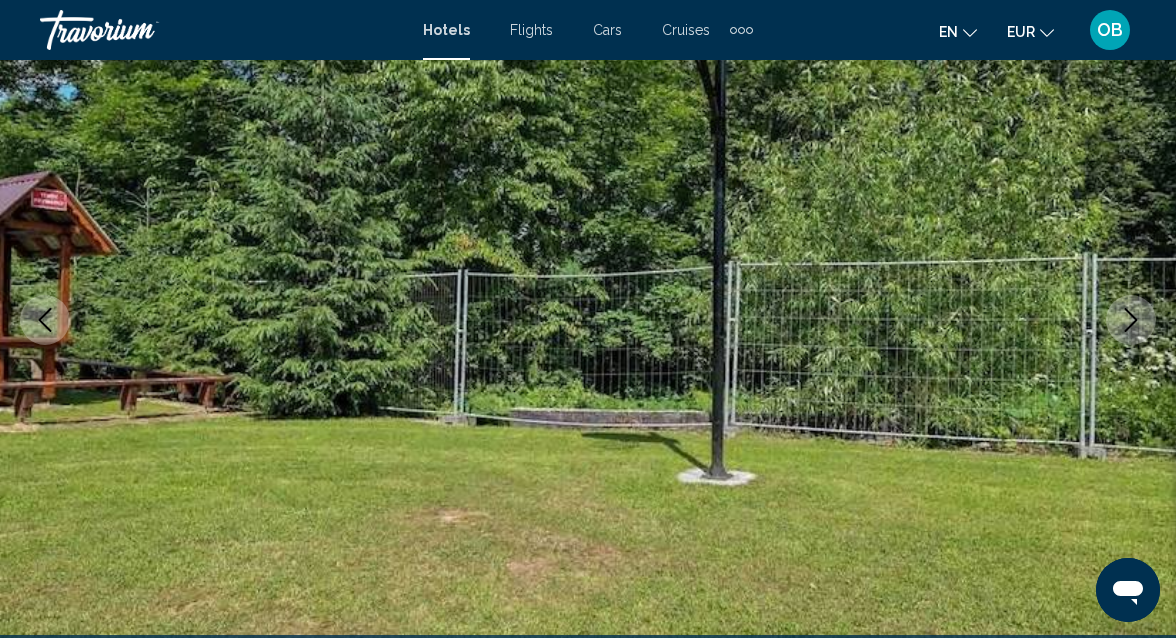 click 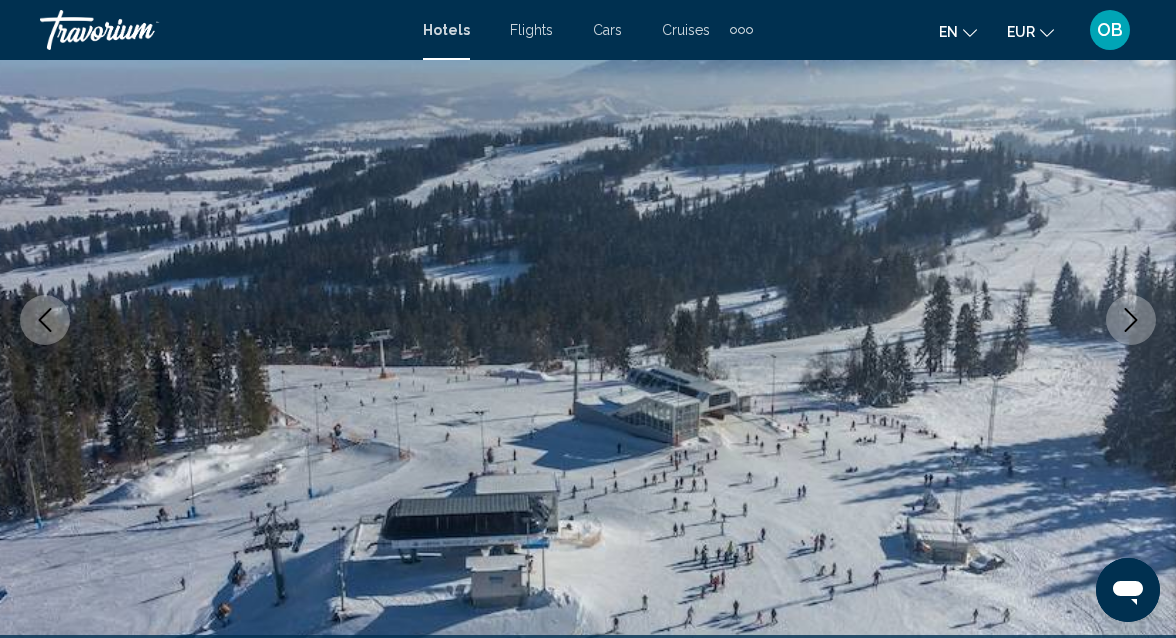 click 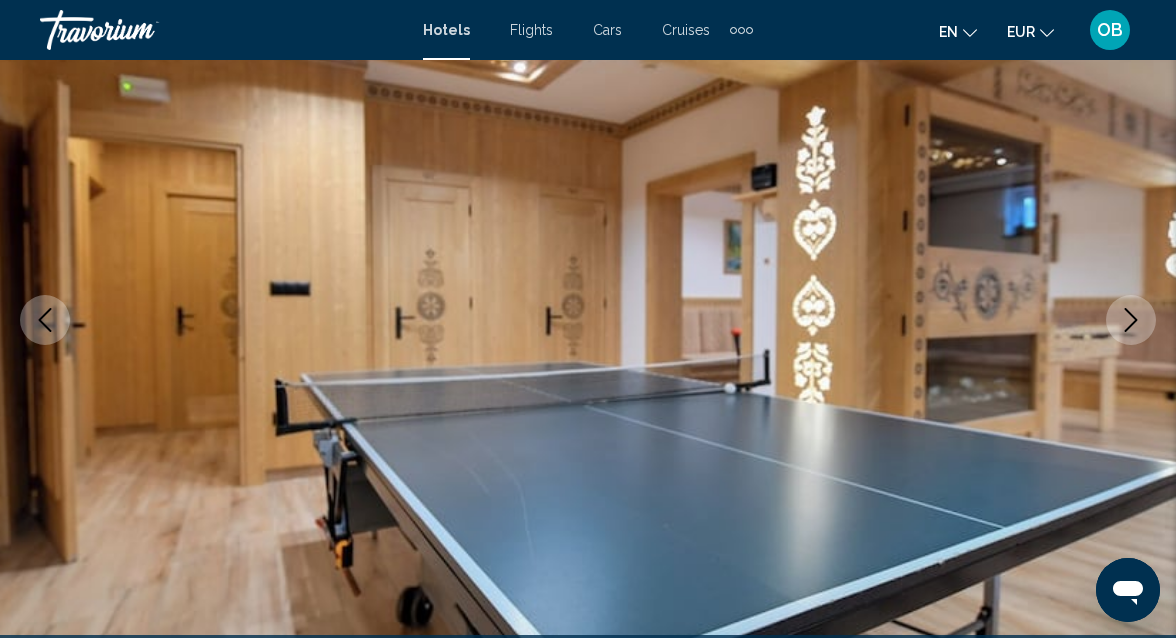 click 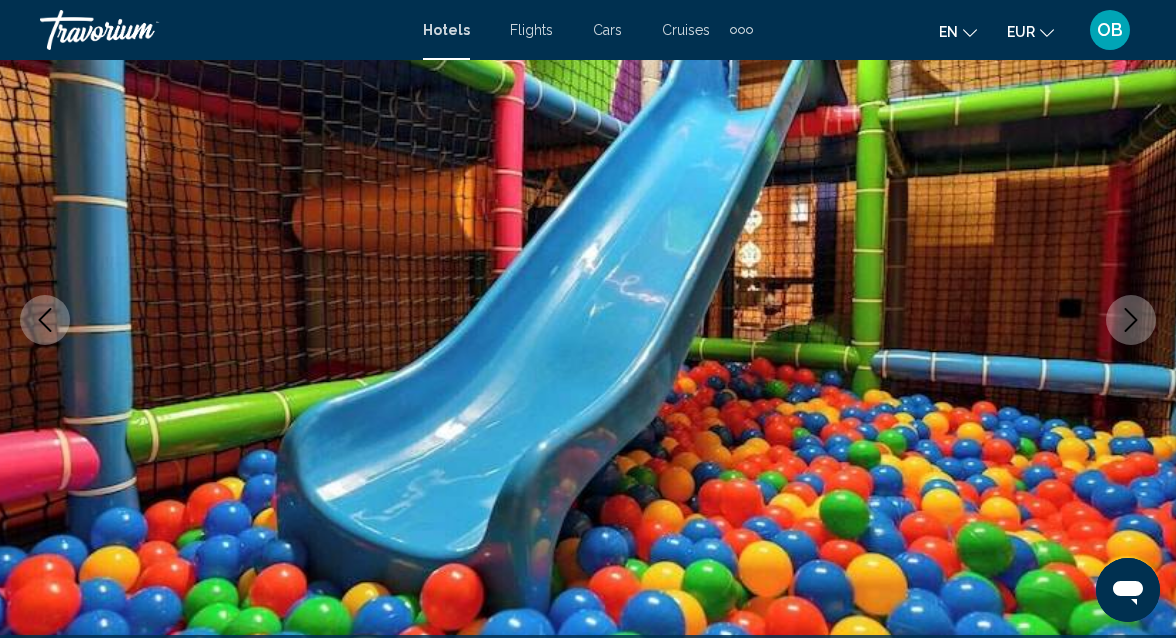 click 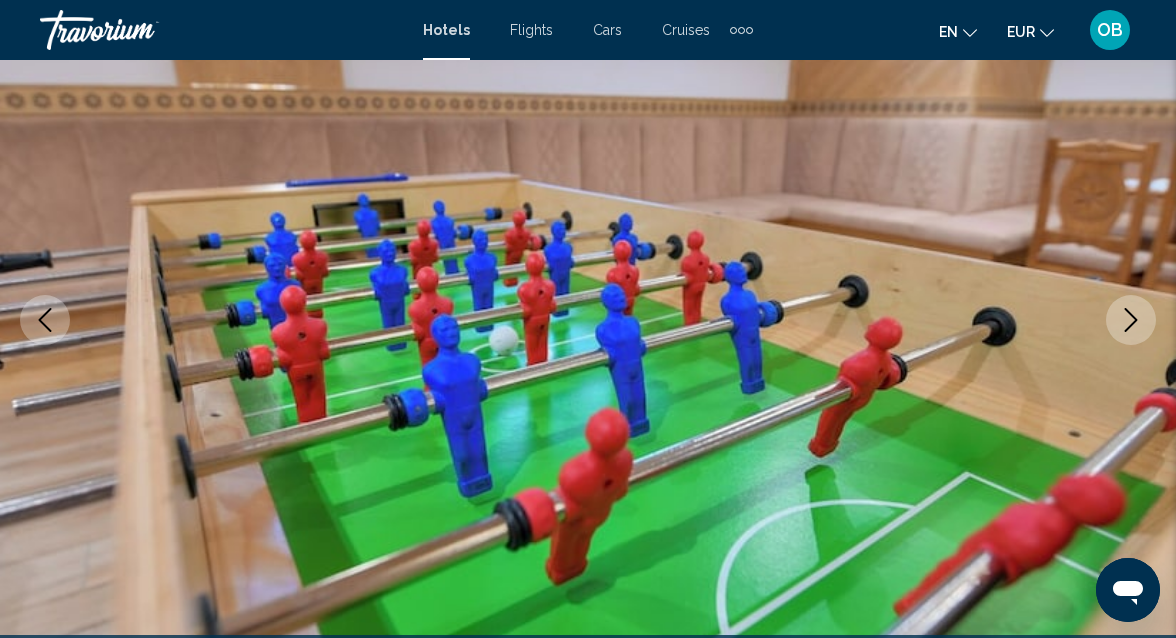 click 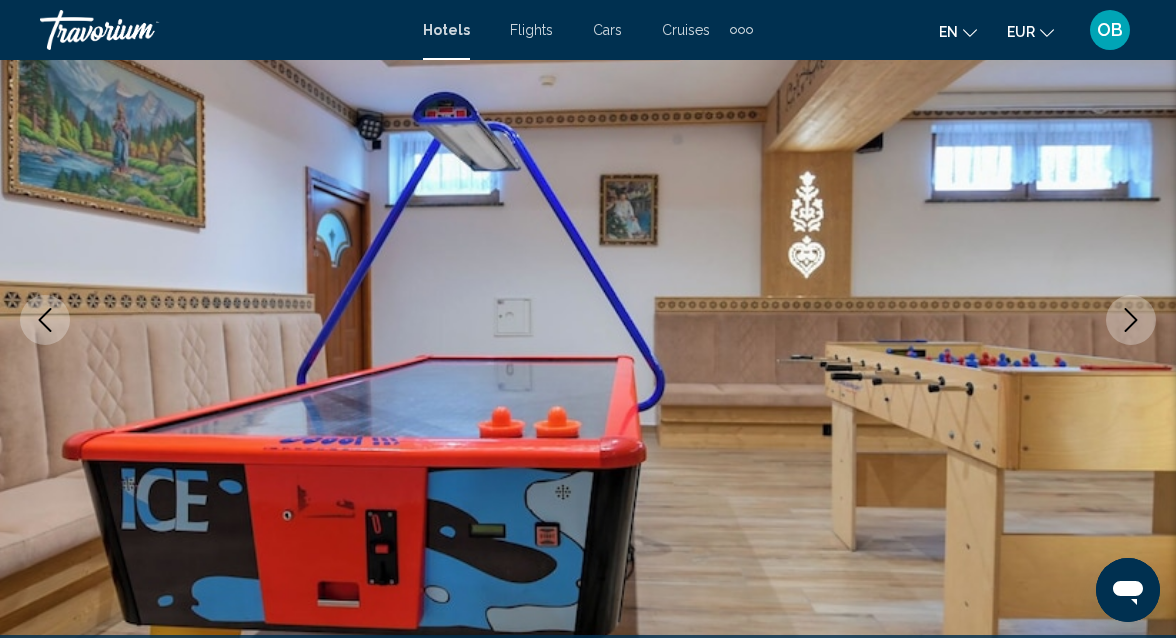 click 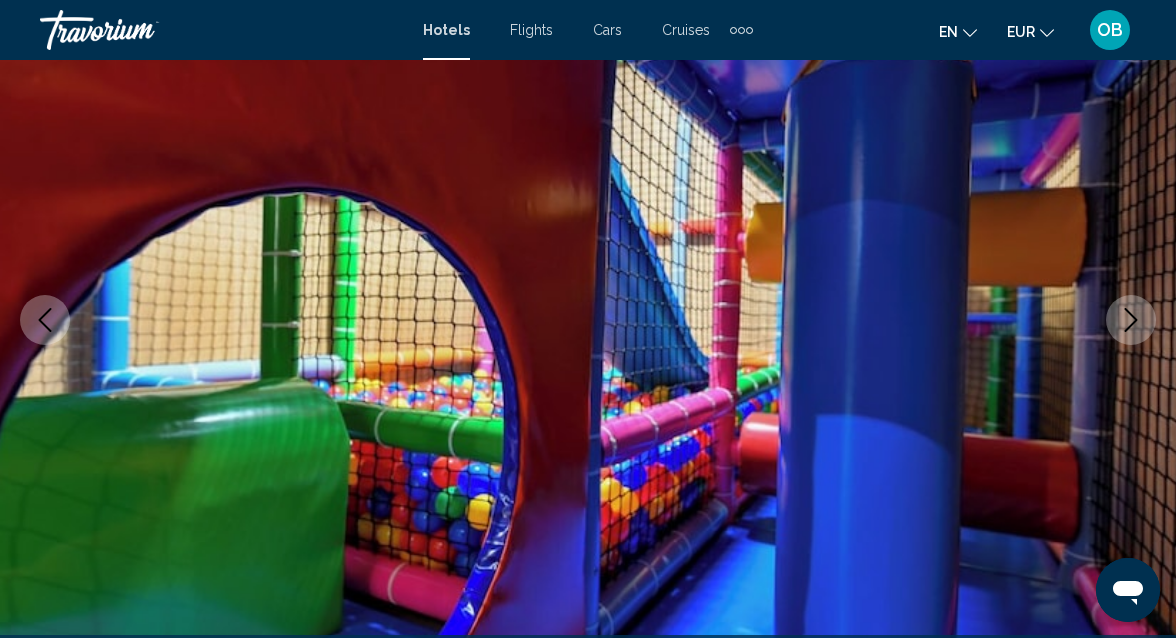 click 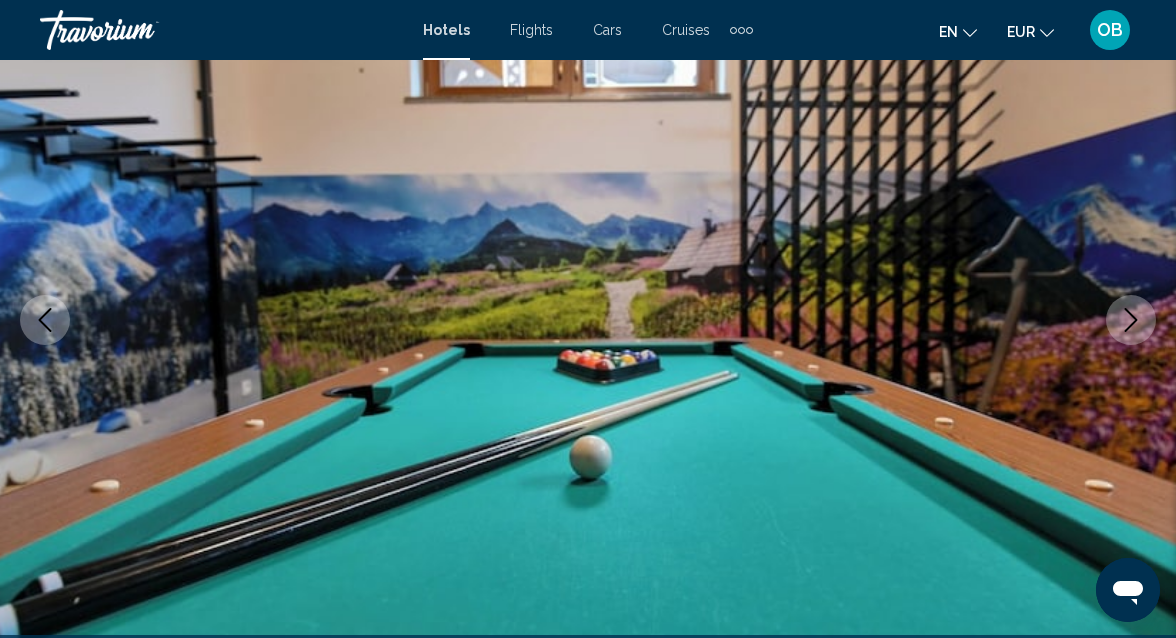 click 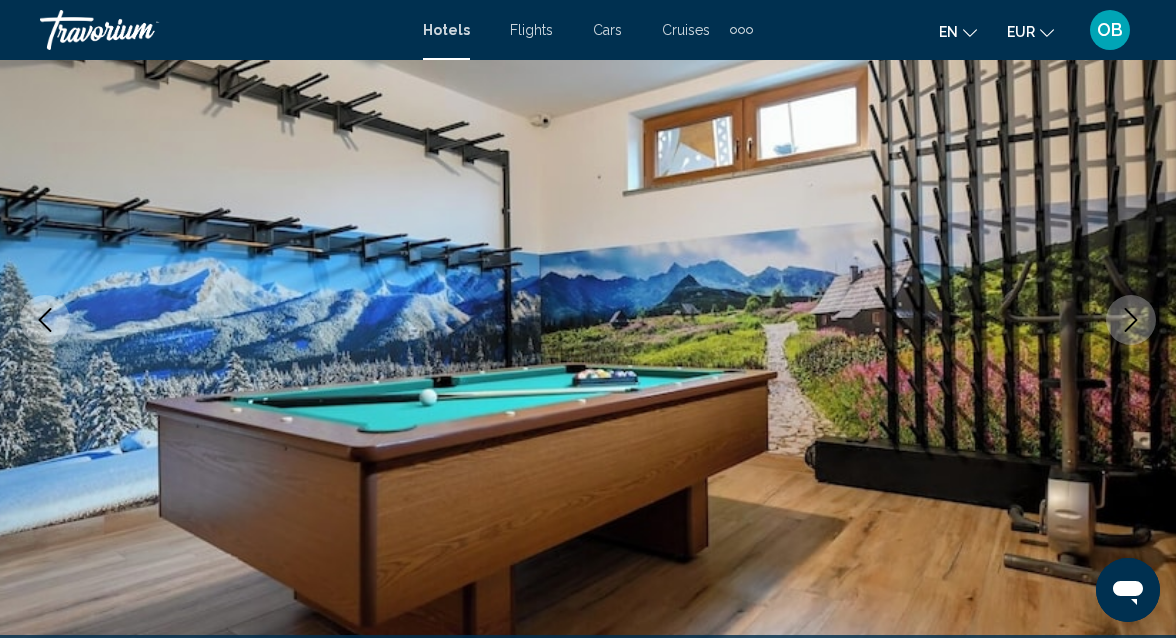 click 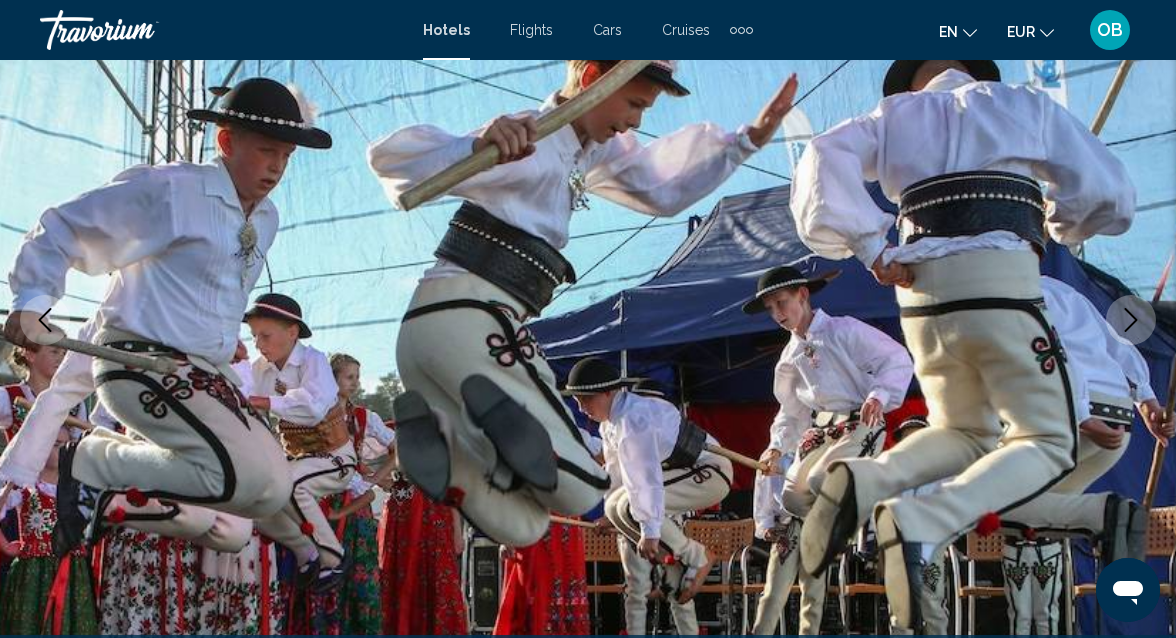 click 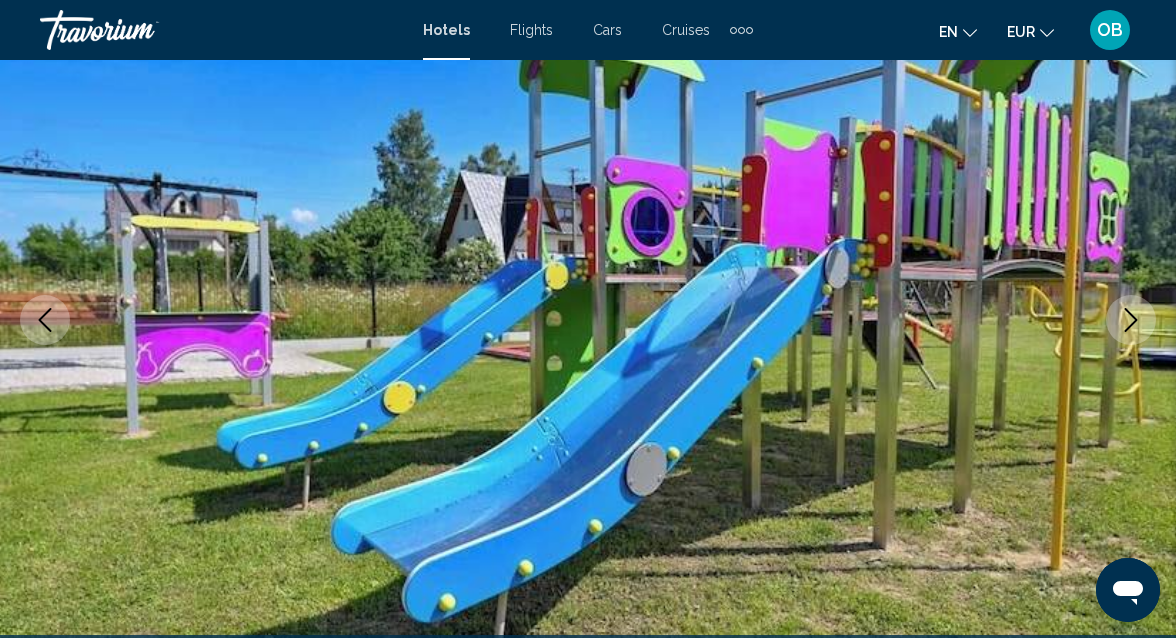 click 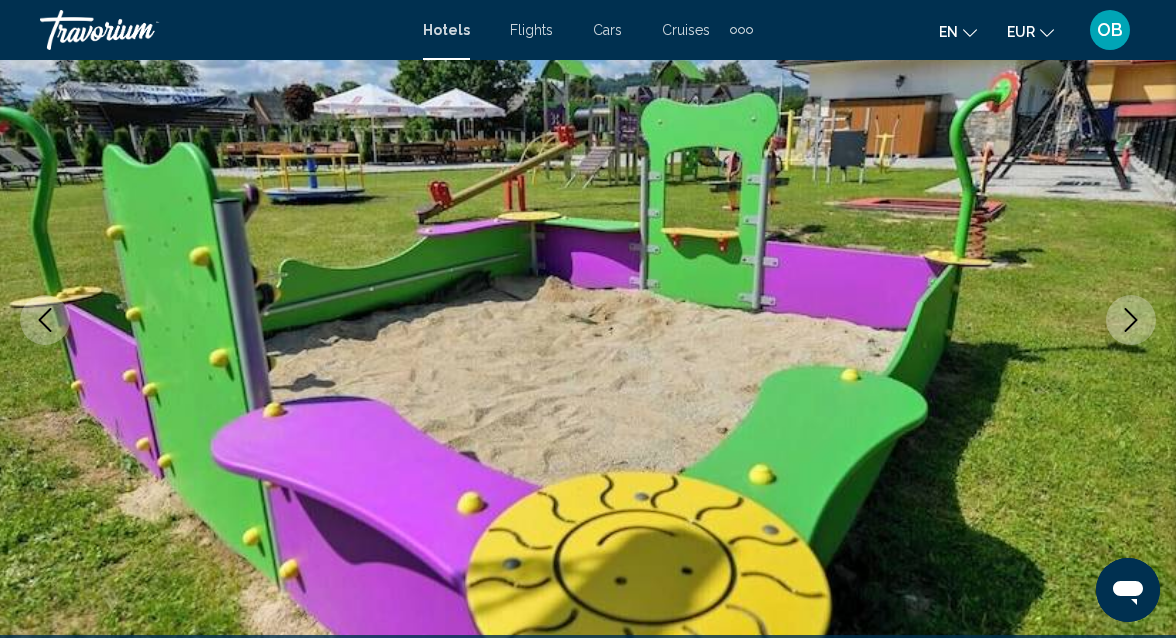 click 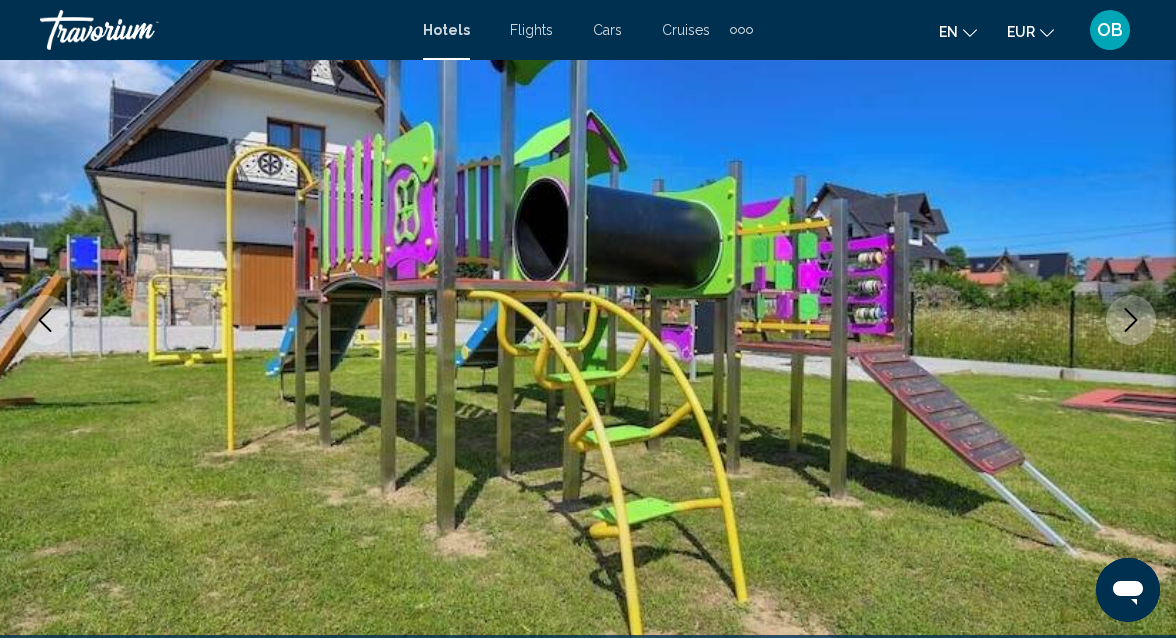 click 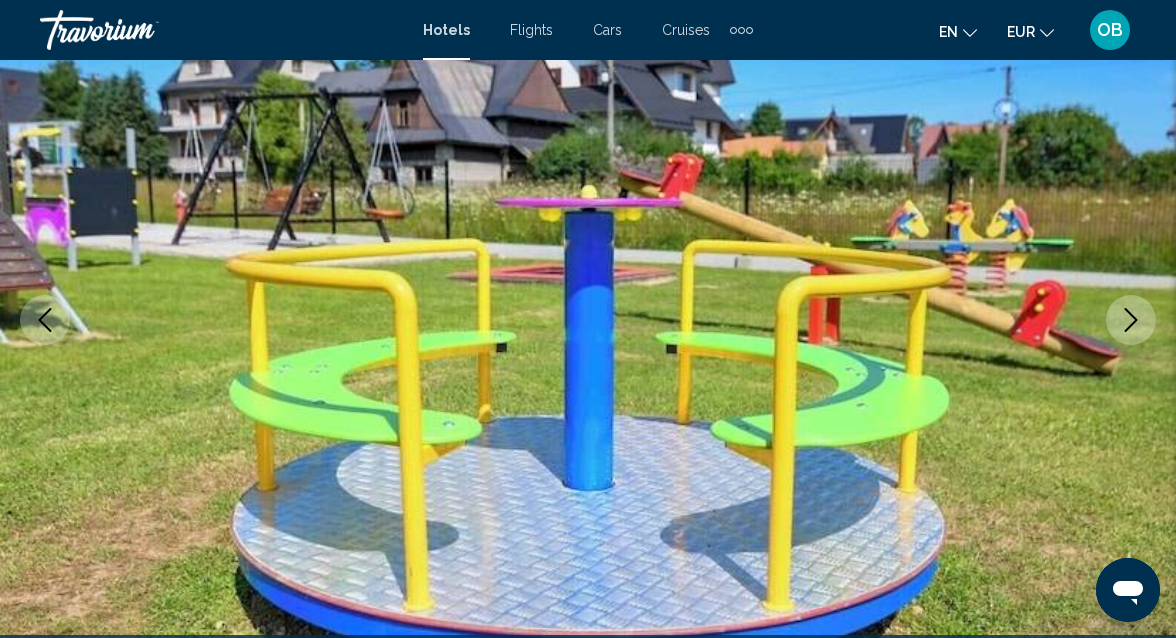 click 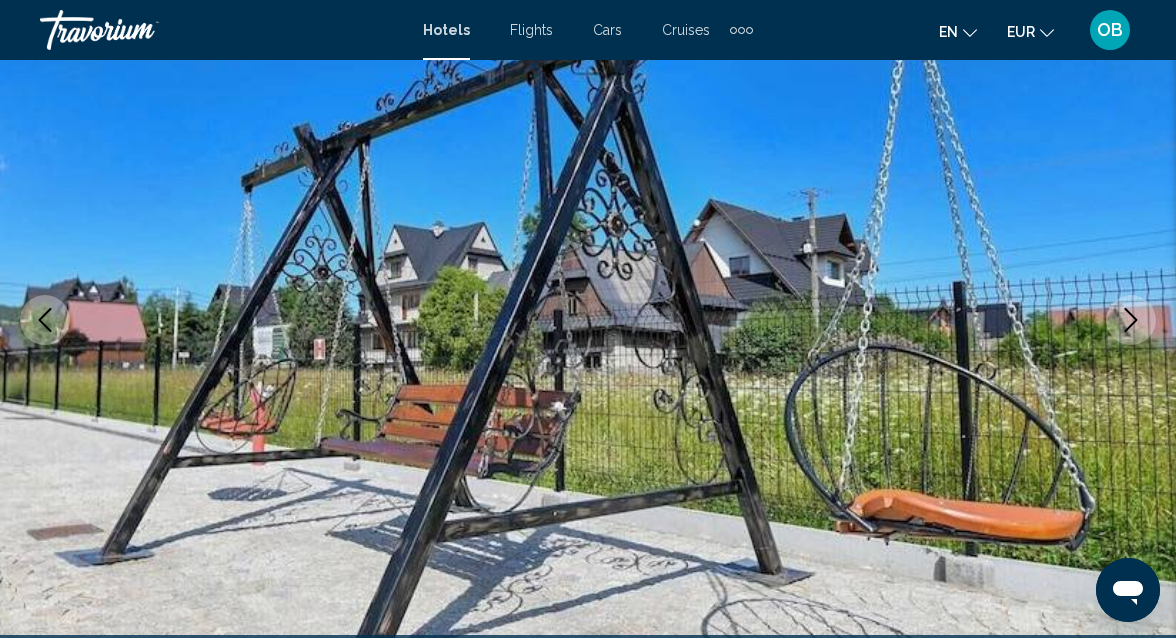 click 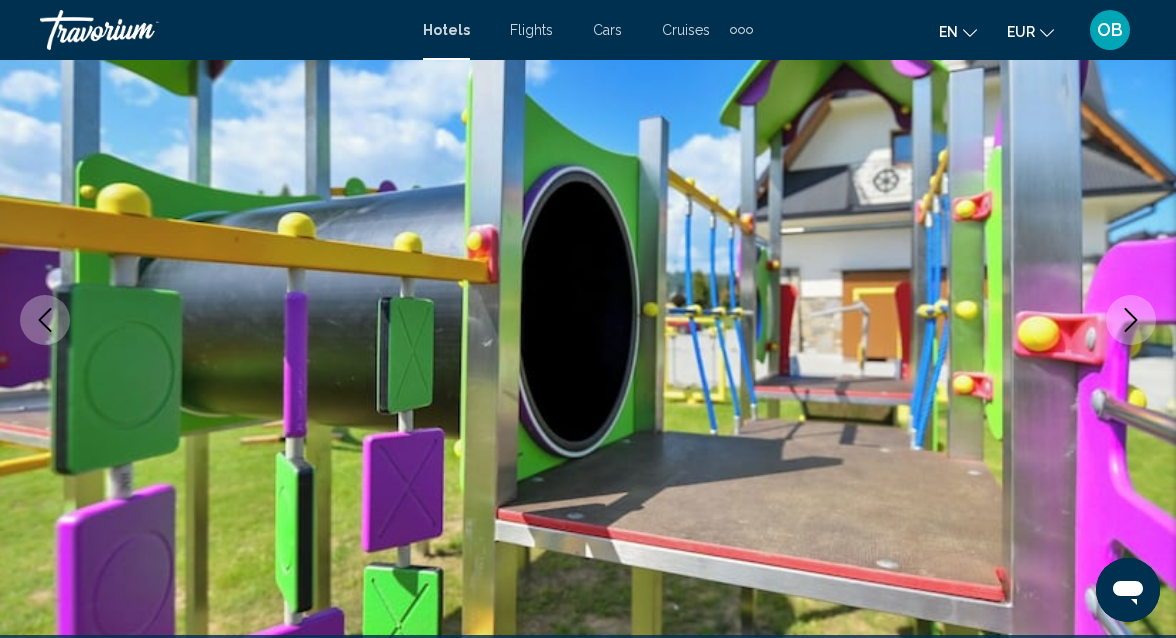 click 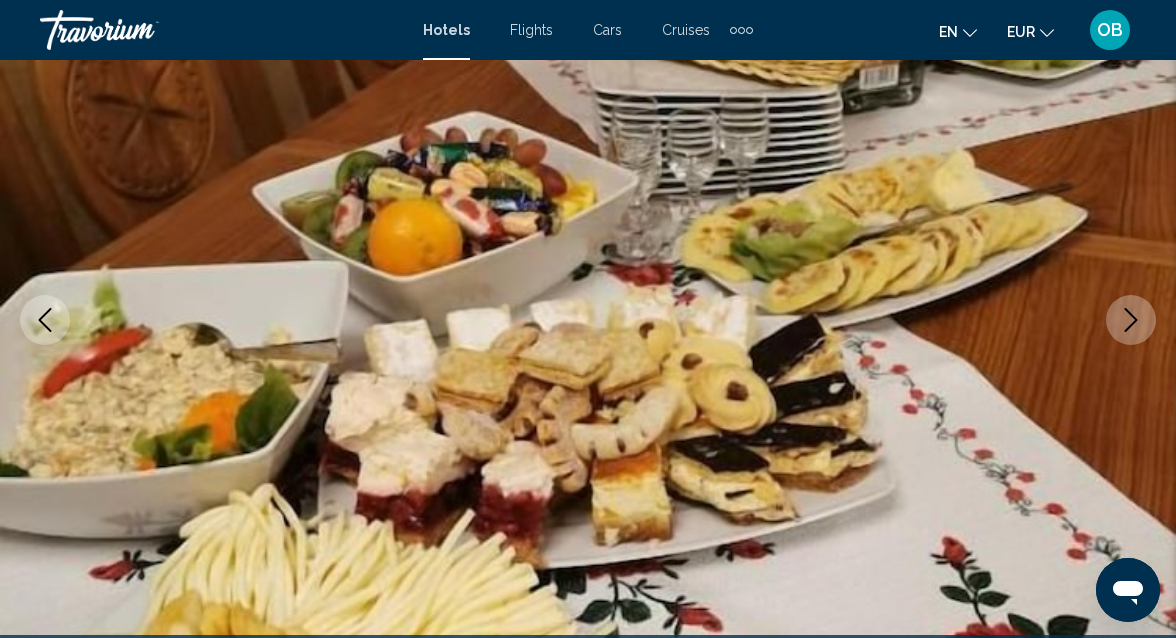 click 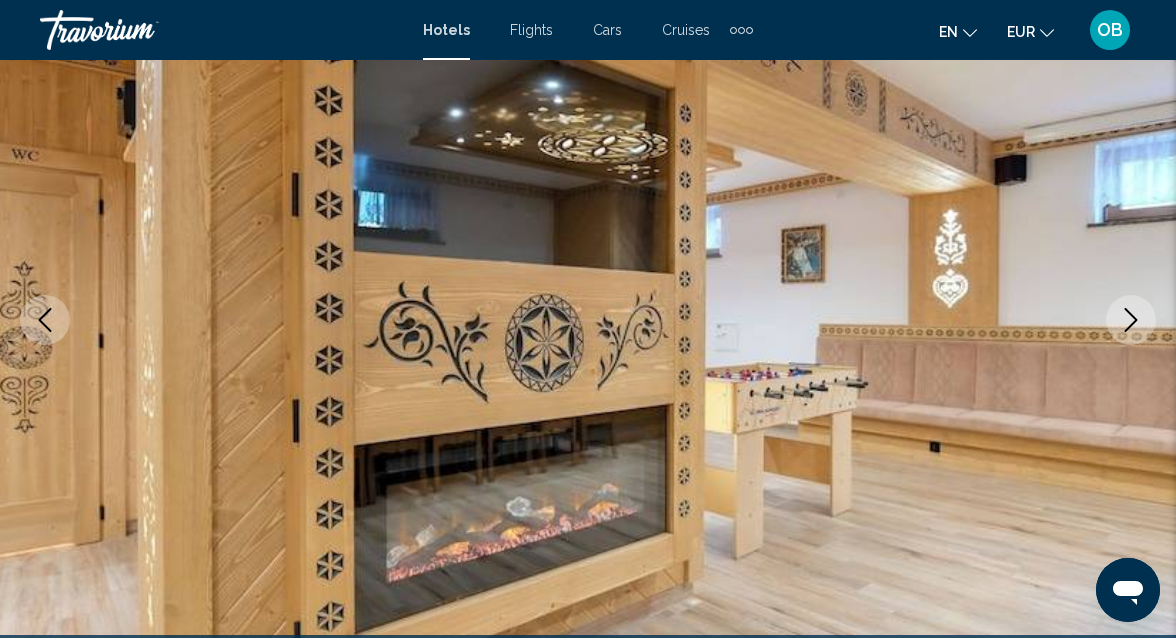 click 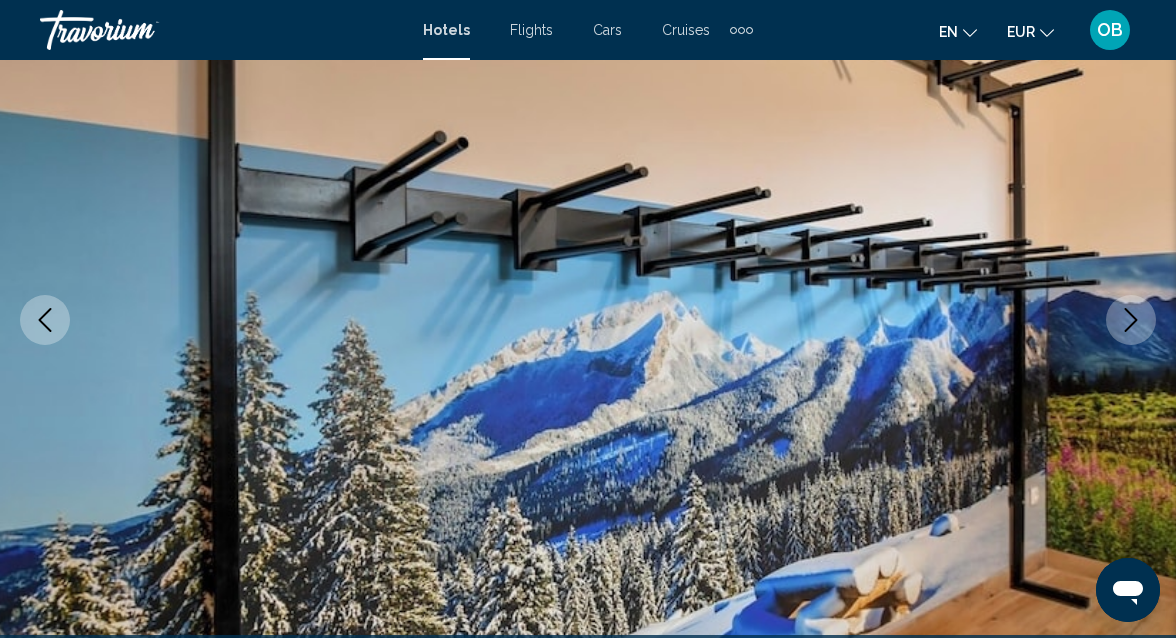 click 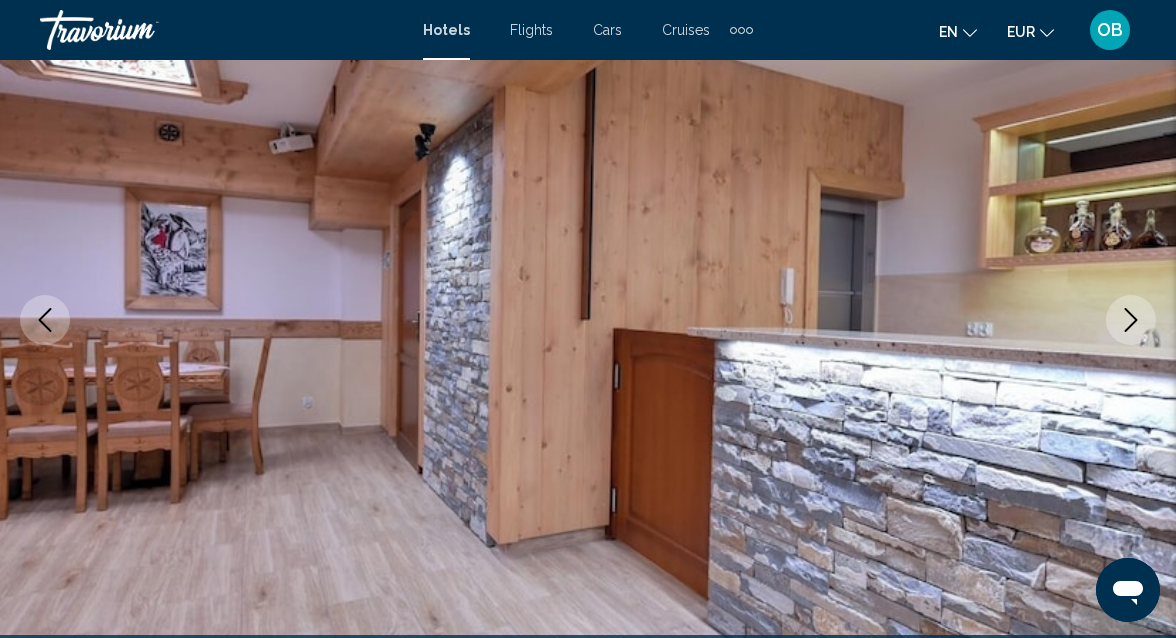 click 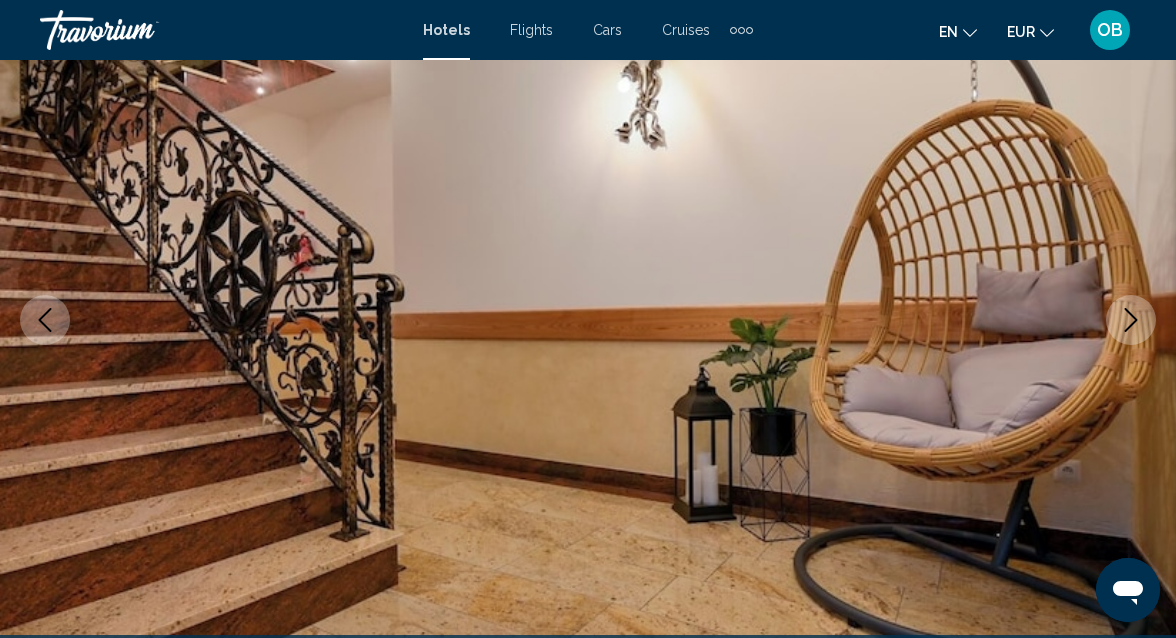 click 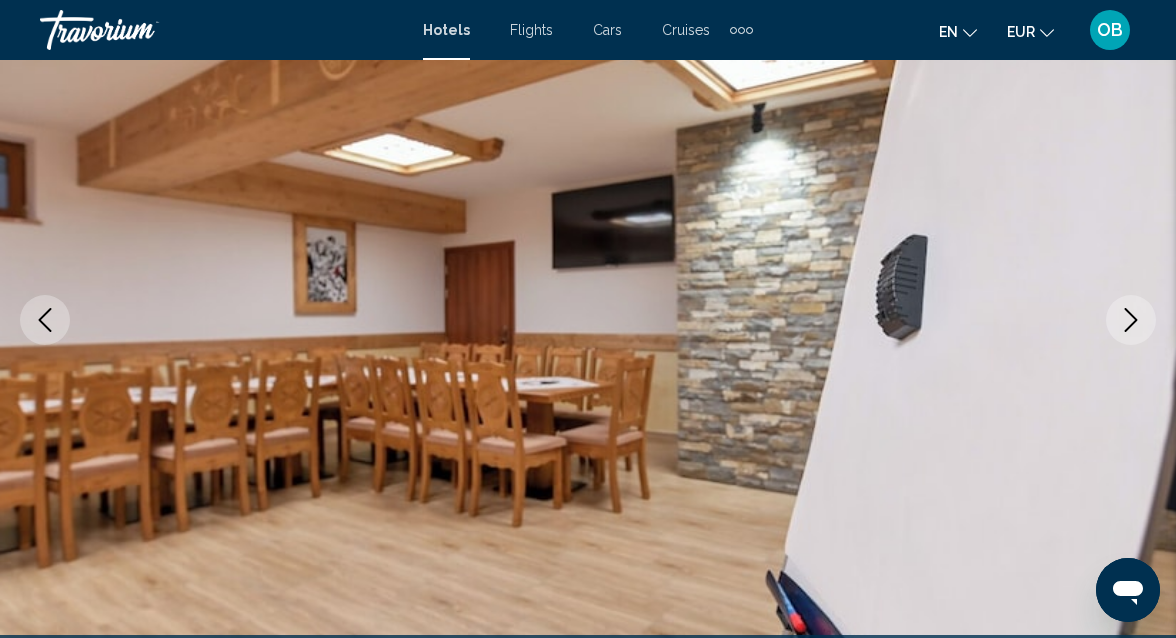 click 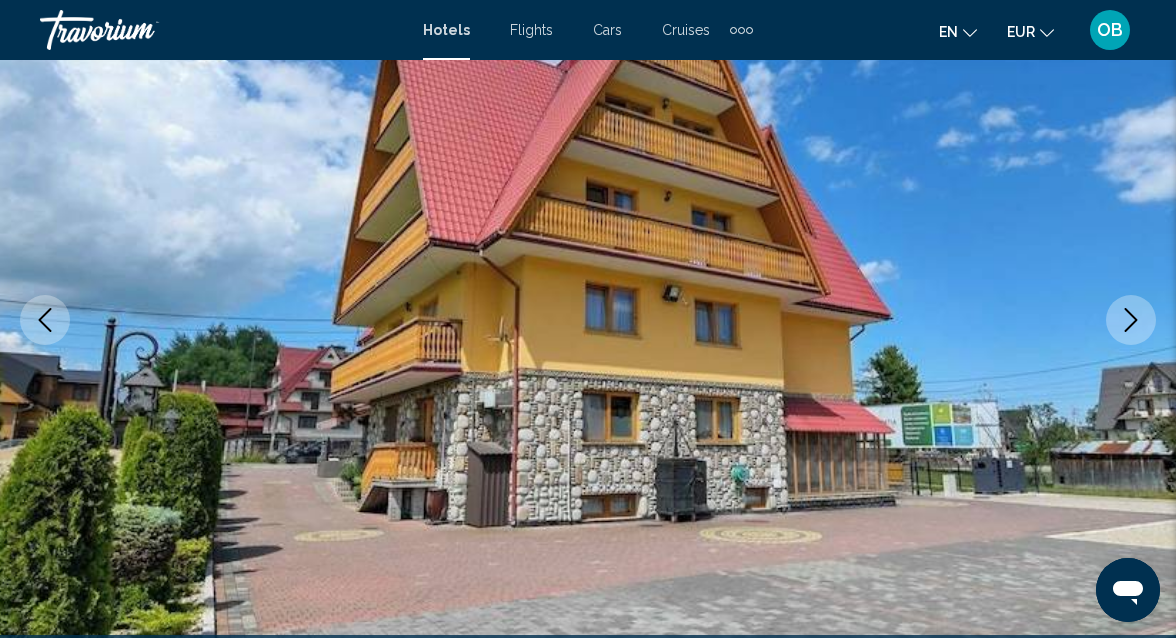 click 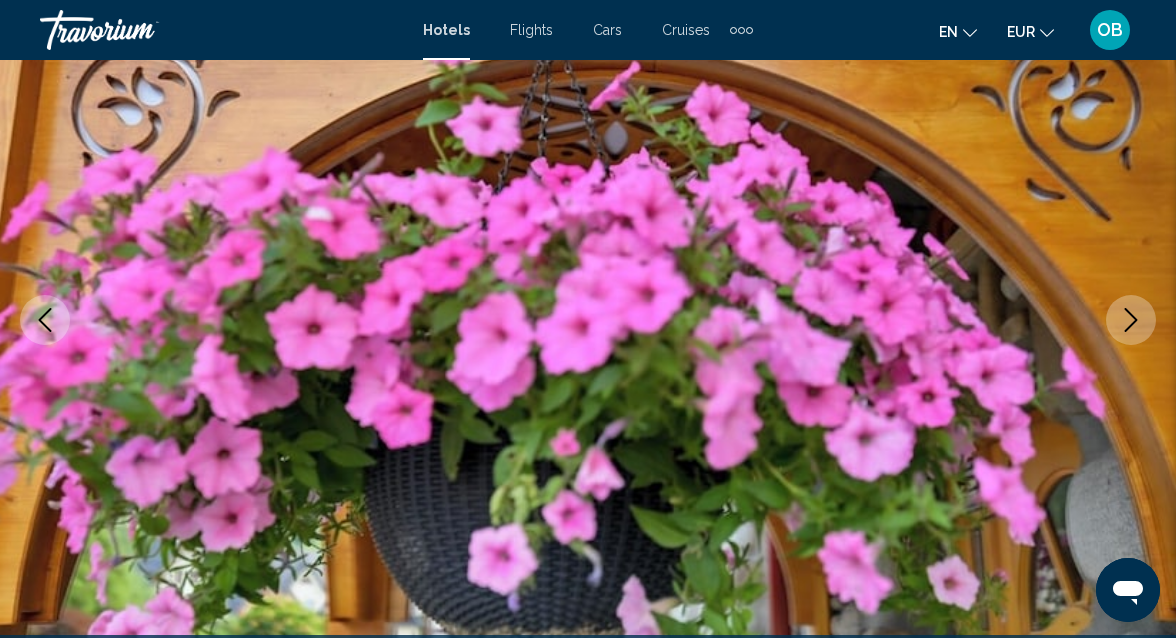 click 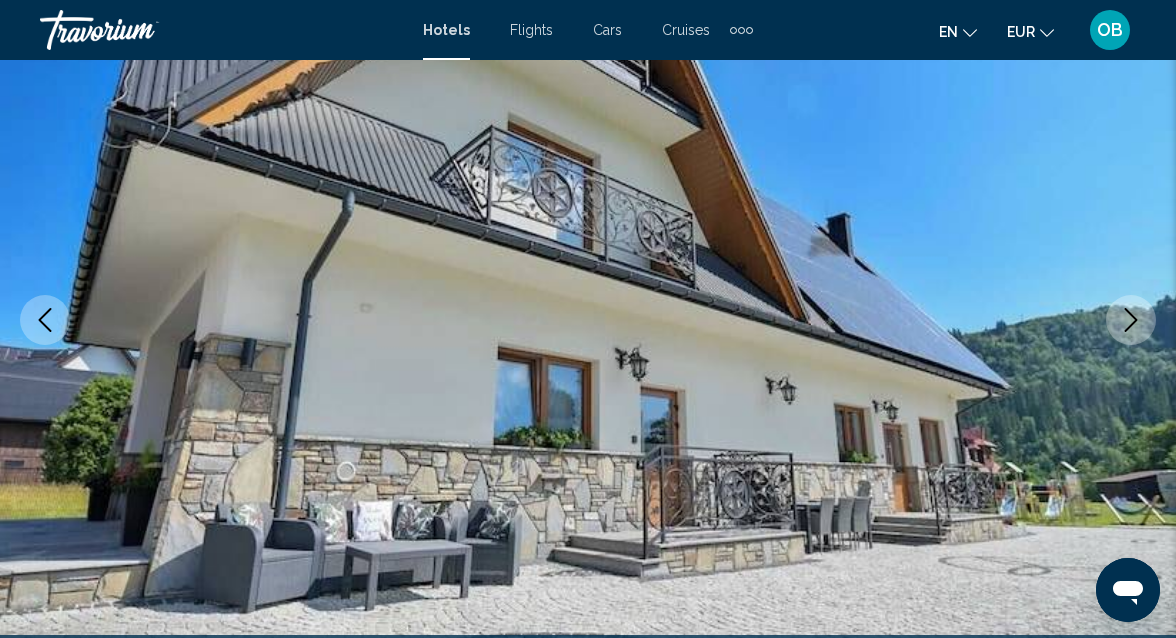 click 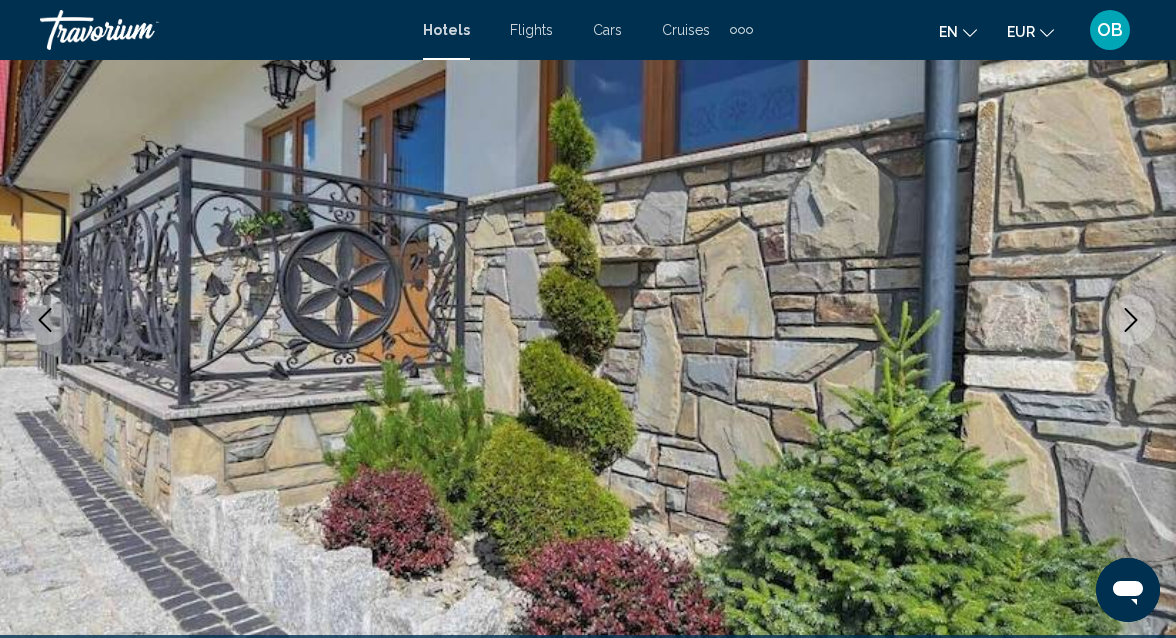 click 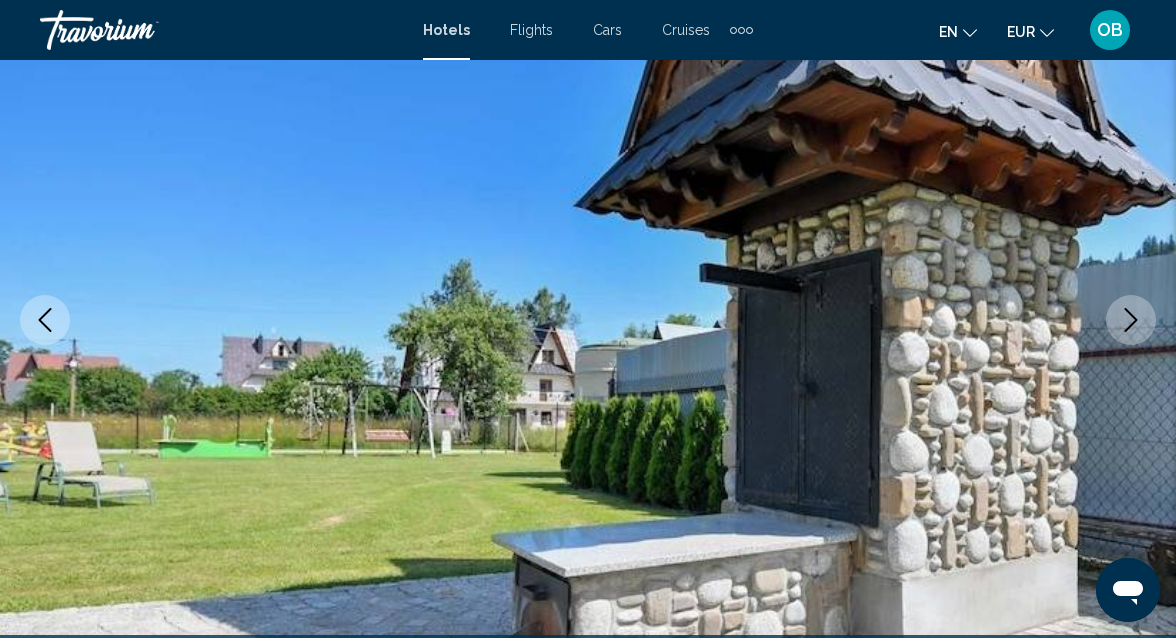 click at bounding box center (1131, 320) 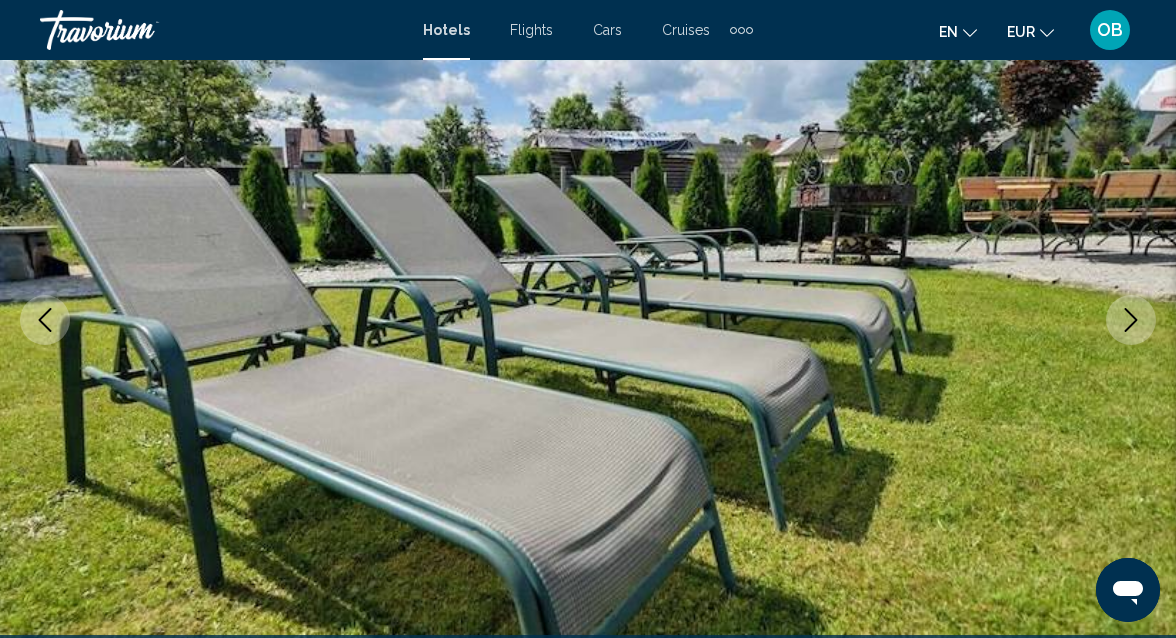 click at bounding box center [1131, 320] 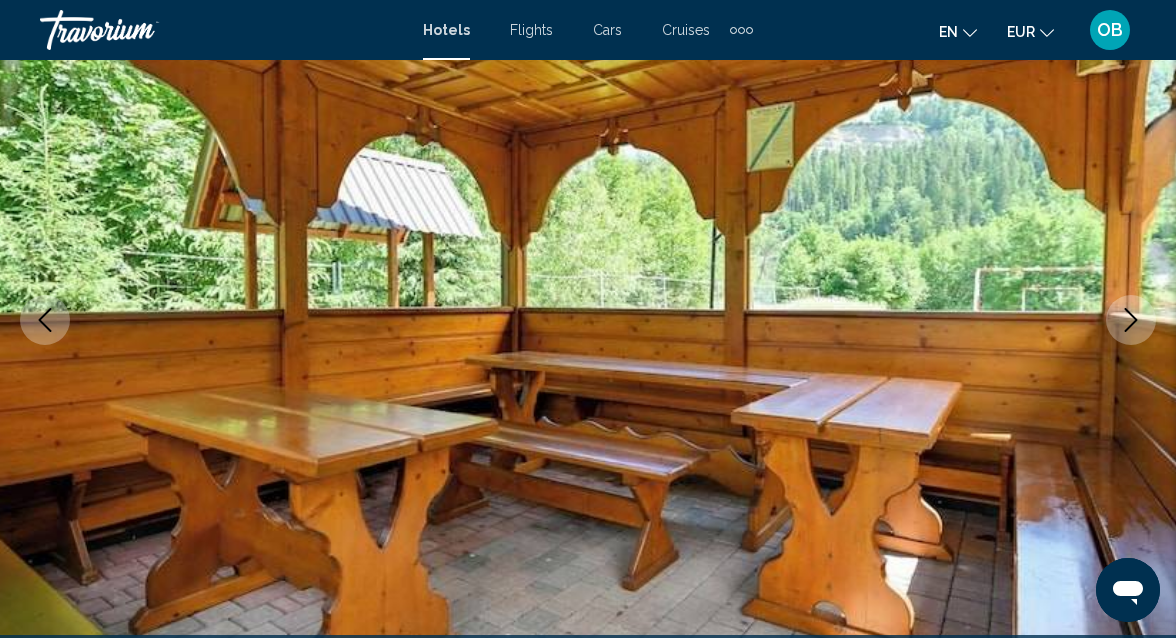 click at bounding box center [1131, 320] 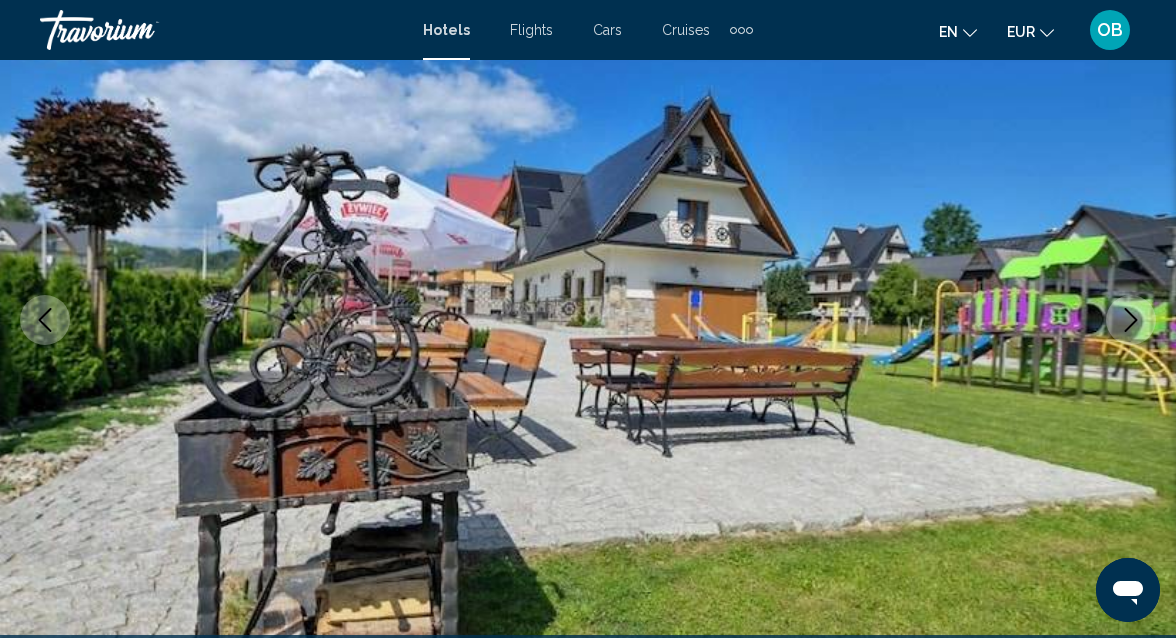 click at bounding box center (1131, 320) 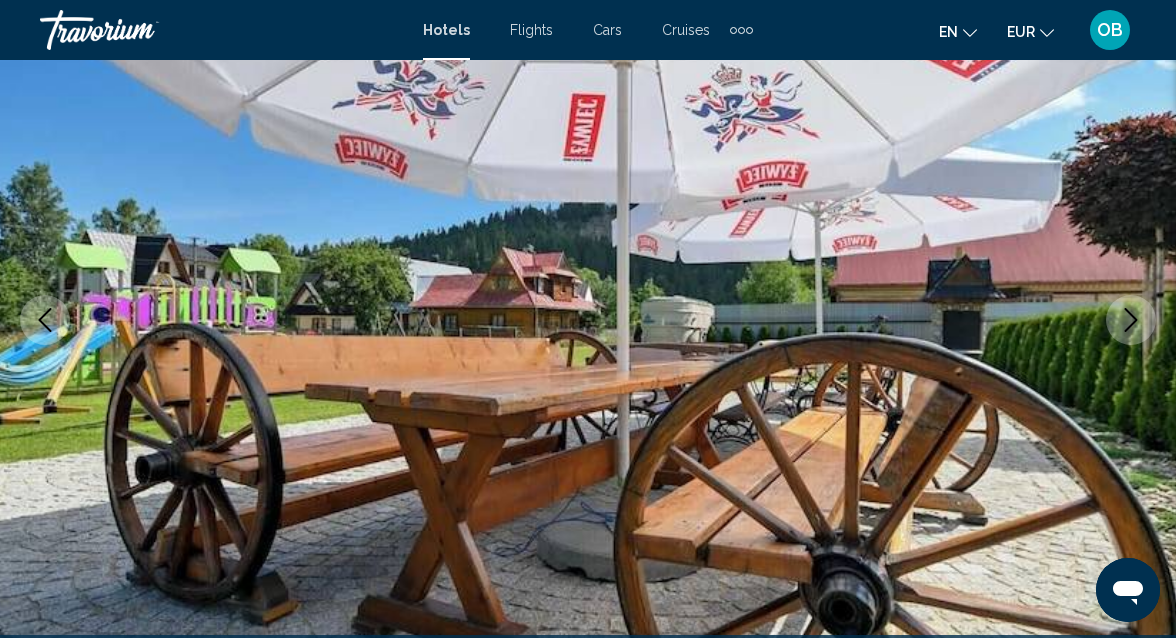 click at bounding box center [1131, 320] 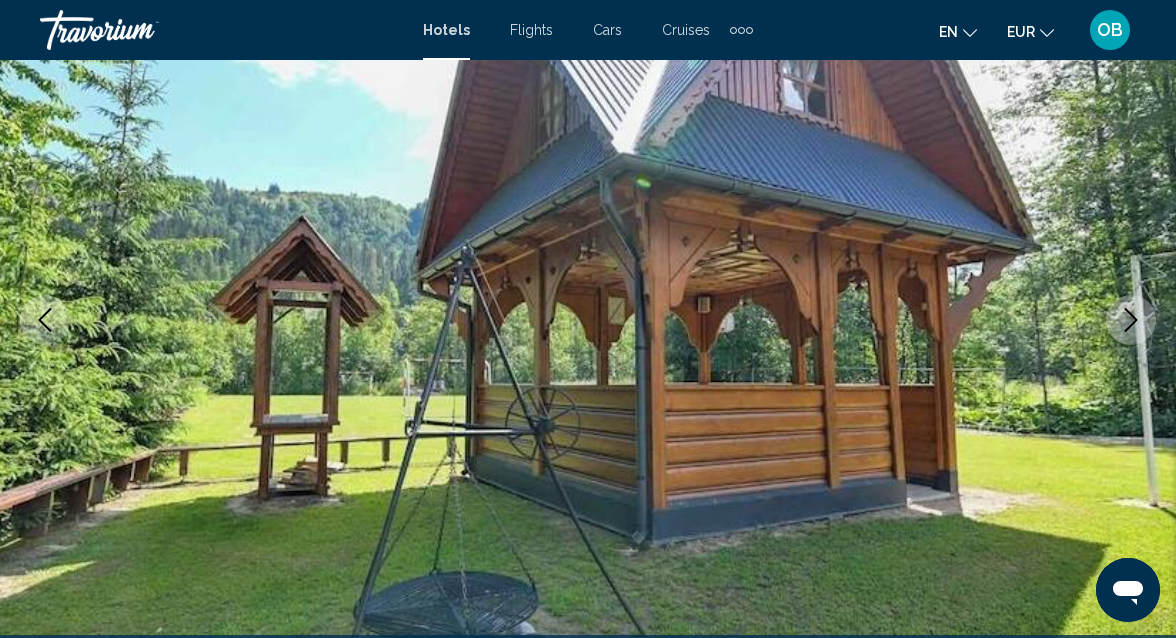 click at bounding box center [1131, 320] 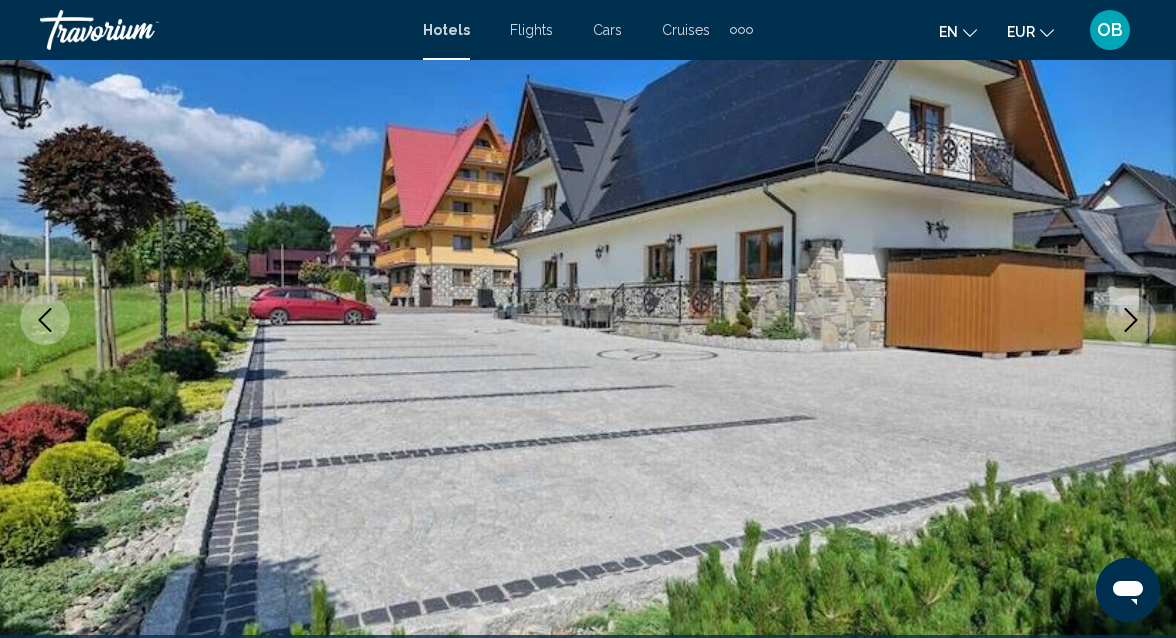 click at bounding box center [1131, 320] 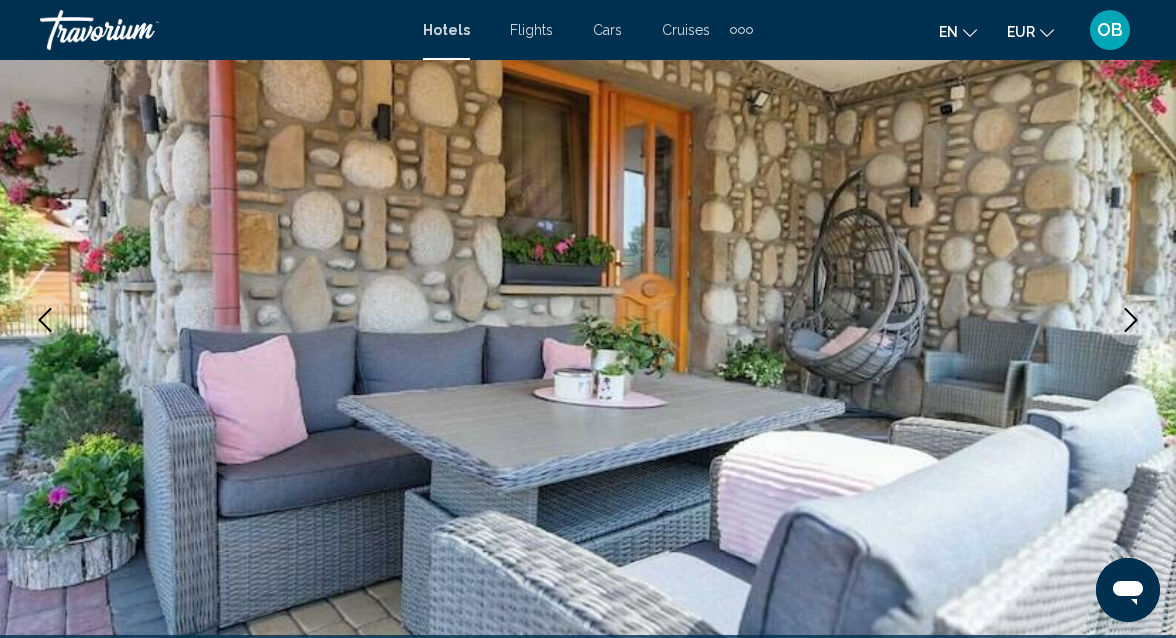 click at bounding box center [1131, 320] 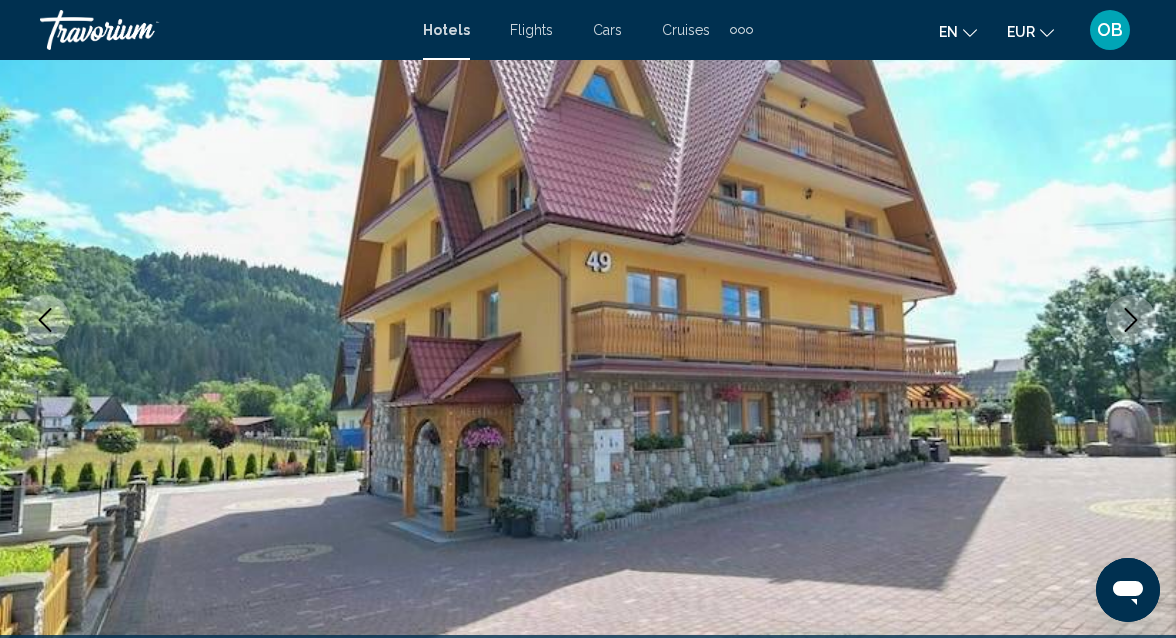 click at bounding box center [1131, 320] 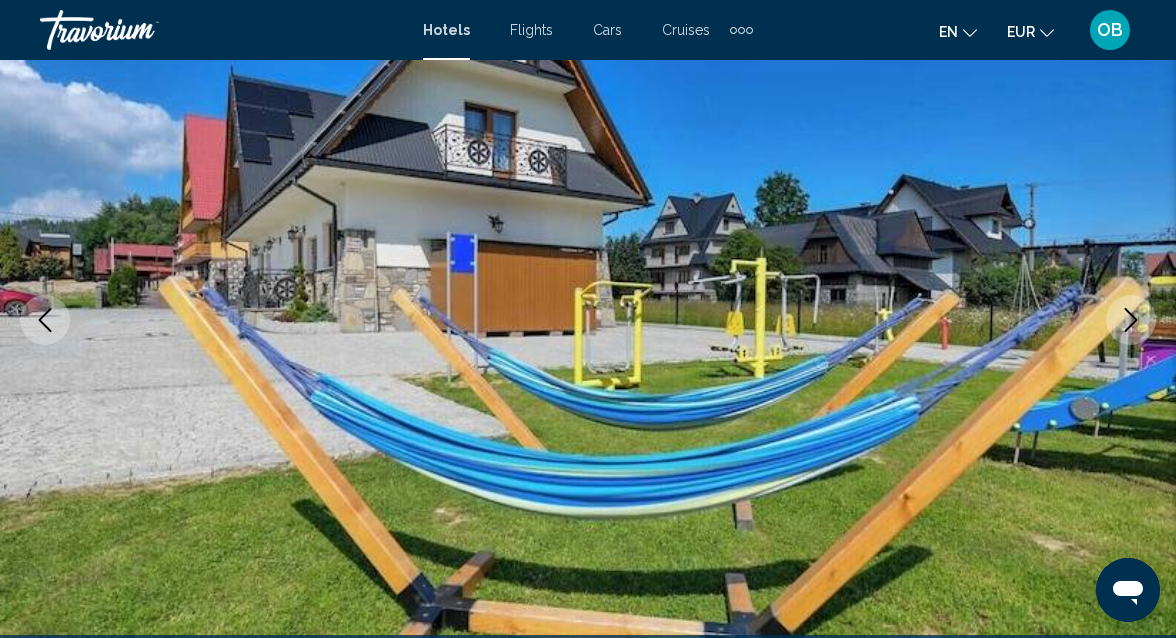click at bounding box center (1131, 320) 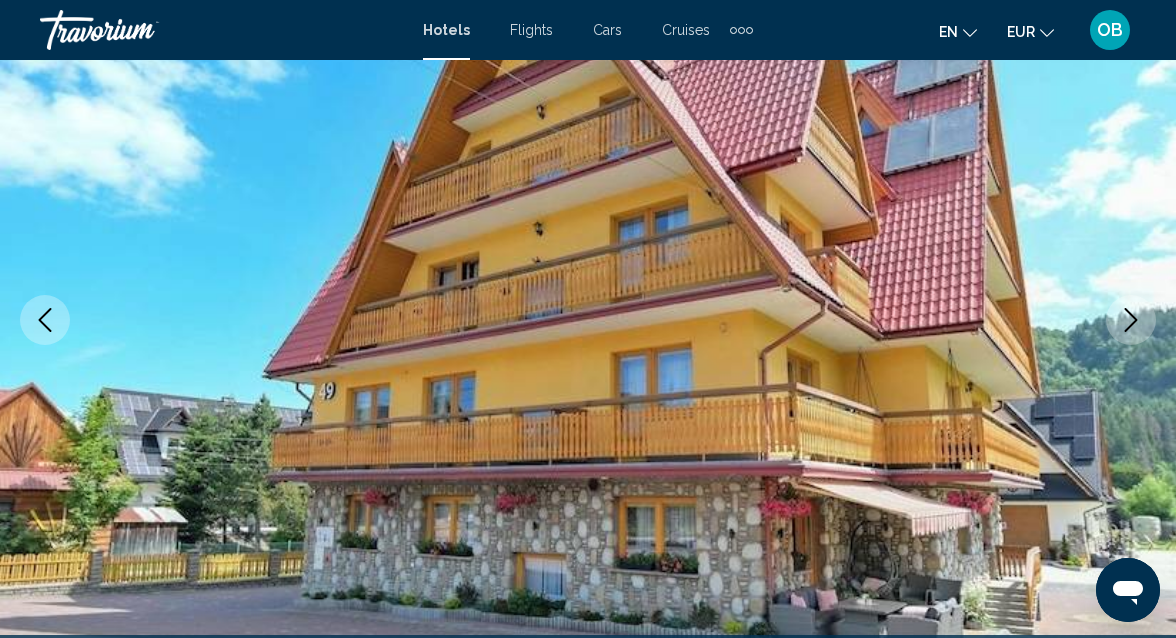 click at bounding box center [1131, 320] 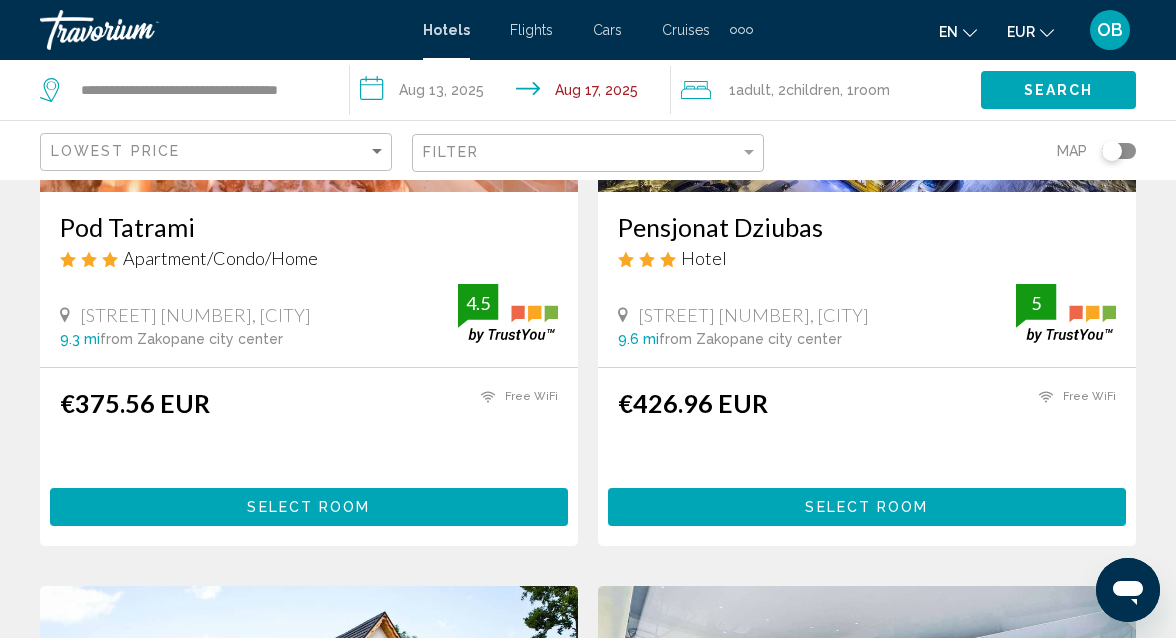 scroll, scrollTop: 362, scrollLeft: 0, axis: vertical 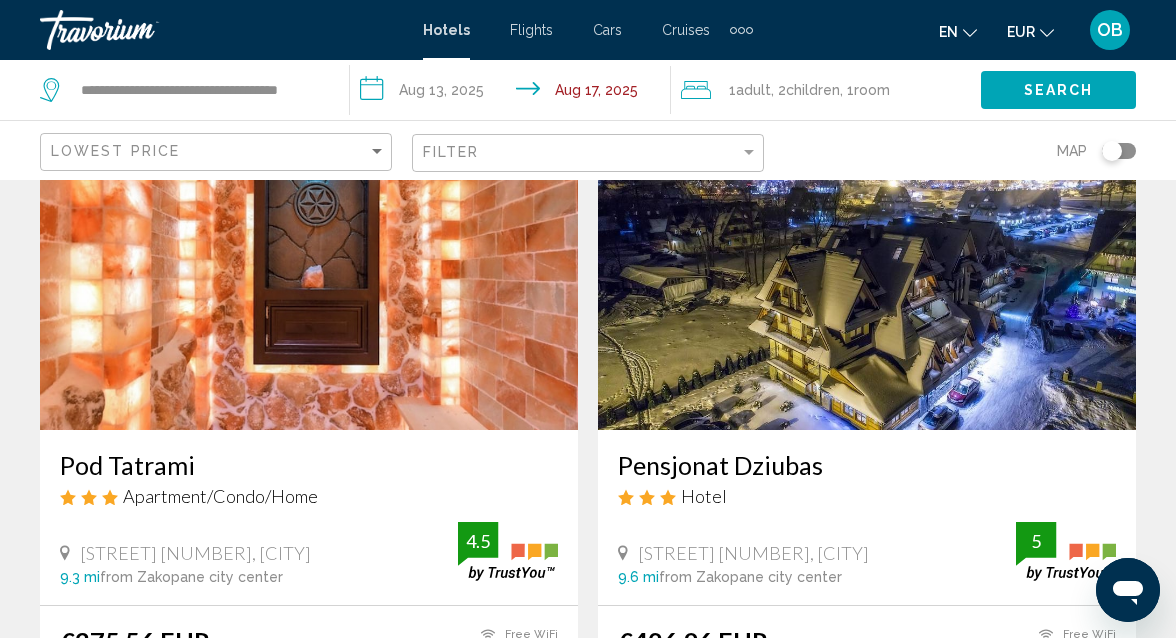 click at bounding box center (309, 270) 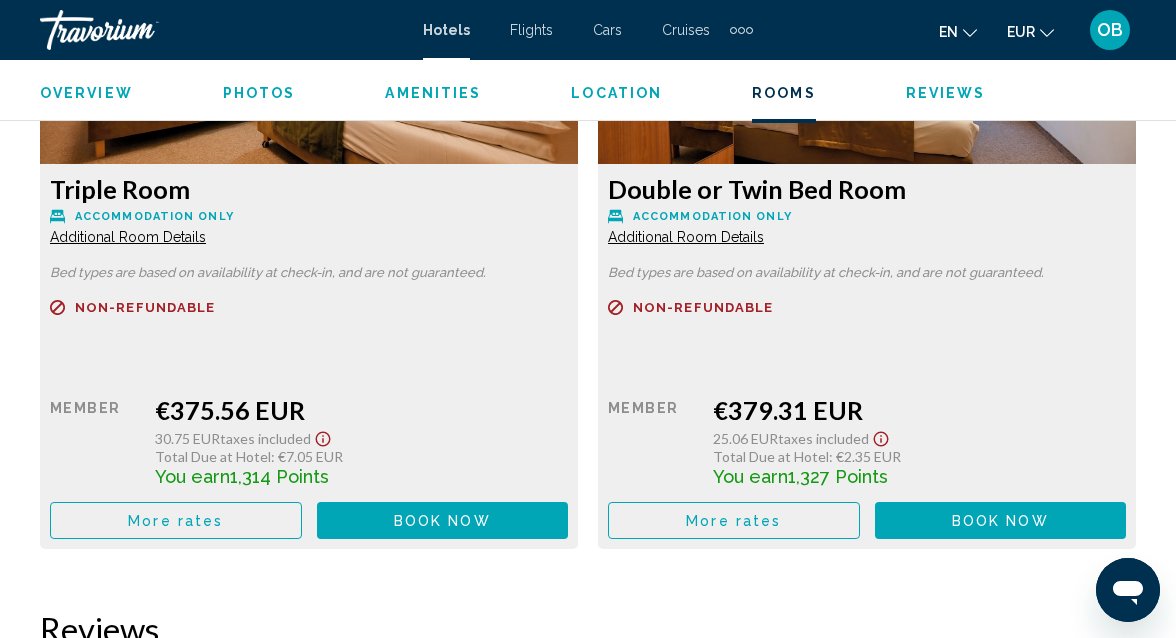 scroll, scrollTop: 3273, scrollLeft: 0, axis: vertical 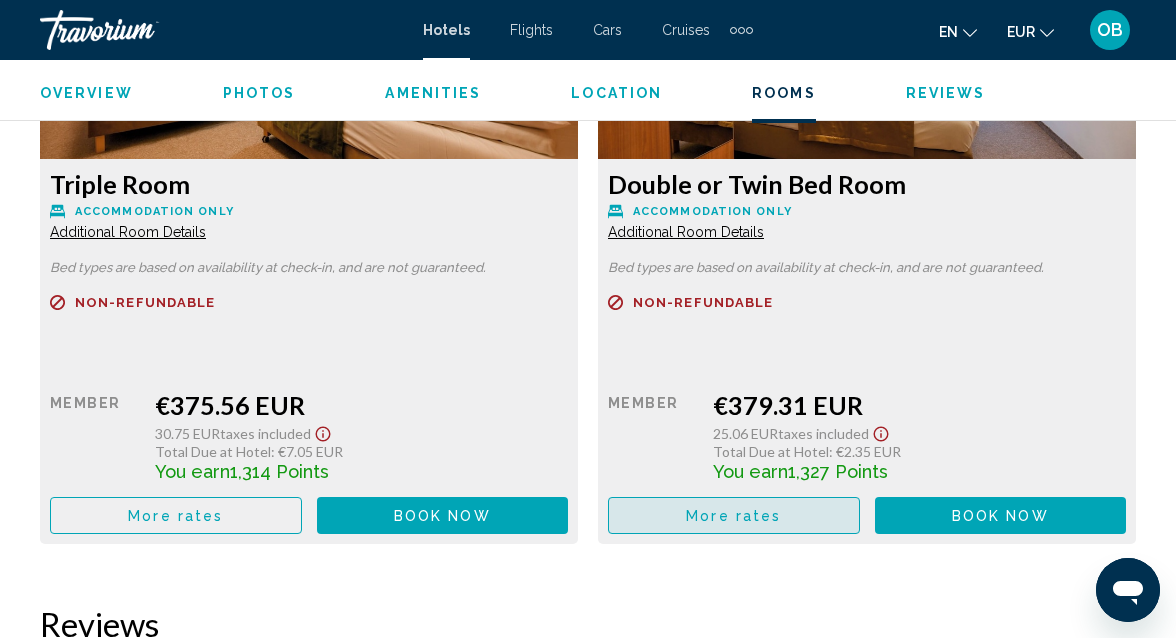 click on "More rates" at bounding box center [734, 515] 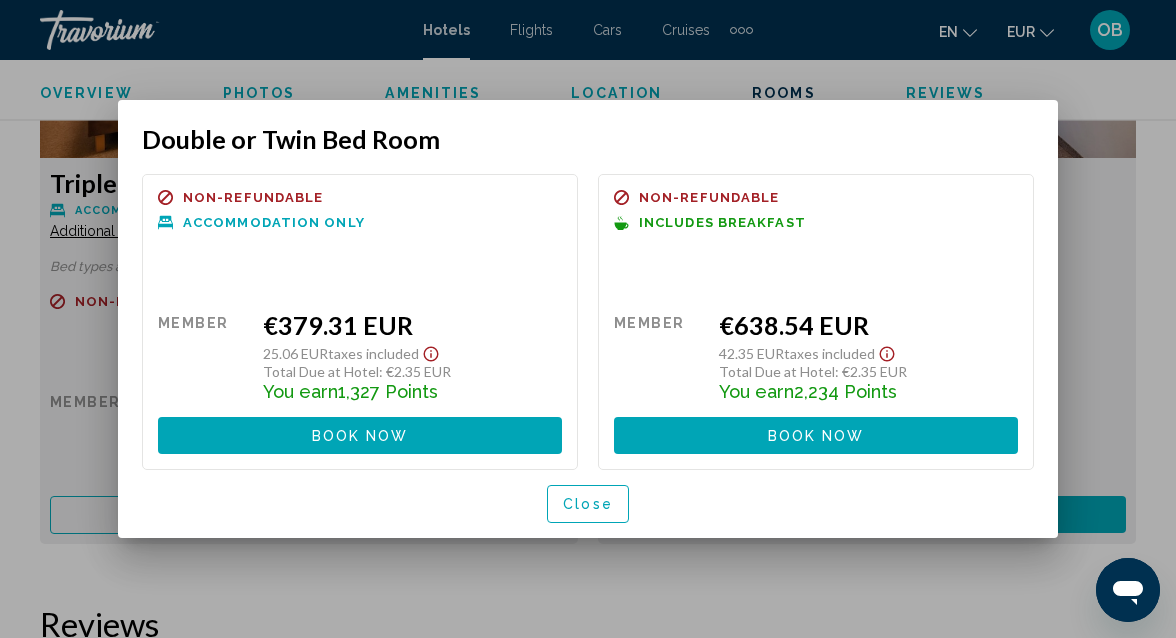 scroll, scrollTop: 0, scrollLeft: 0, axis: both 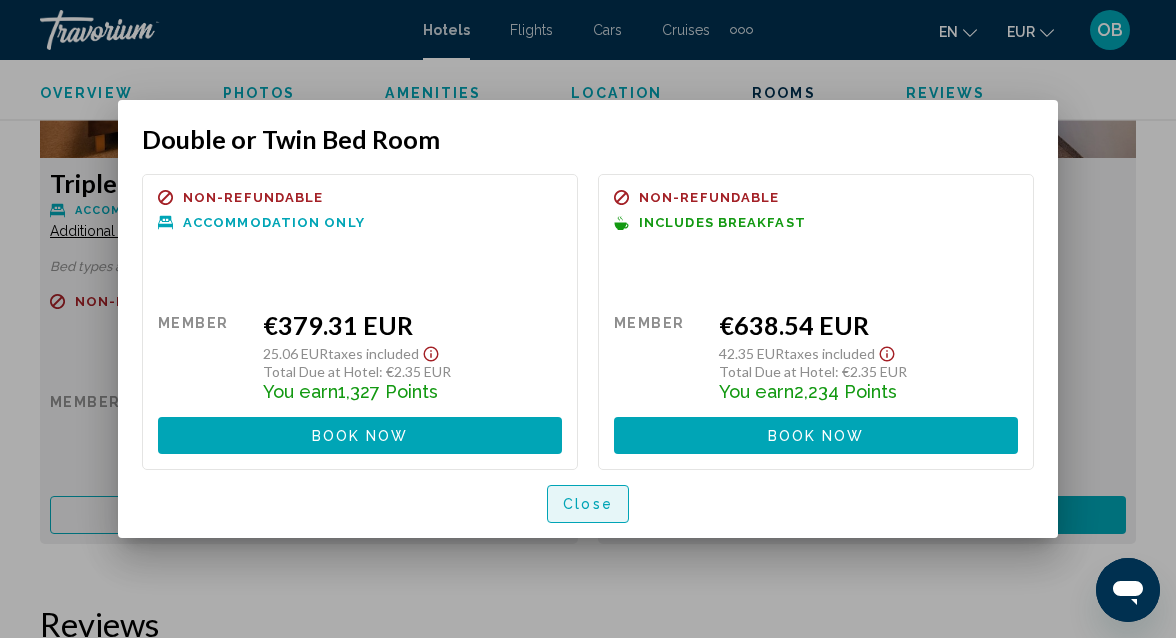 click on "Close" at bounding box center (588, 505) 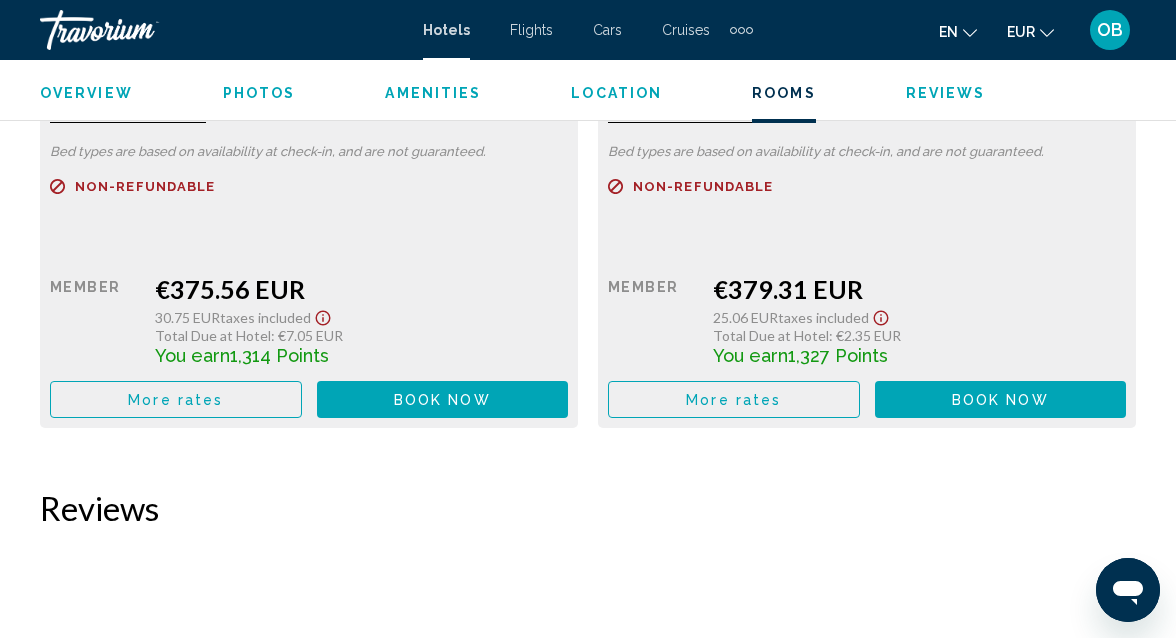 scroll, scrollTop: 3387, scrollLeft: 0, axis: vertical 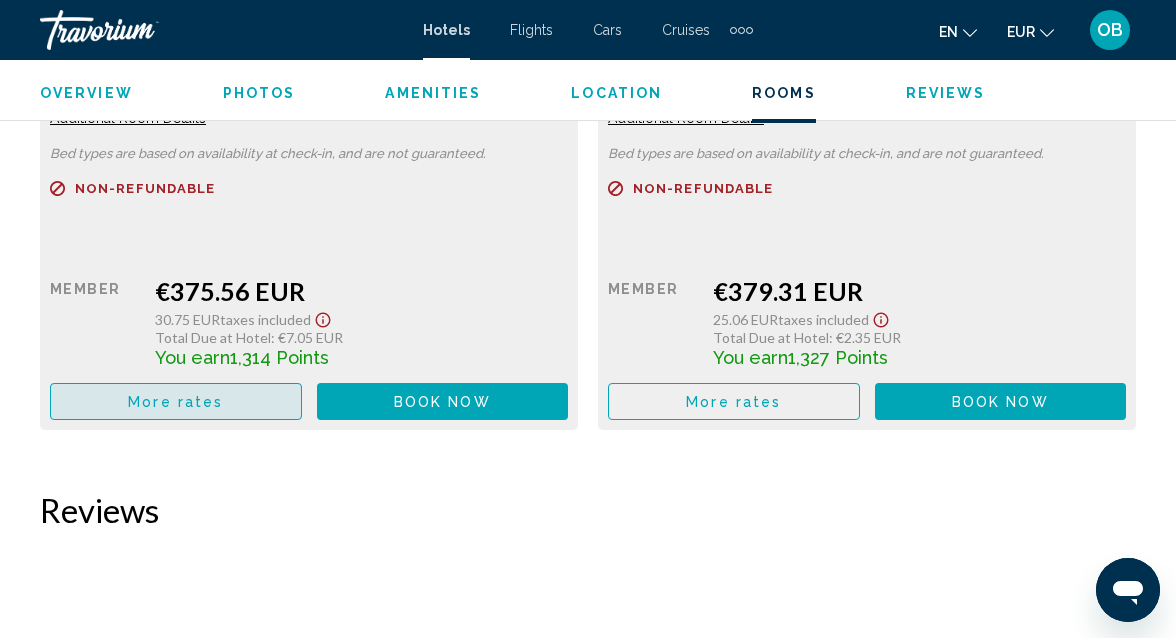 click on "More rates" at bounding box center [175, 402] 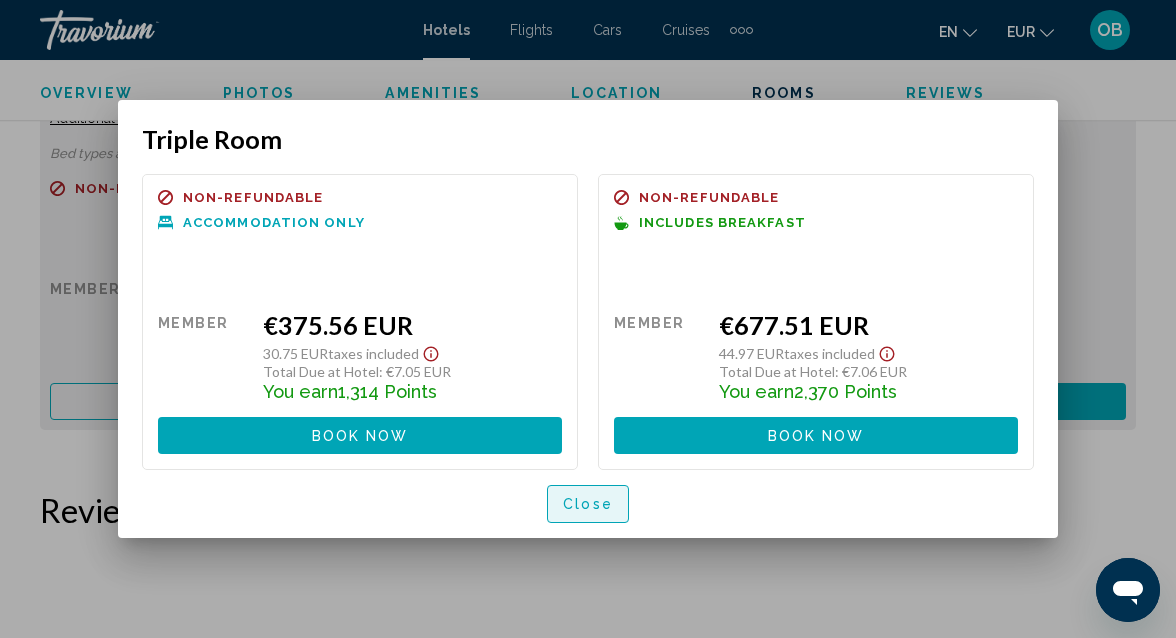 click on "Close" at bounding box center (588, 505) 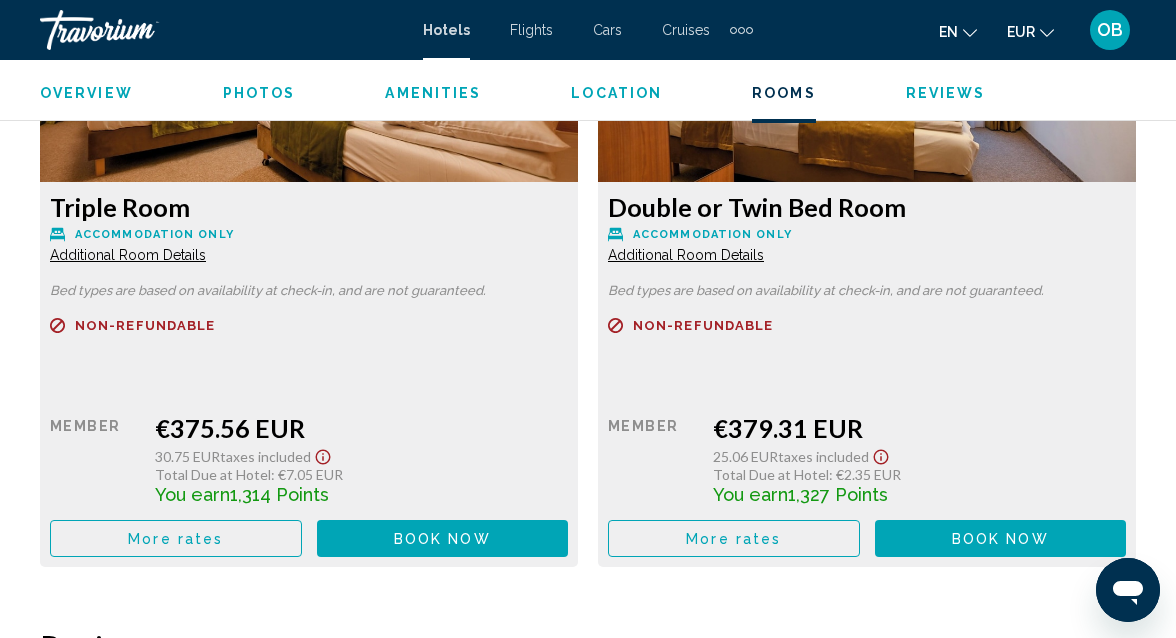 scroll, scrollTop: 3262, scrollLeft: 0, axis: vertical 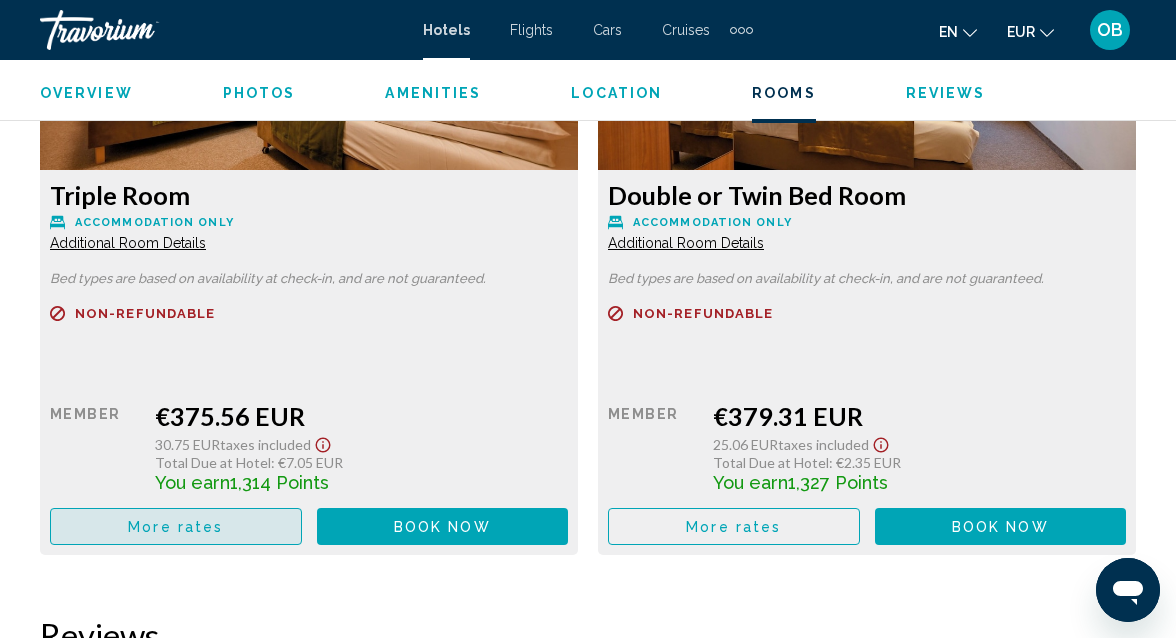 click on "More rates" at bounding box center [176, 526] 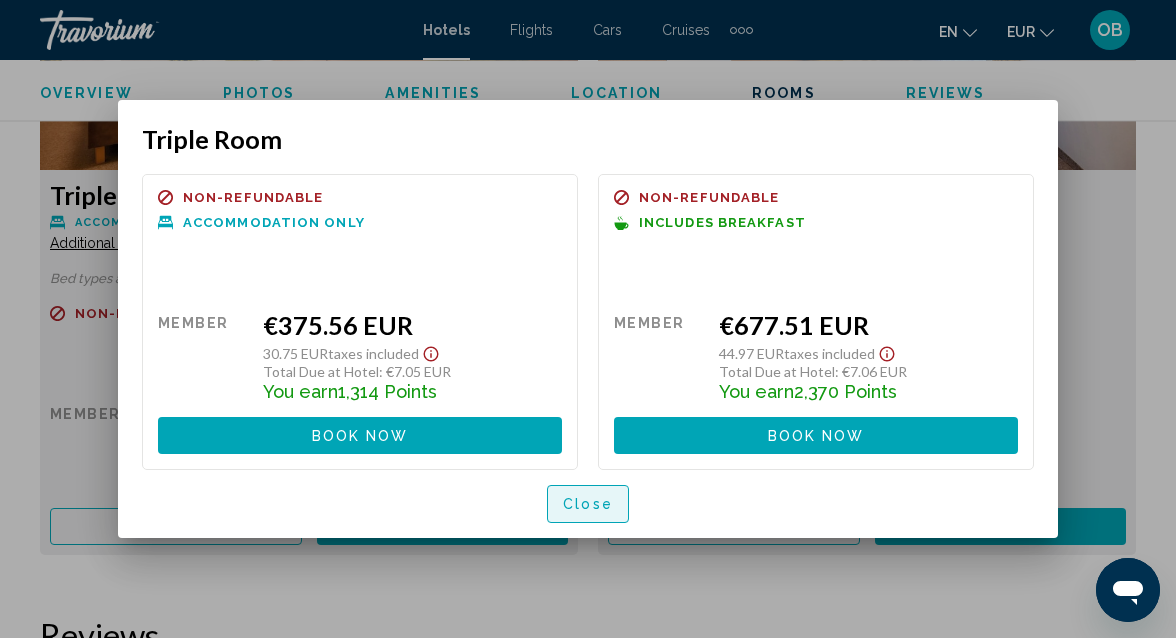 click on "Close" at bounding box center (588, 505) 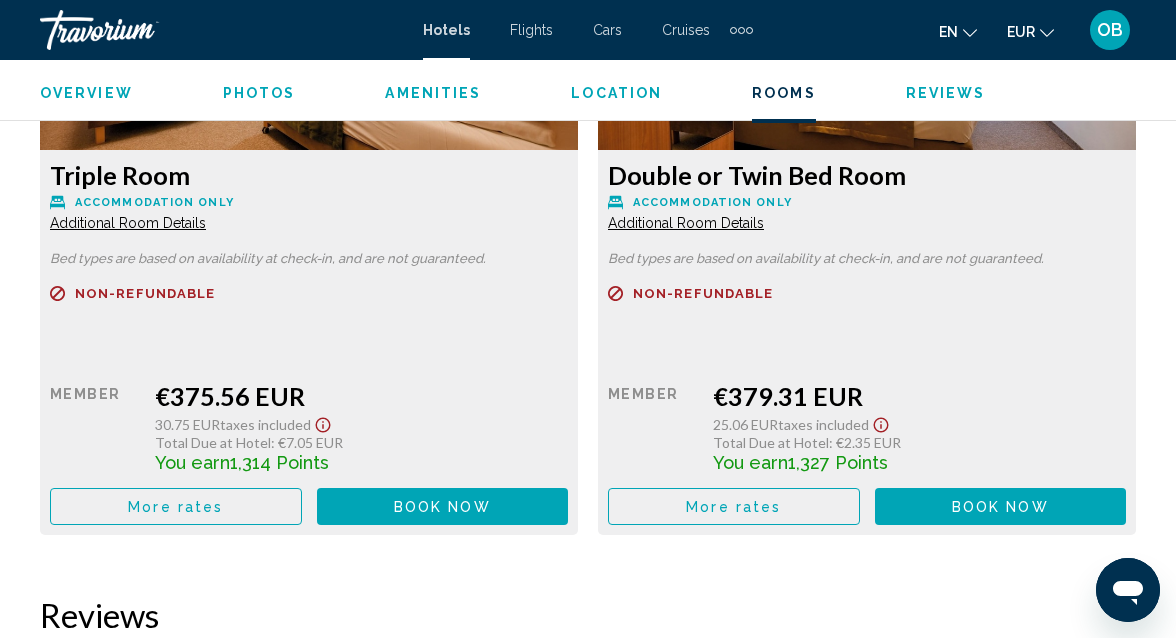 scroll, scrollTop: 3293, scrollLeft: 0, axis: vertical 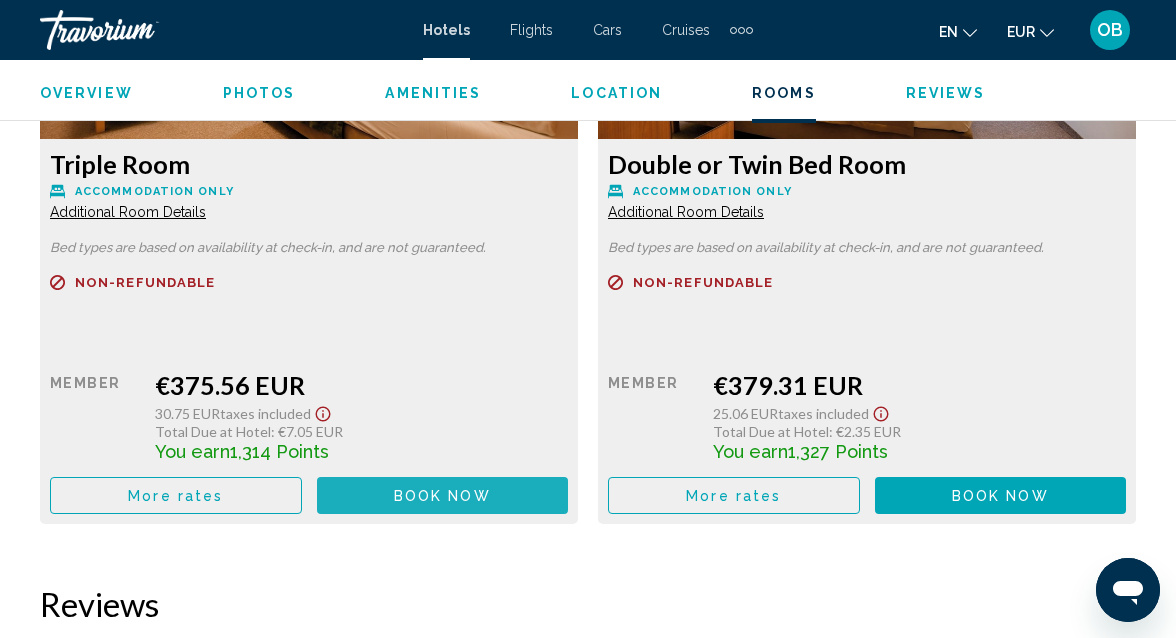 click on "Book now" at bounding box center (442, 496) 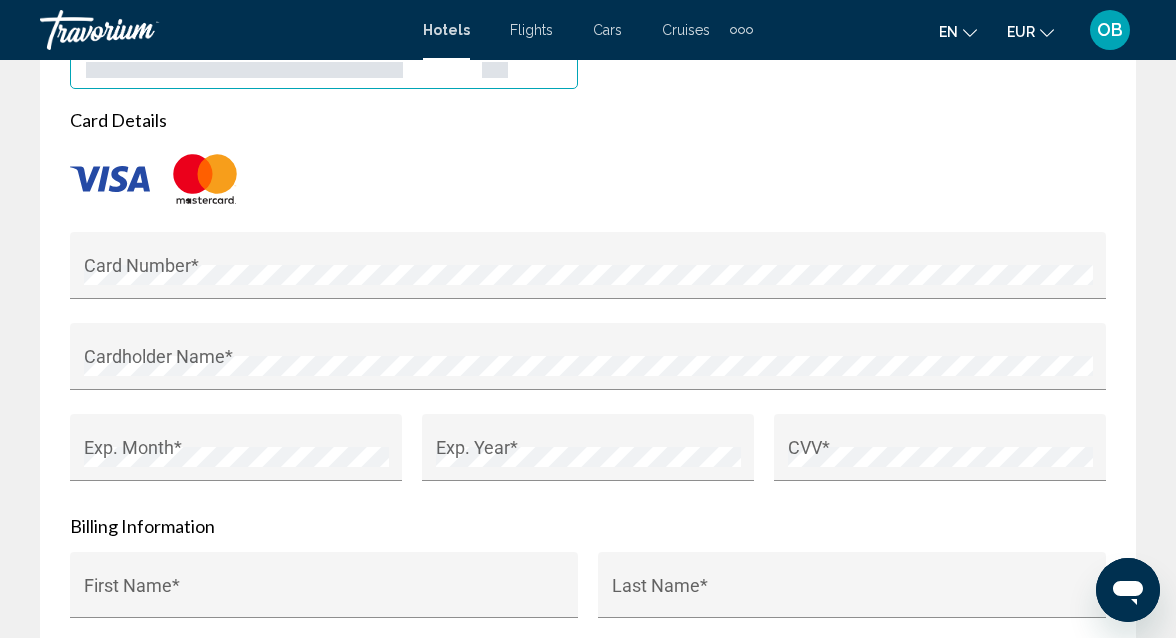 scroll, scrollTop: 2580, scrollLeft: 0, axis: vertical 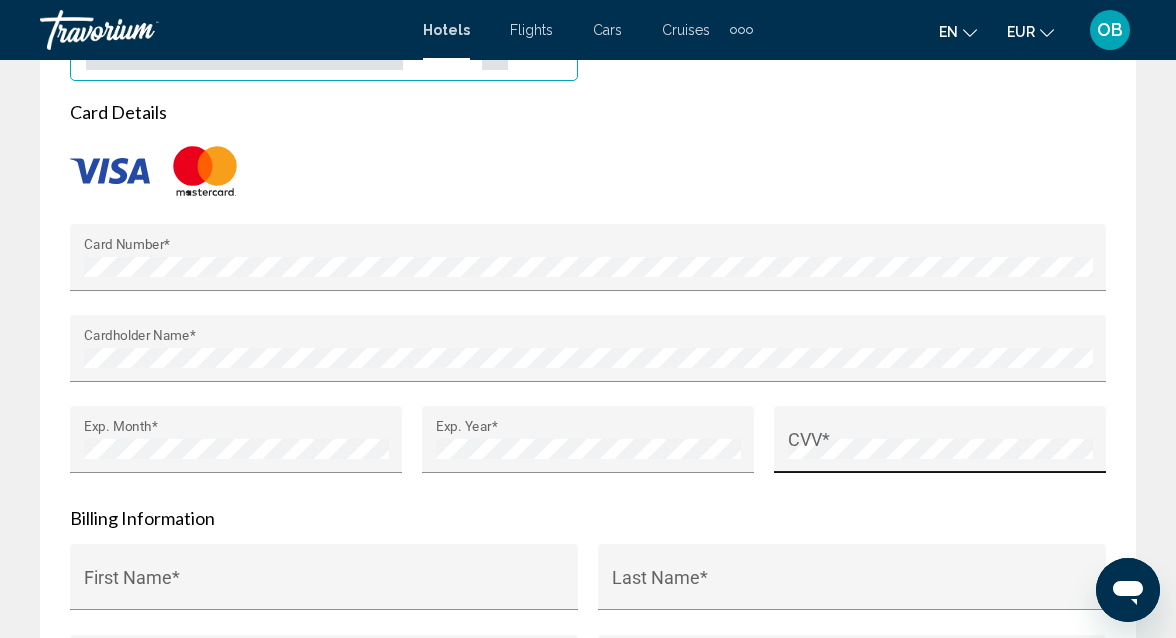 click on "CVV  *" at bounding box center [940, 445] 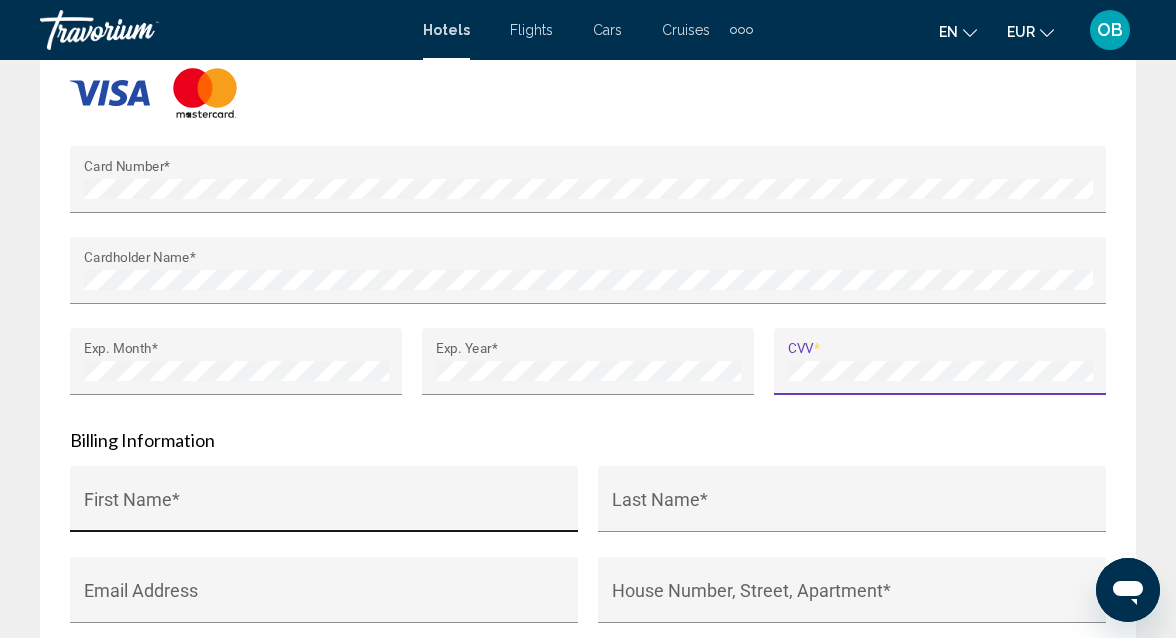 scroll, scrollTop: 2655, scrollLeft: 0, axis: vertical 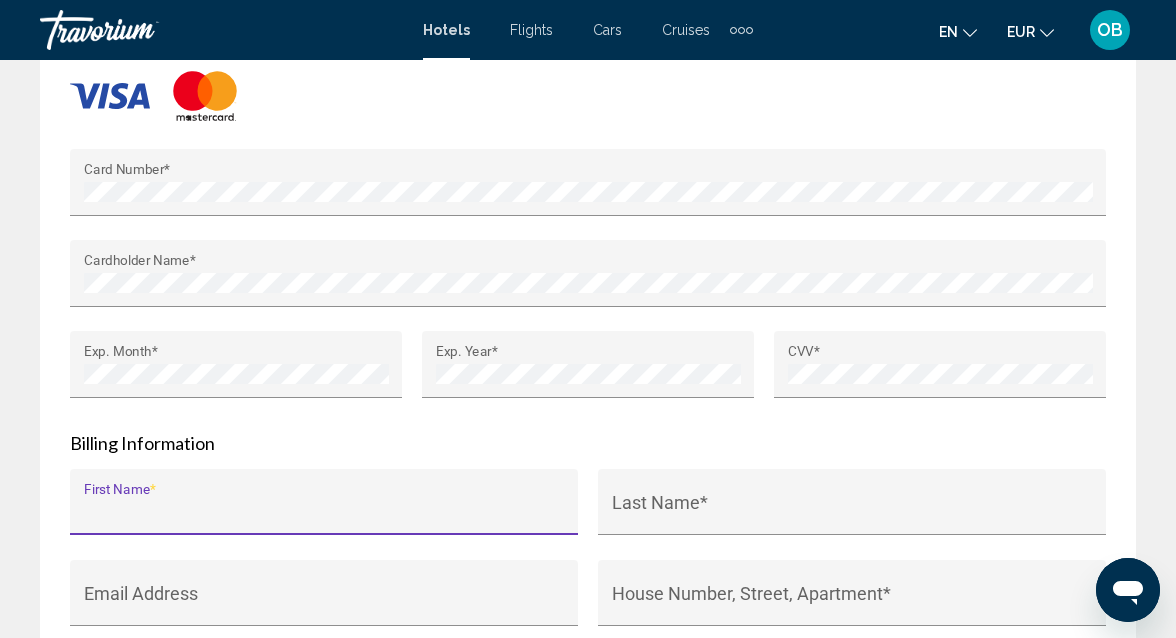 click on "First Name  *" at bounding box center (324, 512) 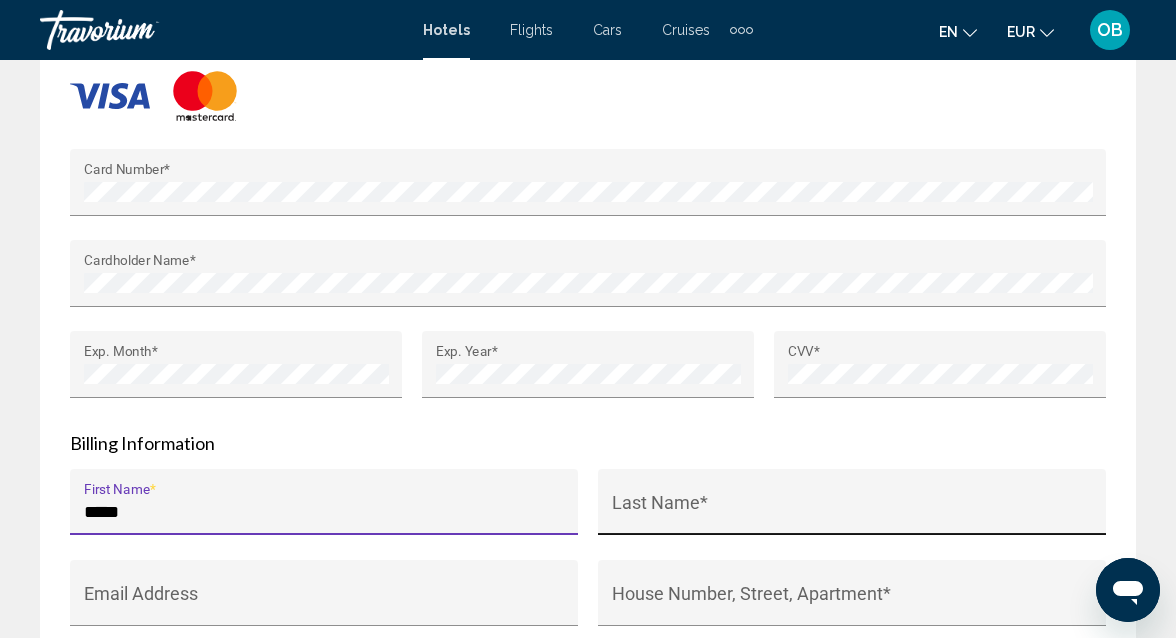 type on "*****" 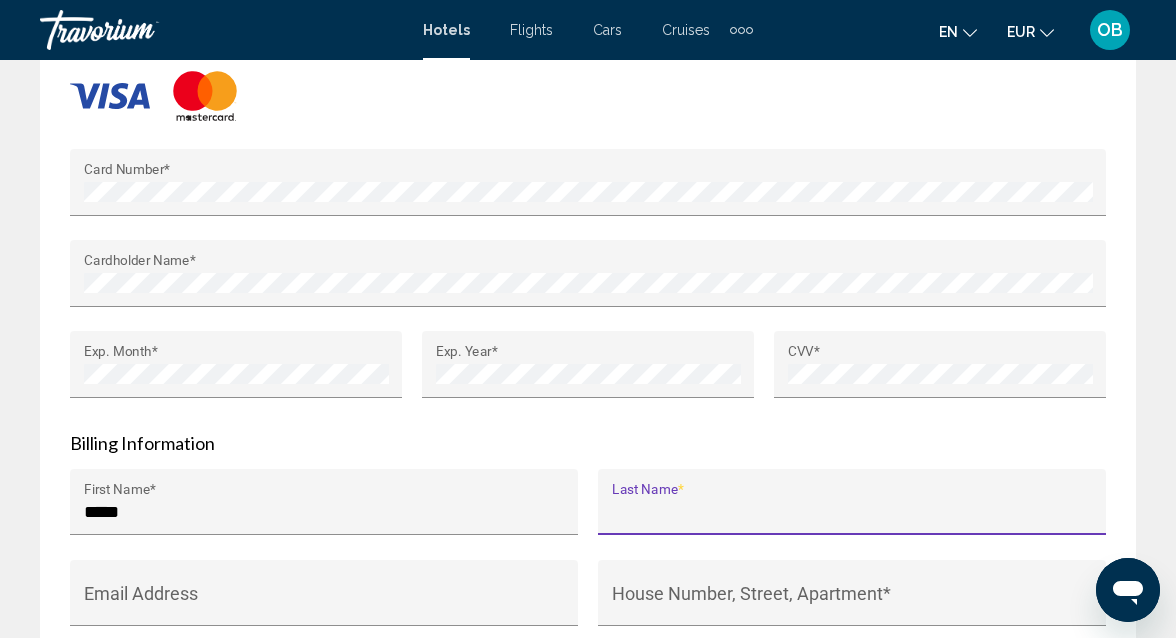 click on "Last Name  *" at bounding box center (852, 512) 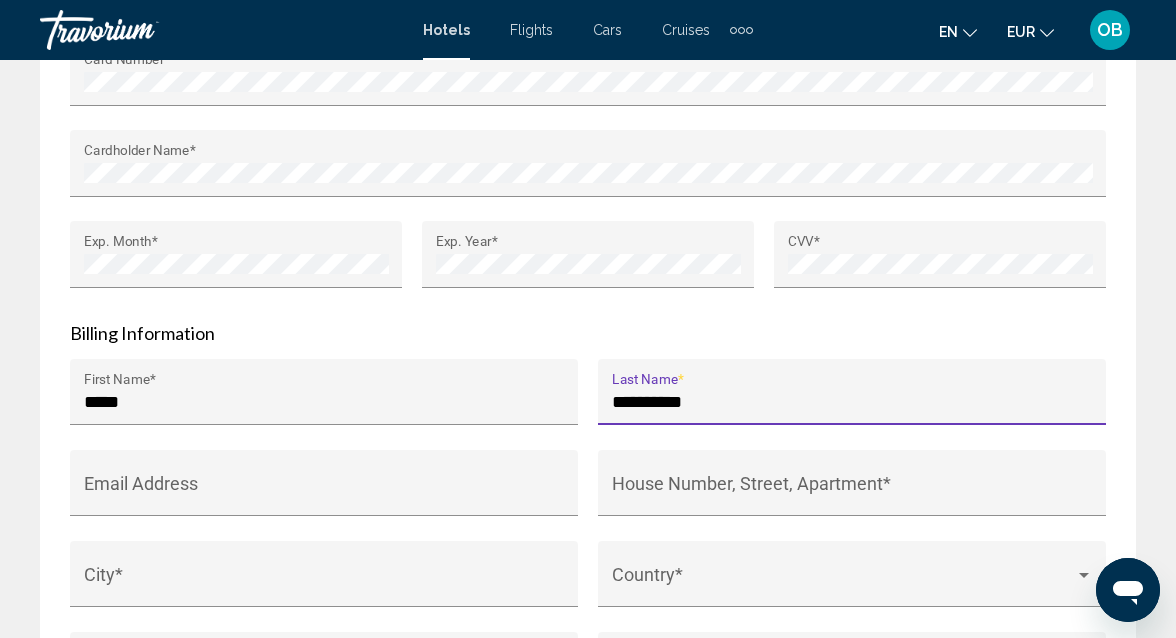 scroll, scrollTop: 2771, scrollLeft: 0, axis: vertical 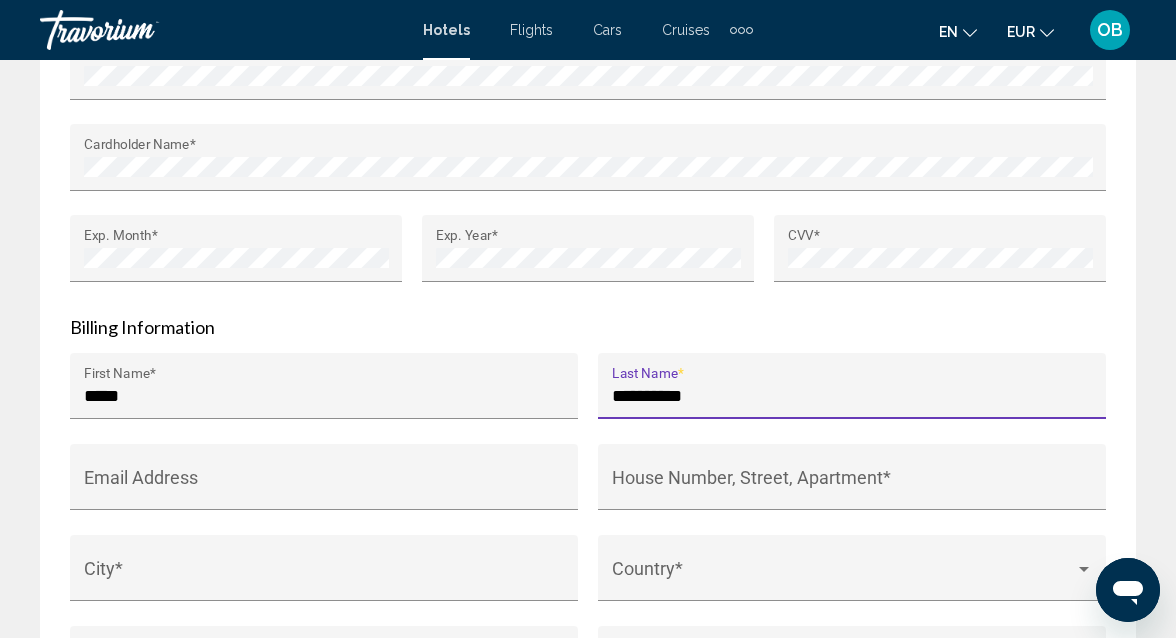 type on "**********" 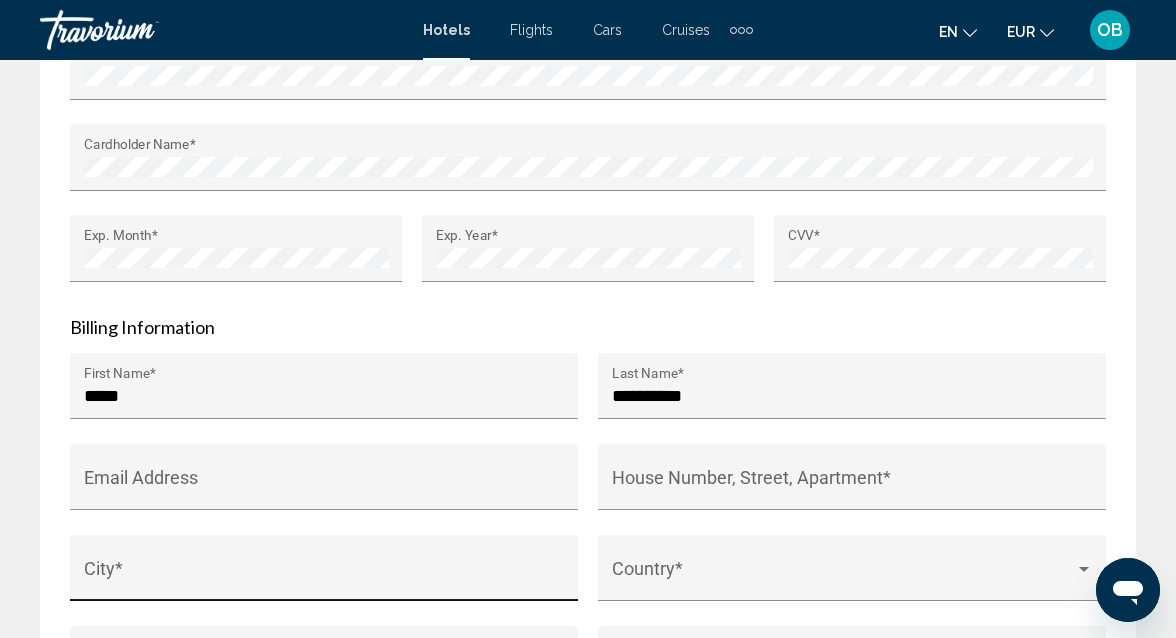 click on "City  *" at bounding box center (324, 574) 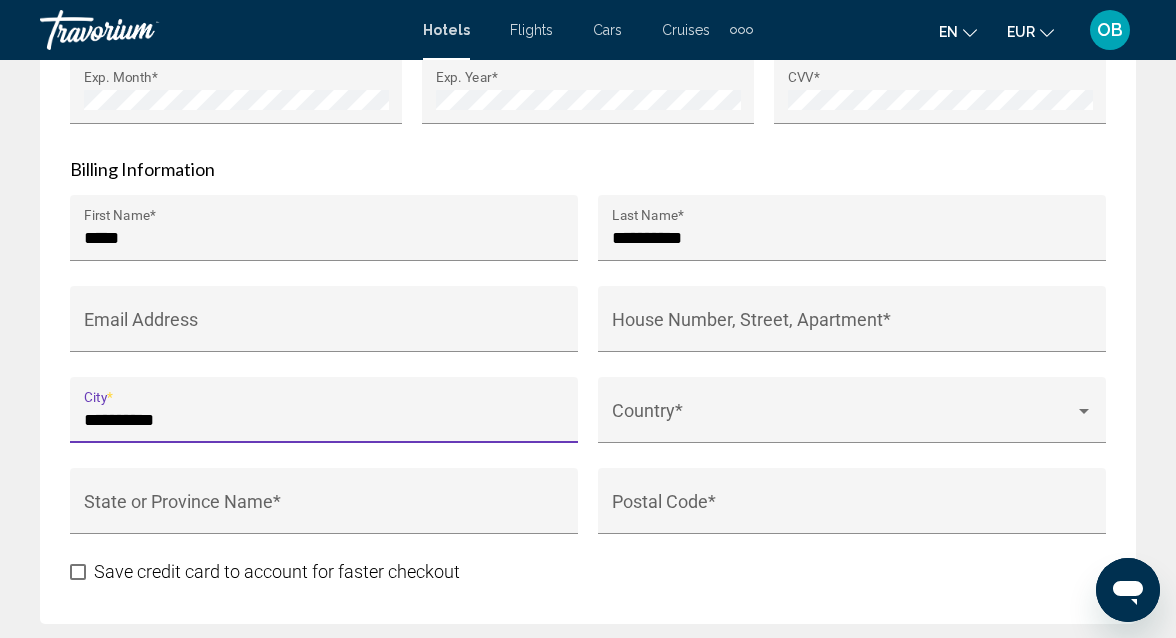 scroll, scrollTop: 2982, scrollLeft: 0, axis: vertical 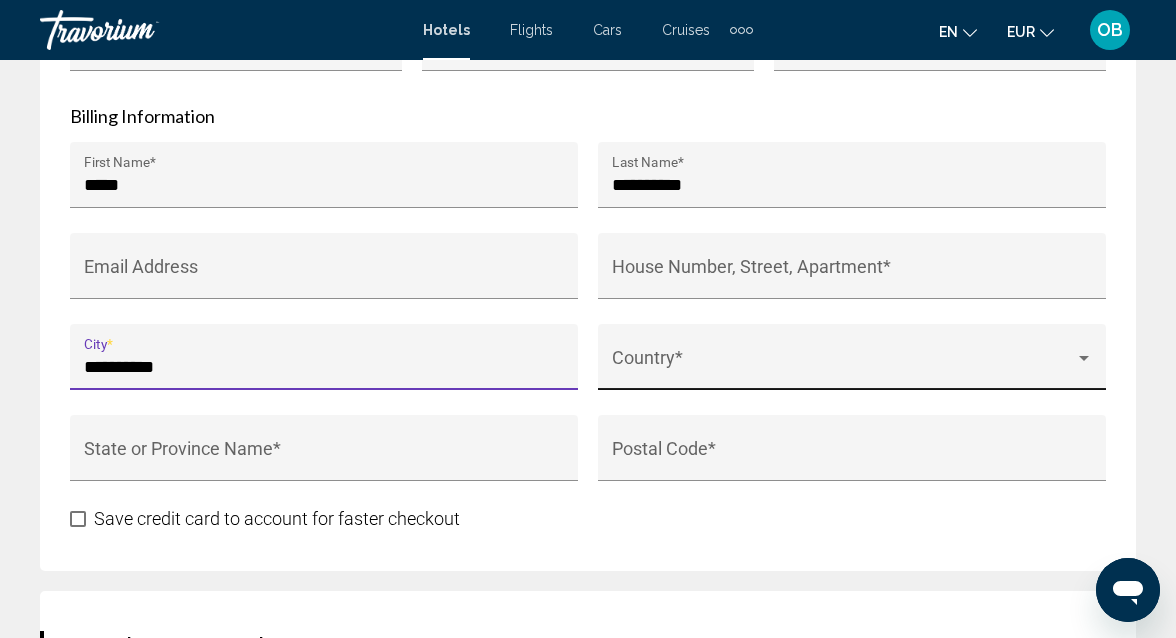type on "**********" 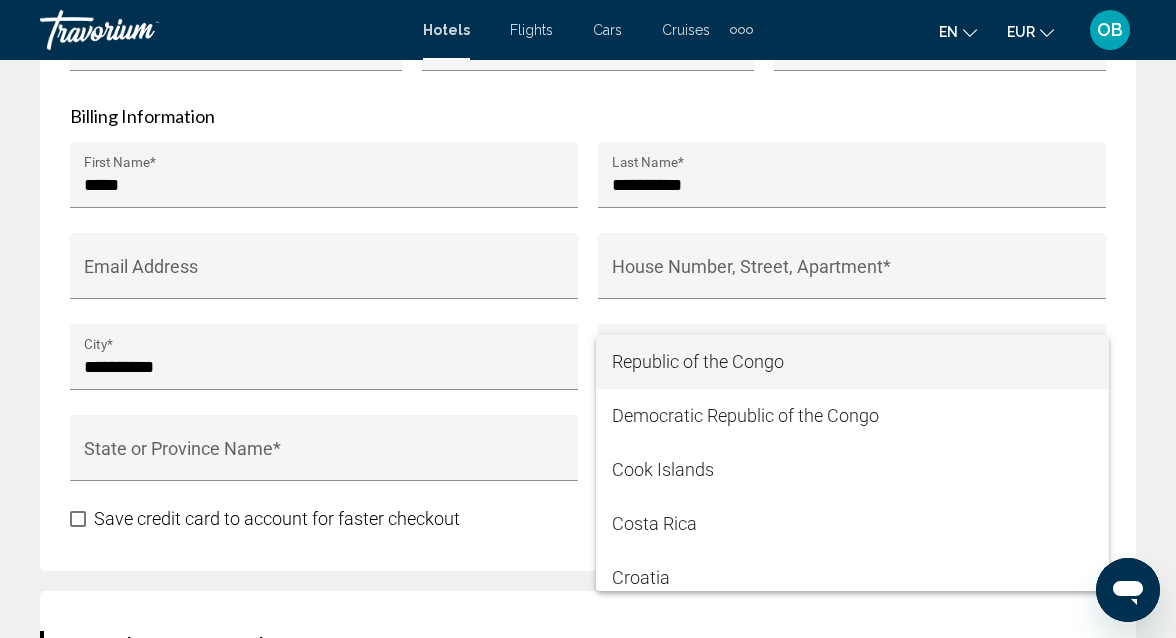scroll, scrollTop: 4172, scrollLeft: 0, axis: vertical 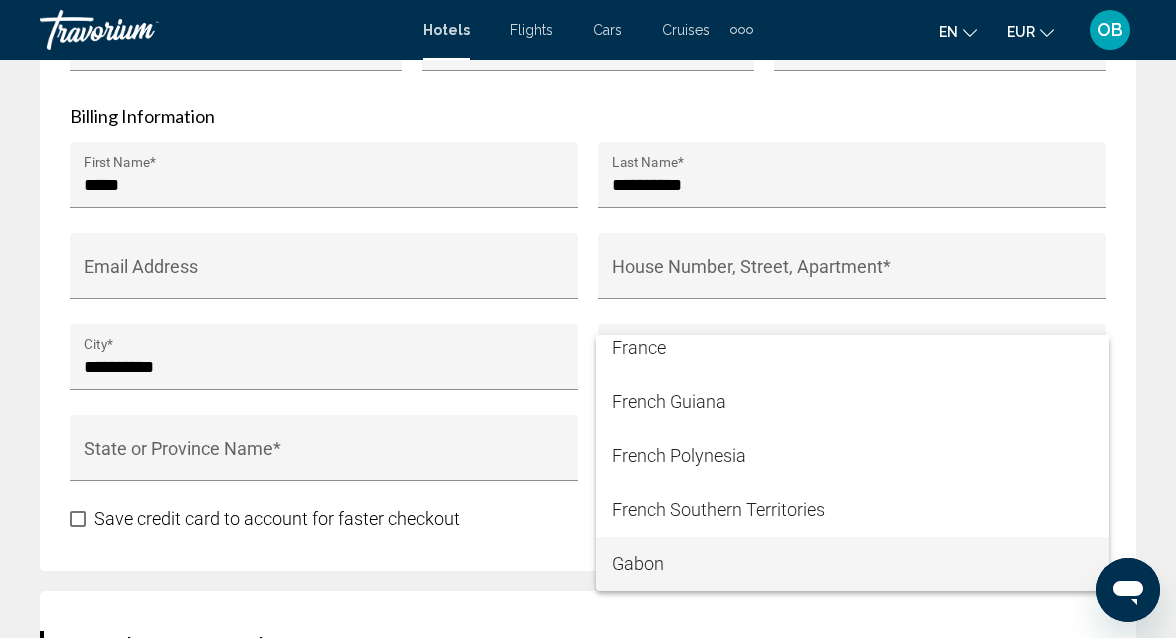 click at bounding box center (588, 319) 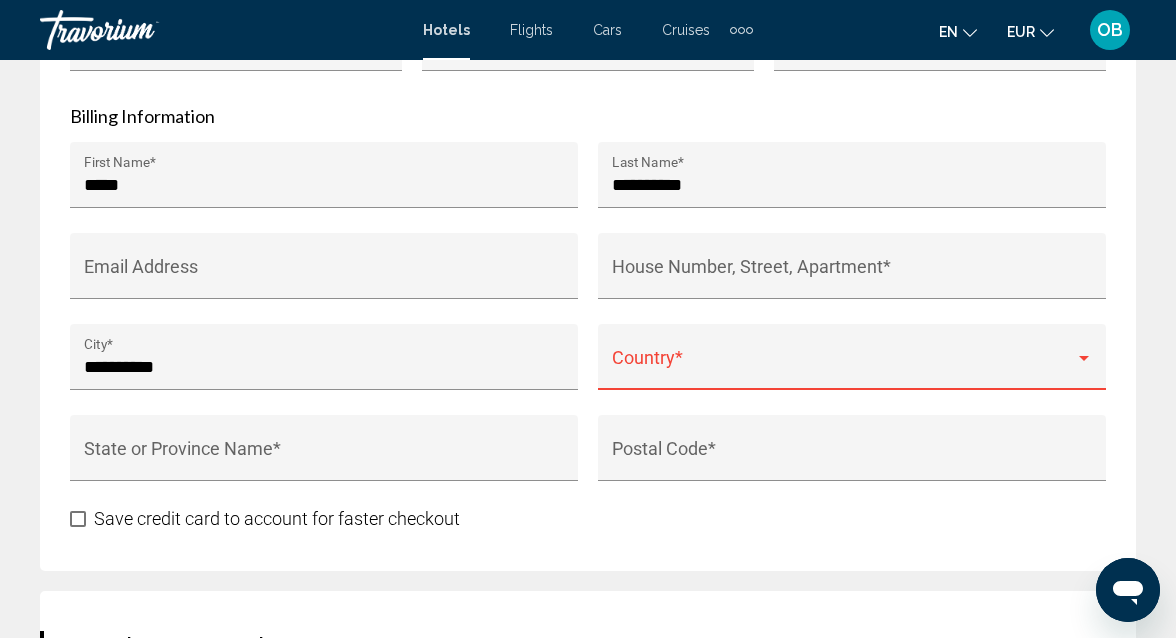 click at bounding box center [1084, 358] 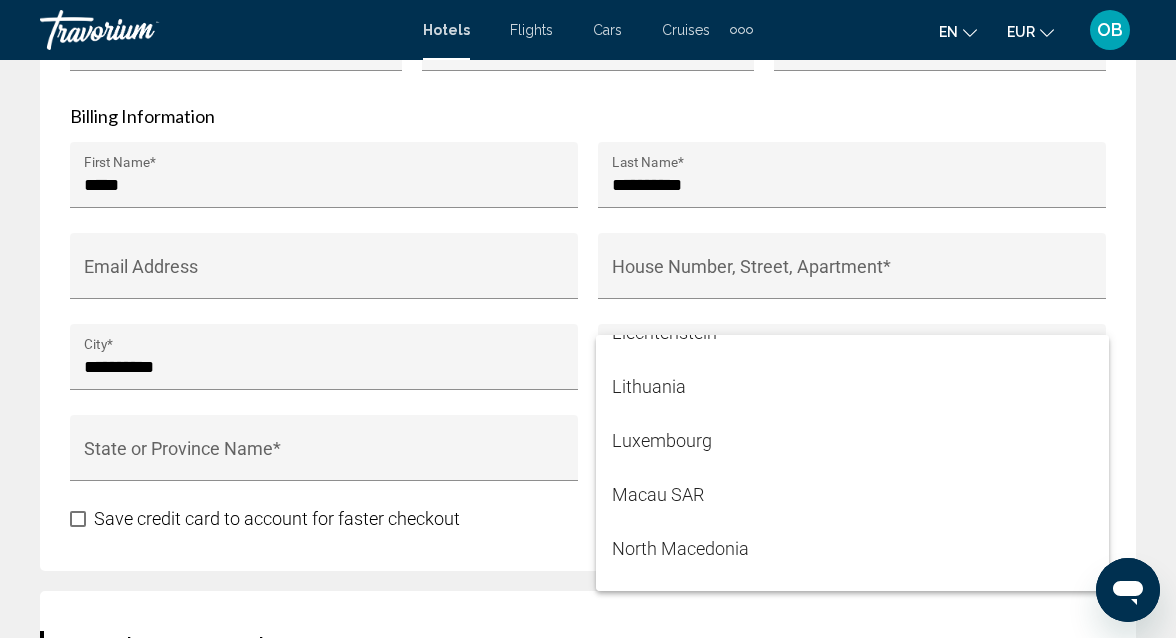 scroll, scrollTop: 6996, scrollLeft: 0, axis: vertical 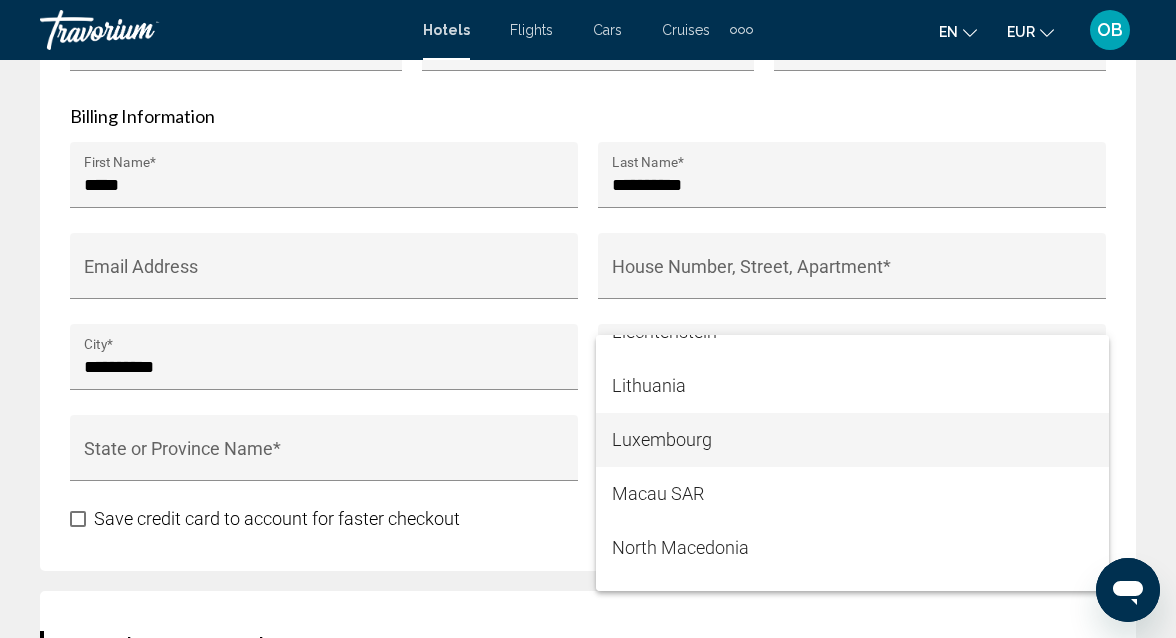 click on "Luxembourg" at bounding box center [852, 440] 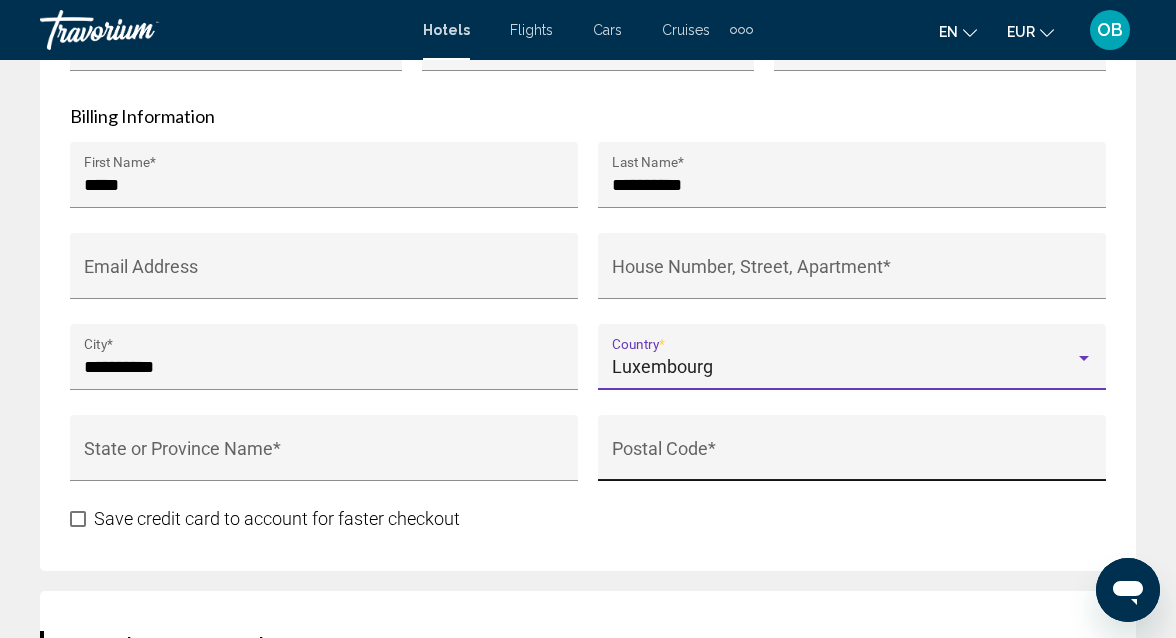 click on "Postal Code  *" at bounding box center [852, 458] 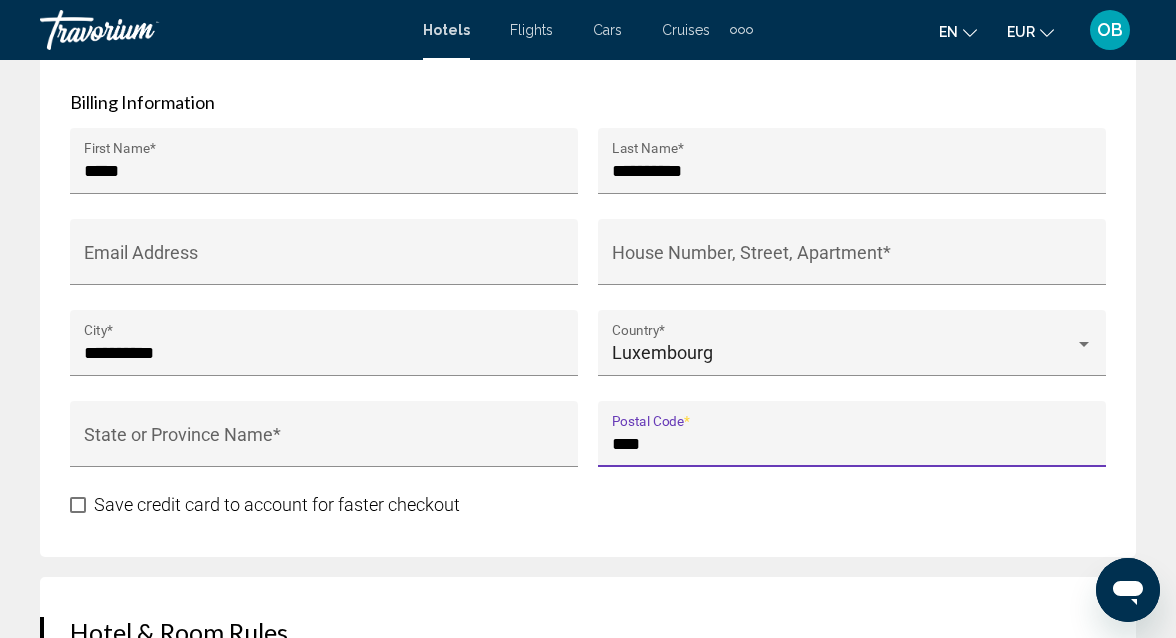scroll, scrollTop: 3004, scrollLeft: 0, axis: vertical 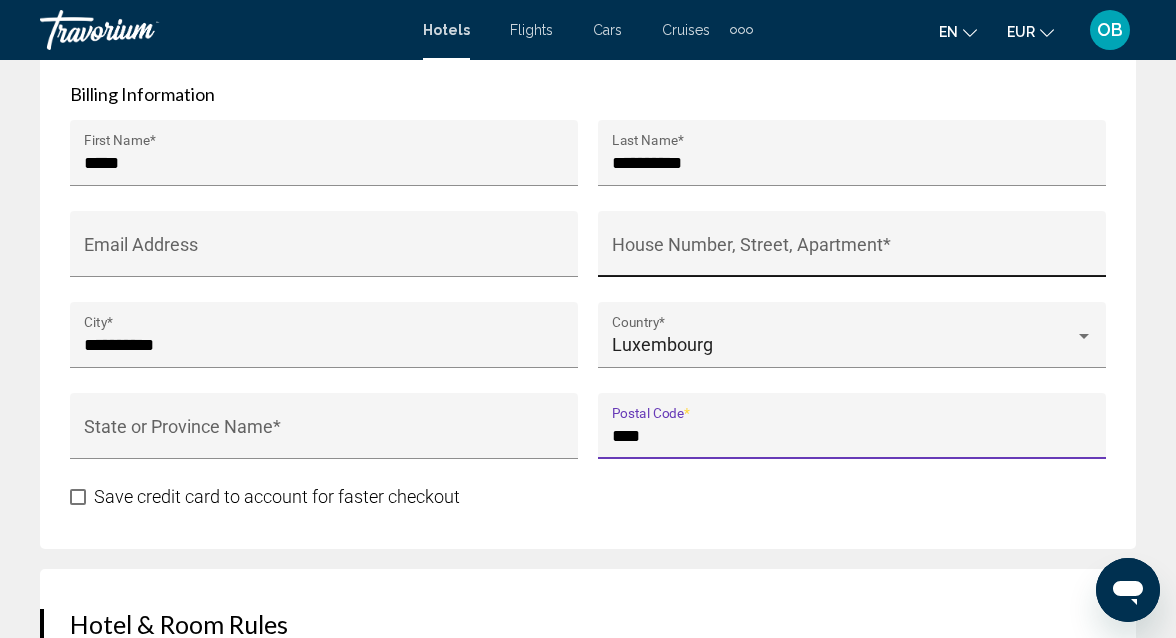 type on "****" 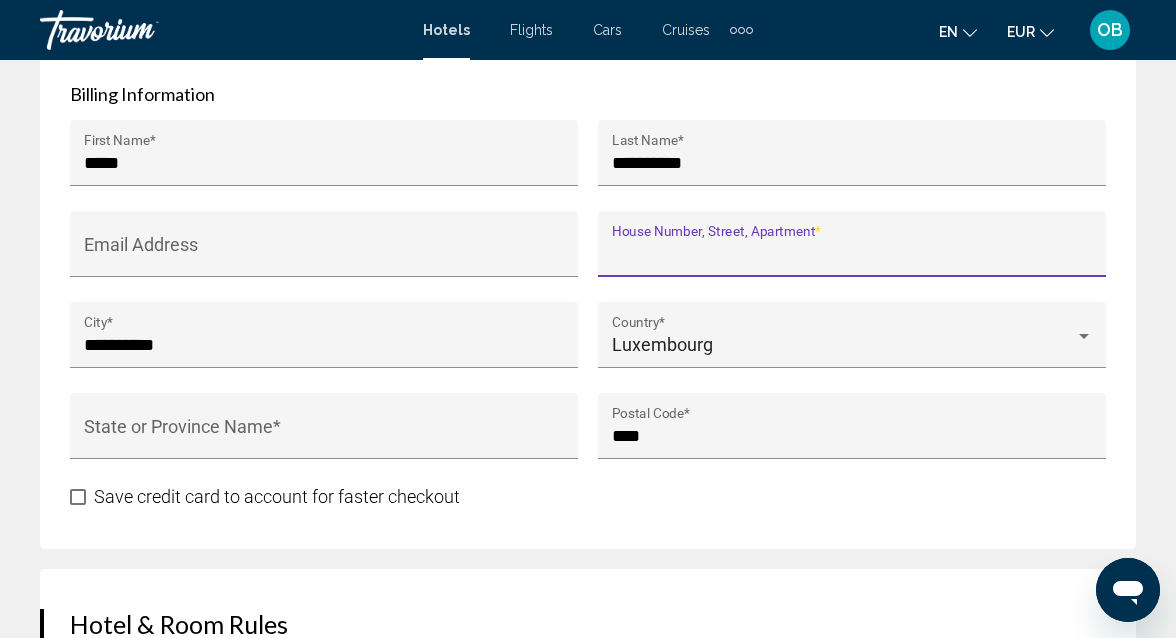click on "House Number, Street, Apartment  *" at bounding box center (852, 254) 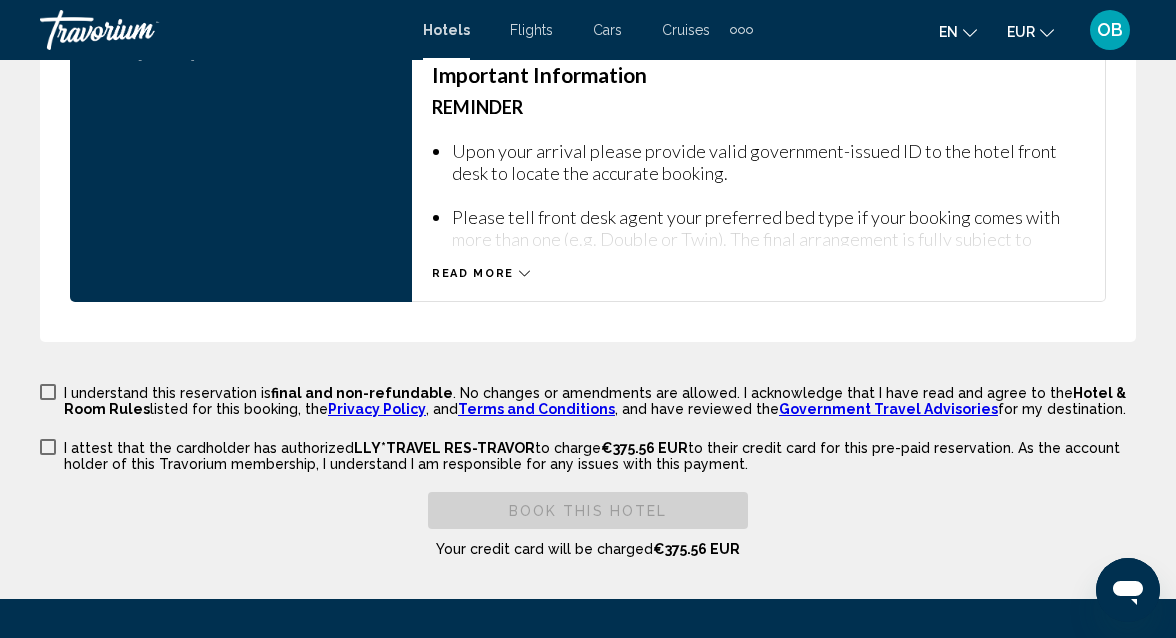 scroll, scrollTop: 3758, scrollLeft: 0, axis: vertical 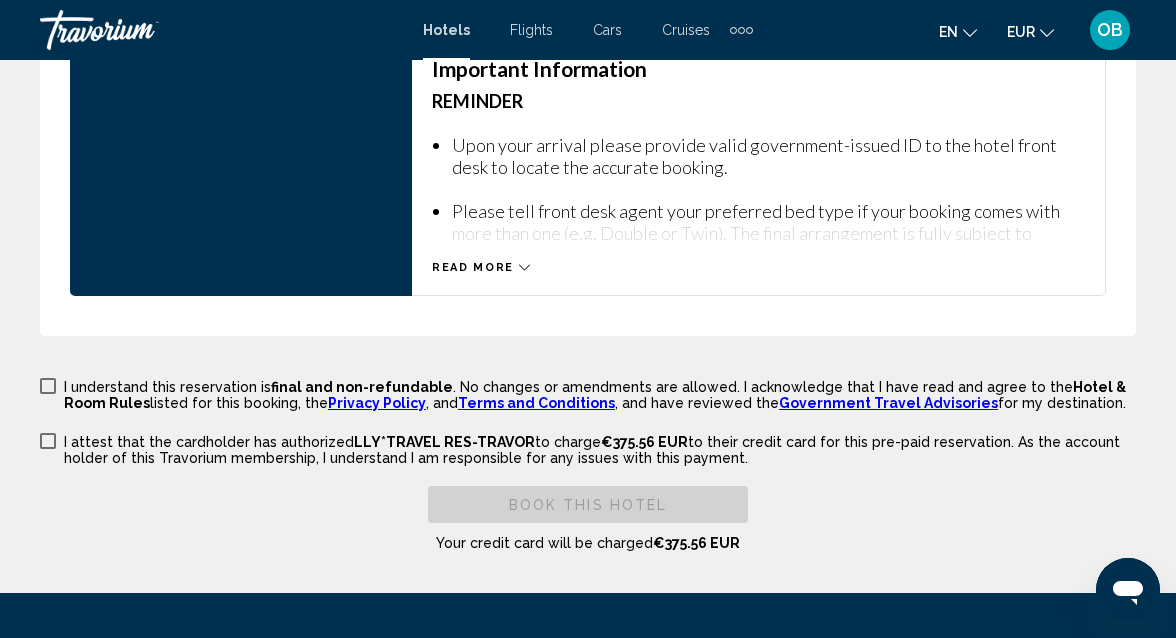 type on "**********" 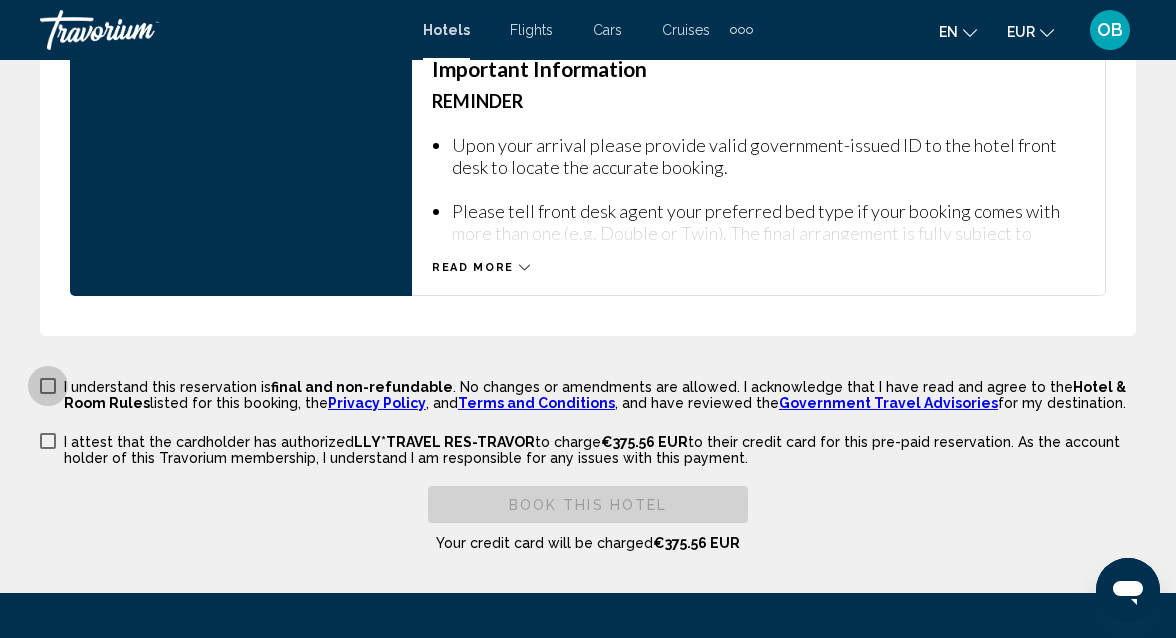 click at bounding box center (48, 386) 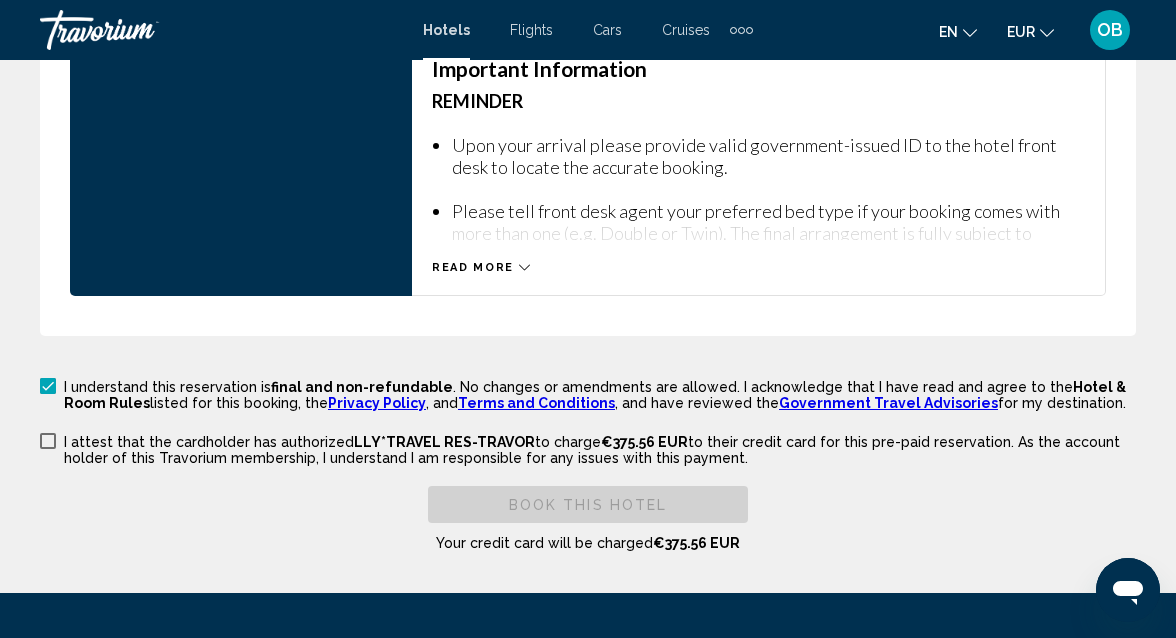 click at bounding box center (48, 441) 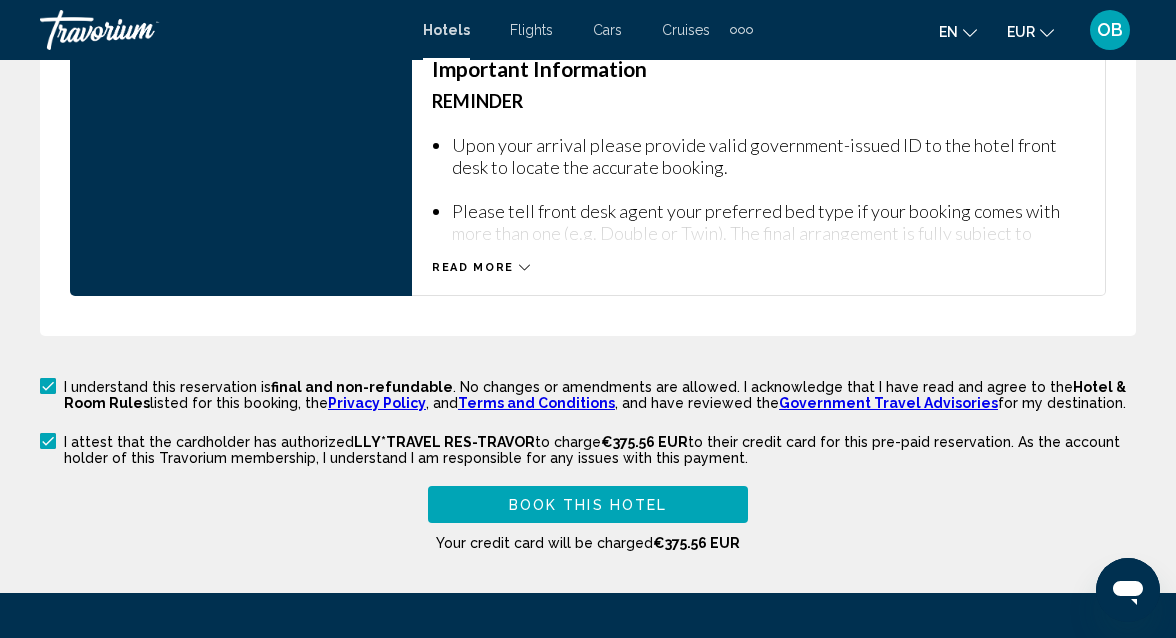 click on "Book this hotel" at bounding box center (588, 504) 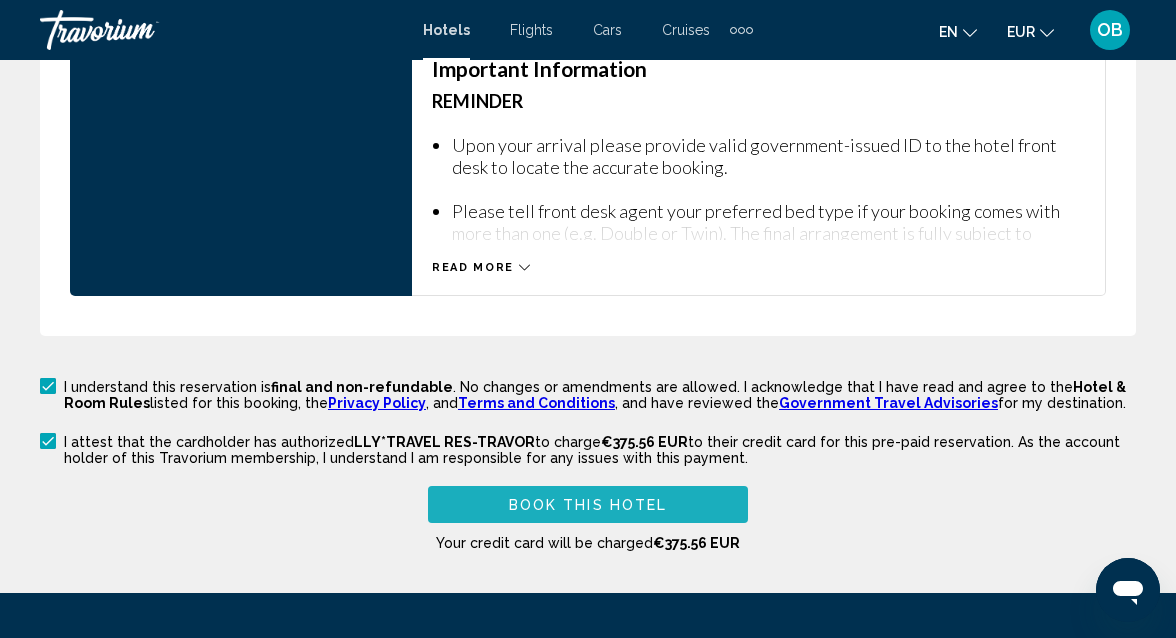 scroll, scrollTop: 1453, scrollLeft: 0, axis: vertical 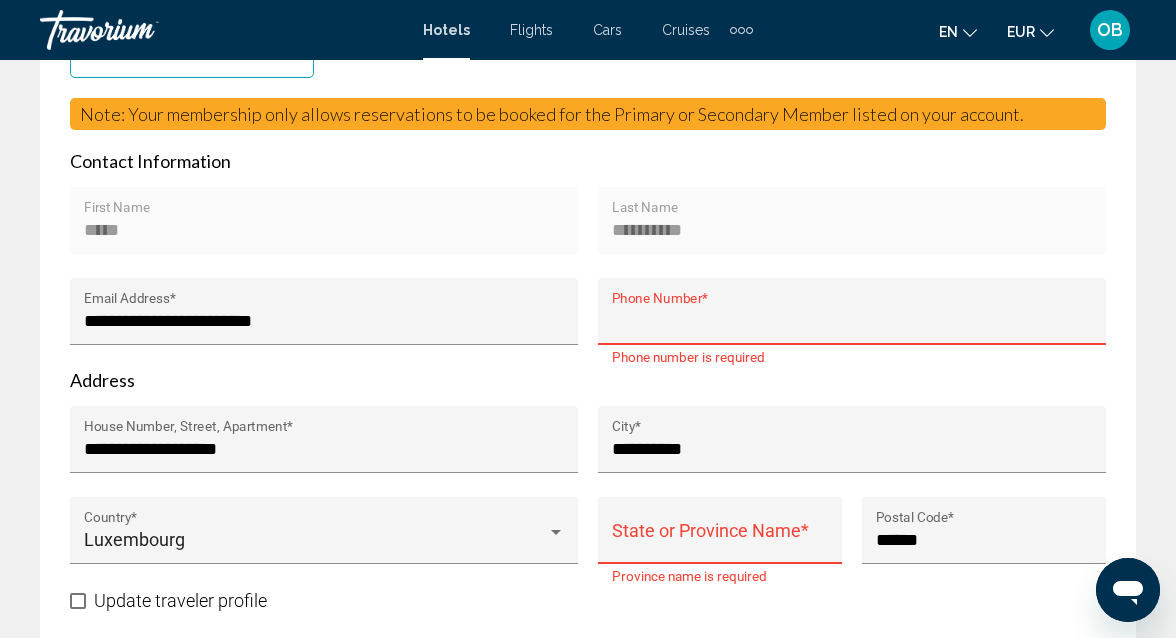 click on "Phone Number  *" at bounding box center (852, 321) 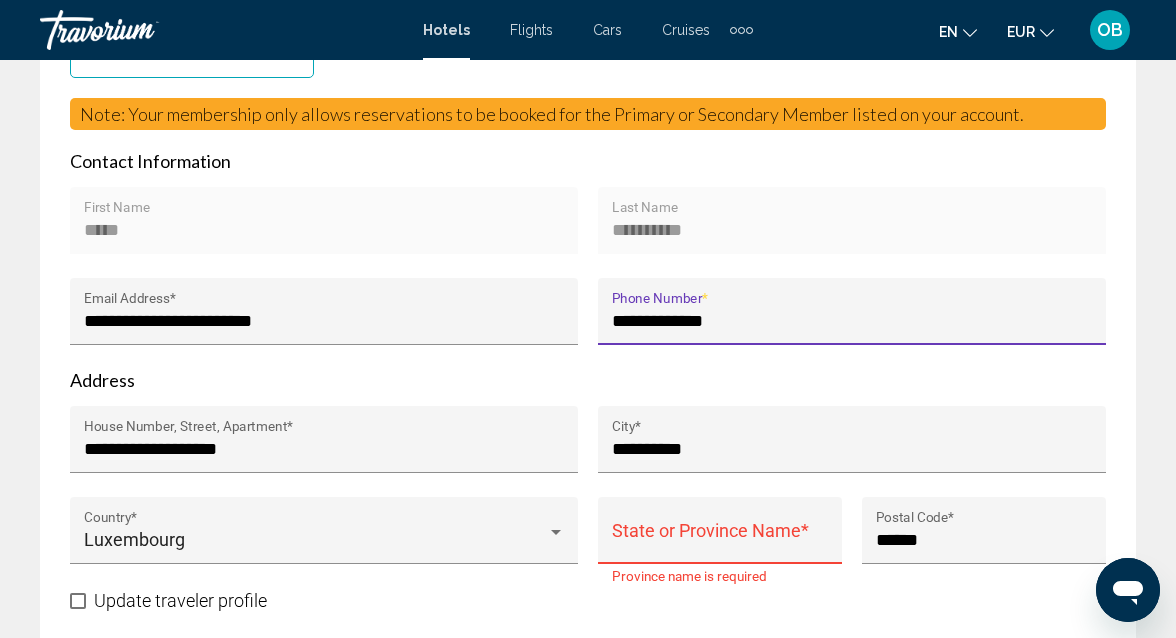 type on "**********" 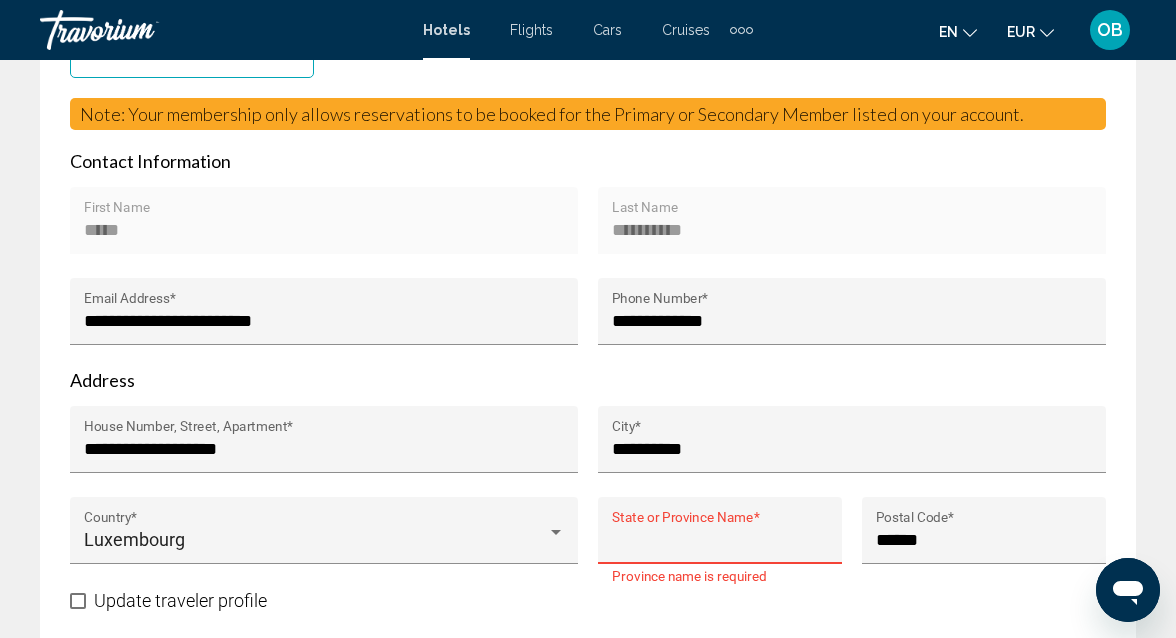 click on "State or Province Name  *" at bounding box center [720, 540] 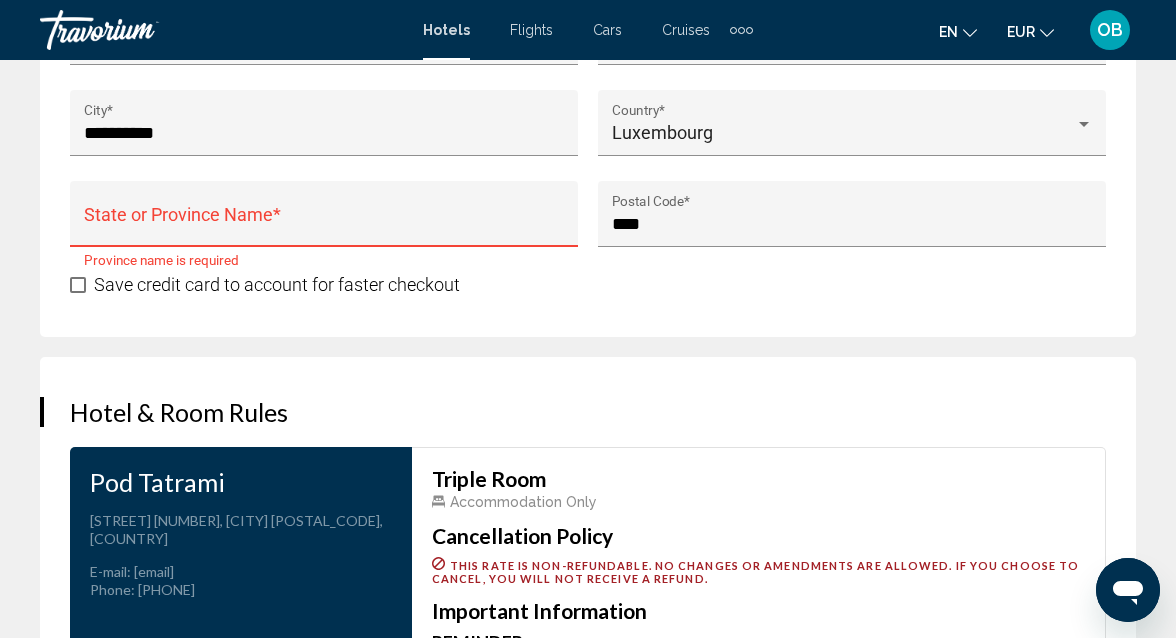 scroll, scrollTop: 3207, scrollLeft: 0, axis: vertical 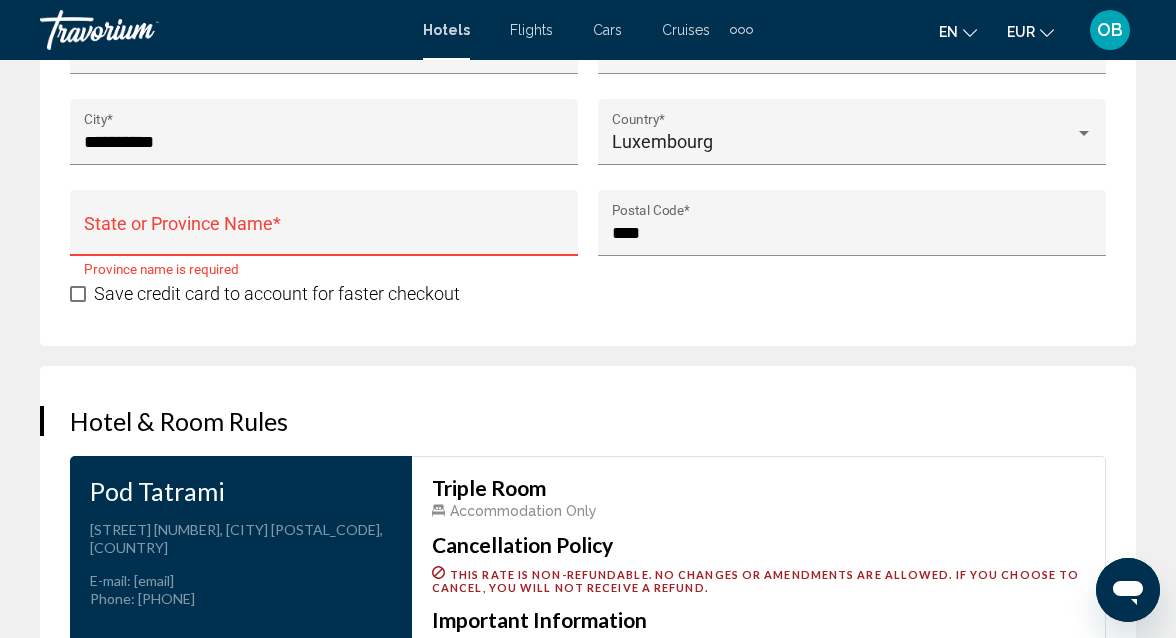 type on "**********" 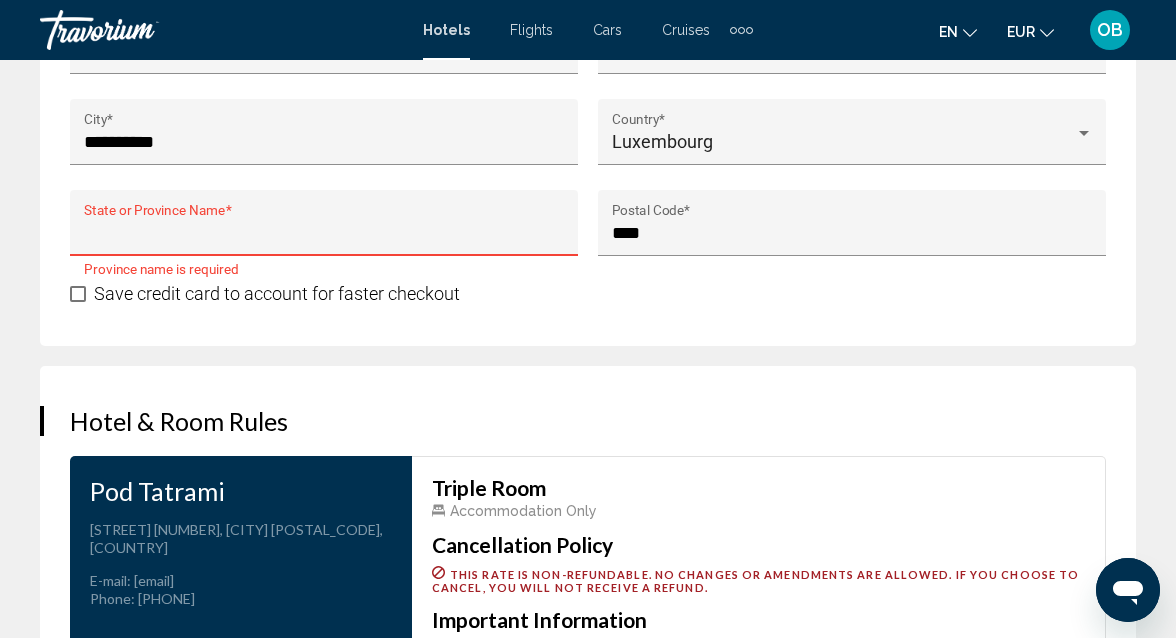 click on "State or Province Name  *" at bounding box center [324, 233] 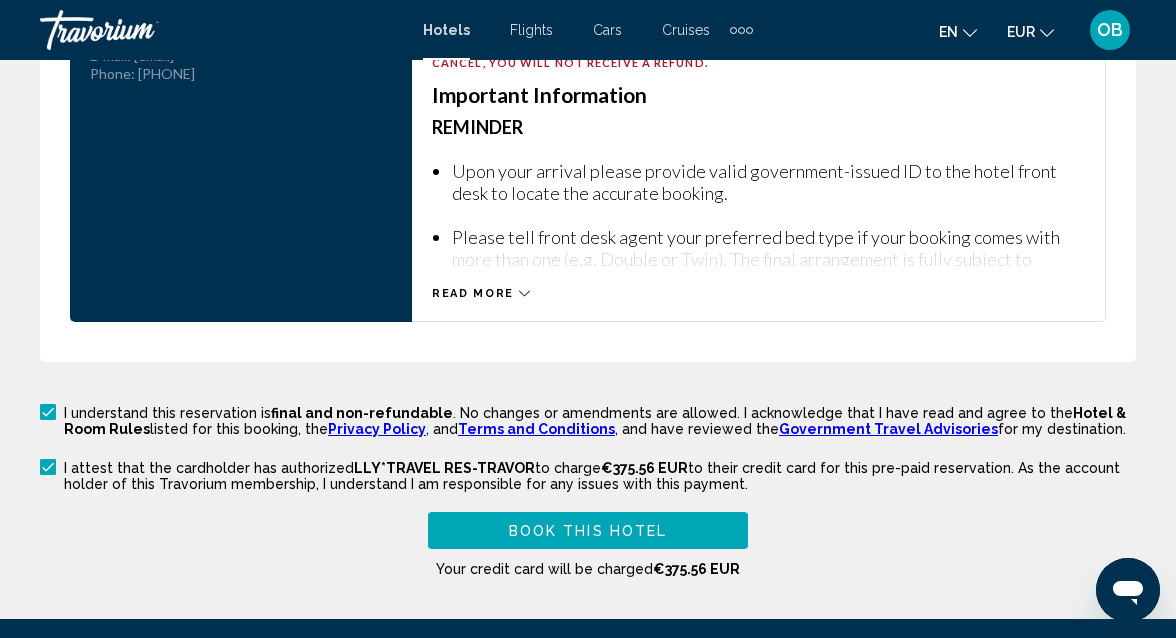 scroll, scrollTop: 3953, scrollLeft: 0, axis: vertical 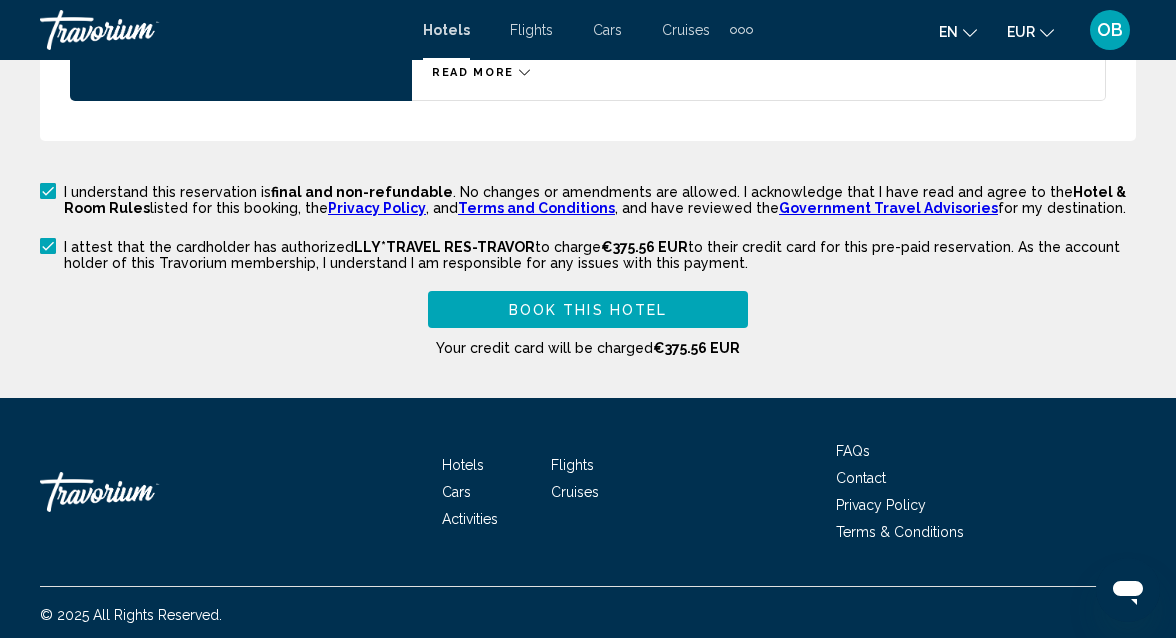 type on "**********" 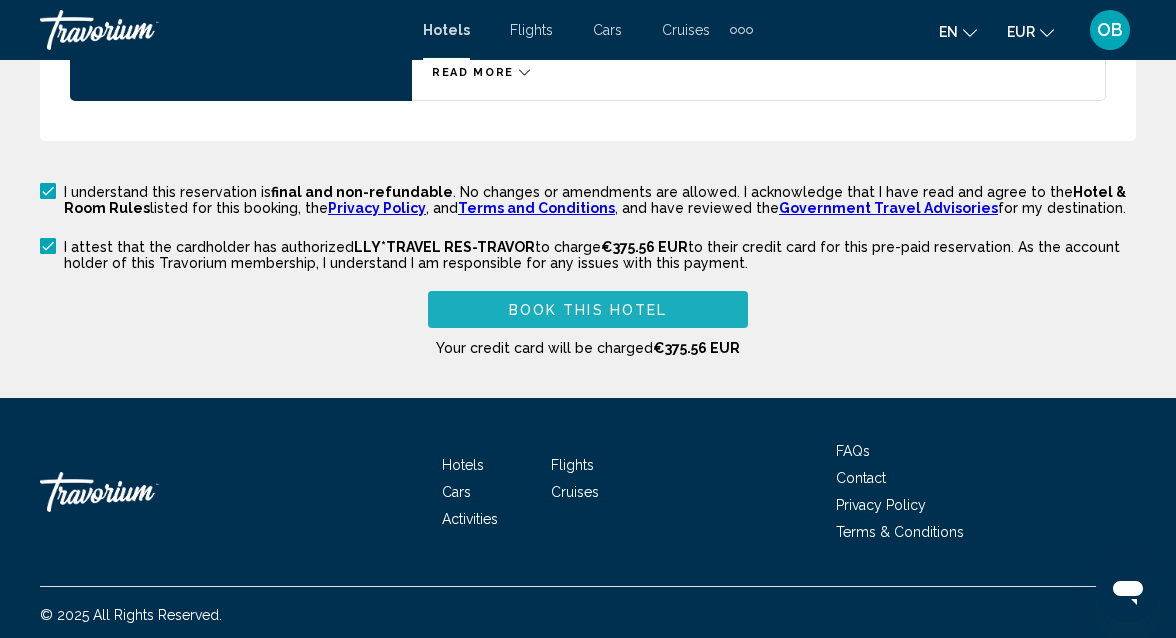 click on "Book this hotel" at bounding box center [588, 310] 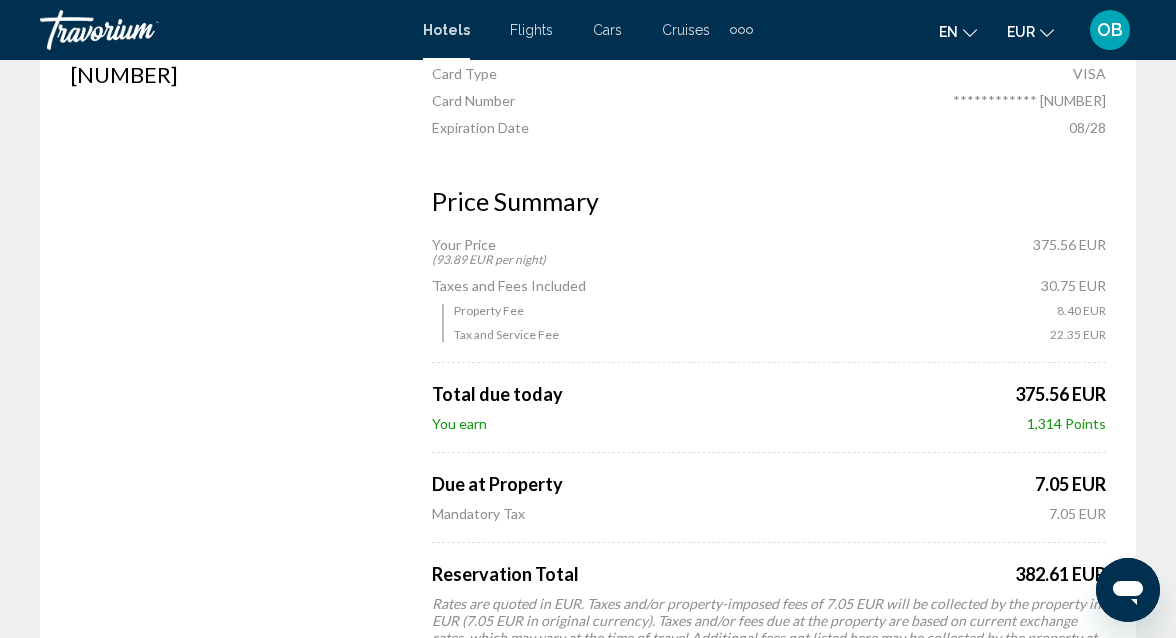 scroll, scrollTop: 1933, scrollLeft: 0, axis: vertical 